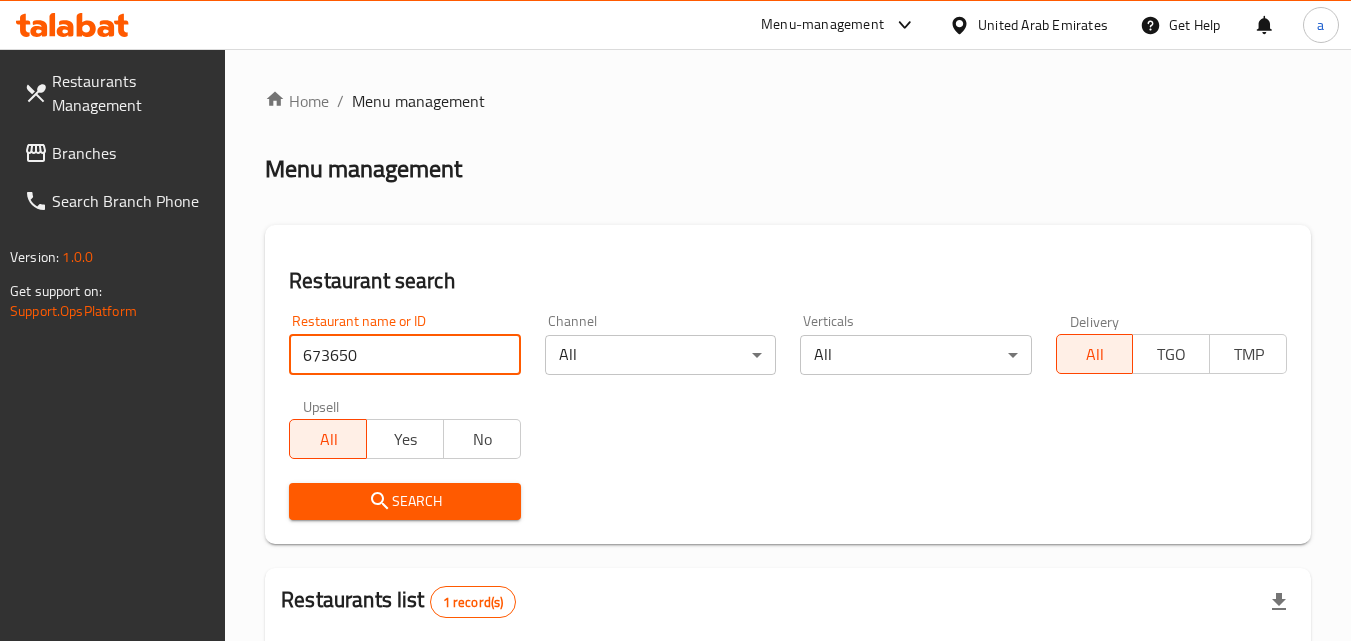scroll, scrollTop: 0, scrollLeft: 0, axis: both 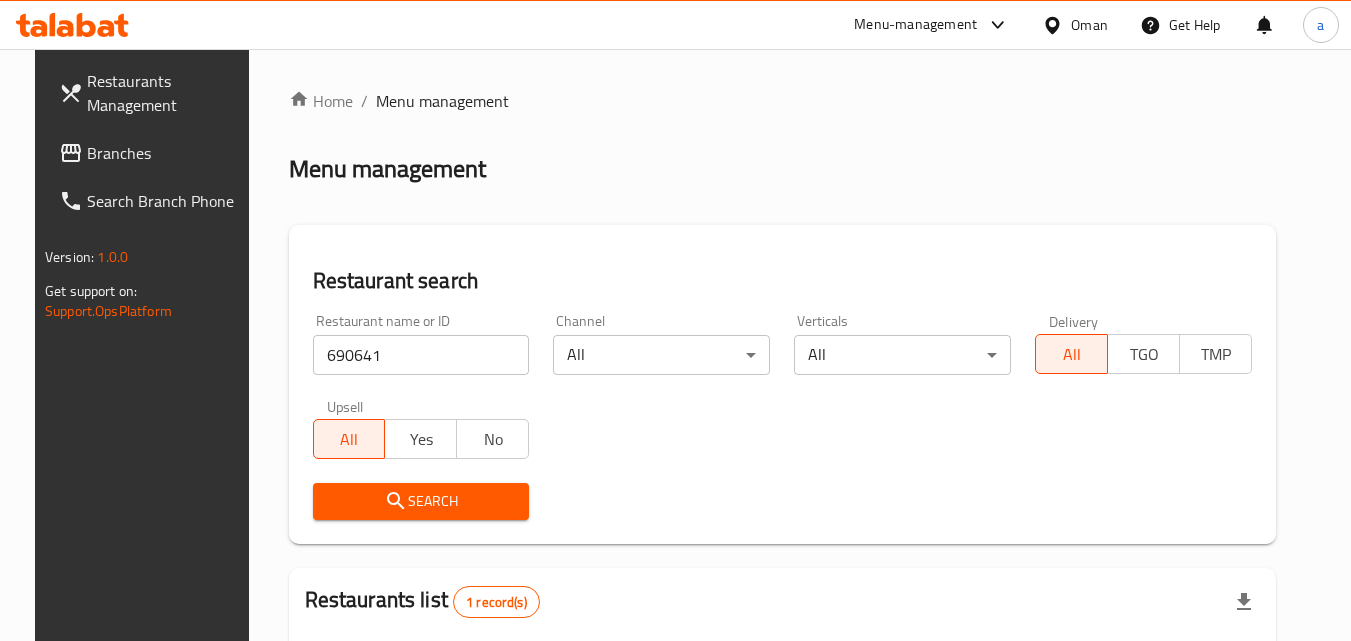 click on "Branches" at bounding box center [166, 153] 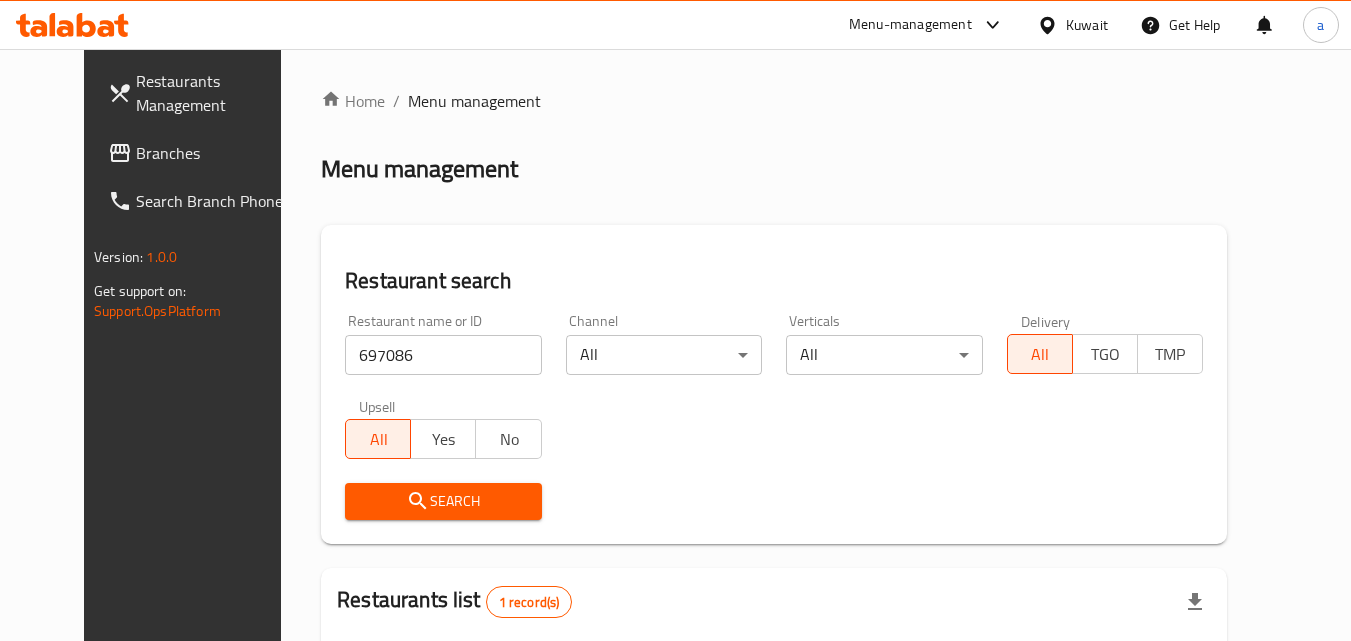scroll, scrollTop: 0, scrollLeft: 0, axis: both 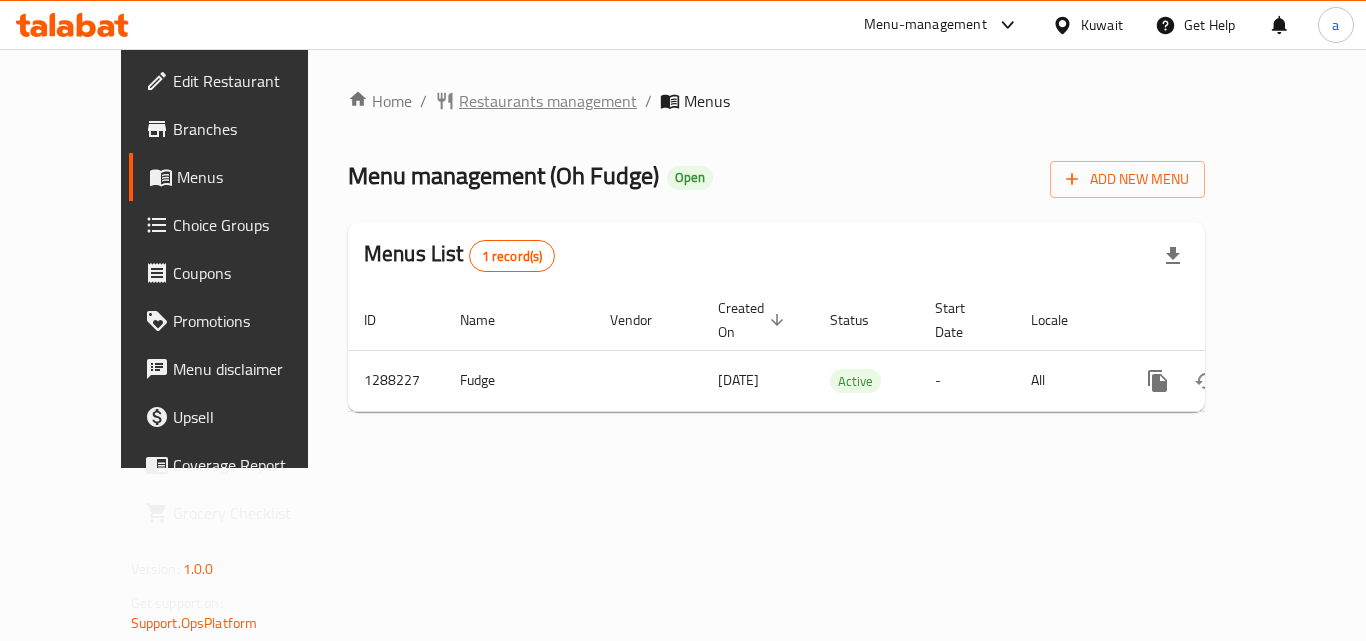 click on "Restaurants management" at bounding box center (548, 101) 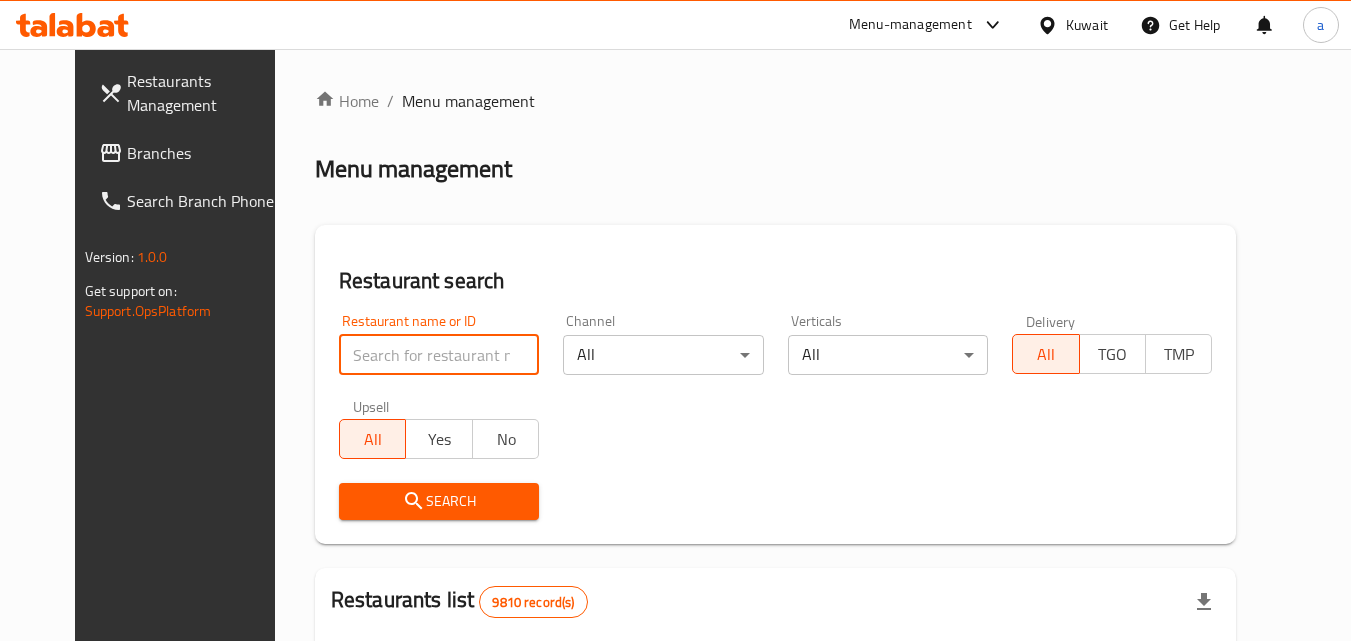 paste on "697086" 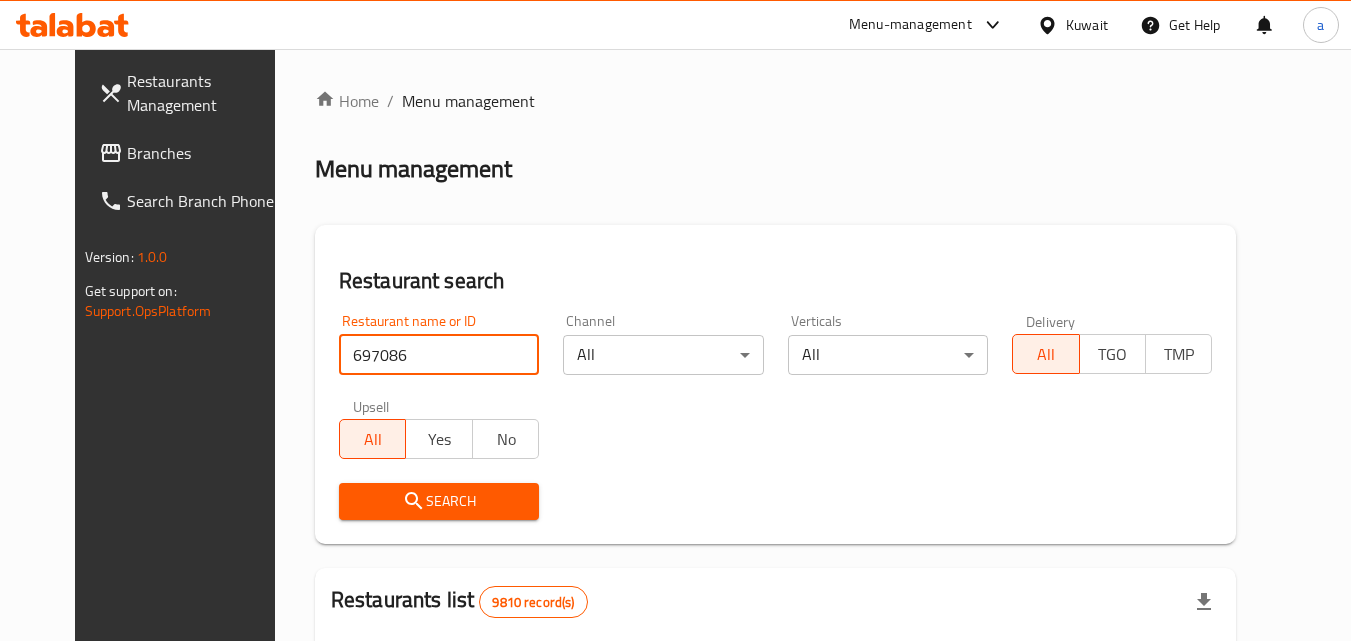 type on "697086" 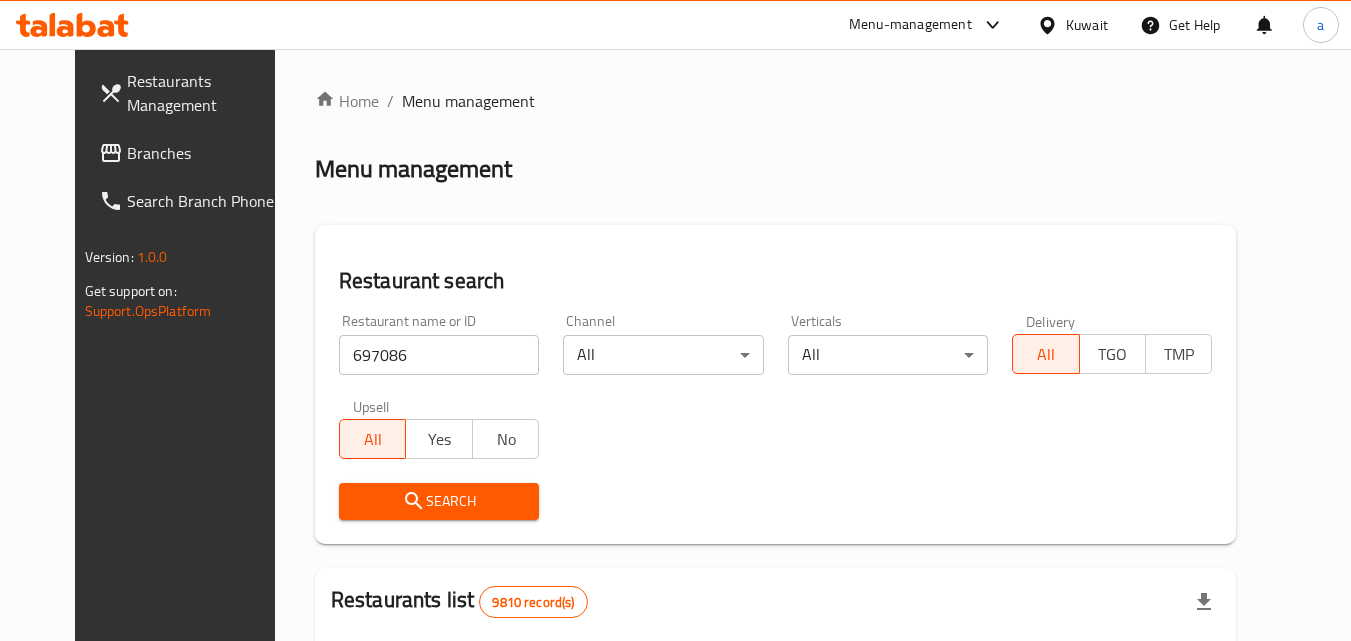 click on "Search" at bounding box center (439, 501) 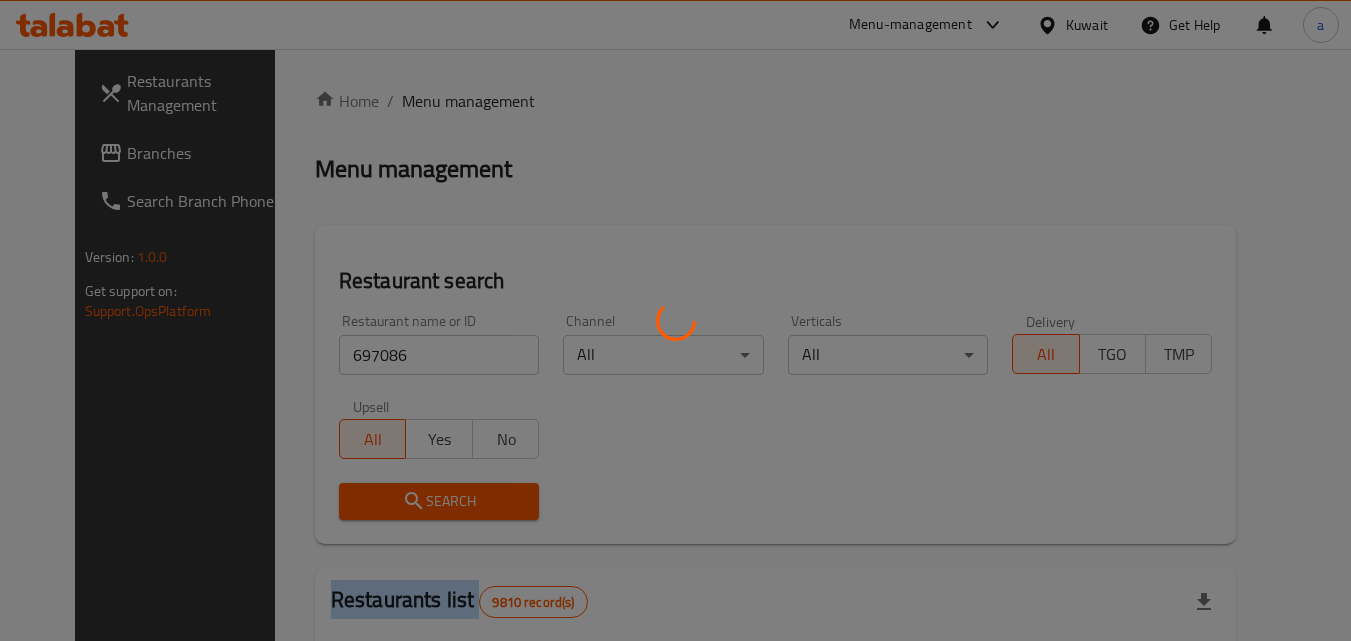 click at bounding box center (675, 320) 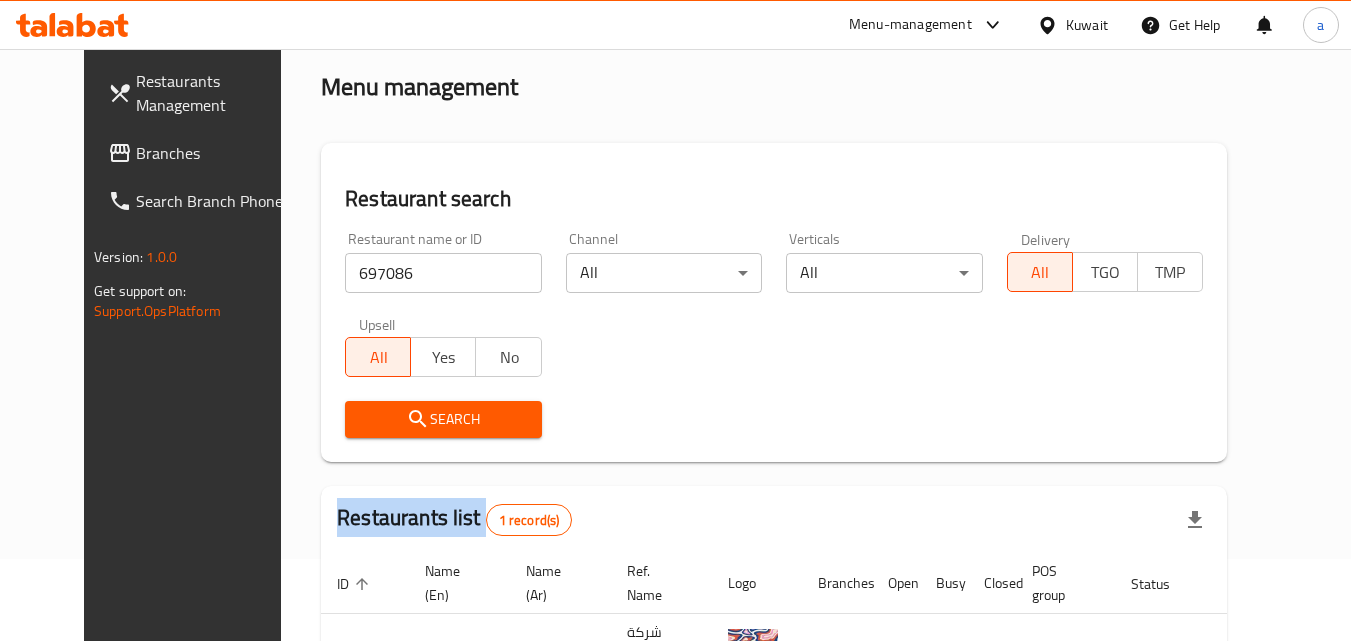 scroll, scrollTop: 0, scrollLeft: 0, axis: both 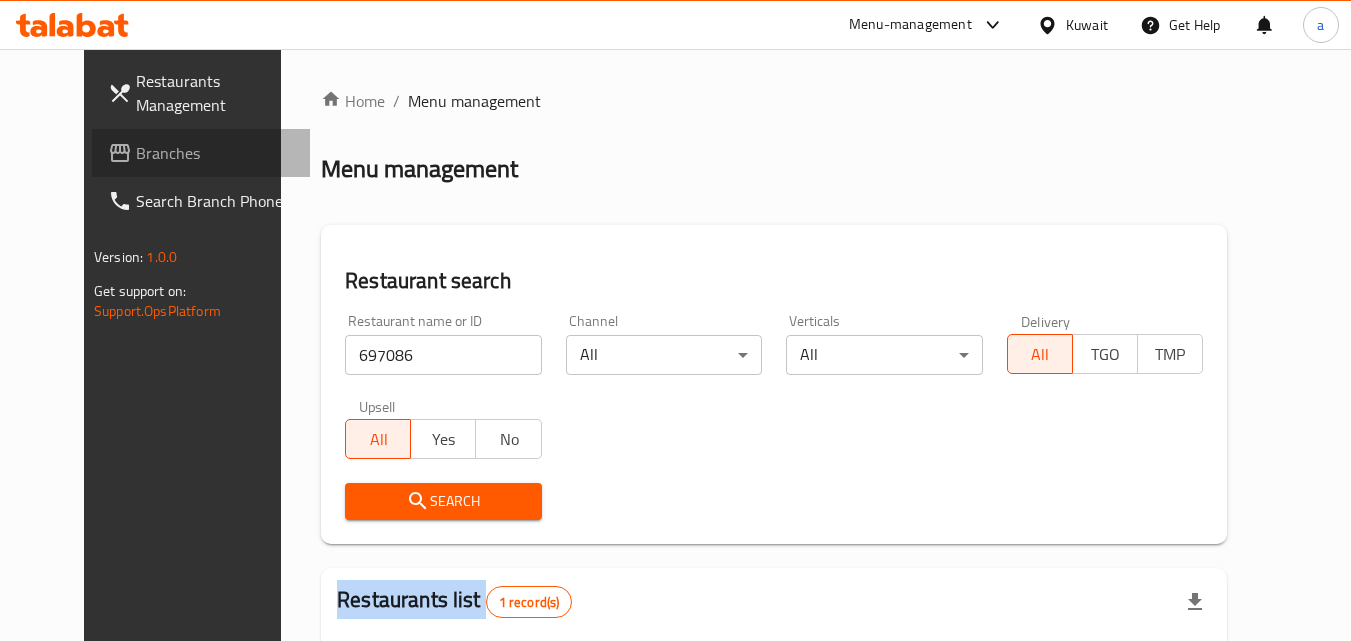 click on "Branches" at bounding box center (215, 153) 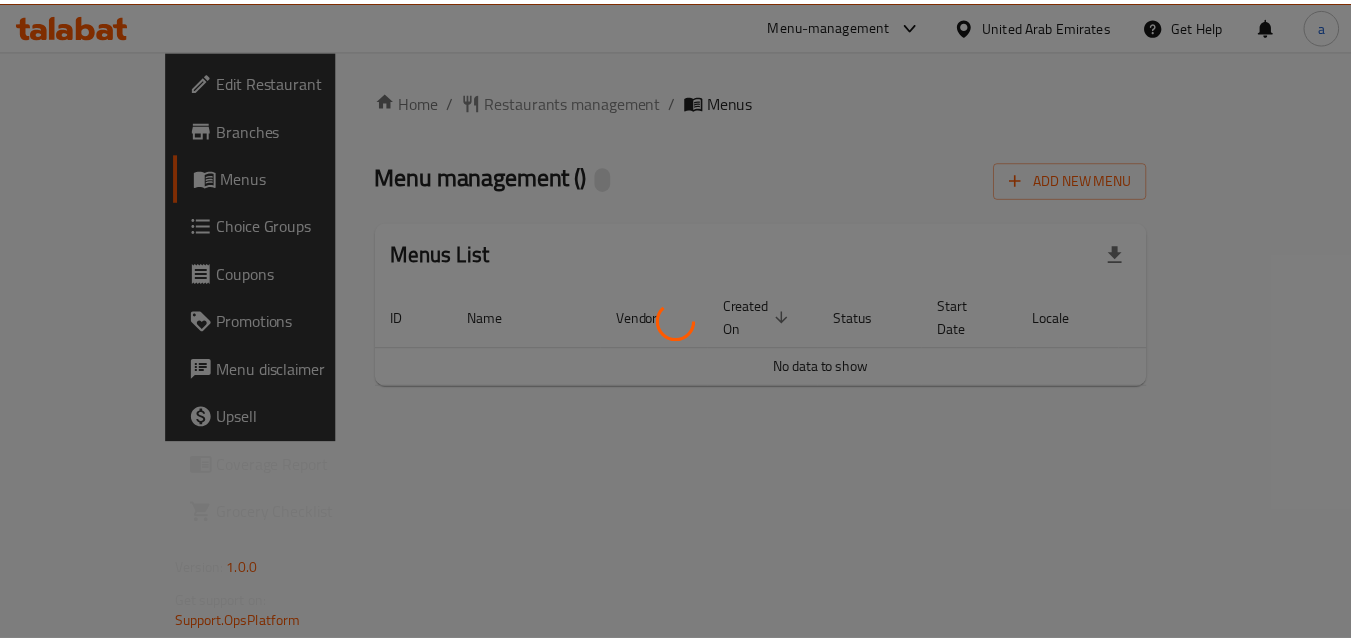 scroll, scrollTop: 0, scrollLeft: 0, axis: both 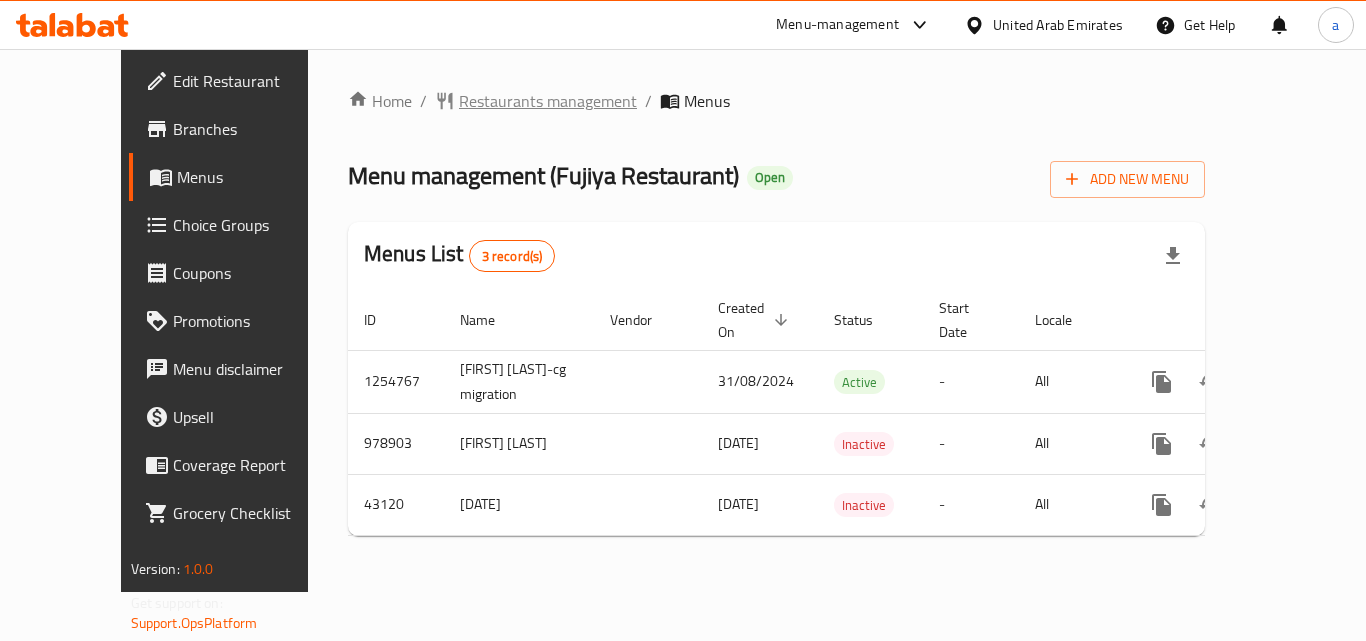 click on "Restaurants management" at bounding box center [548, 101] 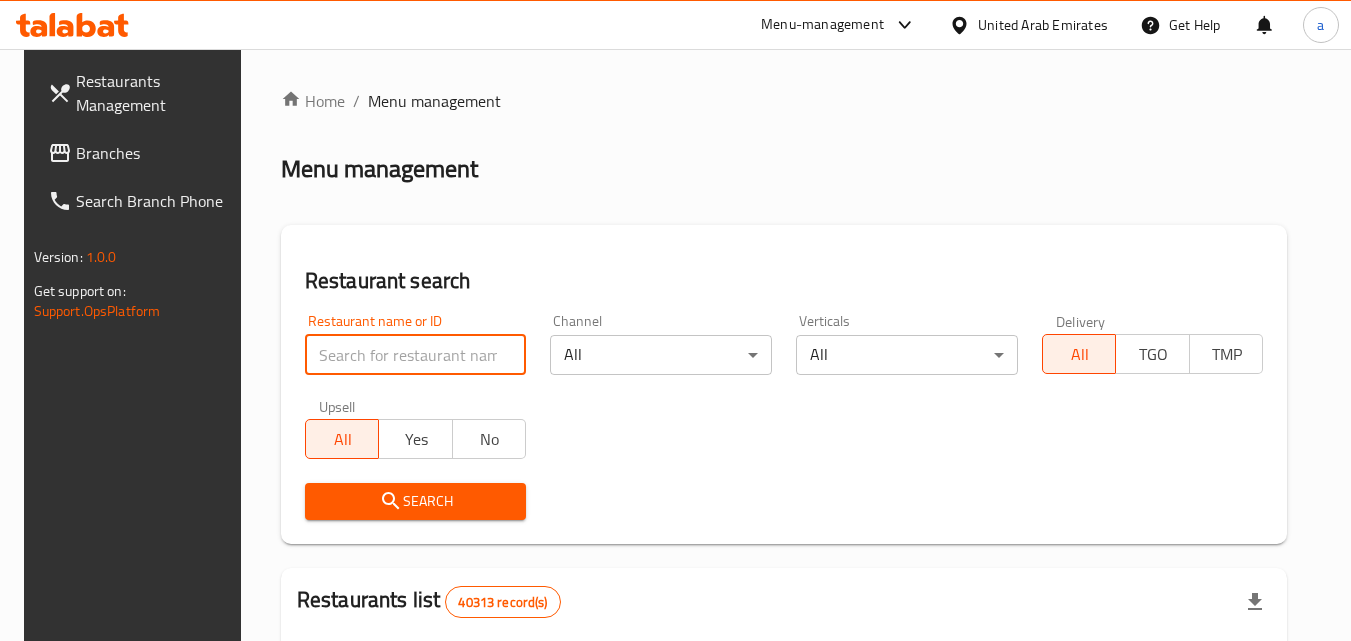 click at bounding box center (416, 355) 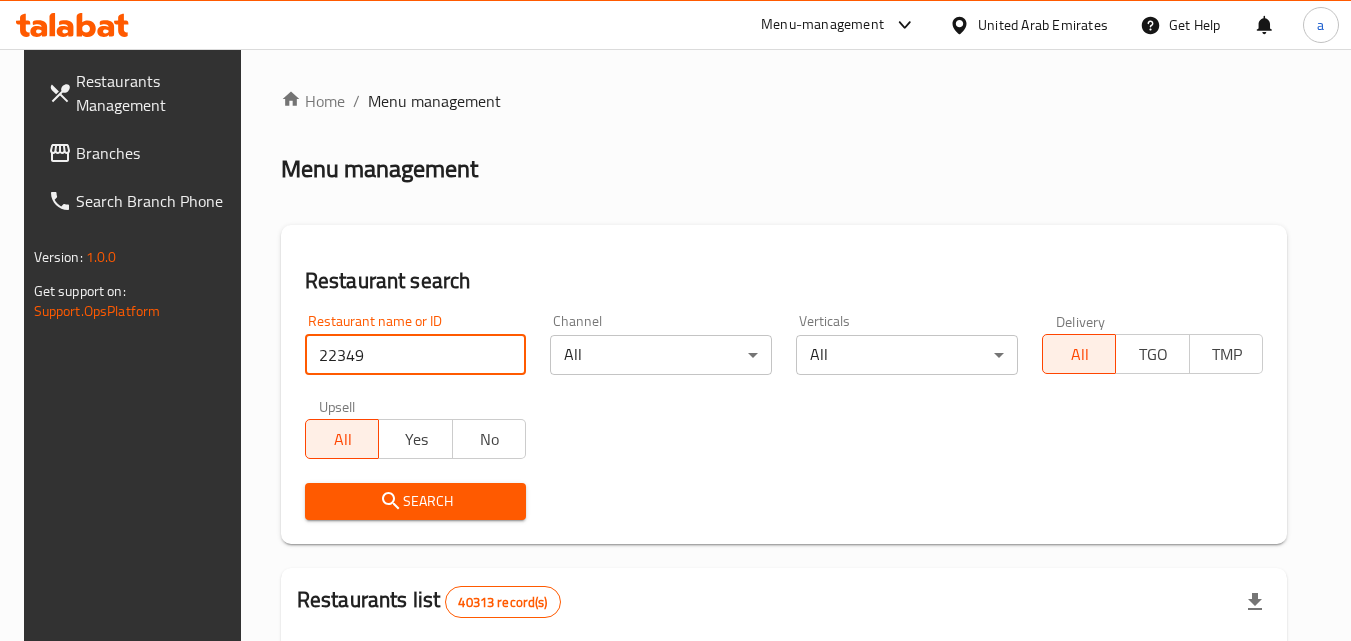 type on "22349" 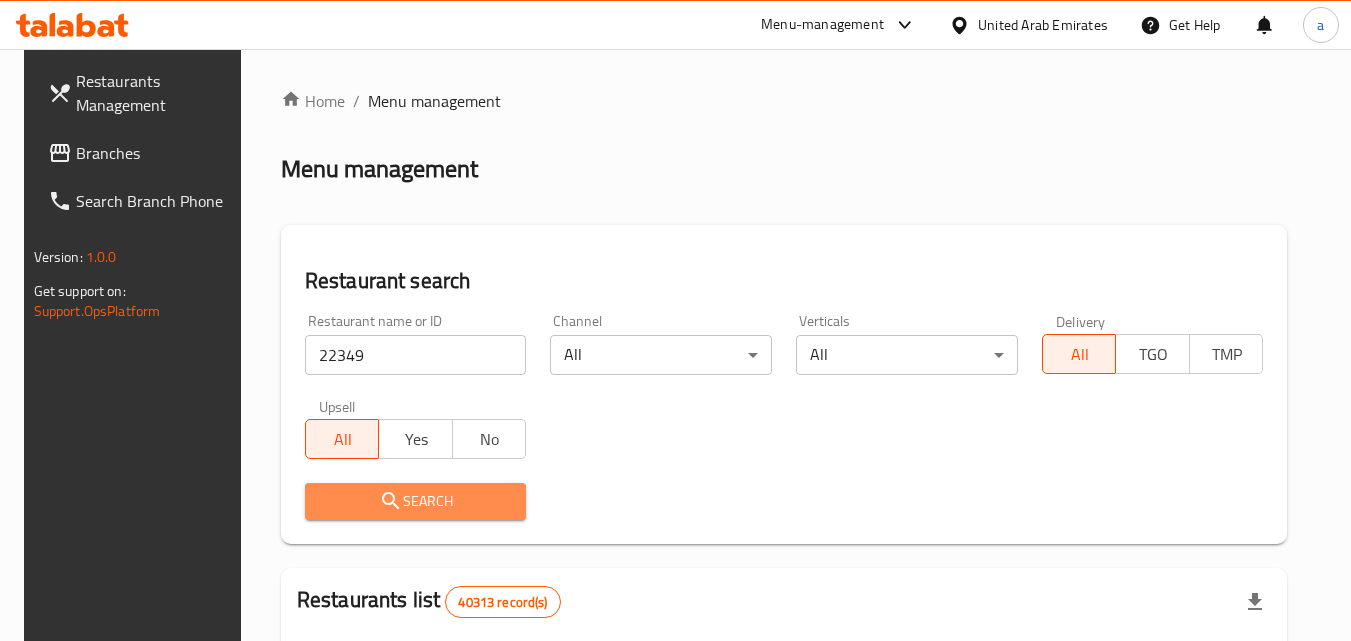 click on "Search" at bounding box center (416, 501) 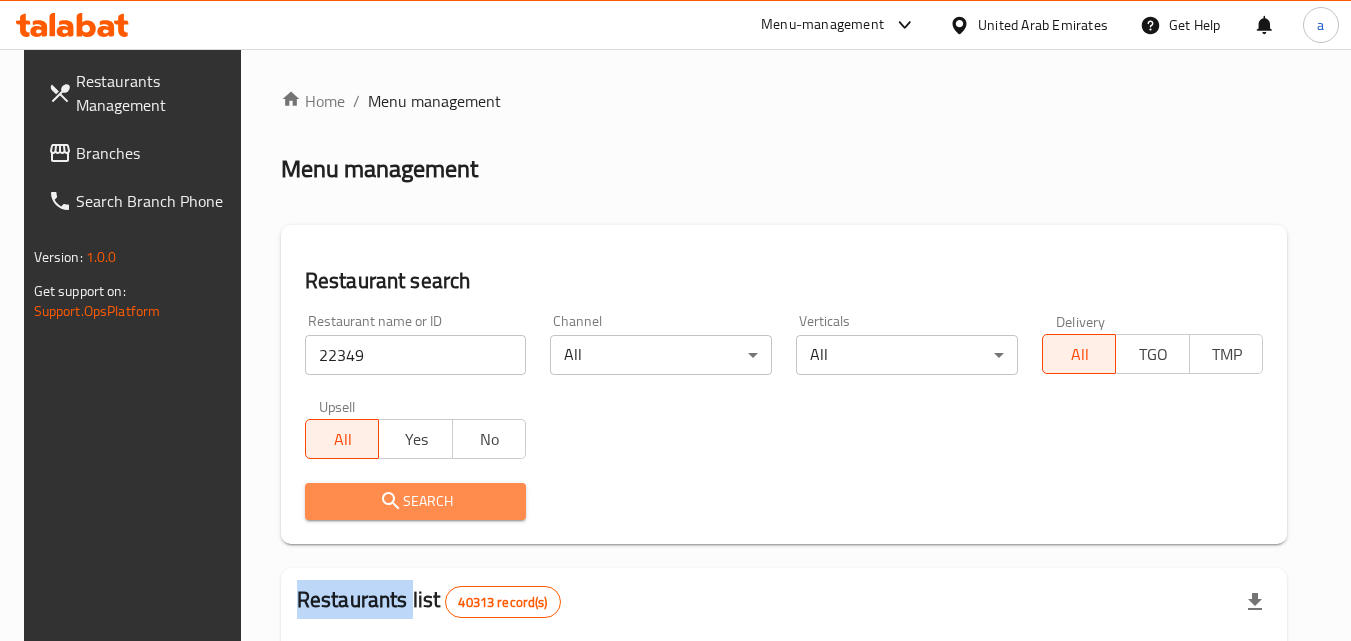 click at bounding box center (675, 320) 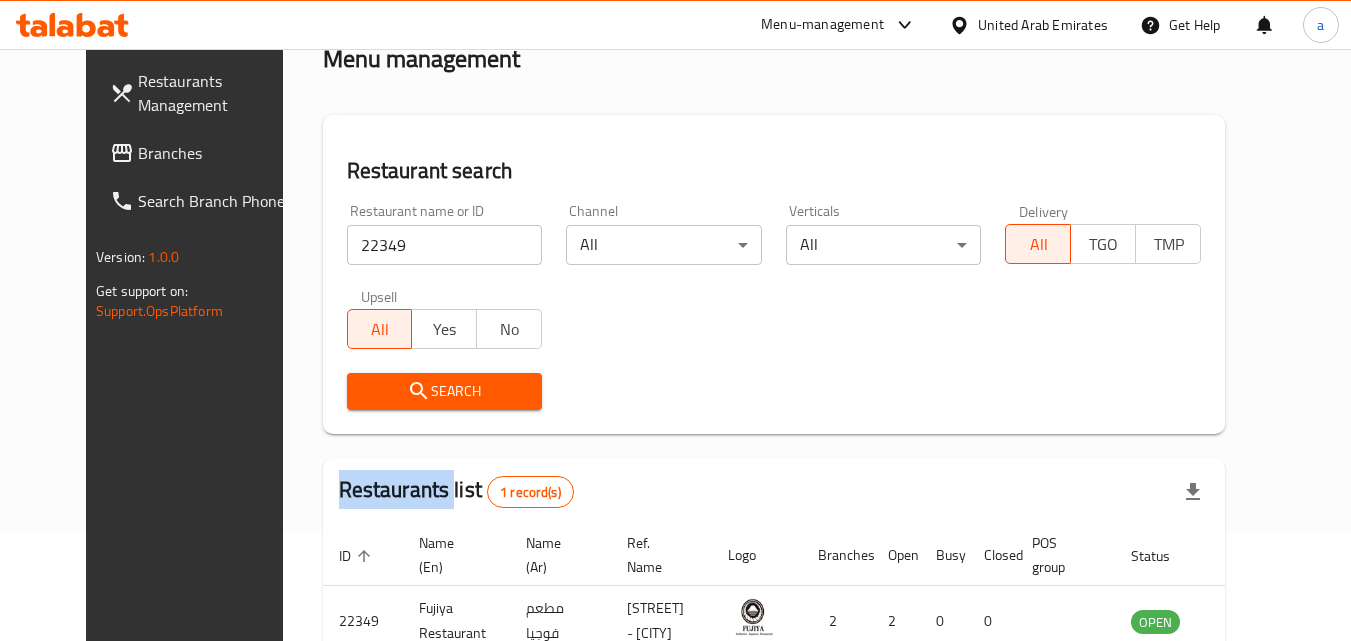 scroll, scrollTop: 234, scrollLeft: 0, axis: vertical 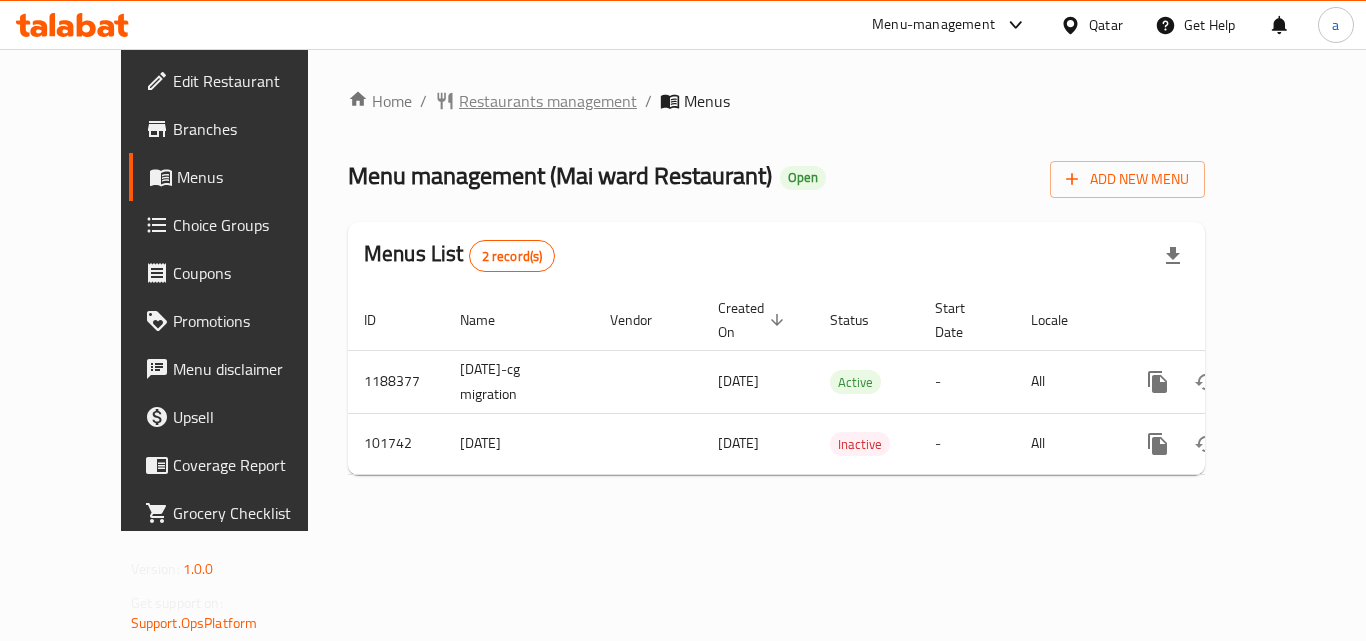 click on "Restaurants management" at bounding box center [548, 101] 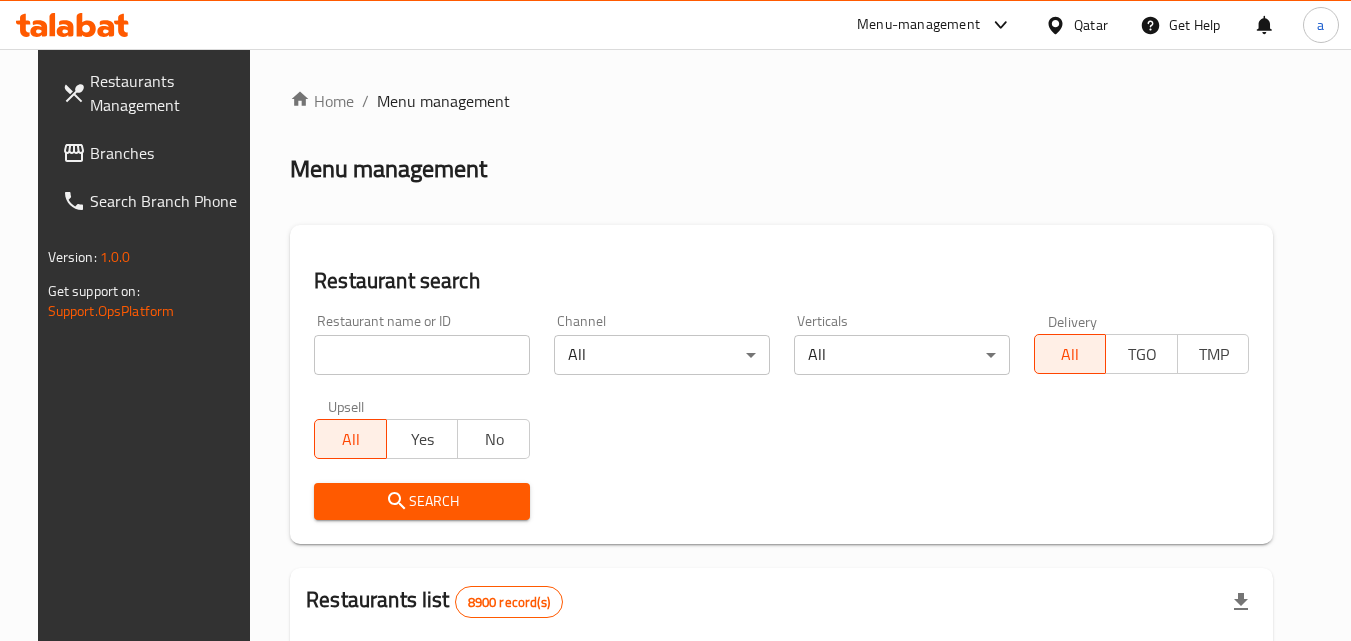 click on "Home / Menu management Menu management Restaurant search Restaurant name or ID Restaurant name or ID Channel All ​ Verticals All ​ Delivery All TGO TMP Upsell All Yes No   Search Restaurants list   8900 record(s) ID sorted ascending Name (En) Name (Ar) Ref. Name Logo Branches Open Busy Closed POS group Status Action 639 Hardee's هارديز TMP 23 18 0 0 Americana-Digital OPEN 663 Jabal Lebnan جبل لبنان 1 1 0 0 HIDDEN 664 Kanafji كنفجي 1 1 0 0 HIDDEN 665 Take Away تيك آوي 1 1 0 0 HIDDEN 666 Zaman Al-Khair Restaurant مطعم زمان الخير 1 0 0 0 INACTIVE 667 Al-Rabwah الربوة 1 0 0 0 INACTIVE 672 Bait Jedy بيت جدي 1 1 0 0 HIDDEN 673 Coffee Centre مركز القهوة 1 0 0 0 INACTIVE 676 Morning fresh مورنيج فريش 1 1 0 0 HIDDEN 680 Al-Qarmouty القرموطي 1 0 0 0 HIDDEN Rows per page: 10 1-10 of 8900" at bounding box center (781, 709) 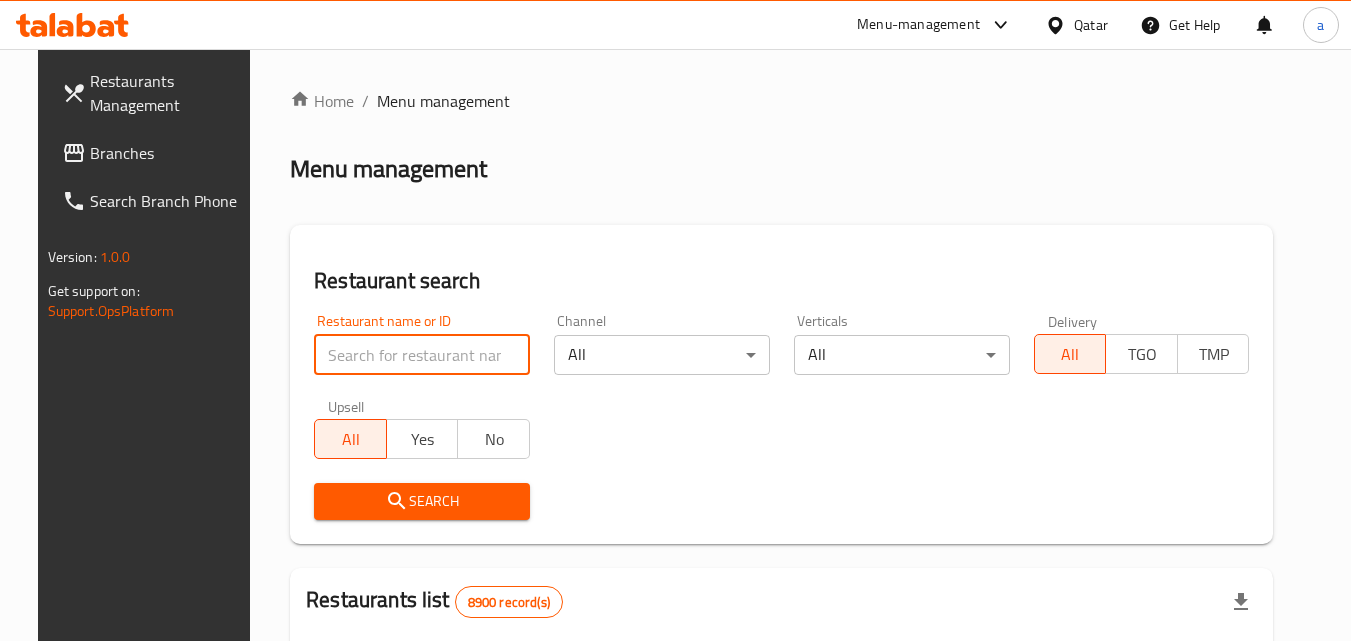click at bounding box center (422, 355) 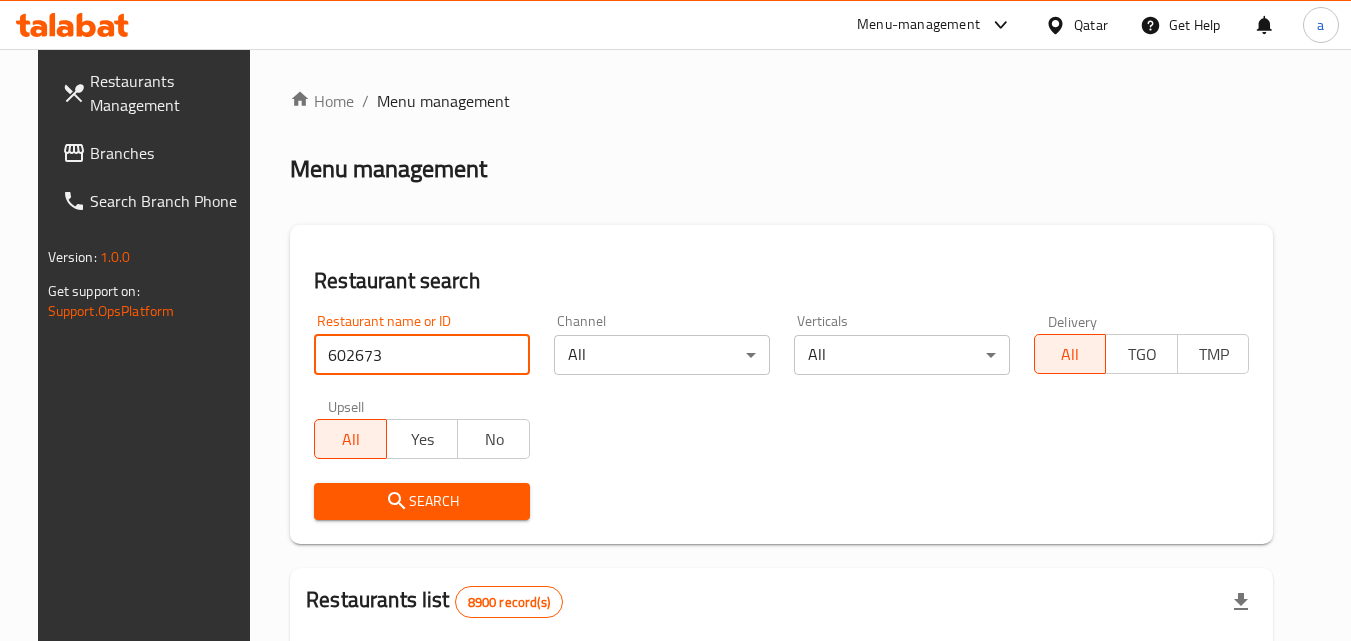type on "602673" 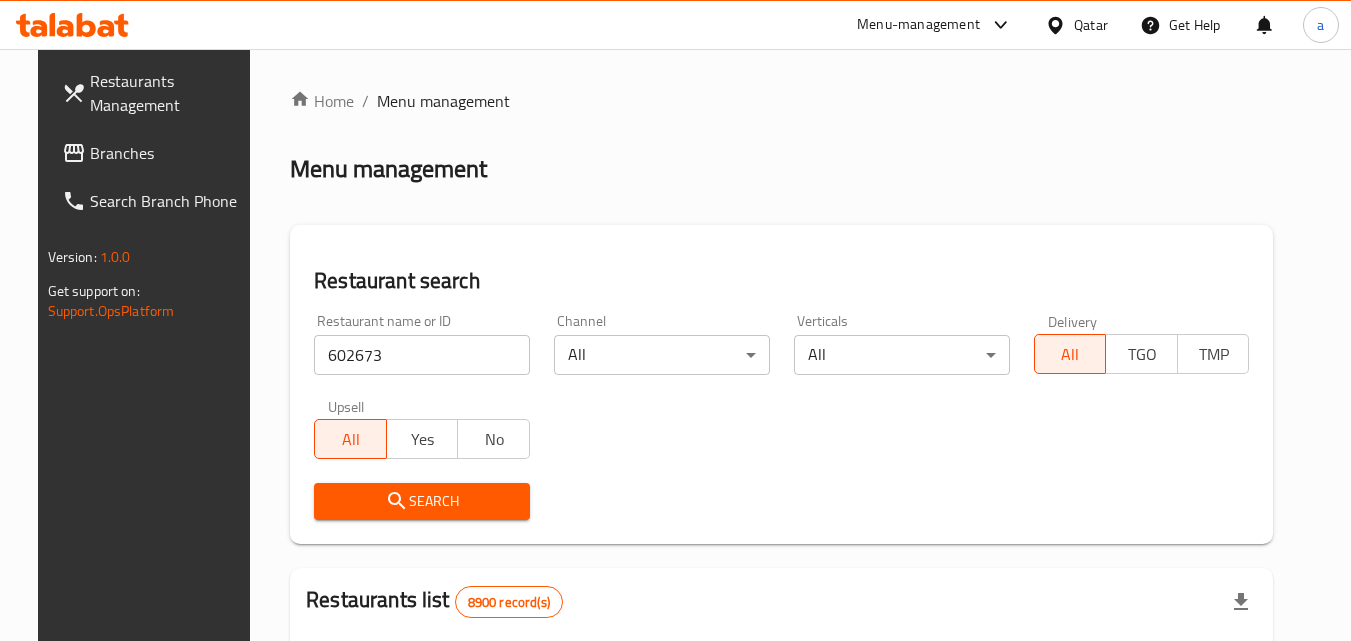 click on "Search" at bounding box center [422, 501] 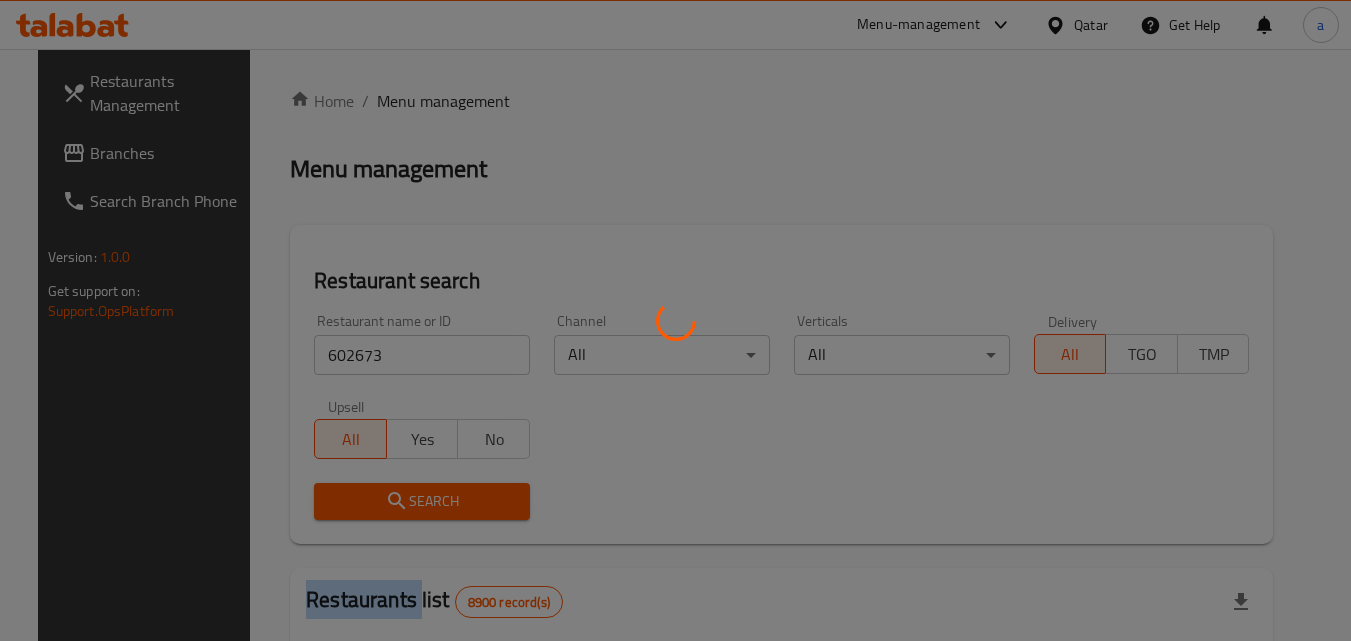 click at bounding box center (675, 320) 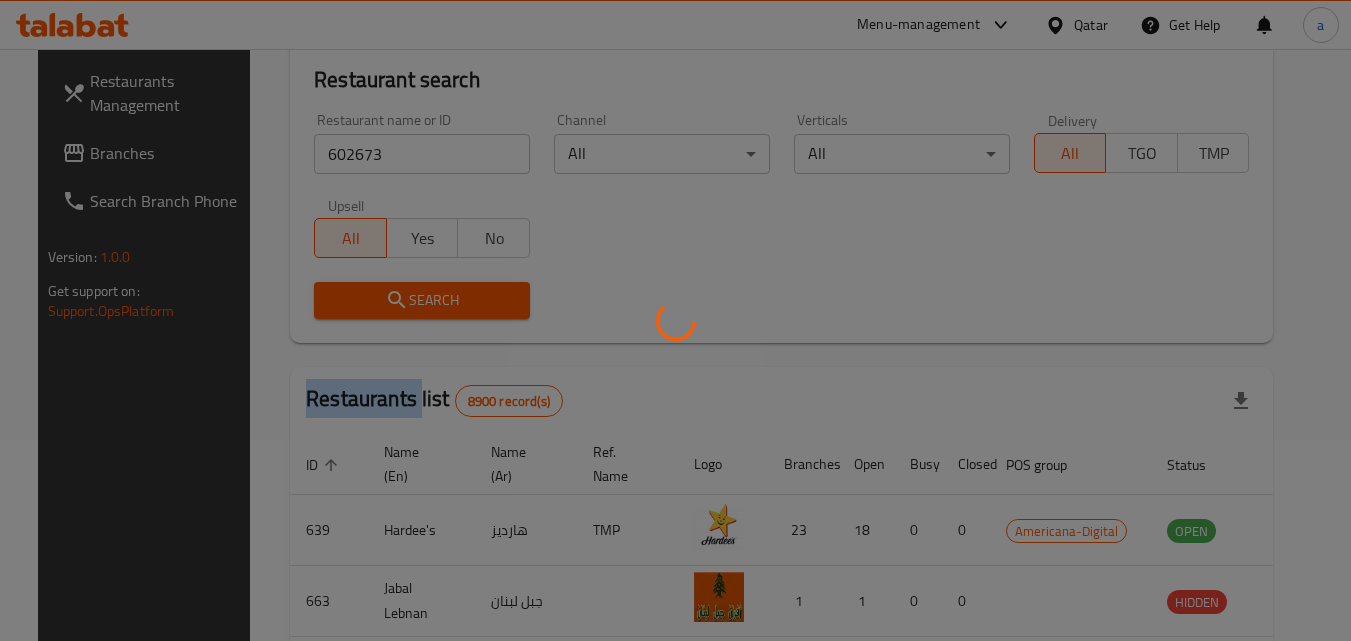 scroll, scrollTop: 0, scrollLeft: 0, axis: both 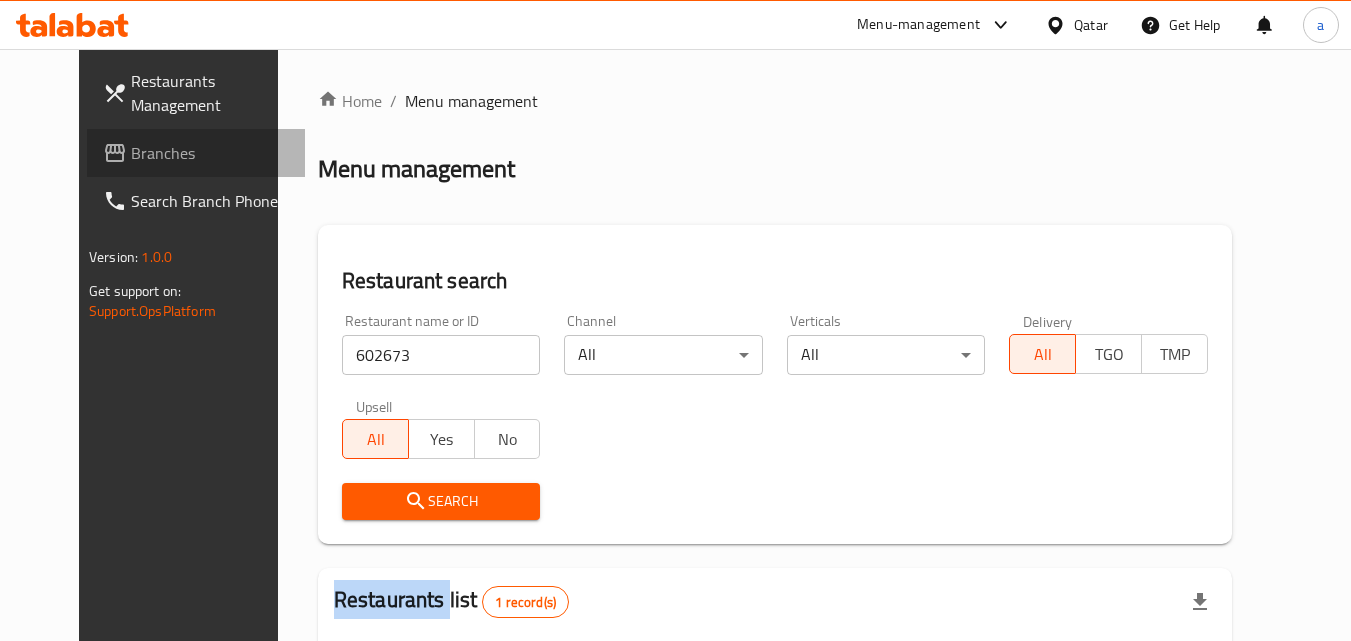 click on "Branches" at bounding box center (210, 153) 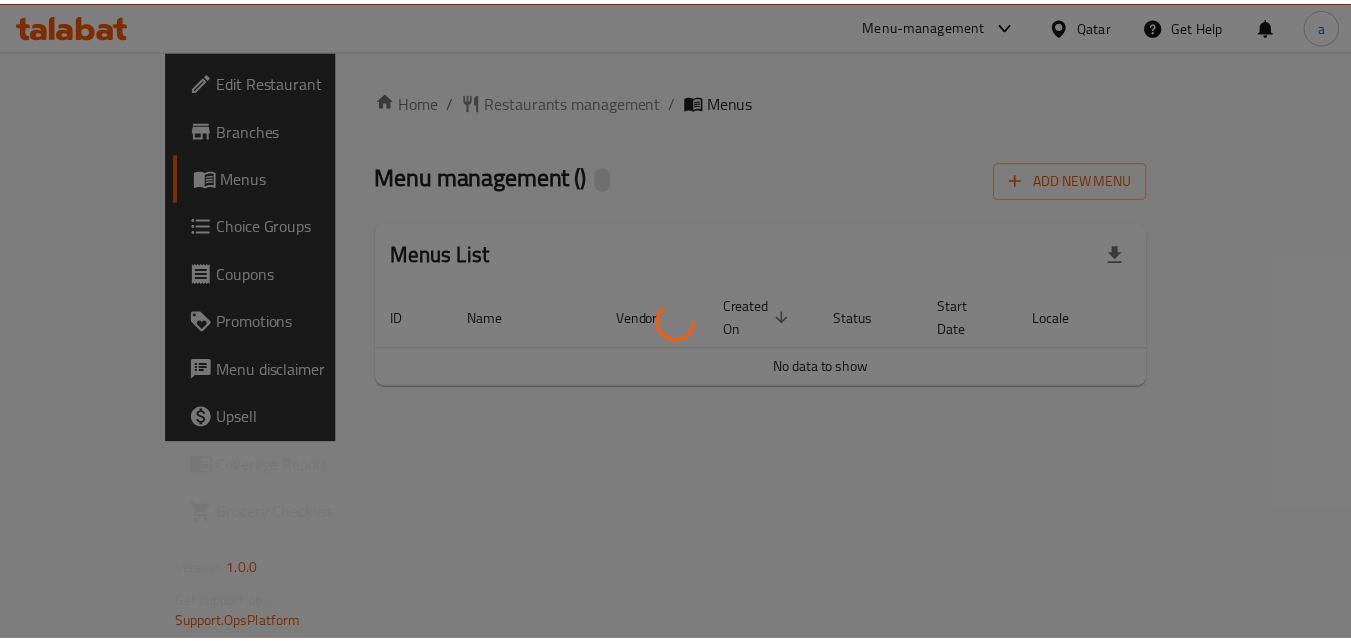 scroll, scrollTop: 0, scrollLeft: 0, axis: both 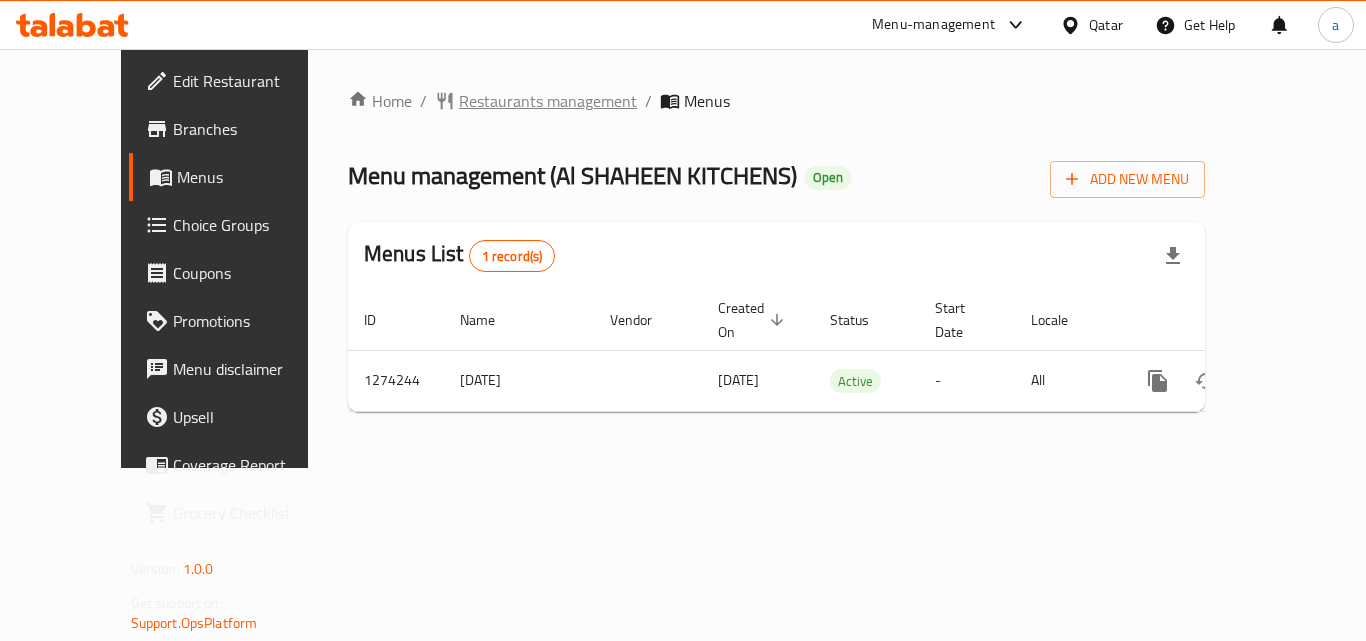 click on "Restaurants management" at bounding box center (548, 101) 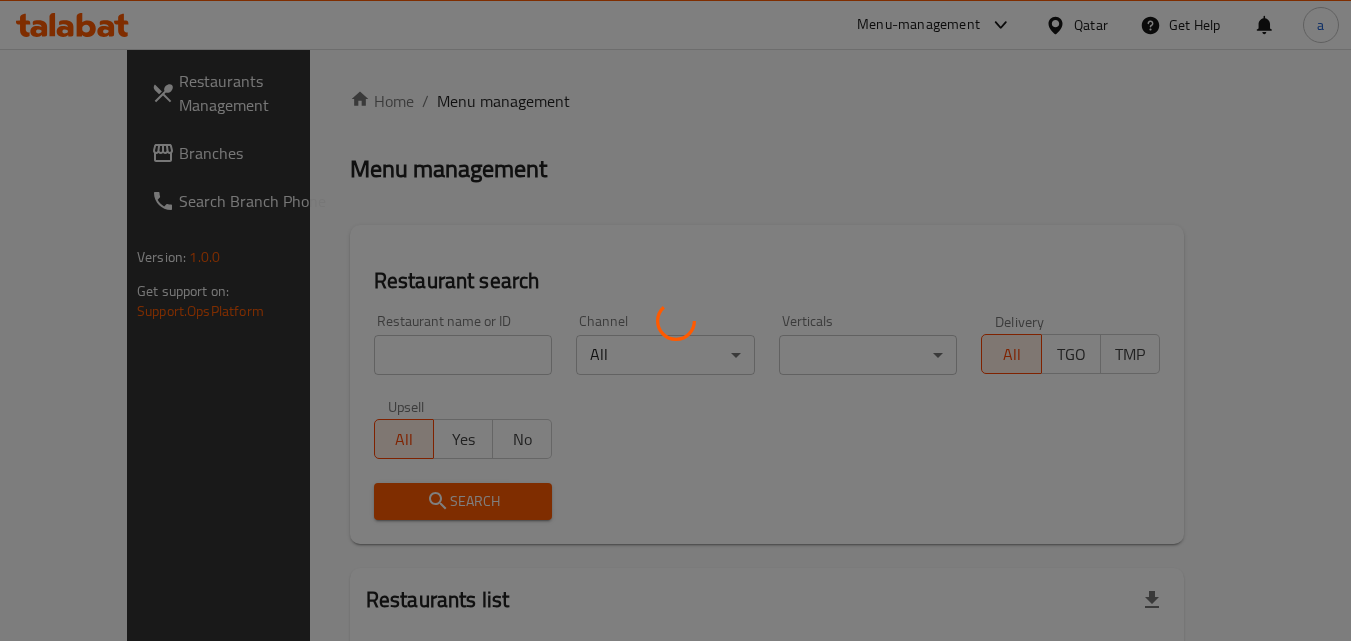click at bounding box center (675, 320) 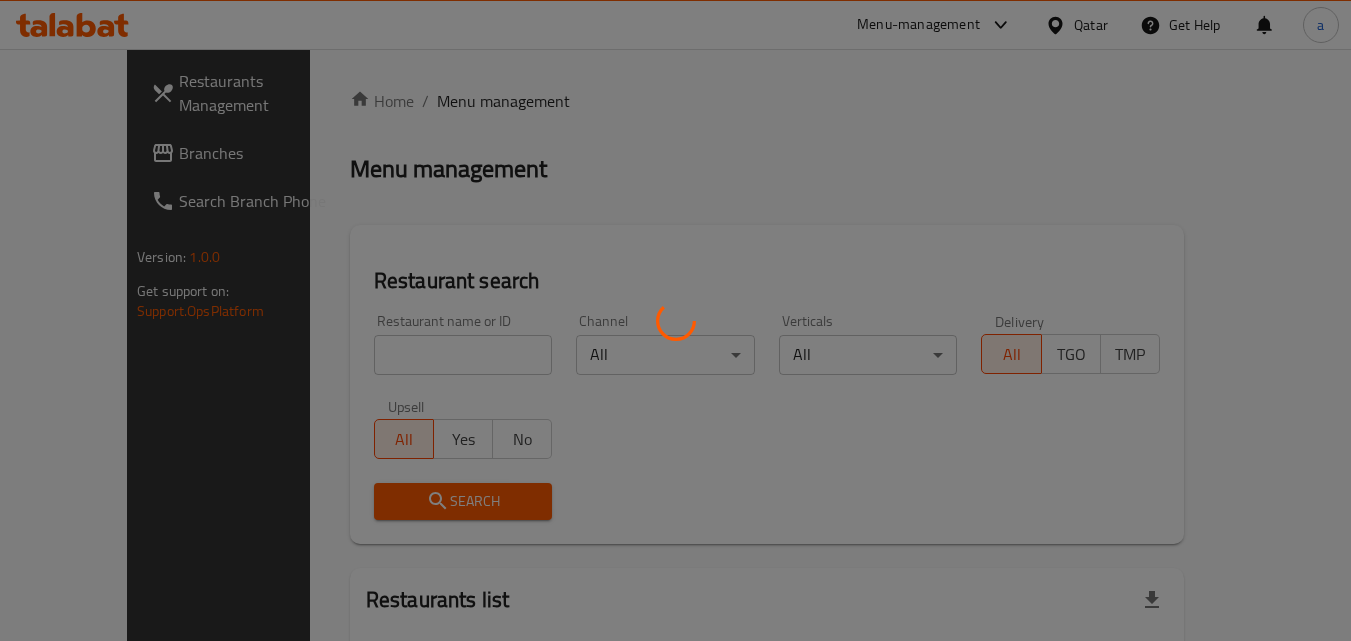 click at bounding box center (675, 320) 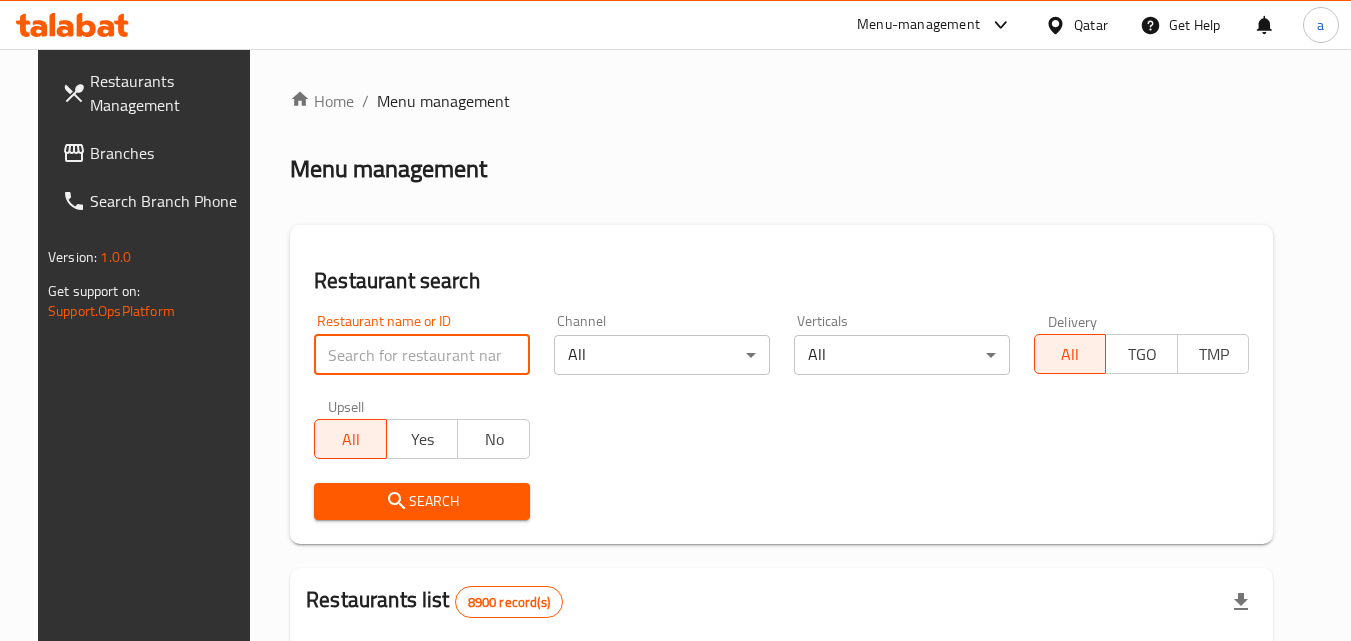 click at bounding box center [422, 355] 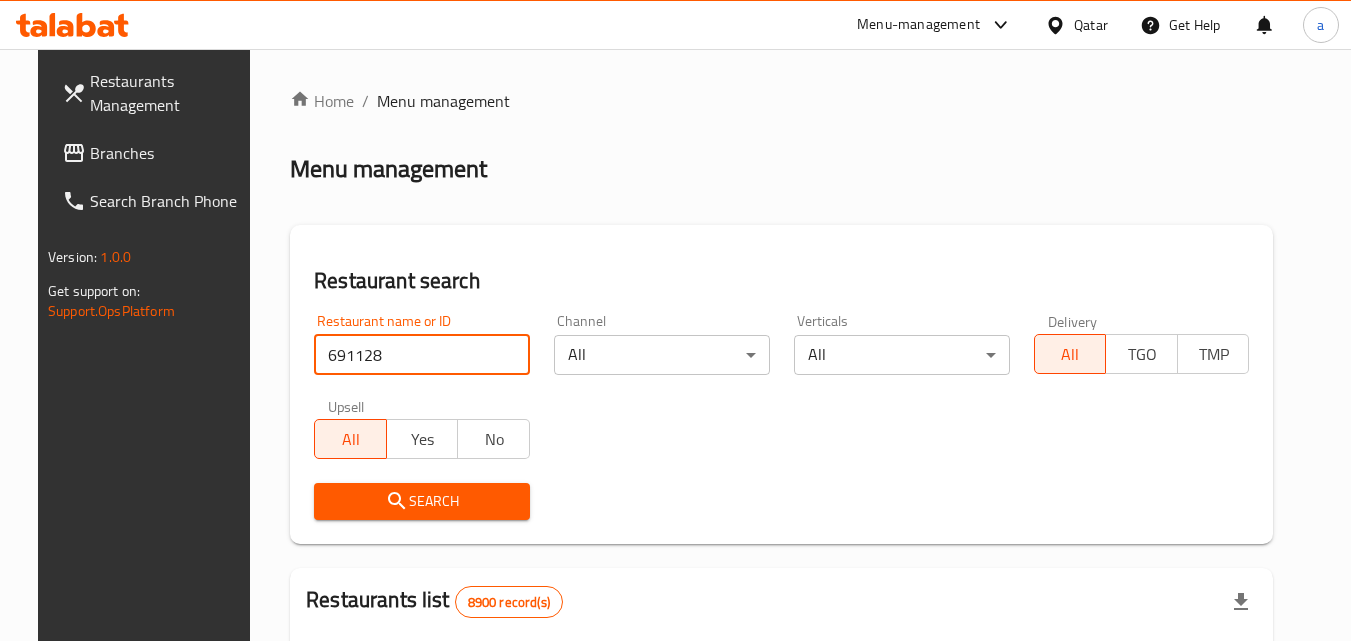 type on "691128" 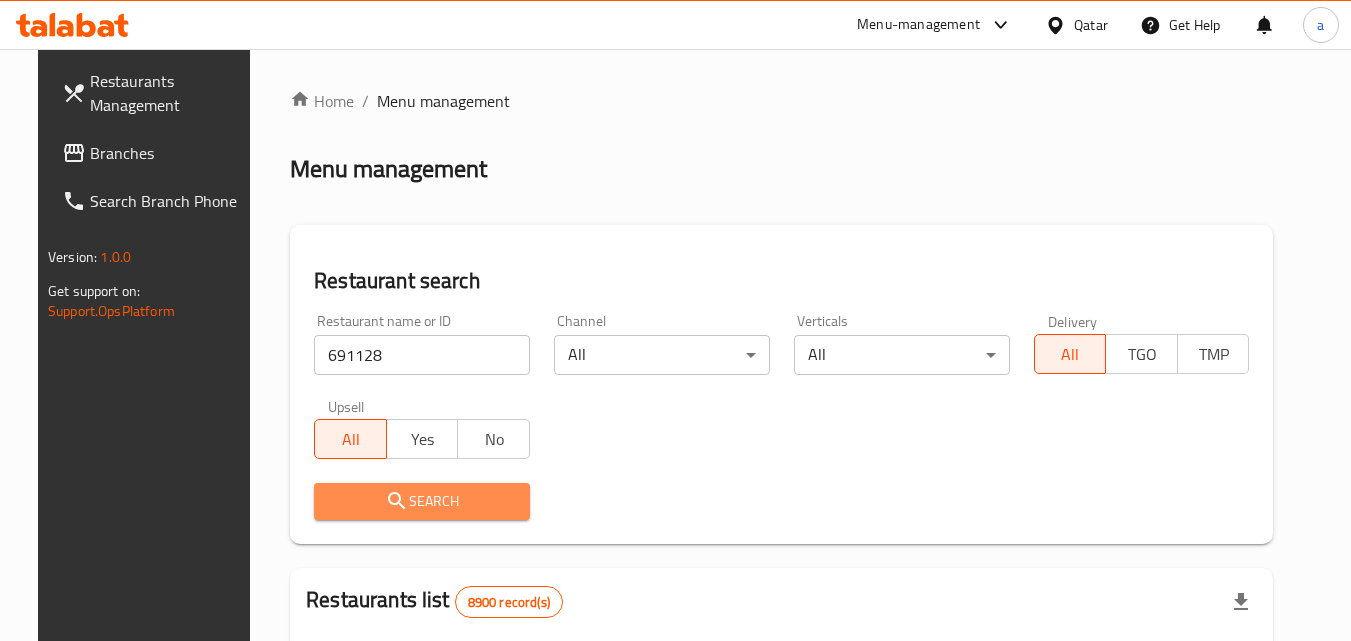 click on "Search" at bounding box center [422, 501] 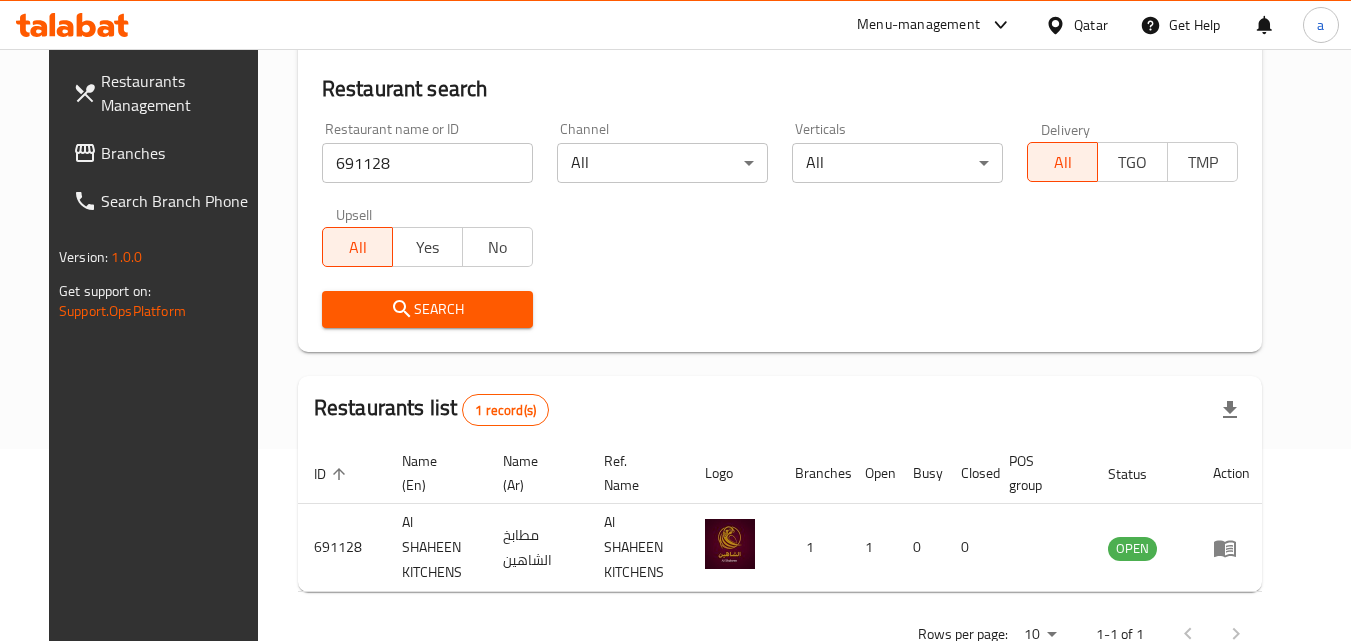 scroll, scrollTop: 234, scrollLeft: 0, axis: vertical 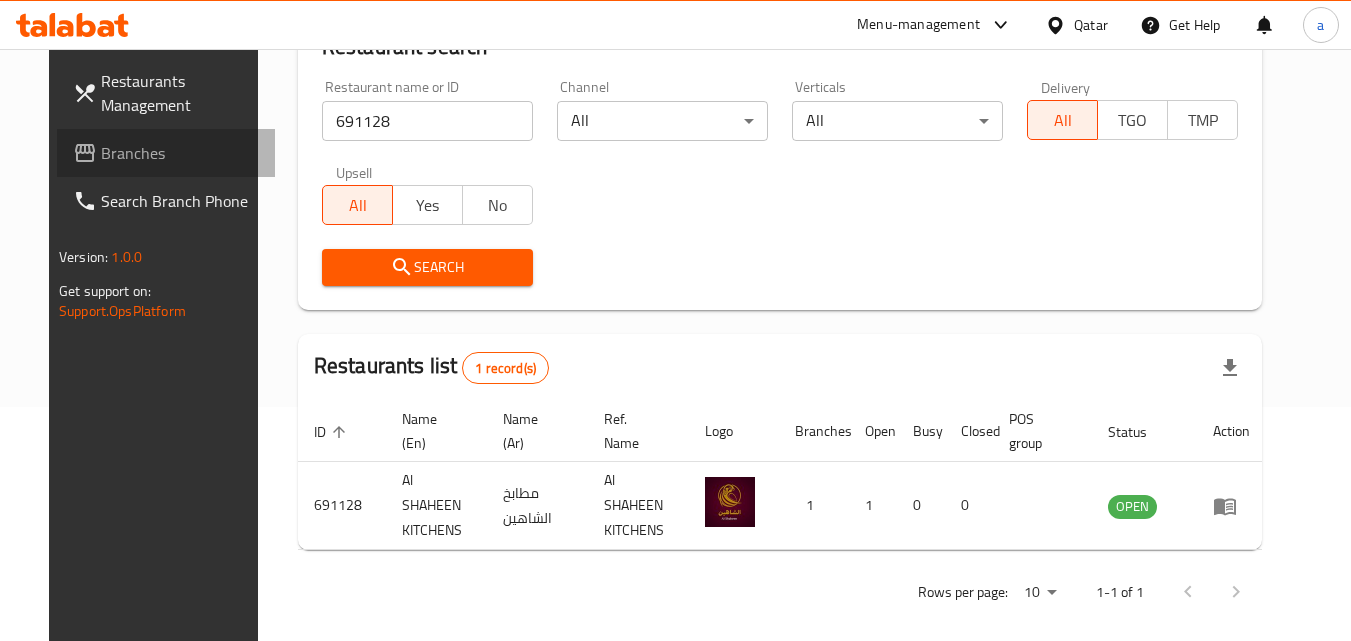 click 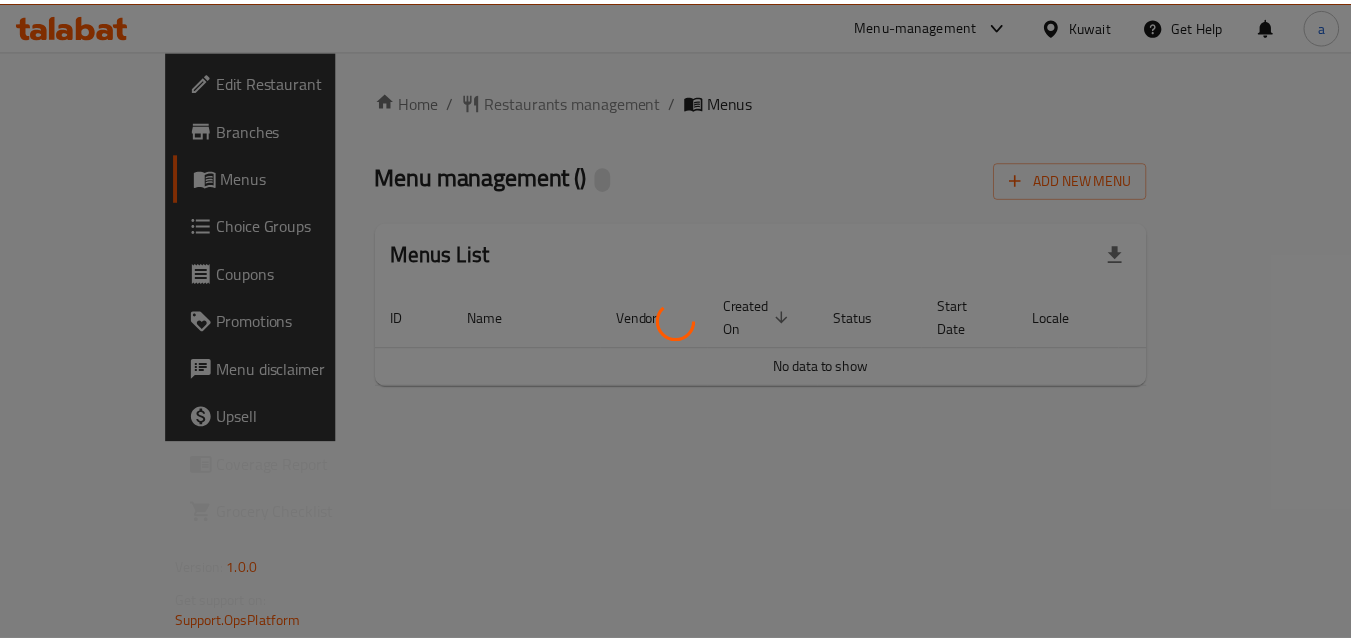 scroll, scrollTop: 0, scrollLeft: 0, axis: both 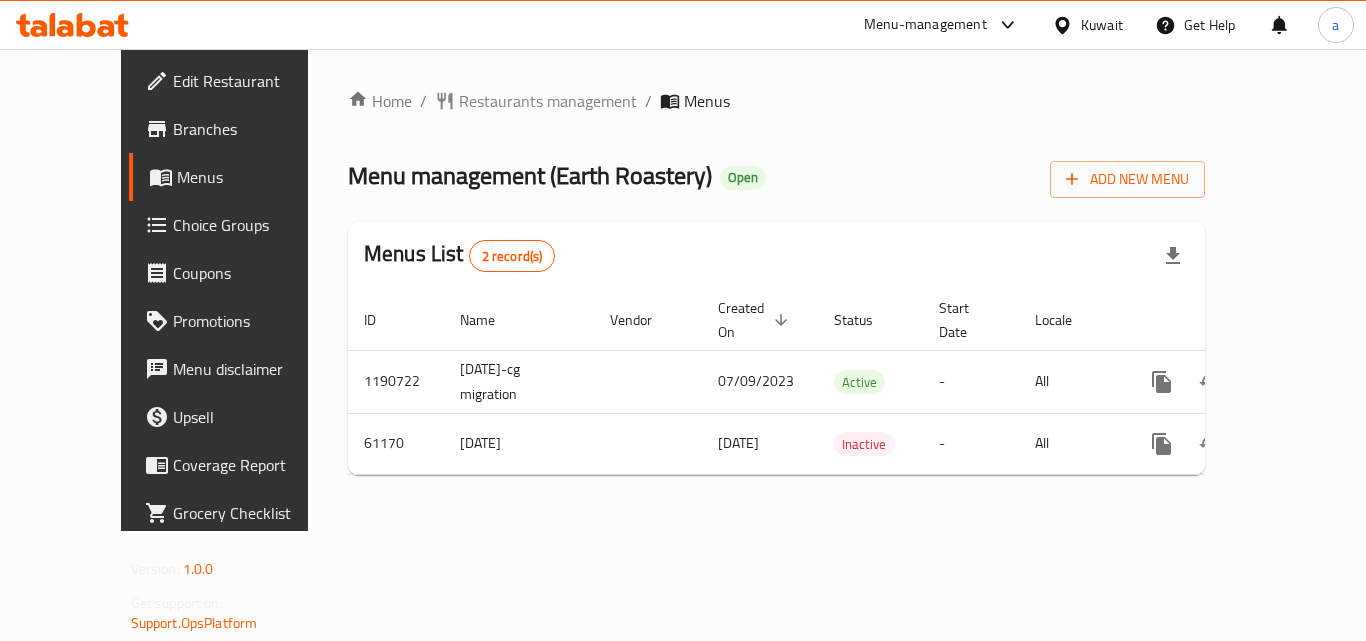 click on "Home / Restaurants management / Menus Menu management ( Earth Roastery )  Open Add New Menu Menus List   2 record(s) ID Name Vendor Created On sorted descending Status Start Date Locale Actions 1190722 7/5/2020-cg migration 07/09/2023 Active - All 61170 7/5/2020 07/05/2020 Inactive - All" at bounding box center [776, 290] 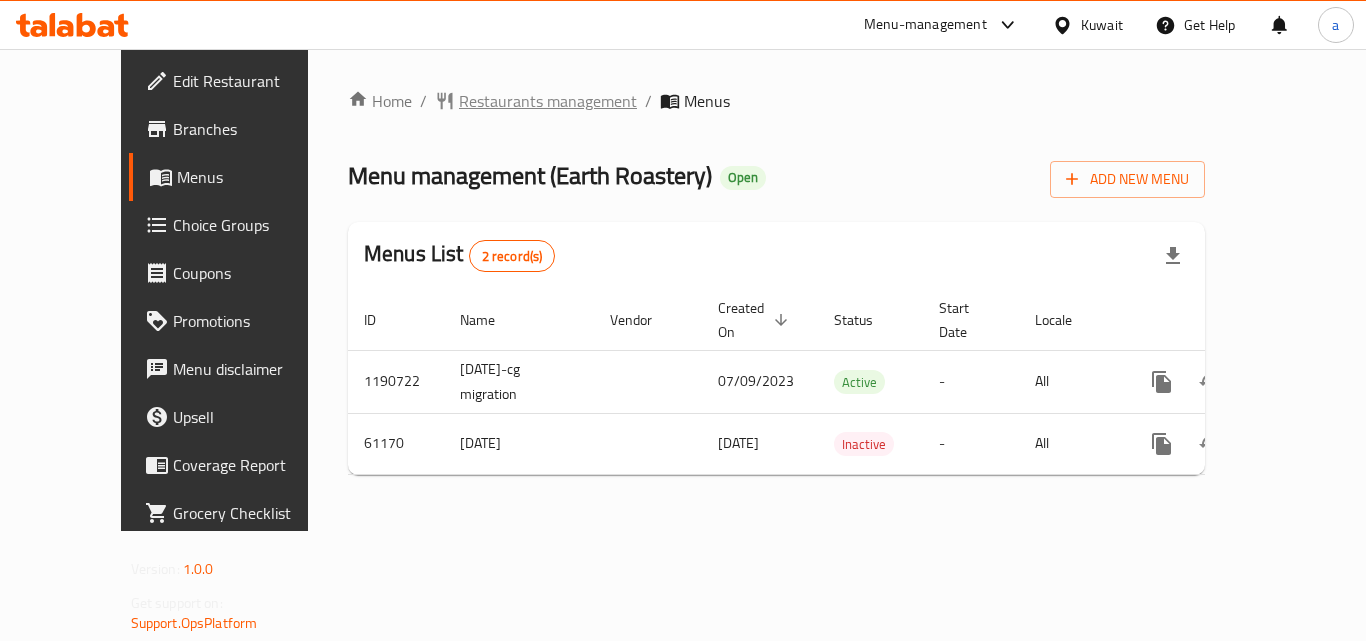 click on "Restaurants management" at bounding box center [548, 101] 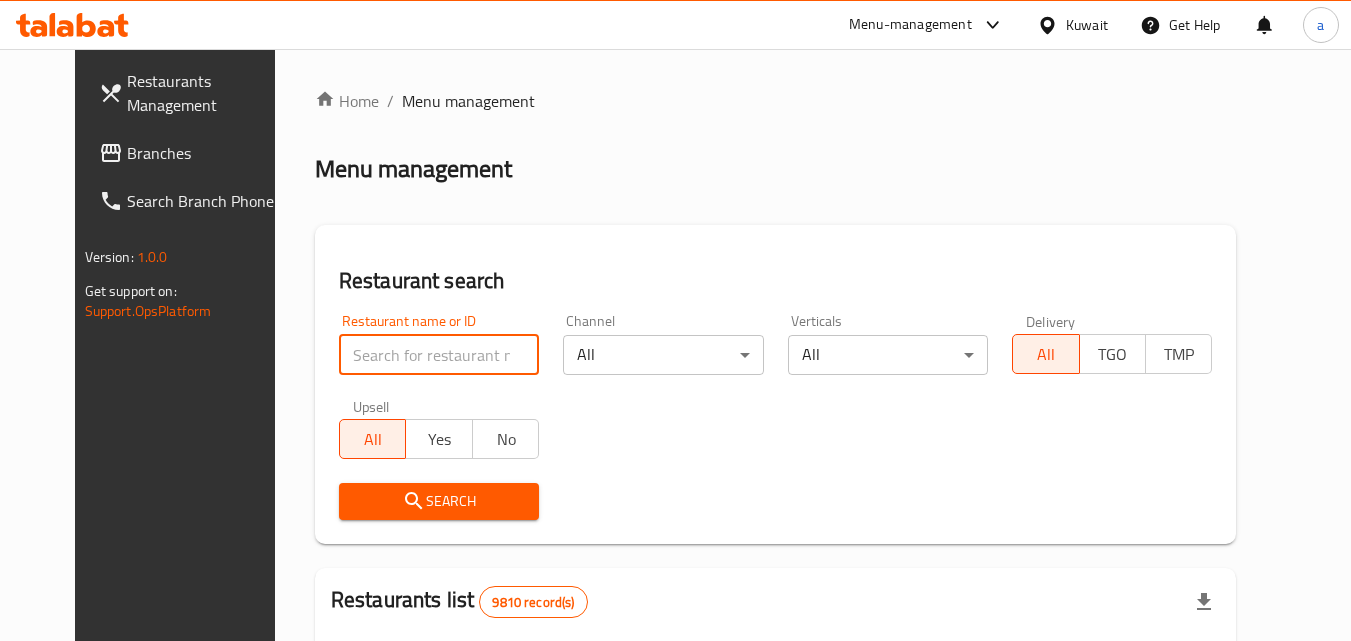 click at bounding box center [439, 355] 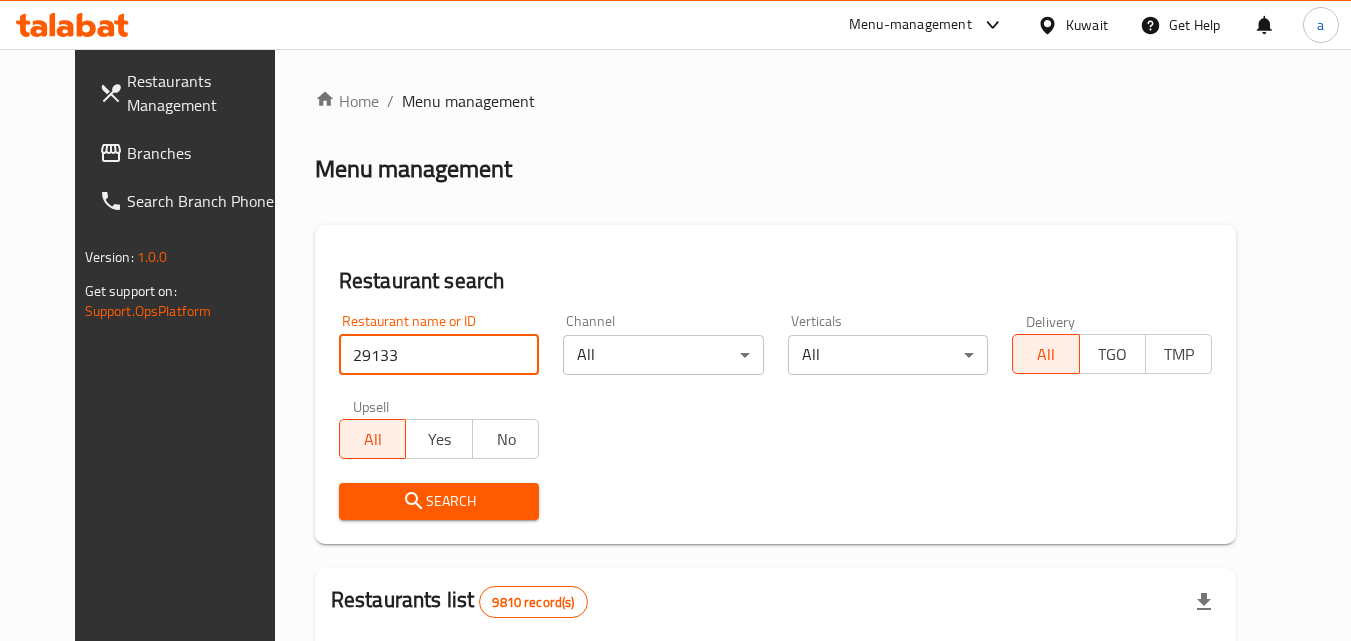 type on "29133" 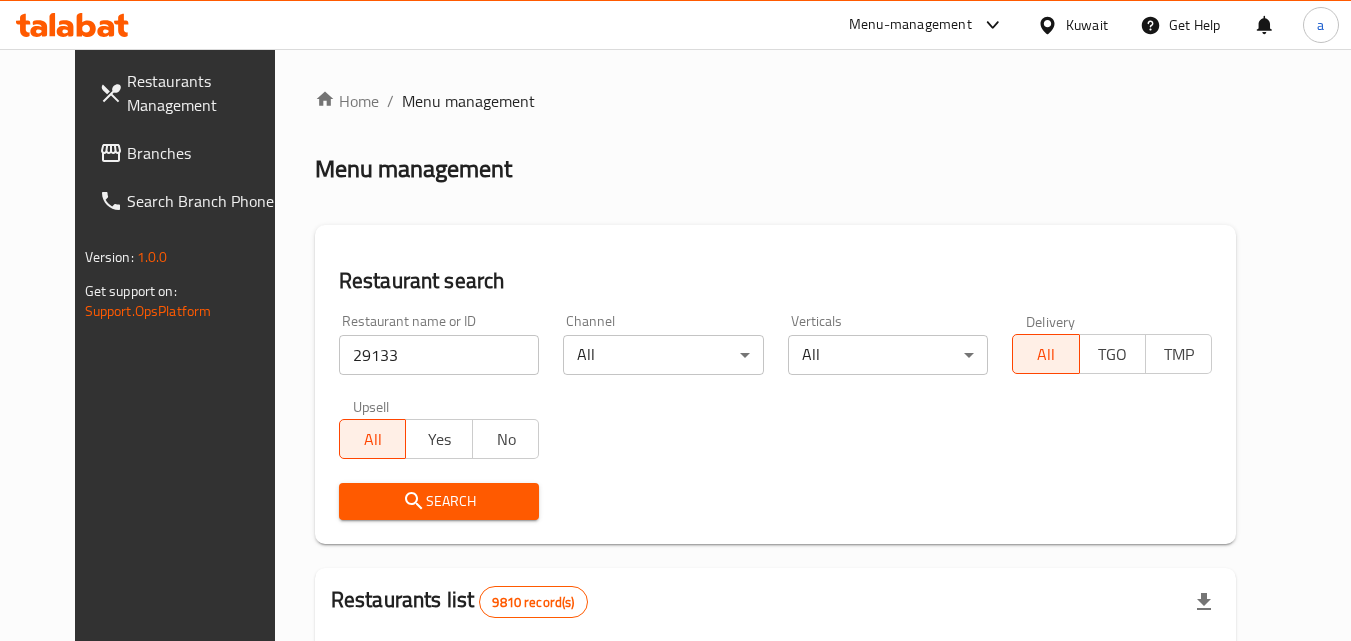 click on "Search" at bounding box center [439, 501] 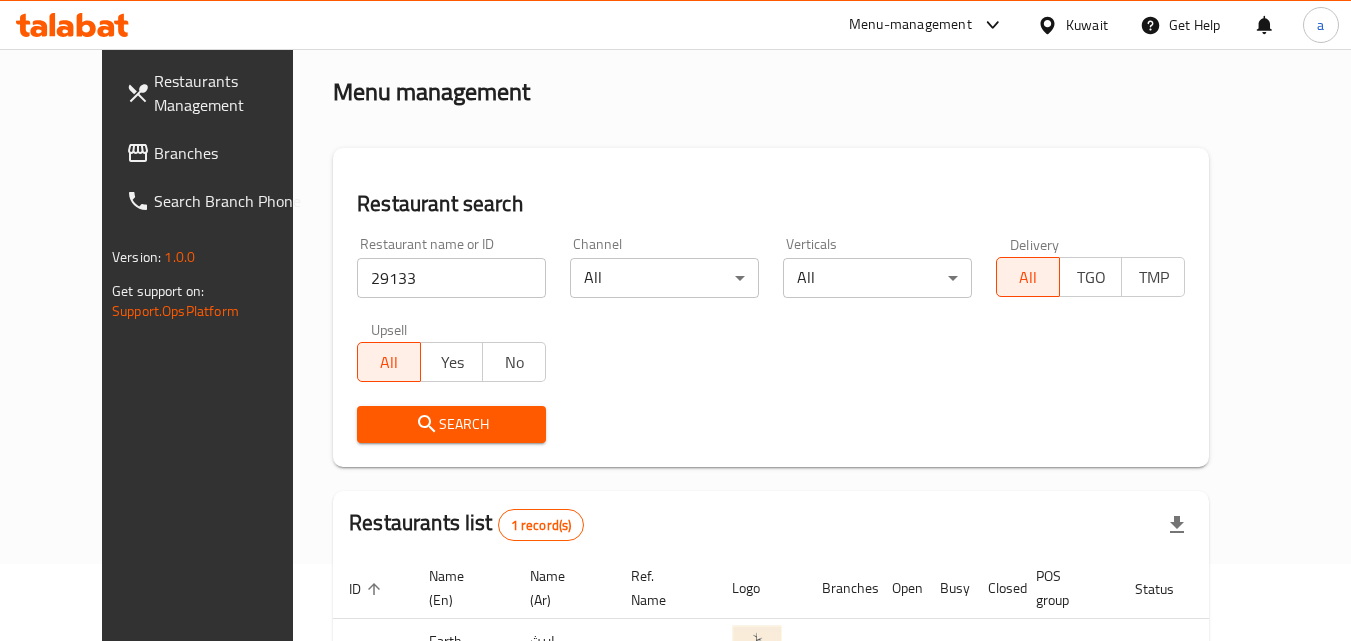 scroll, scrollTop: 234, scrollLeft: 0, axis: vertical 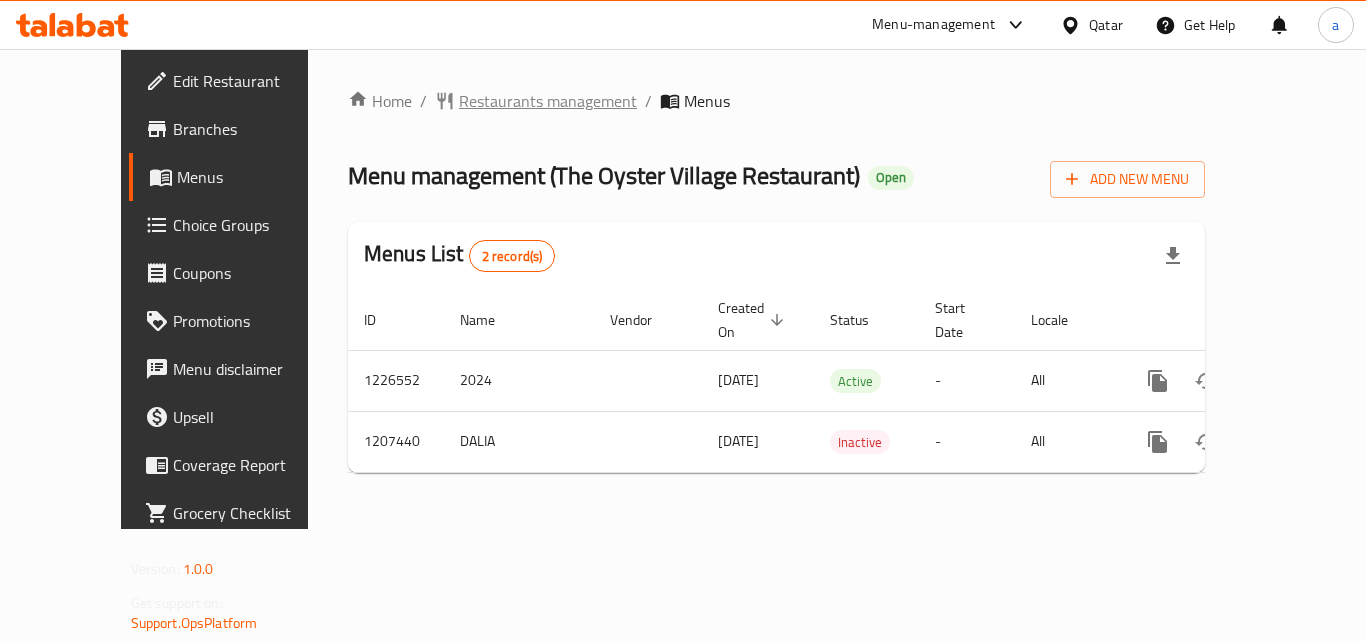 click on "Restaurants management" at bounding box center [548, 101] 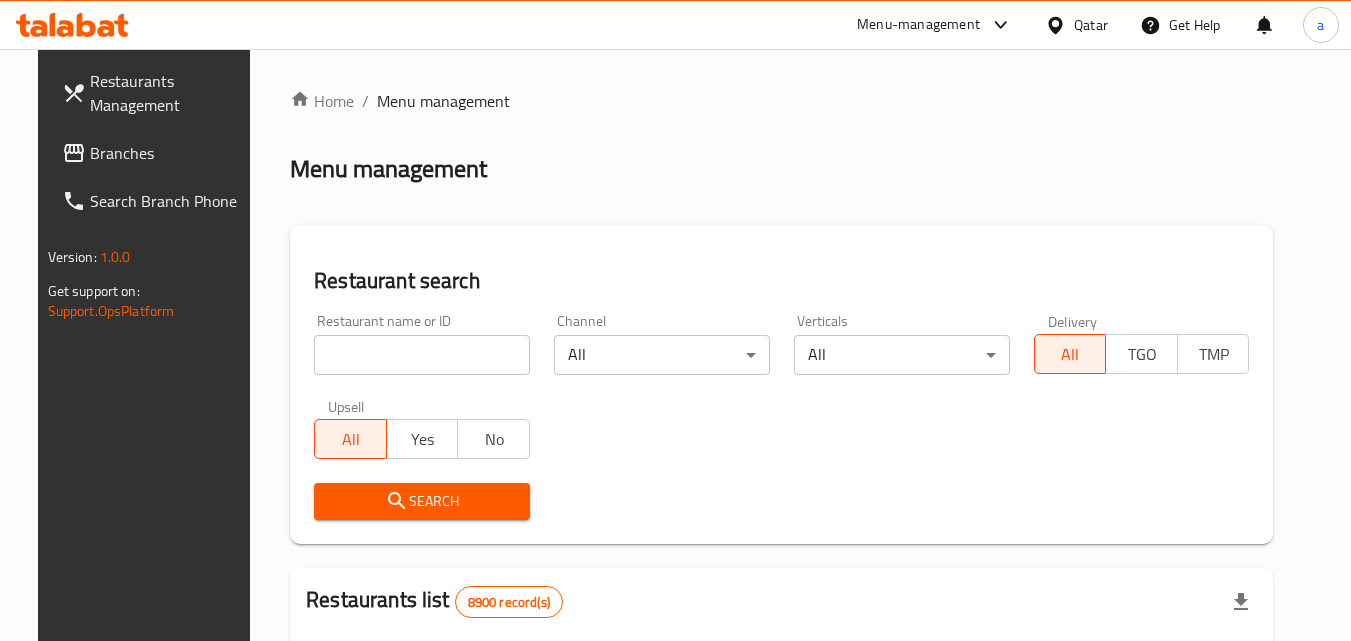 click at bounding box center [675, 320] 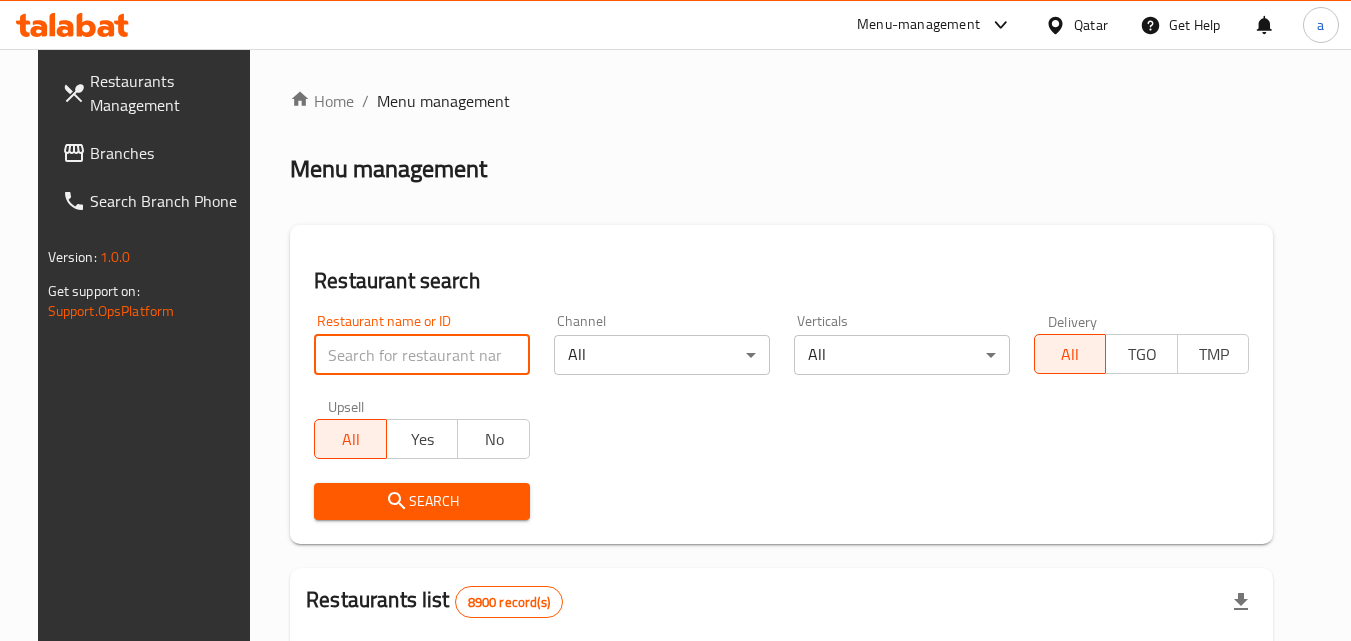 click at bounding box center [422, 355] 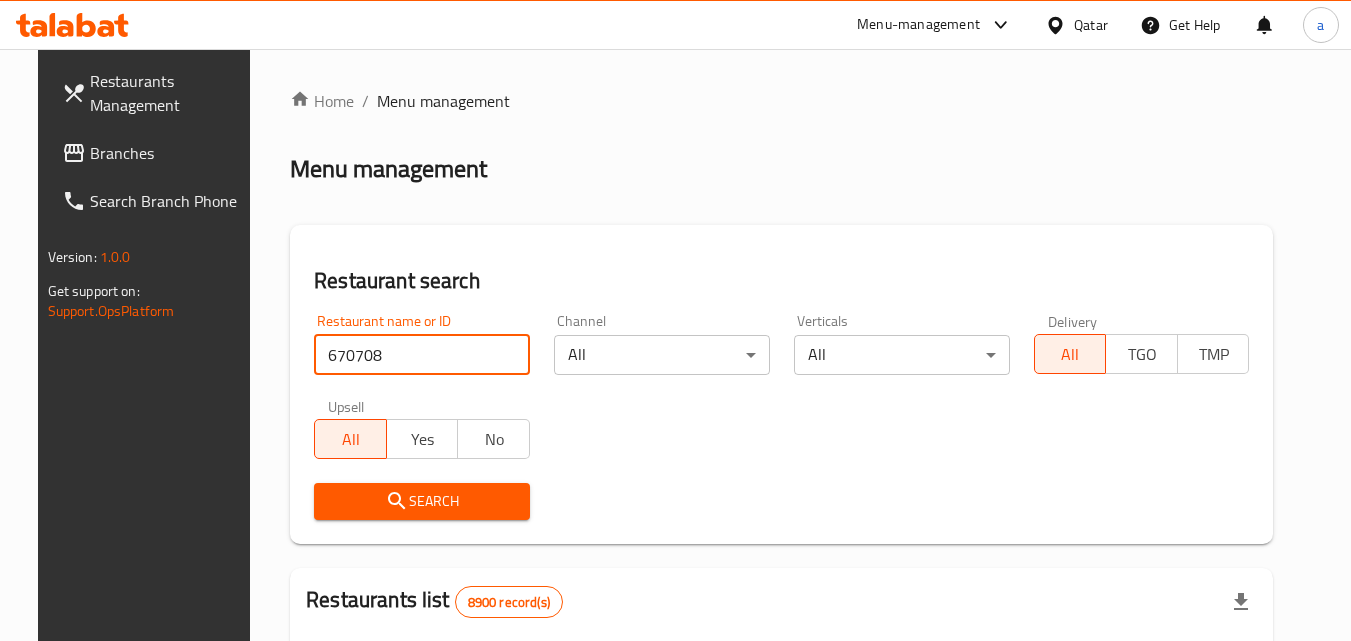 type on "670708" 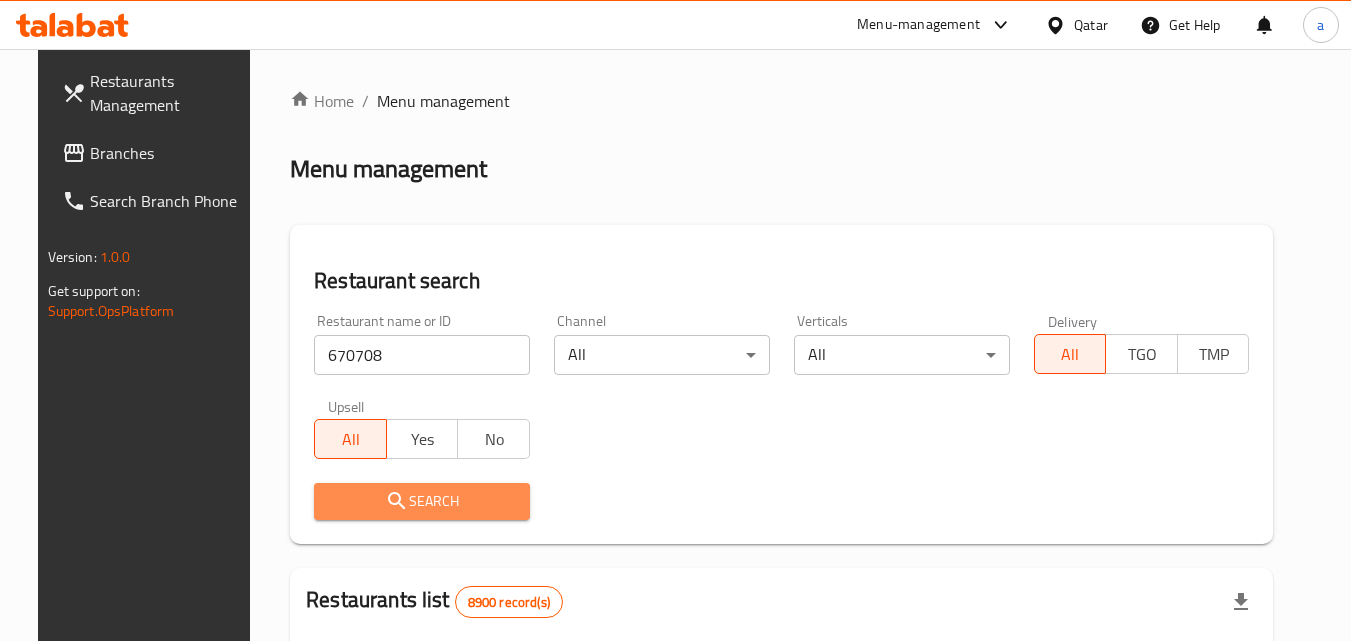 click on "Search" at bounding box center [422, 501] 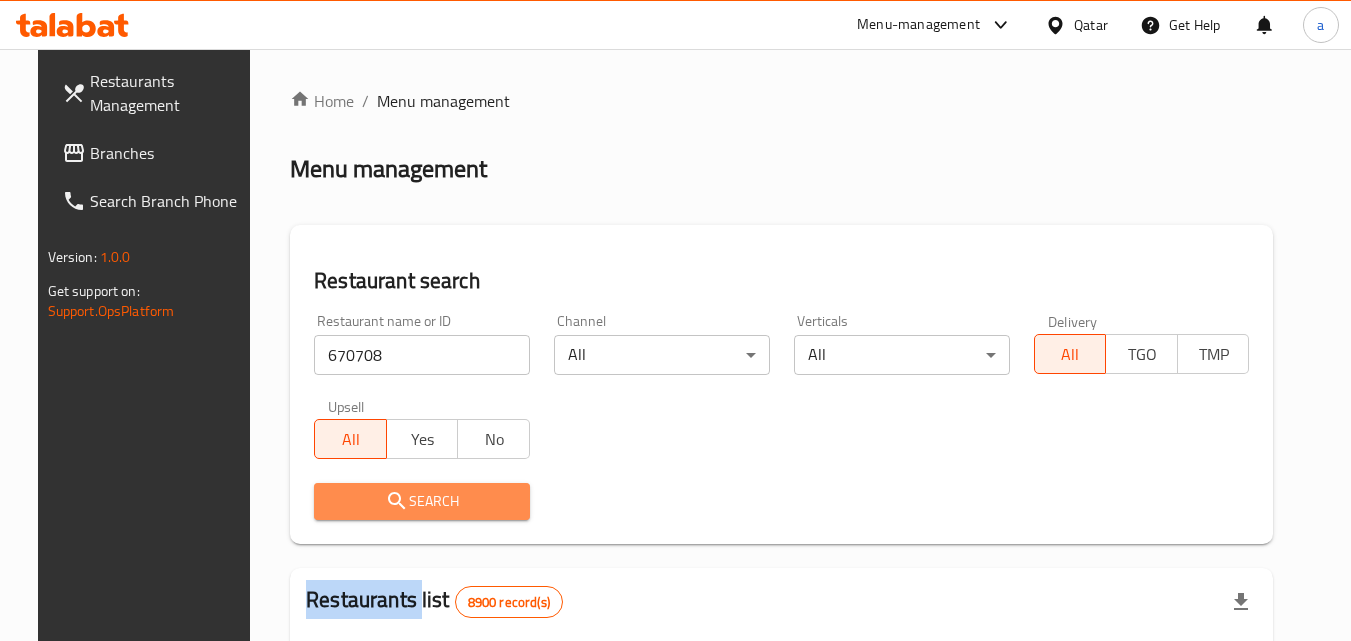 click at bounding box center (675, 320) 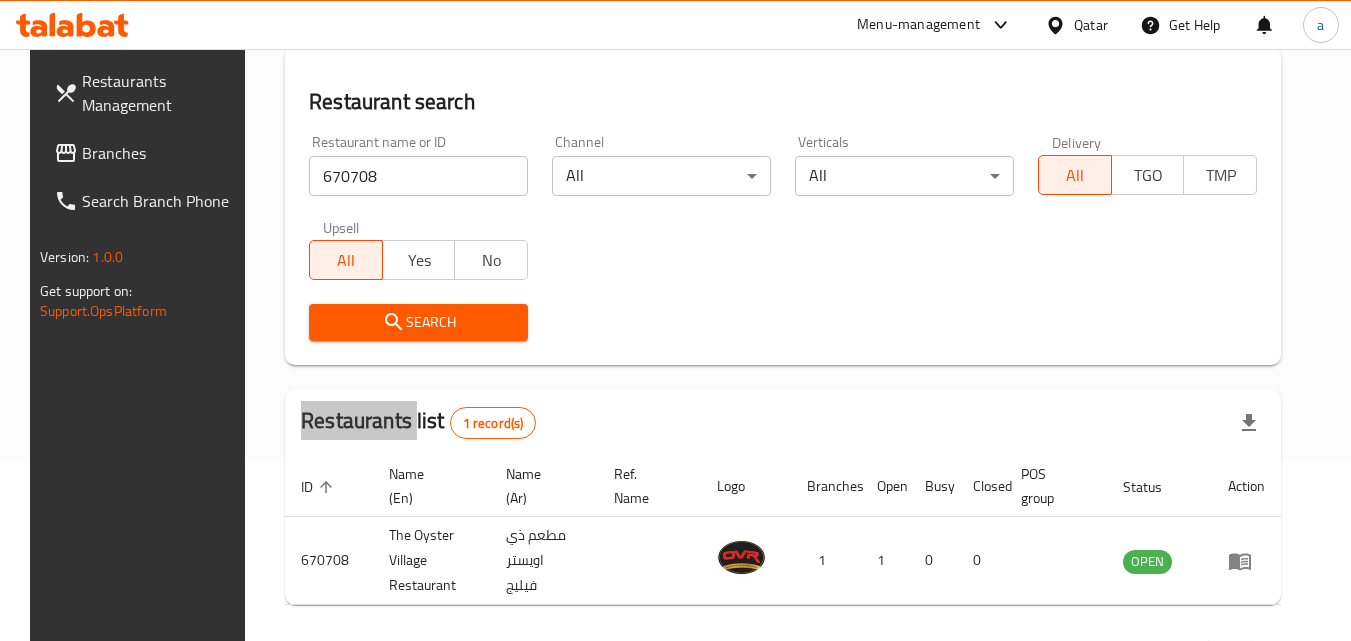 scroll, scrollTop: 0, scrollLeft: 0, axis: both 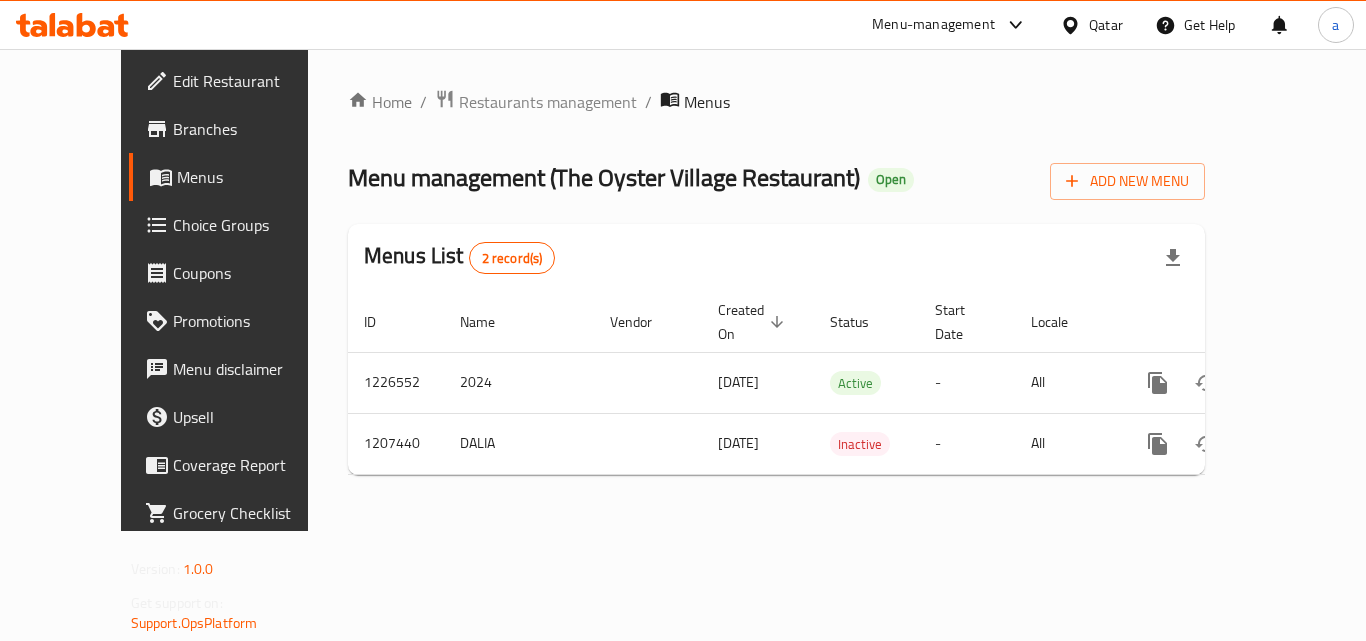 click on "Choice Groups" at bounding box center (253, 225) 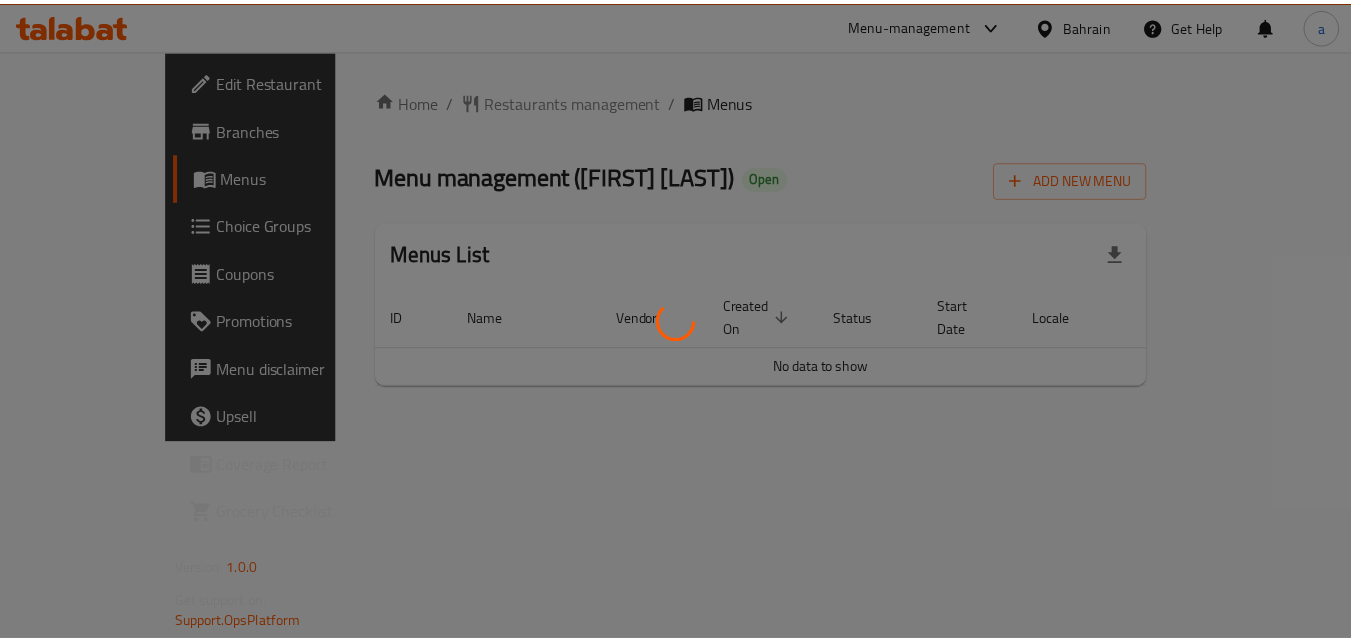 scroll, scrollTop: 0, scrollLeft: 0, axis: both 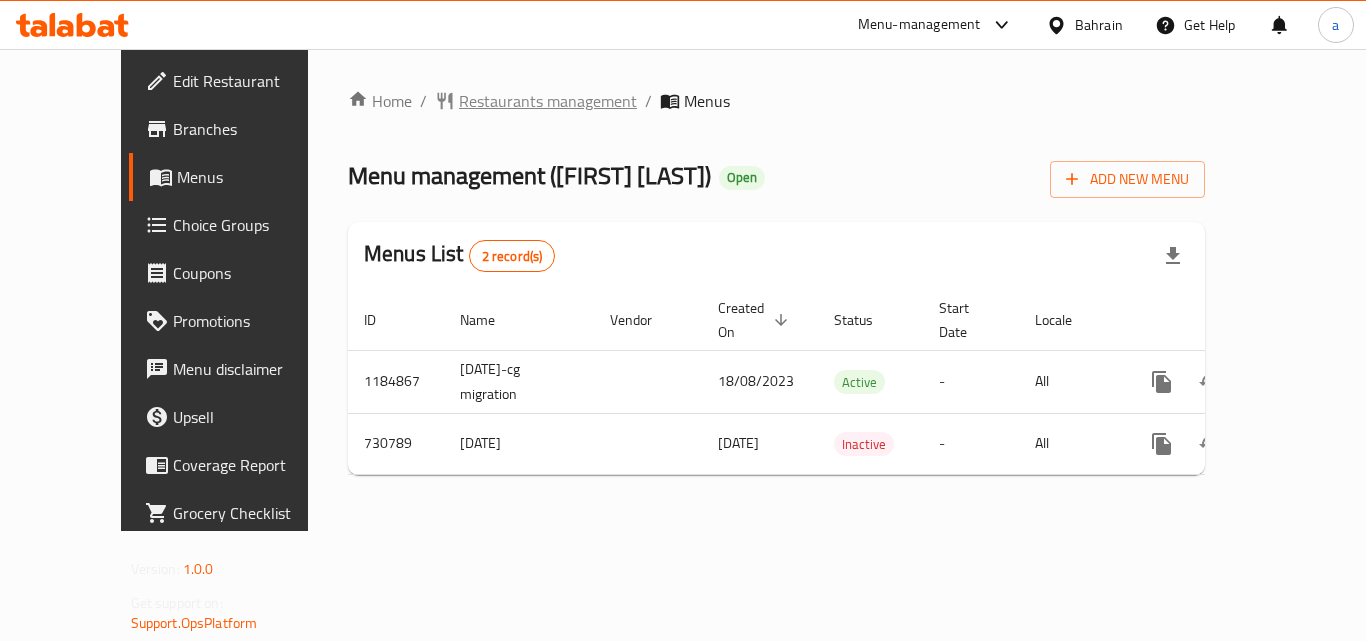 click on "Restaurants management" at bounding box center (548, 101) 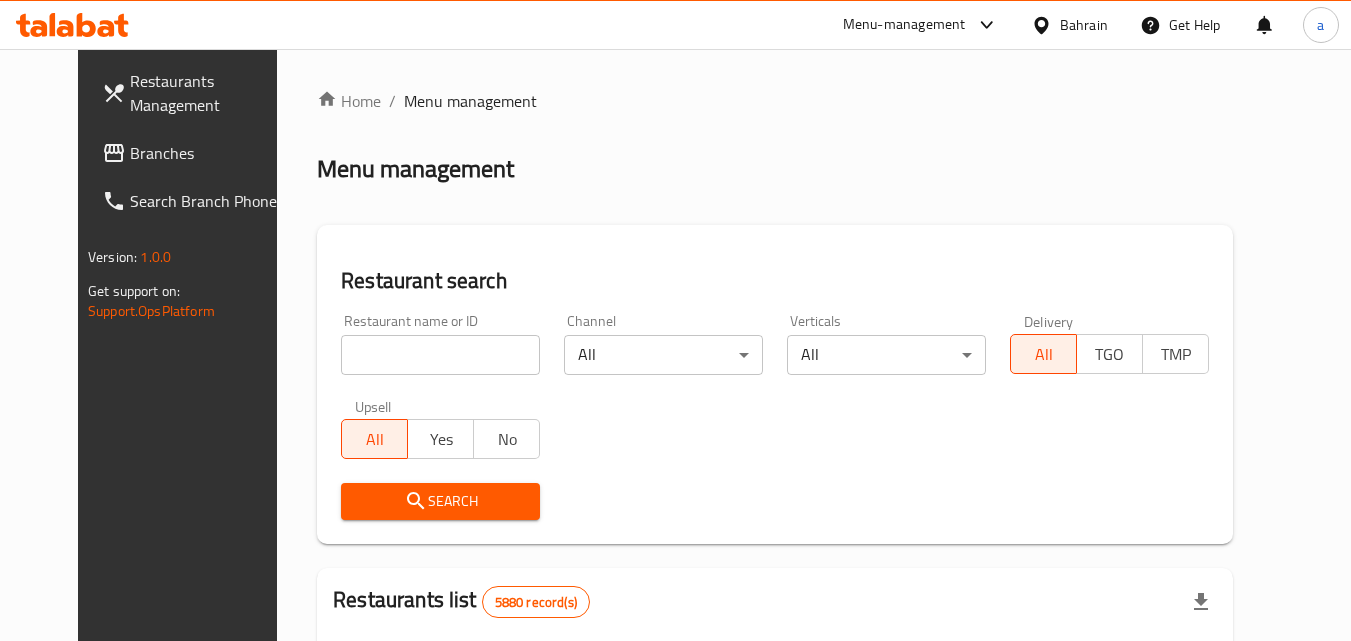 click at bounding box center [675, 320] 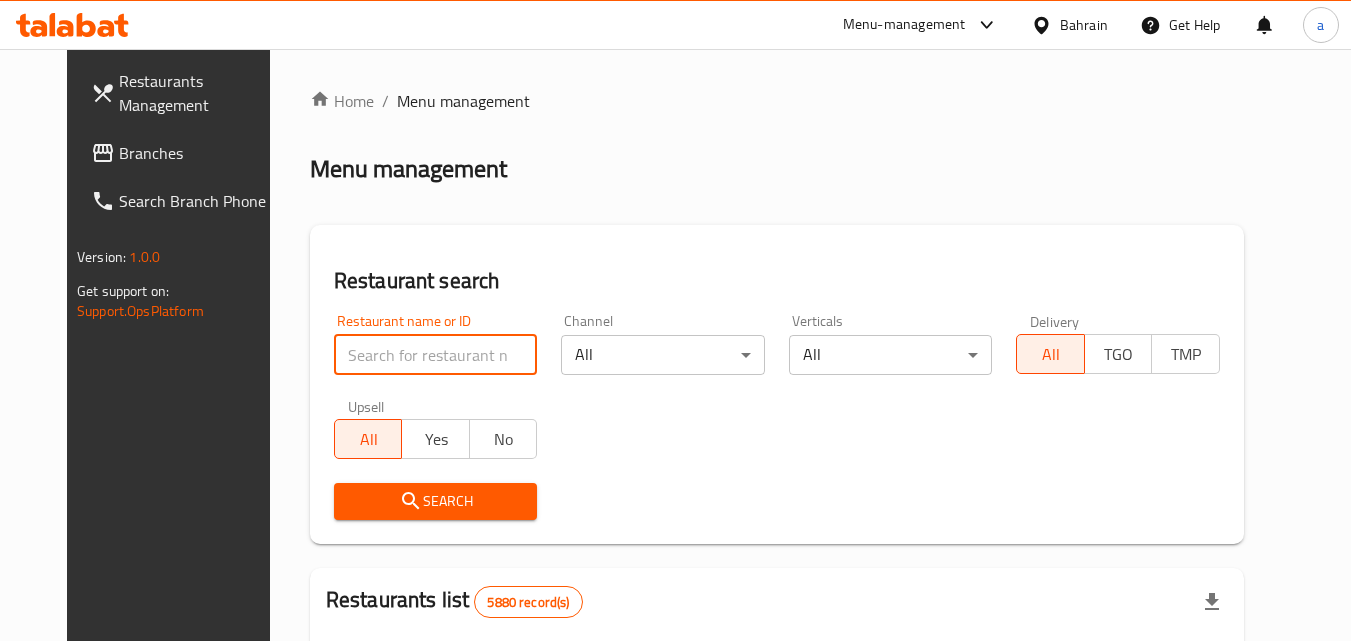 click at bounding box center [436, 355] 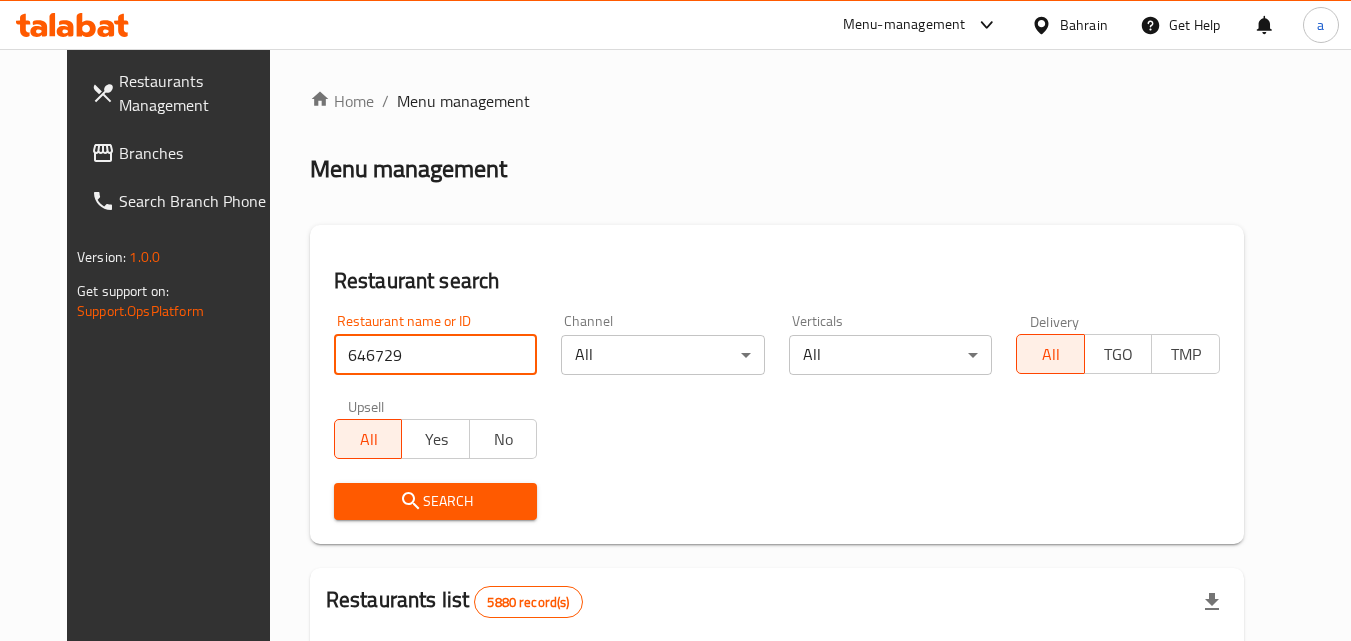 type on "646729" 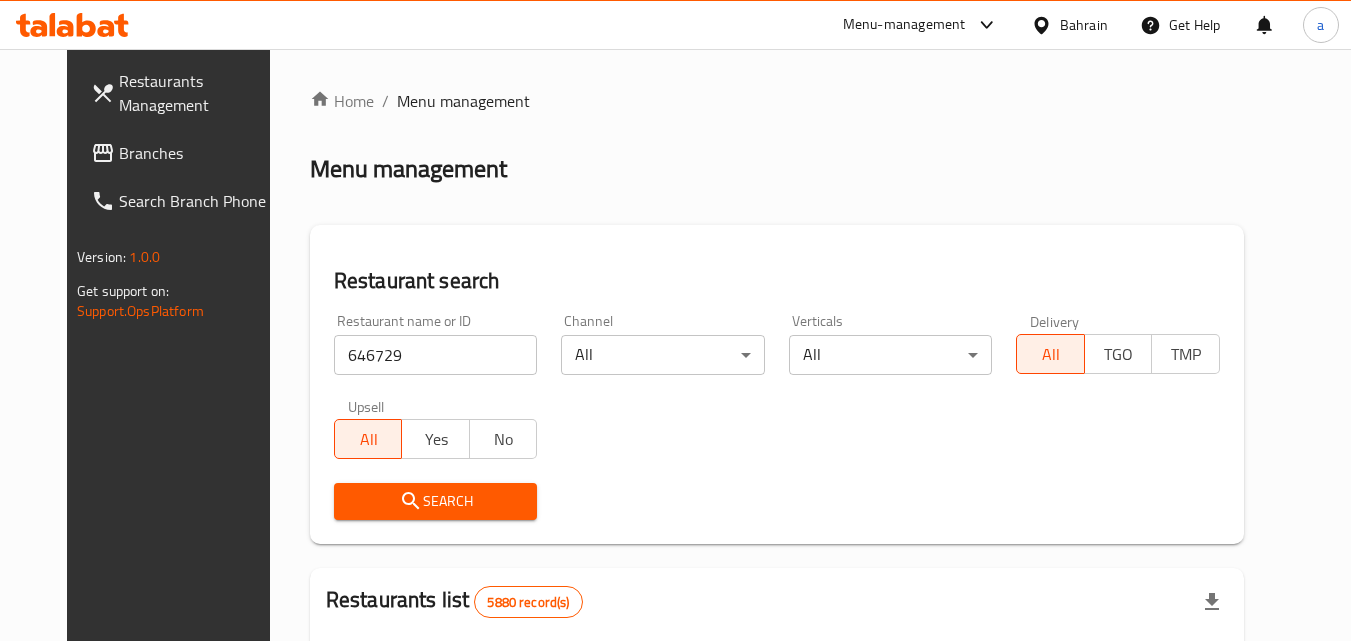 click on "Search" at bounding box center (436, 501) 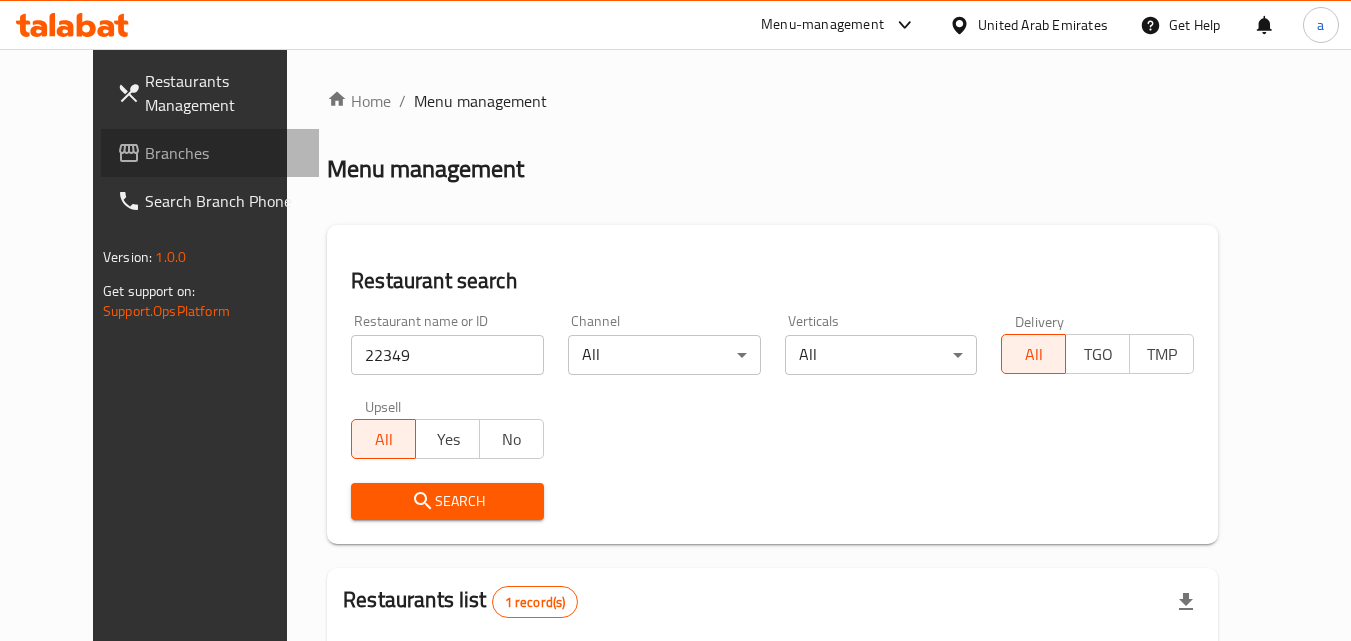 click on "Branches" at bounding box center [210, 153] 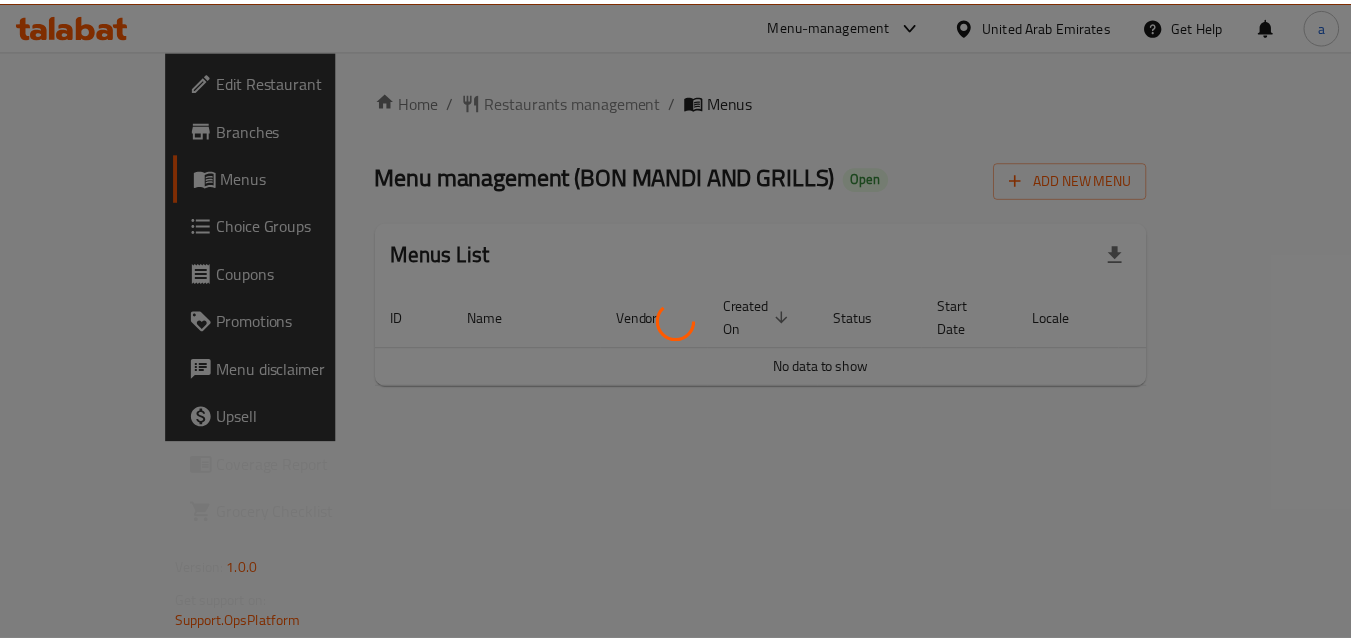 scroll, scrollTop: 0, scrollLeft: 0, axis: both 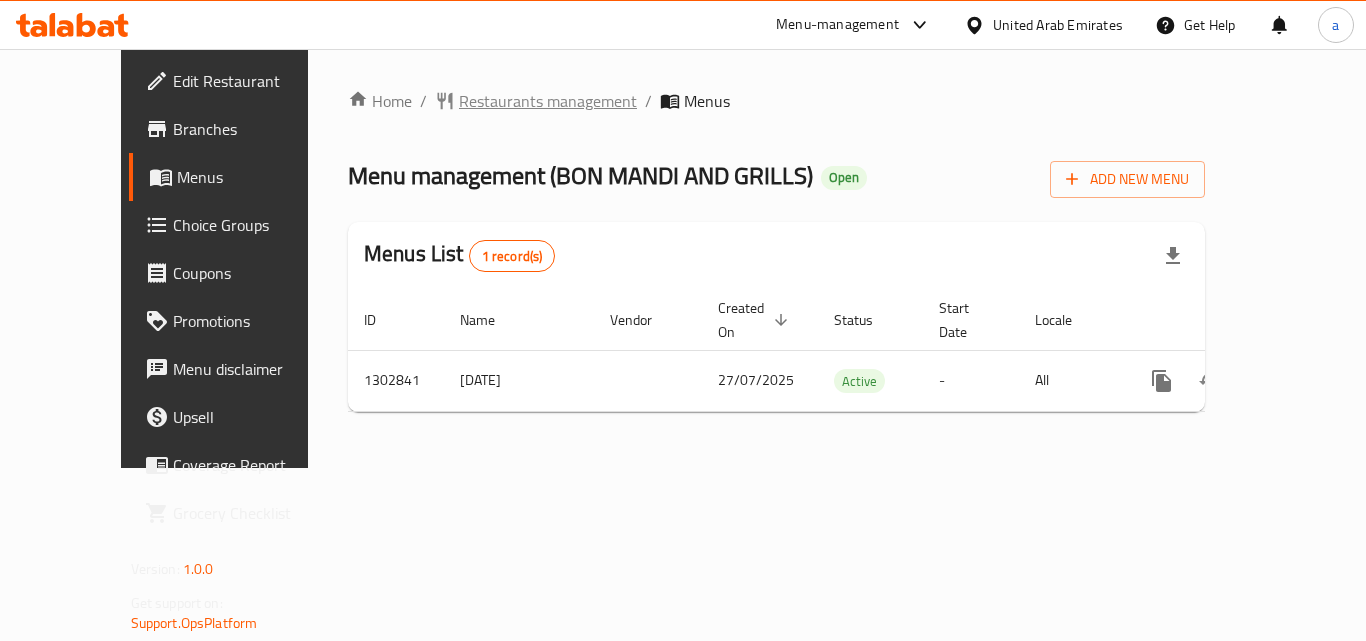 click on "Restaurants management" at bounding box center [548, 101] 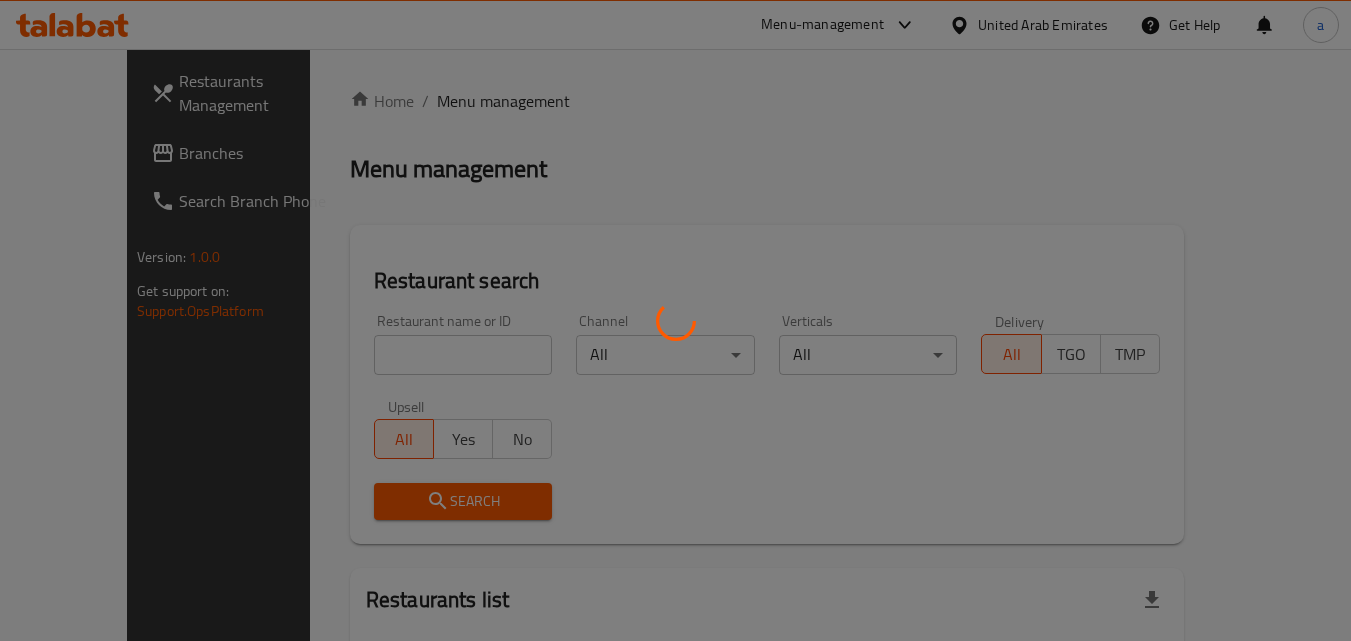 click at bounding box center (675, 320) 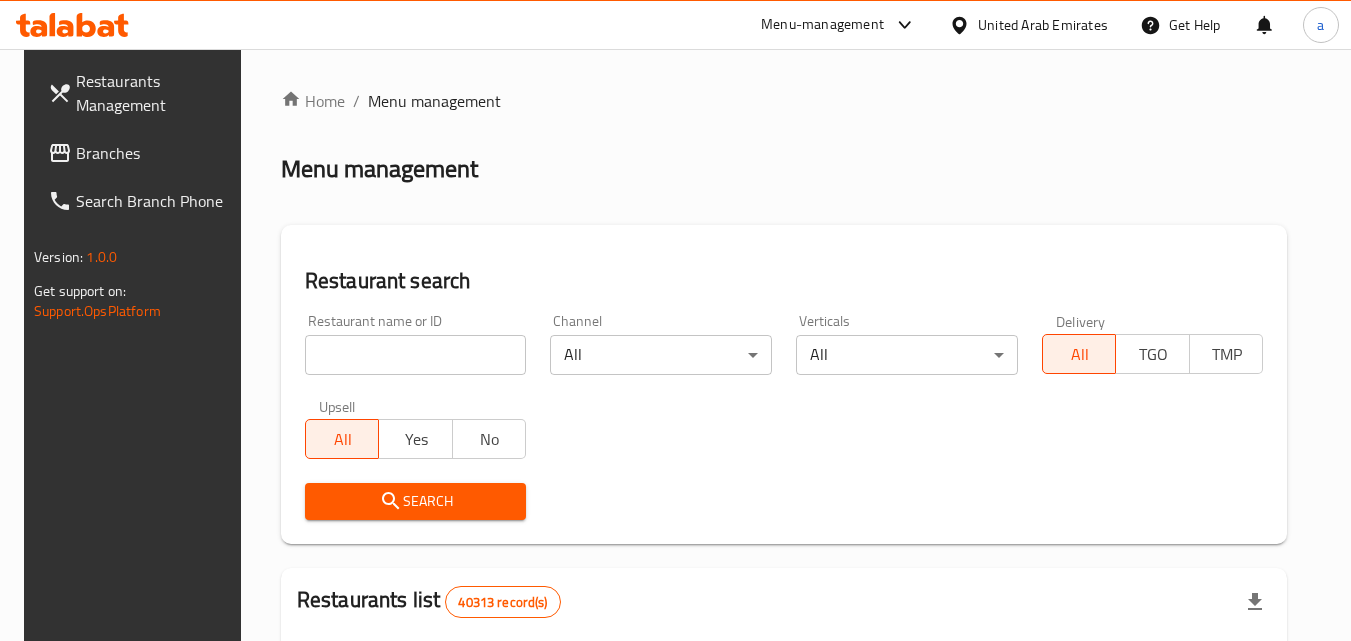 click at bounding box center (416, 355) 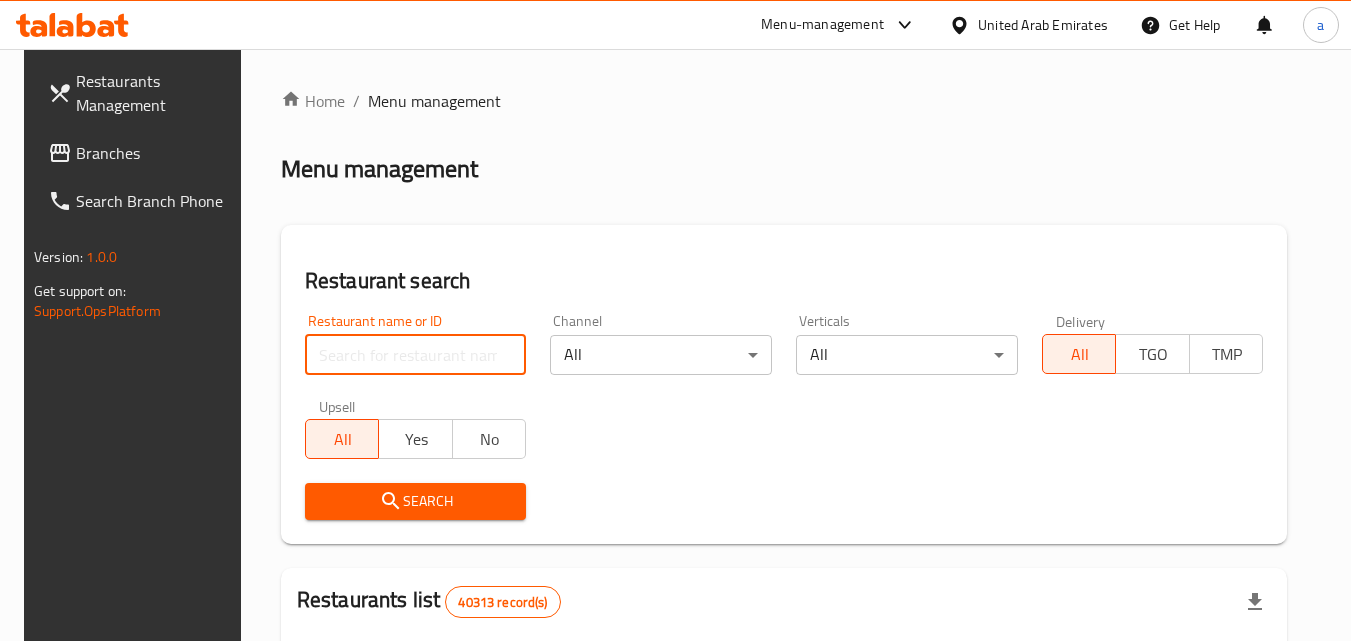 paste on "701725" 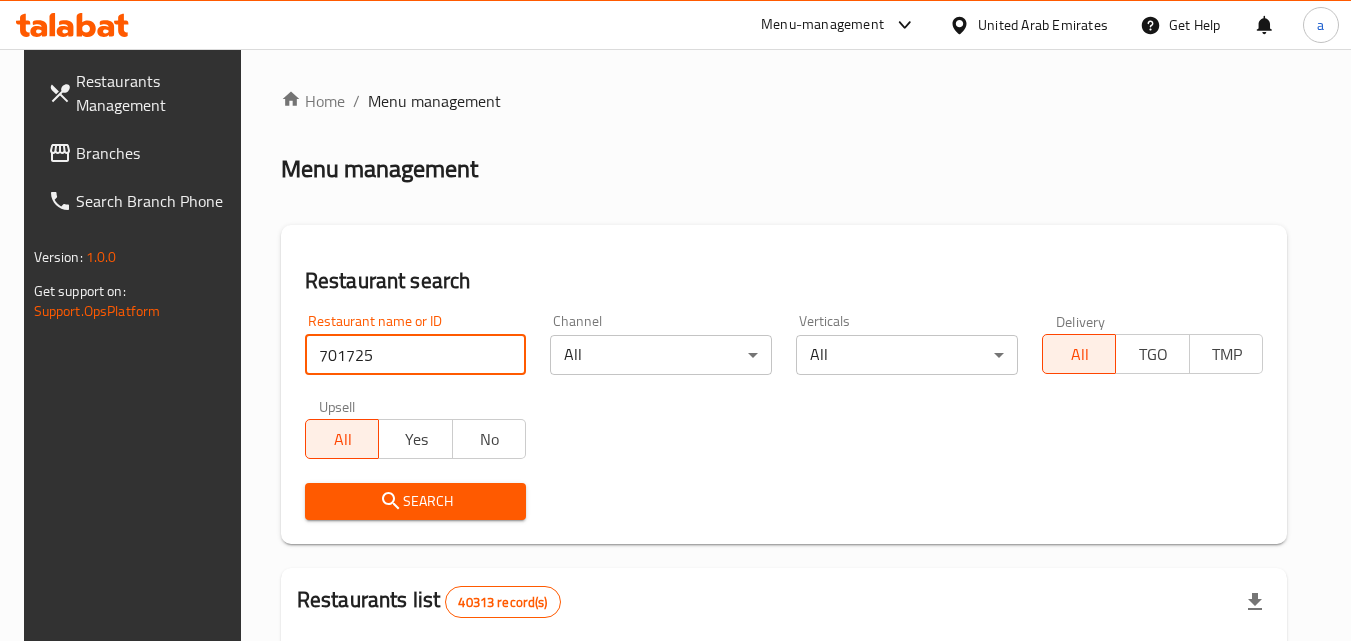 type on "701725" 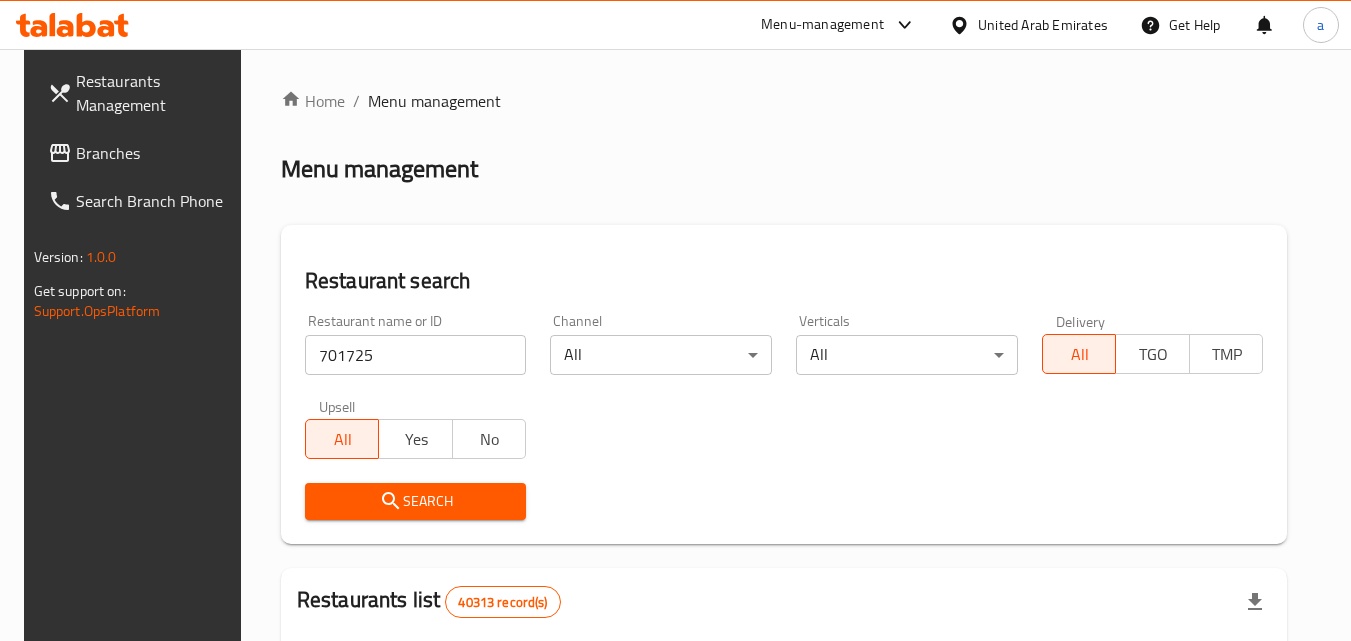 click 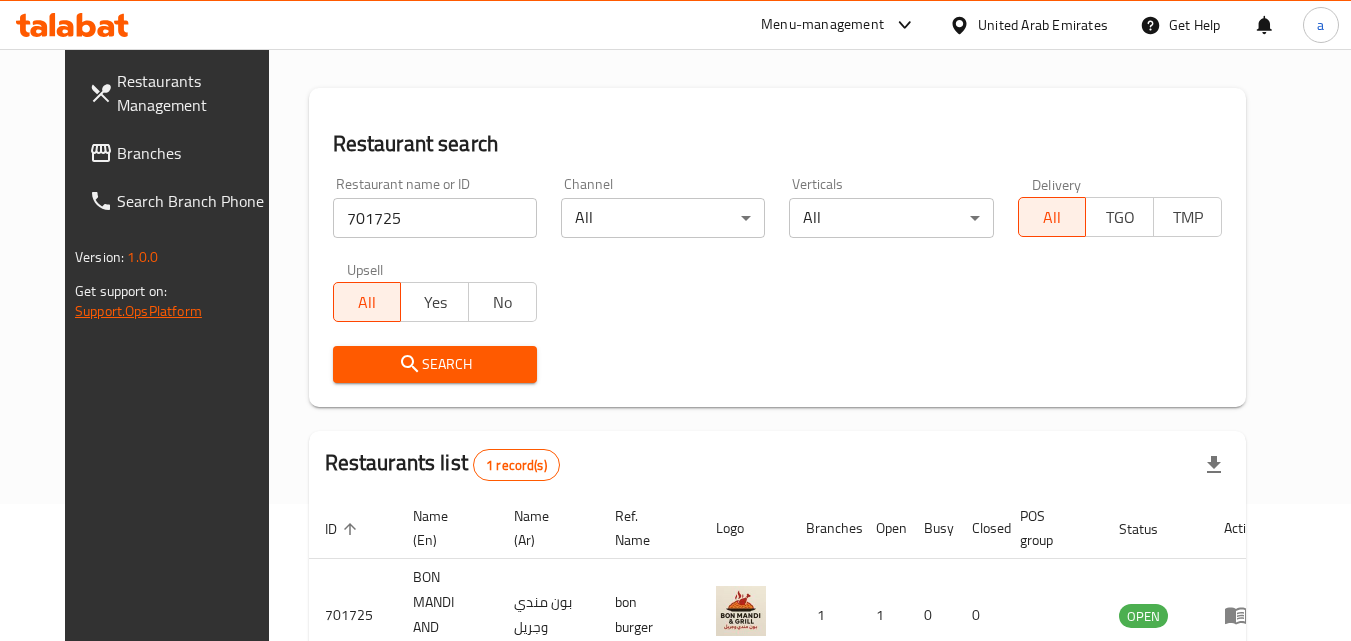 scroll, scrollTop: 34, scrollLeft: 0, axis: vertical 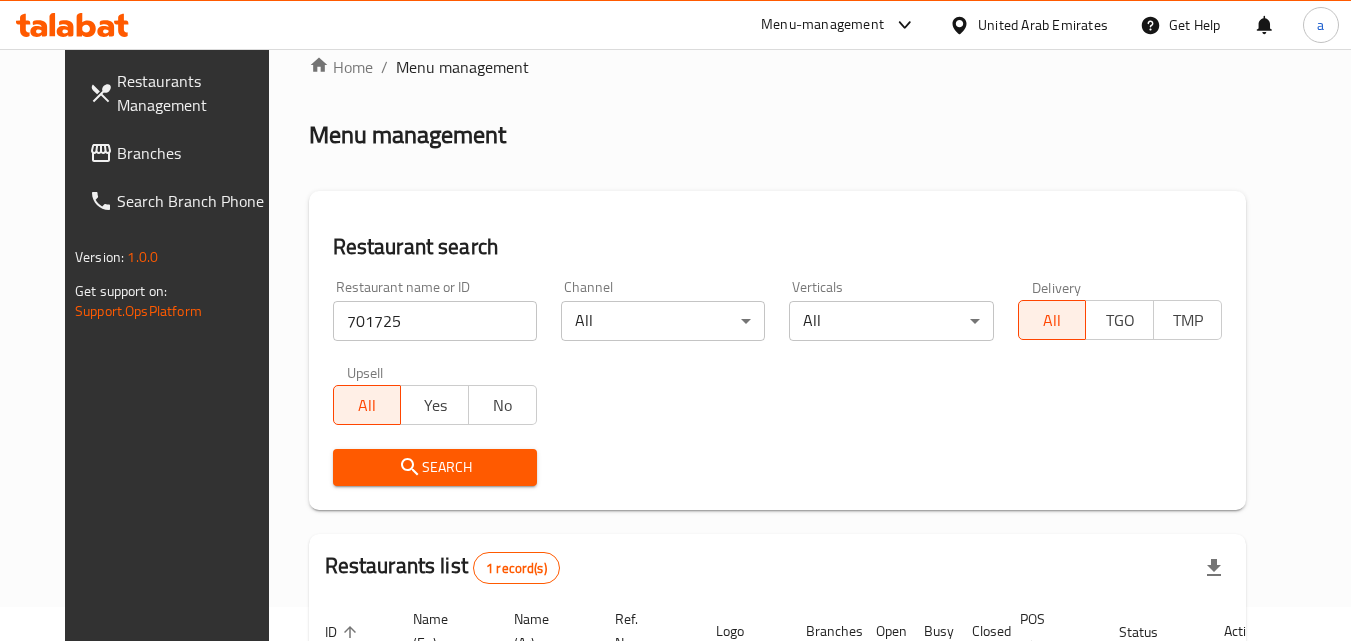 click 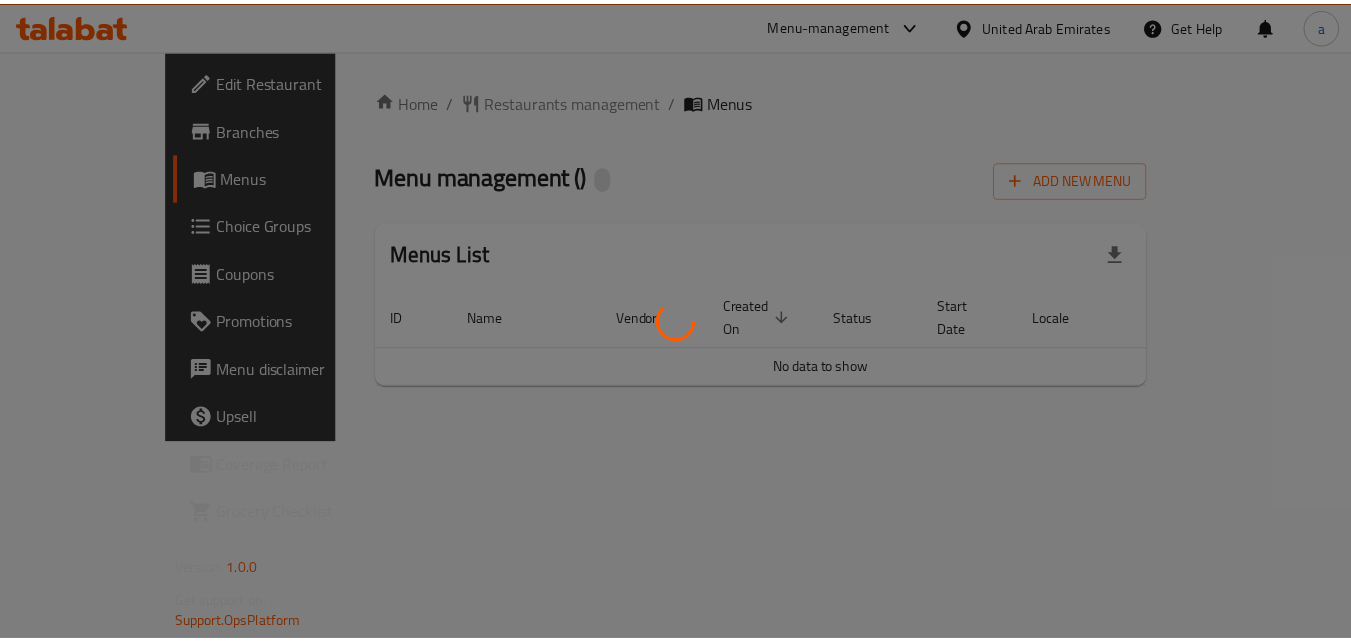 scroll, scrollTop: 0, scrollLeft: 0, axis: both 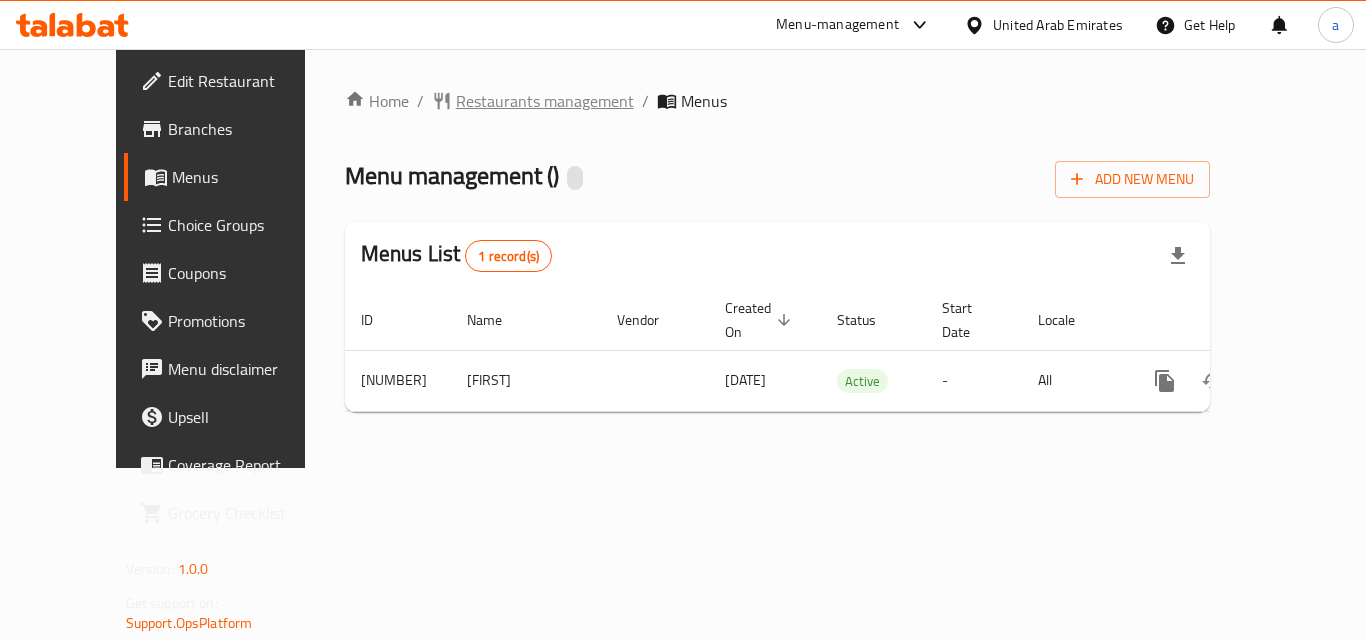 click on "Restaurants management" at bounding box center [545, 101] 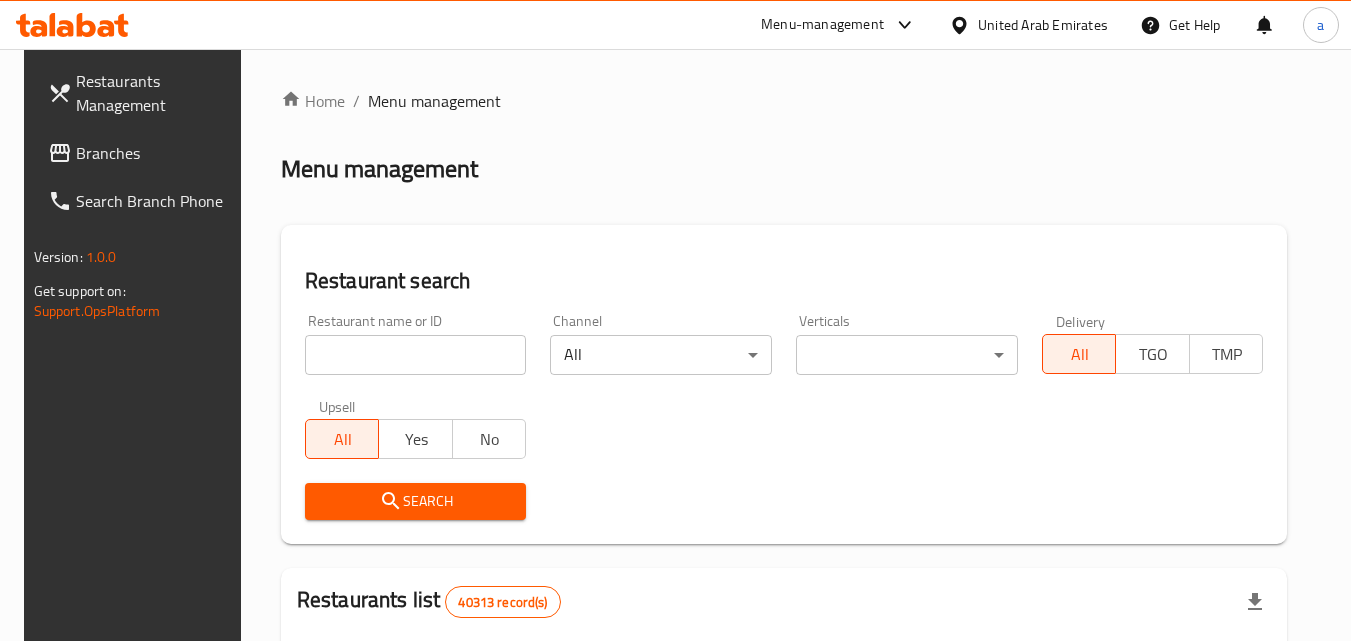 click on "40313 record(s) ID sorted ascending Name (En) Name (Ar) Ref. Name Logo Branches Open Busy Closed POS group Status Action 328 Johnny Rockets جوني روكيتس 37 0 1 0 OPEN 330 French Connection فرنش كونكشن 1 0 0 0 INACTIVE 339 Arz Lebanon أرز لبنان Al Karama,Al Barsha & Mirdif 9 1 0 2 OPEN 340 Mega Wraps ميجا رابس 3 0 0 0 INACTIVE 342 Sandella's Flatbread Cafe سانديلاز فلات براد 7 0 0 0 INACTIVE 343 Dragon Hut كوخ التنين 1 0 0 0 INACTIVE 348 Thai Kitchen المطبخ التايلندى 1 0 0 0 INACTIVE 349 Mughal  موغل 1 0 0 0 HIDDEN 350 HOT N COOL (Old) هوت و كول 1 0 0 0 INACTIVE 355 Al Habasha  الحبشة 11 1 0 0 HIDDEN Rows per page: 10 1-10 of 40313" at bounding box center (784, 721) 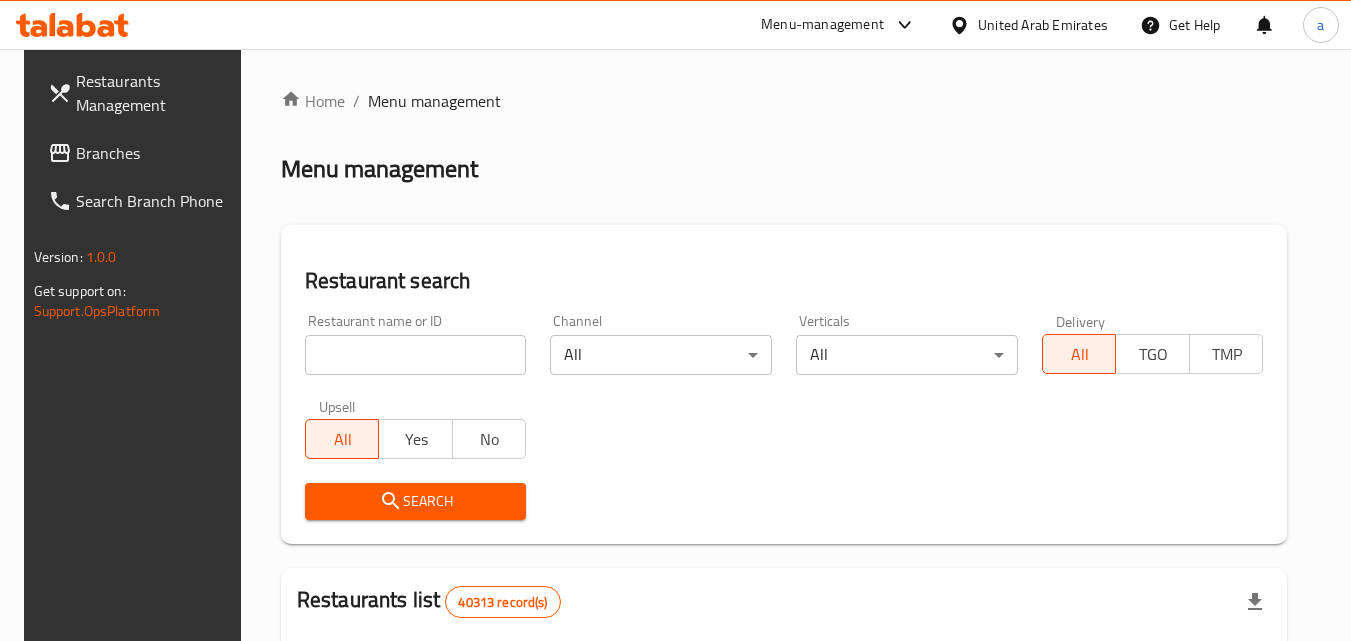 click at bounding box center [416, 355] 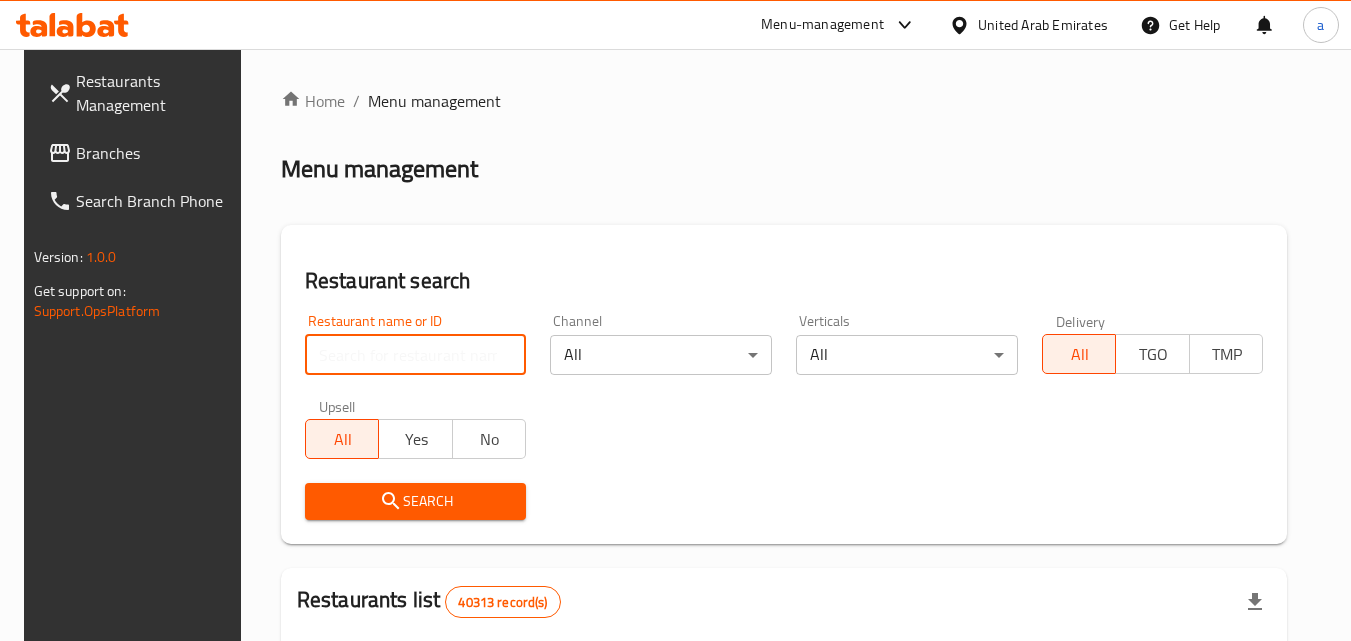 paste on "690216" 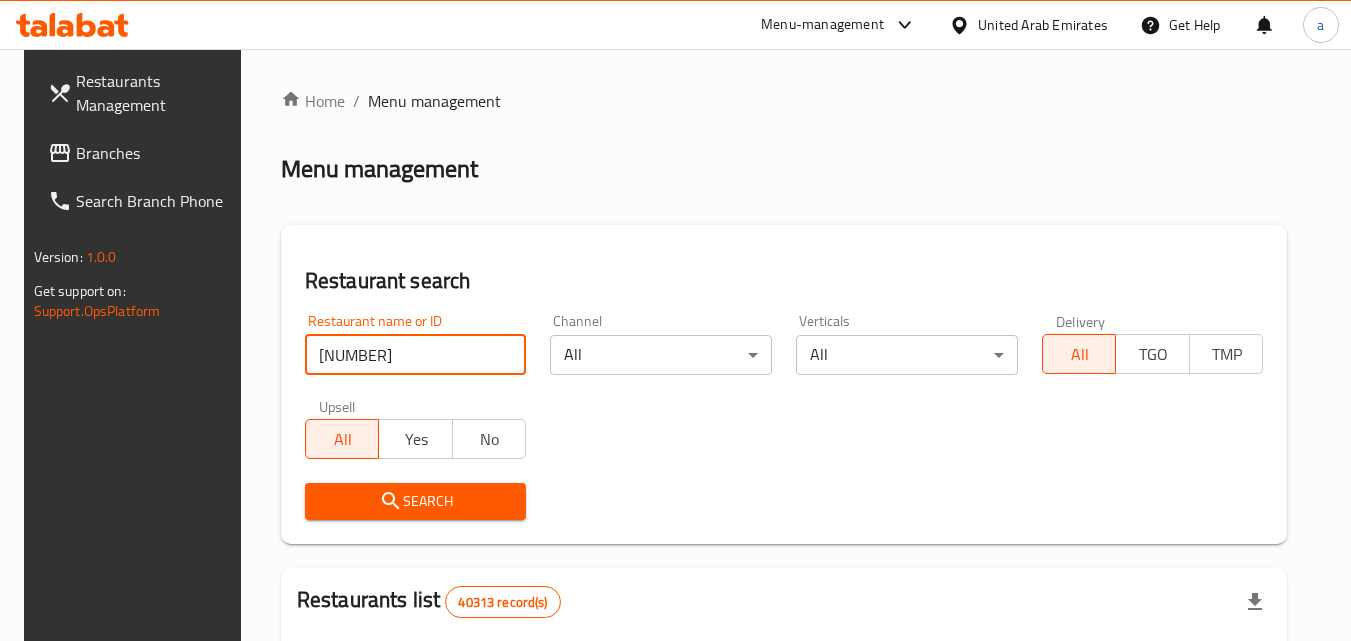 type on "690216" 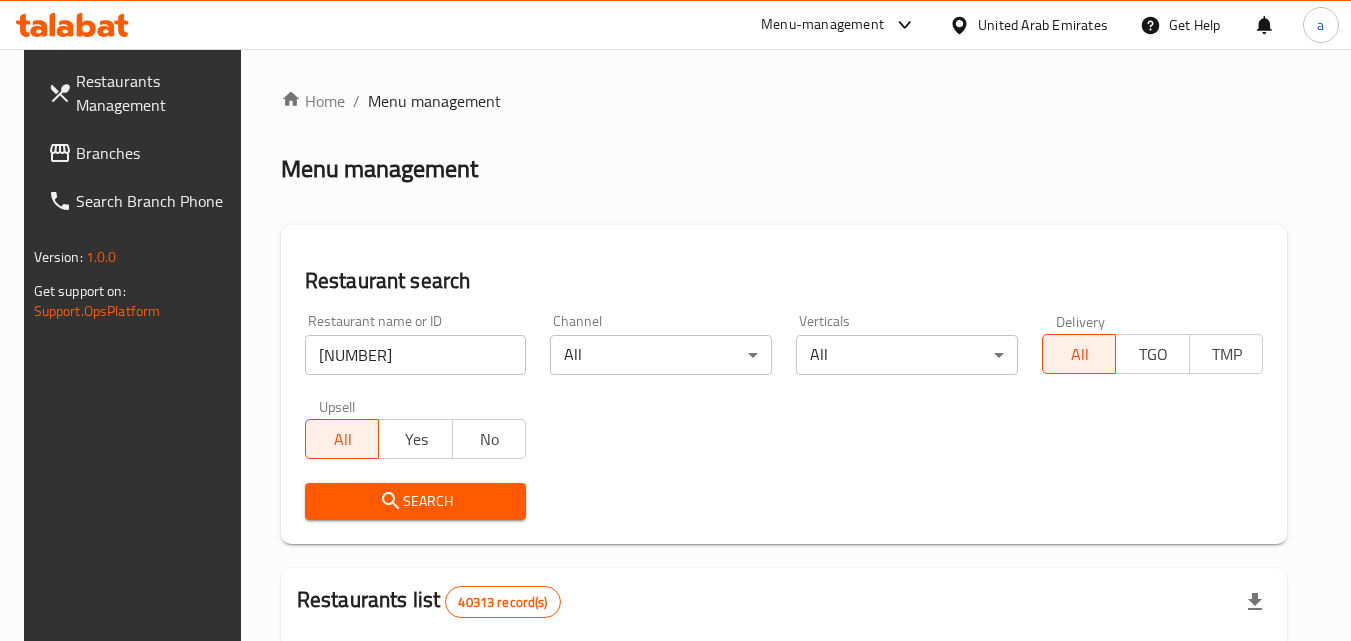 click on "Search" at bounding box center (416, 501) 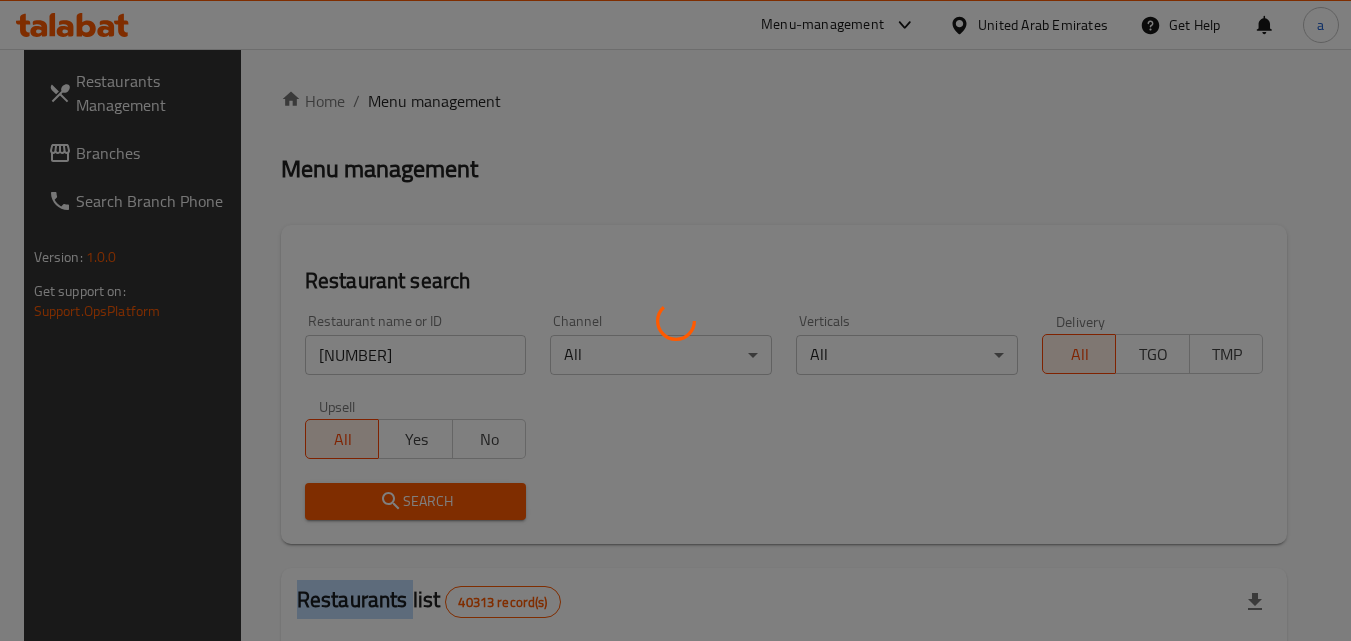 click at bounding box center (675, 320) 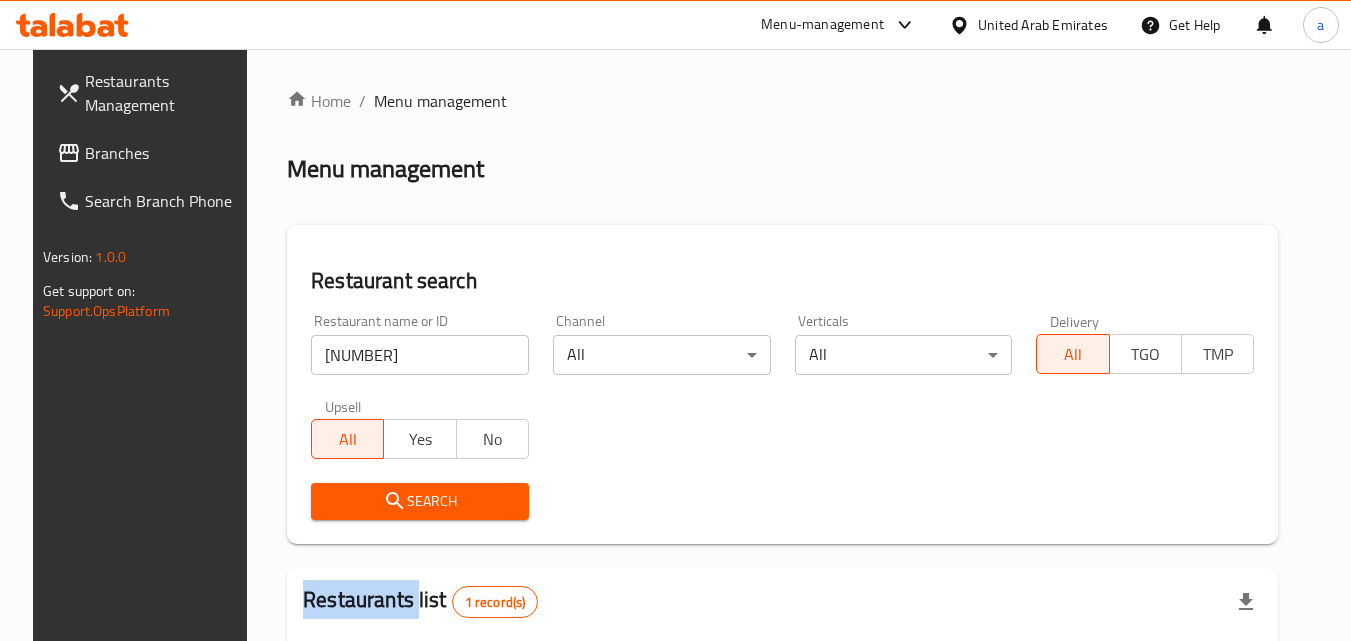 click on "Restaurants Management" at bounding box center [150, 93] 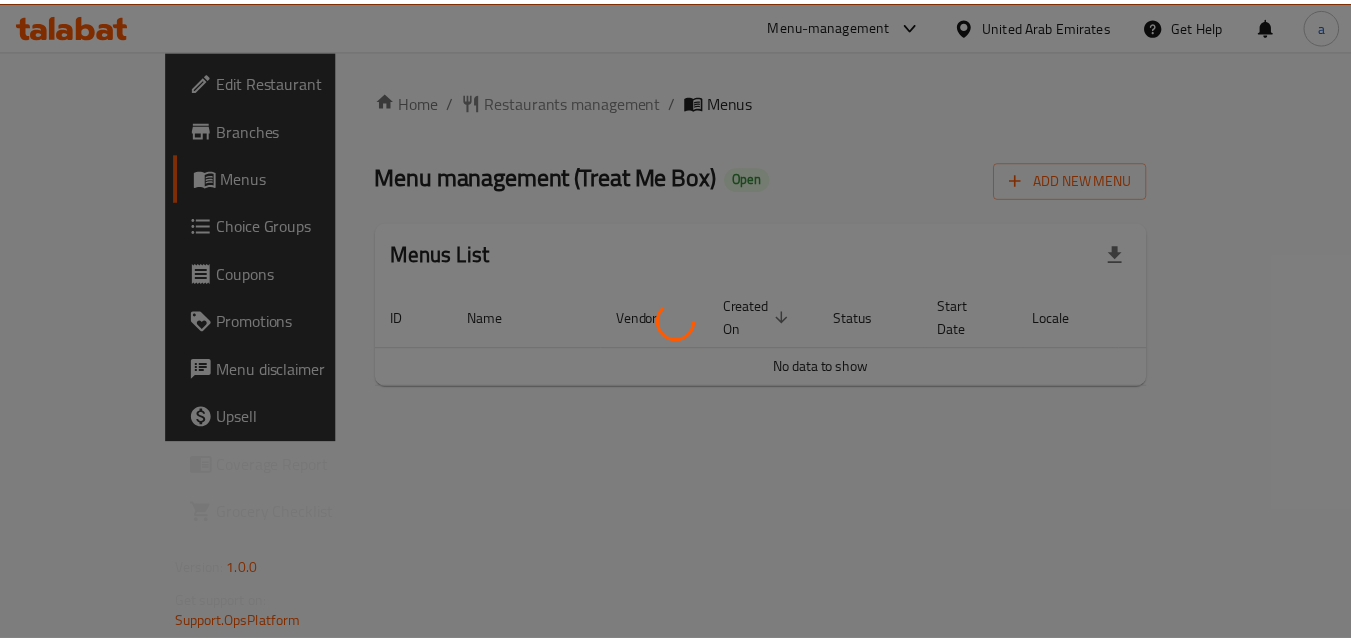 scroll, scrollTop: 0, scrollLeft: 0, axis: both 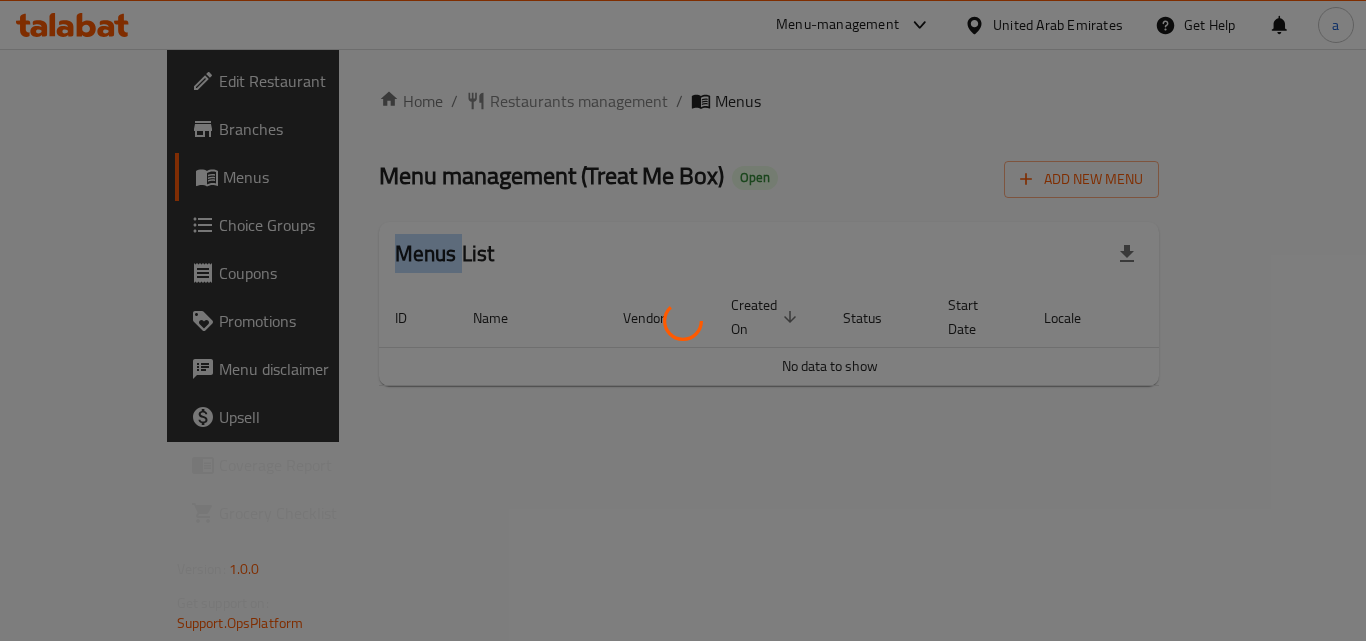 click at bounding box center [683, 320] 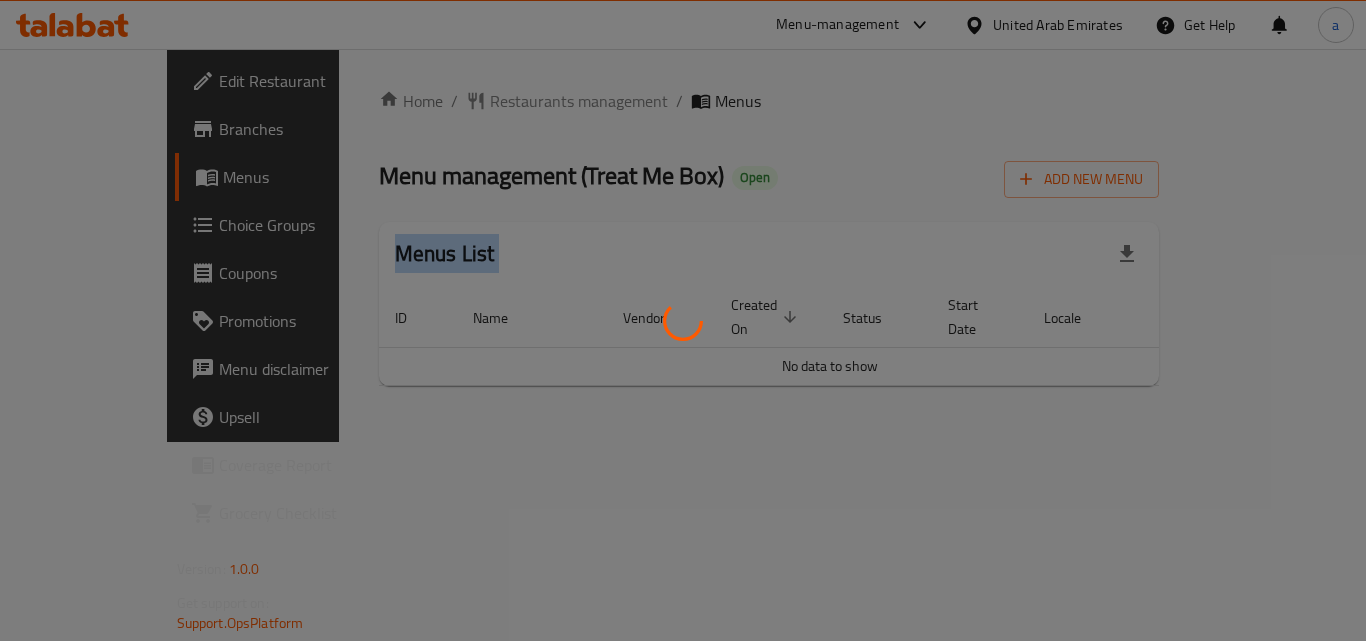 click at bounding box center [683, 320] 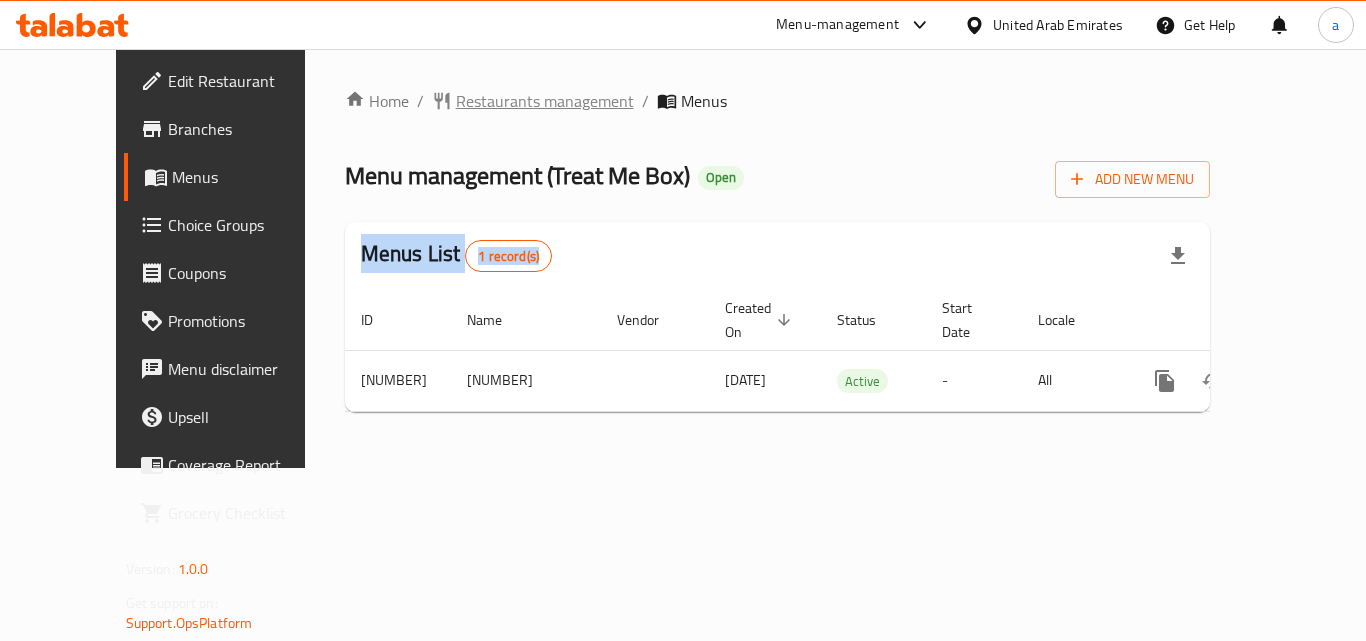 click on "Restaurants management" at bounding box center [545, 101] 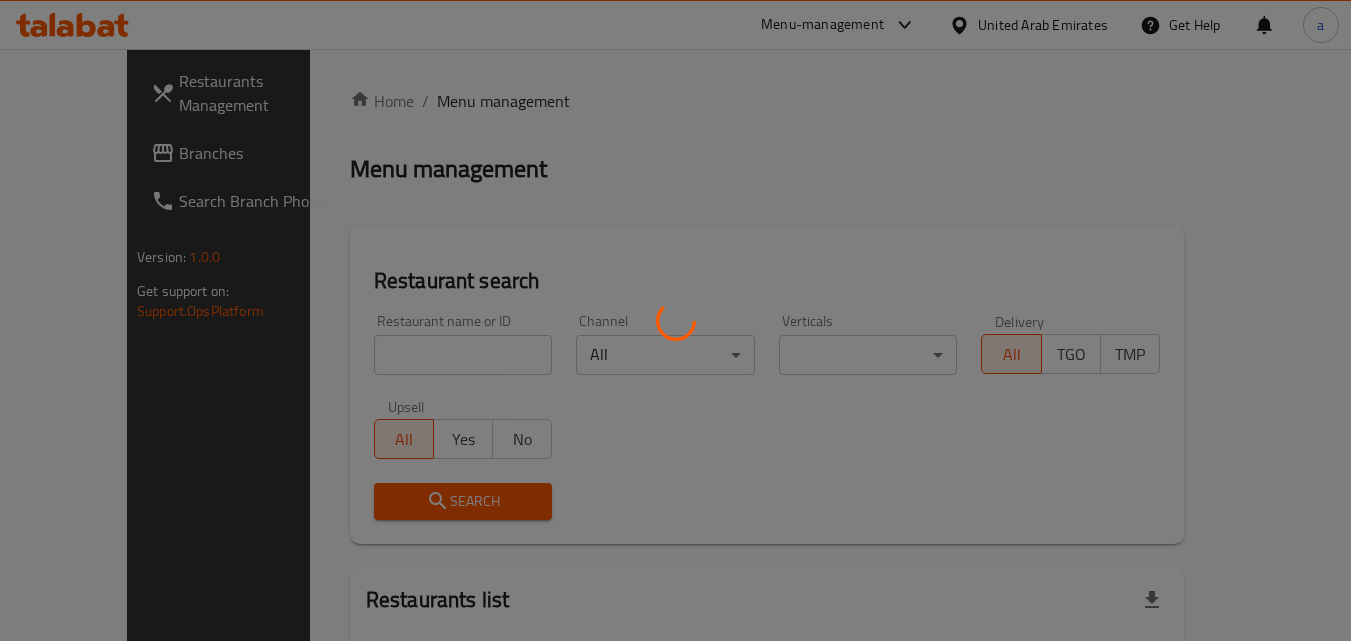 click at bounding box center (675, 320) 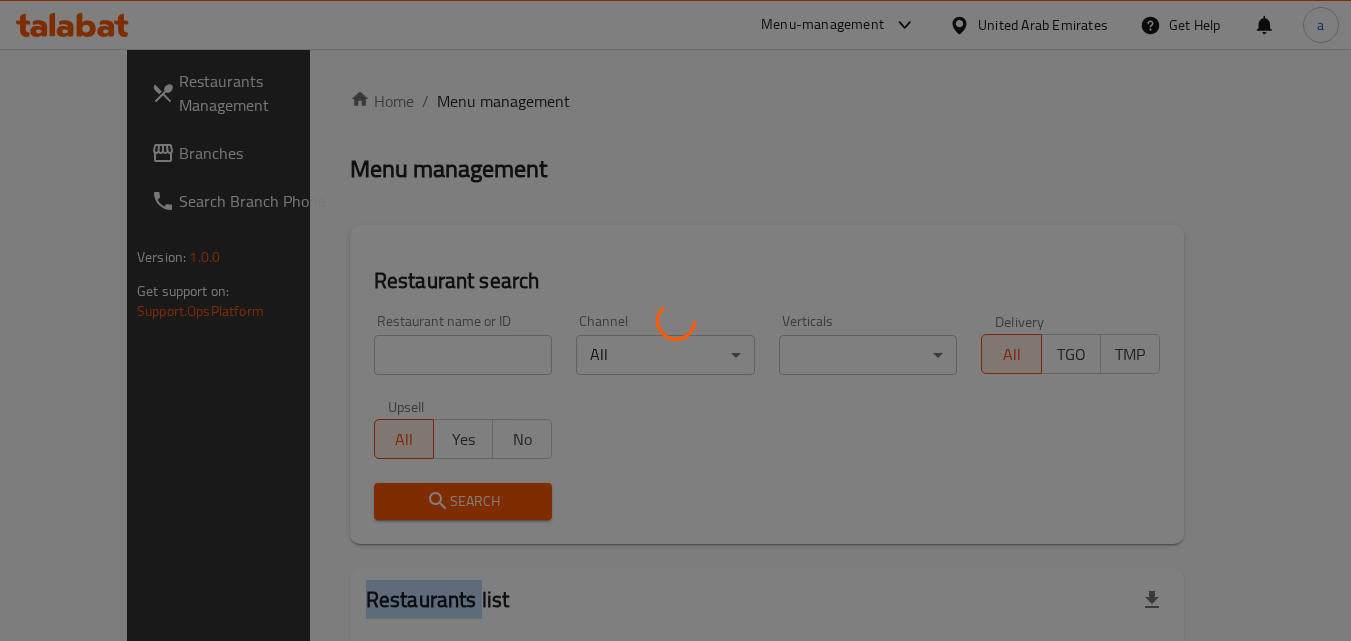 click at bounding box center [675, 320] 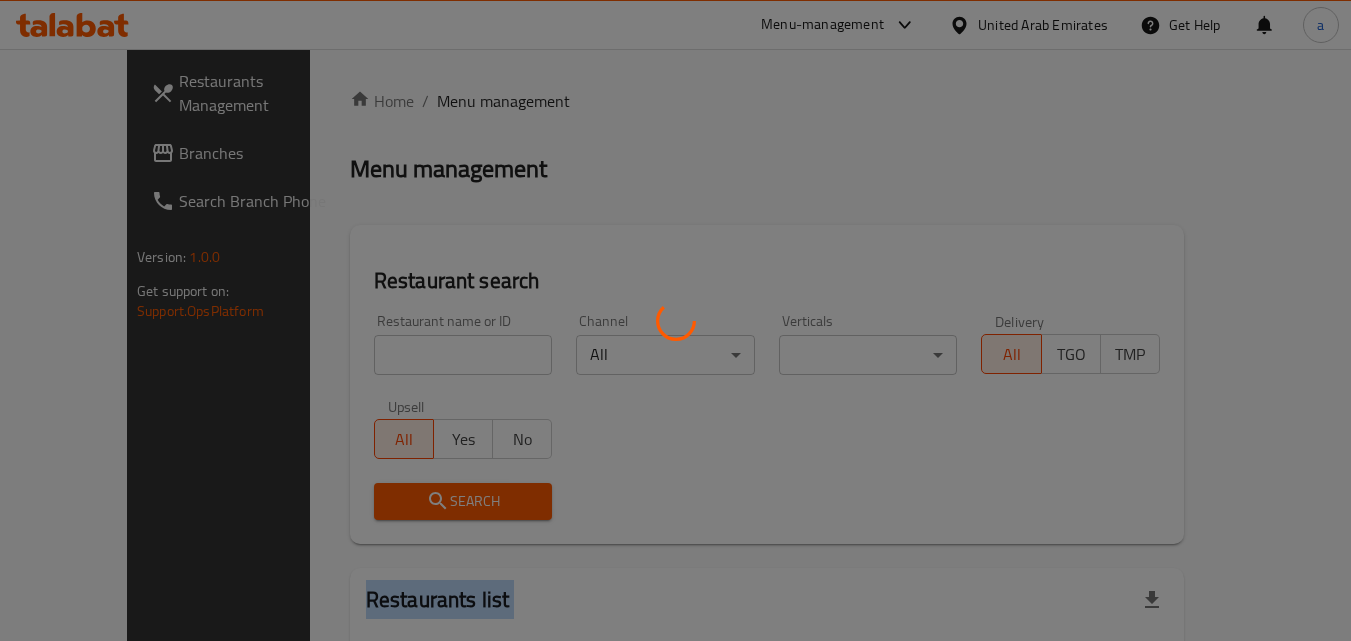 click at bounding box center [675, 320] 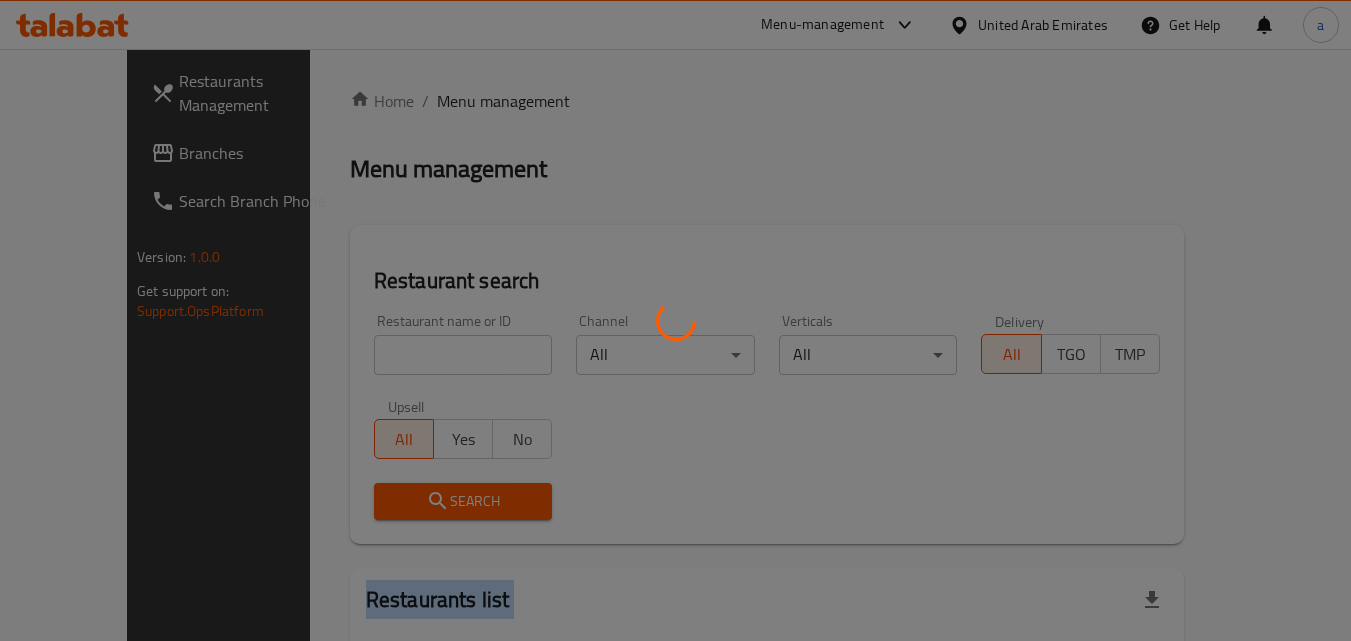 click at bounding box center [675, 320] 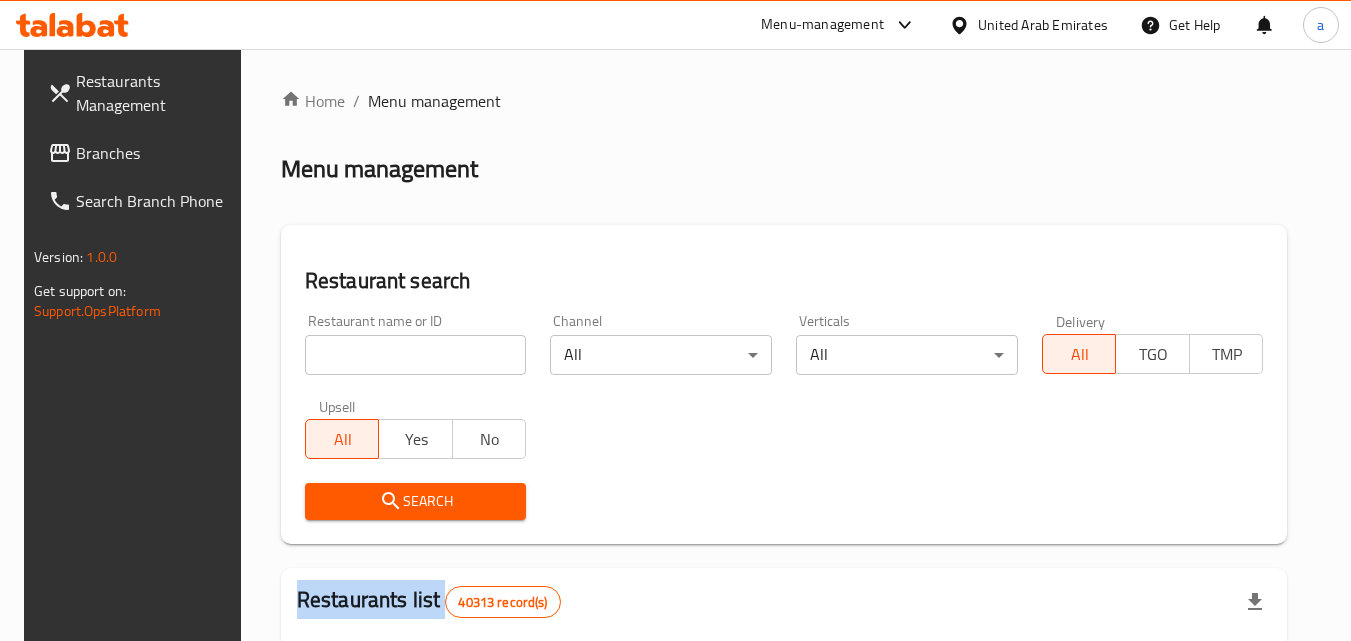 click at bounding box center (675, 320) 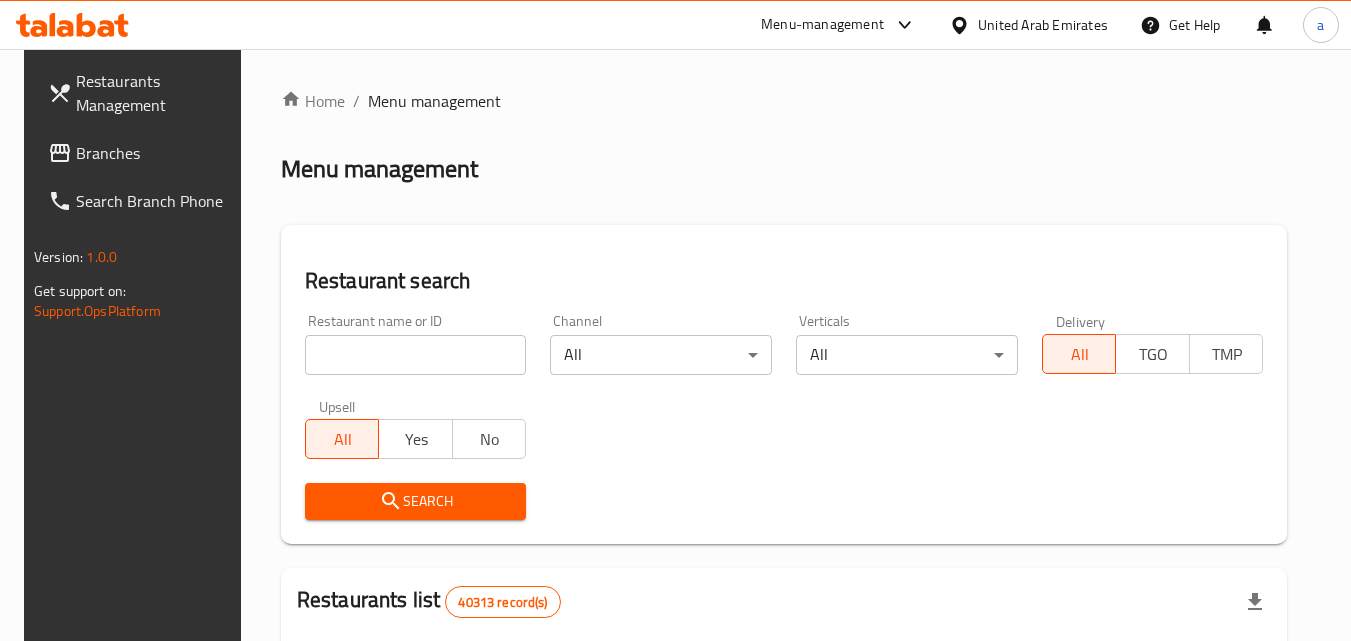 click at bounding box center (416, 355) 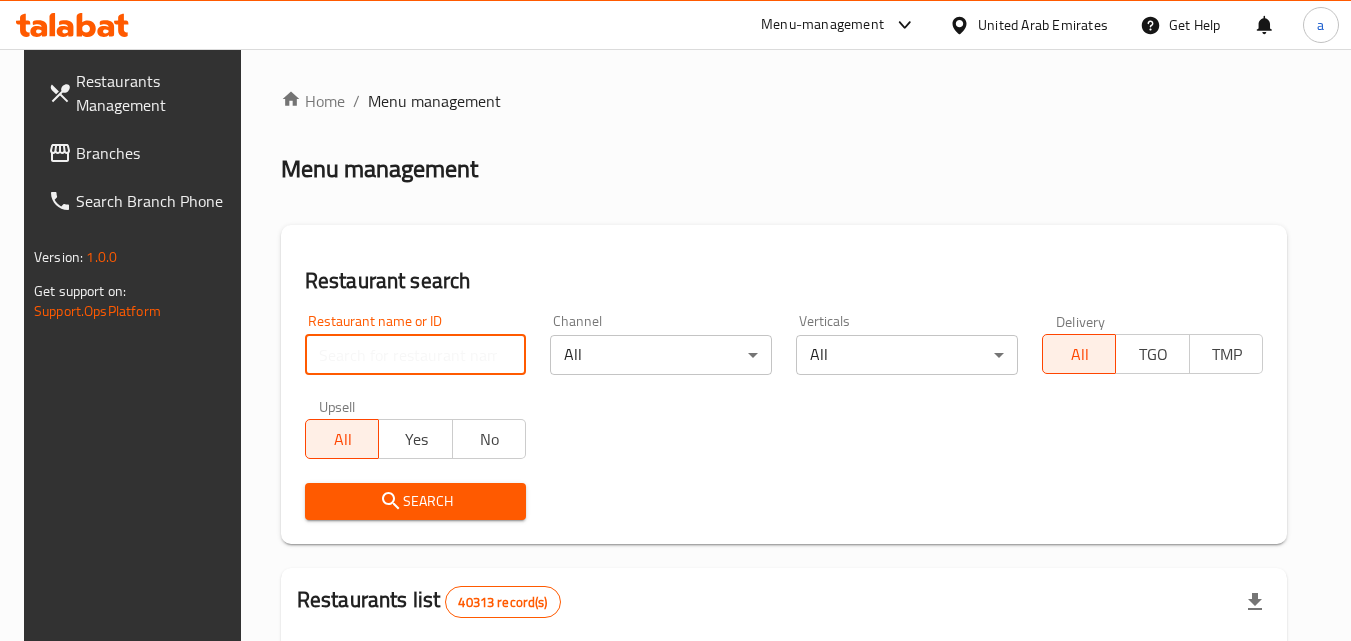 paste on "[NUMBER]" 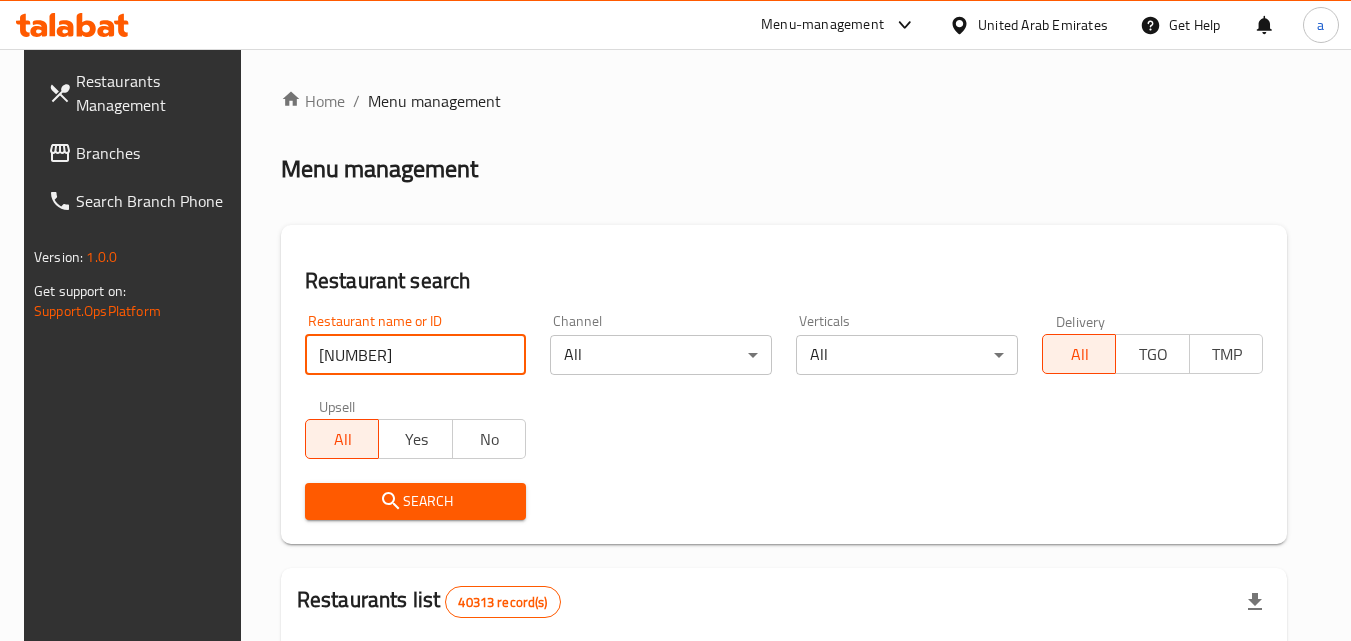 paste on "[NUMBER]" 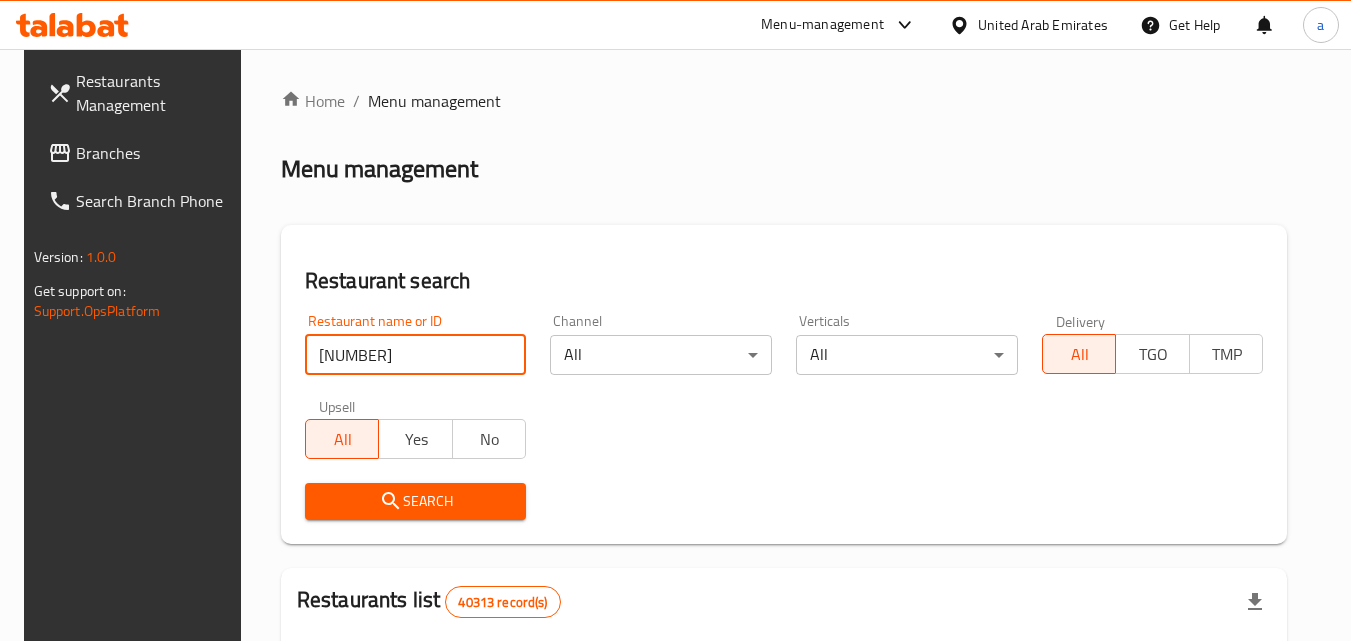 type on "[NUMBER]" 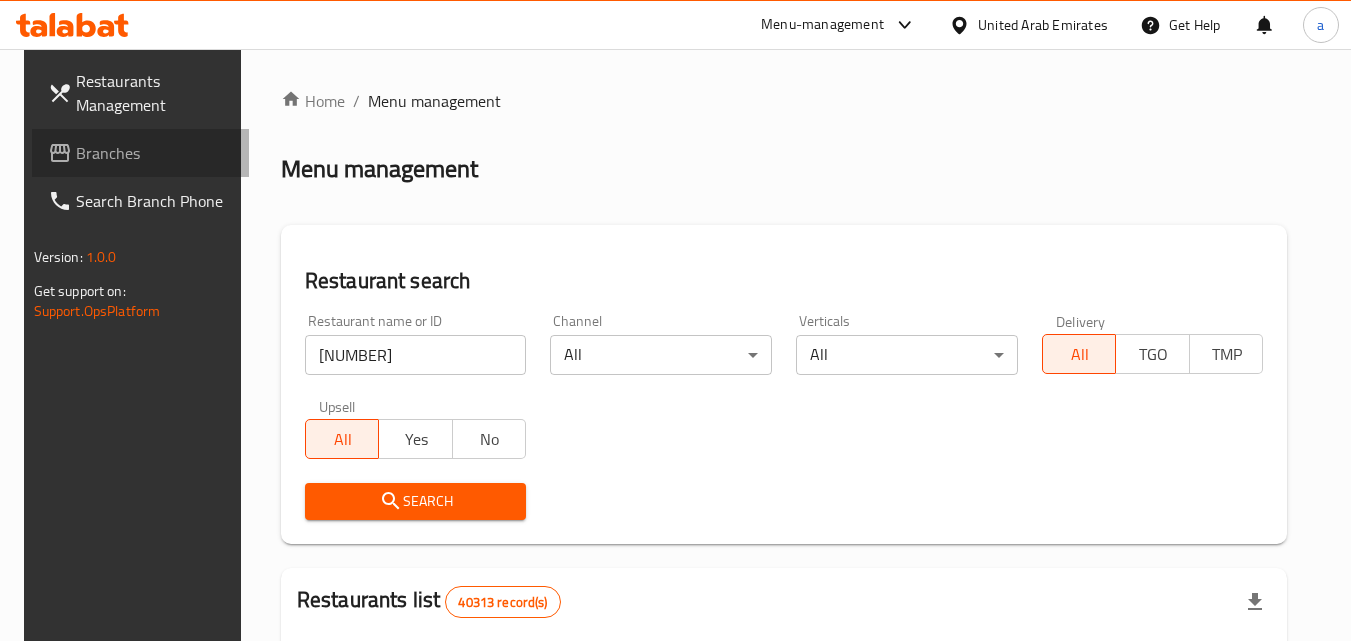 click on "Branches" at bounding box center (155, 153) 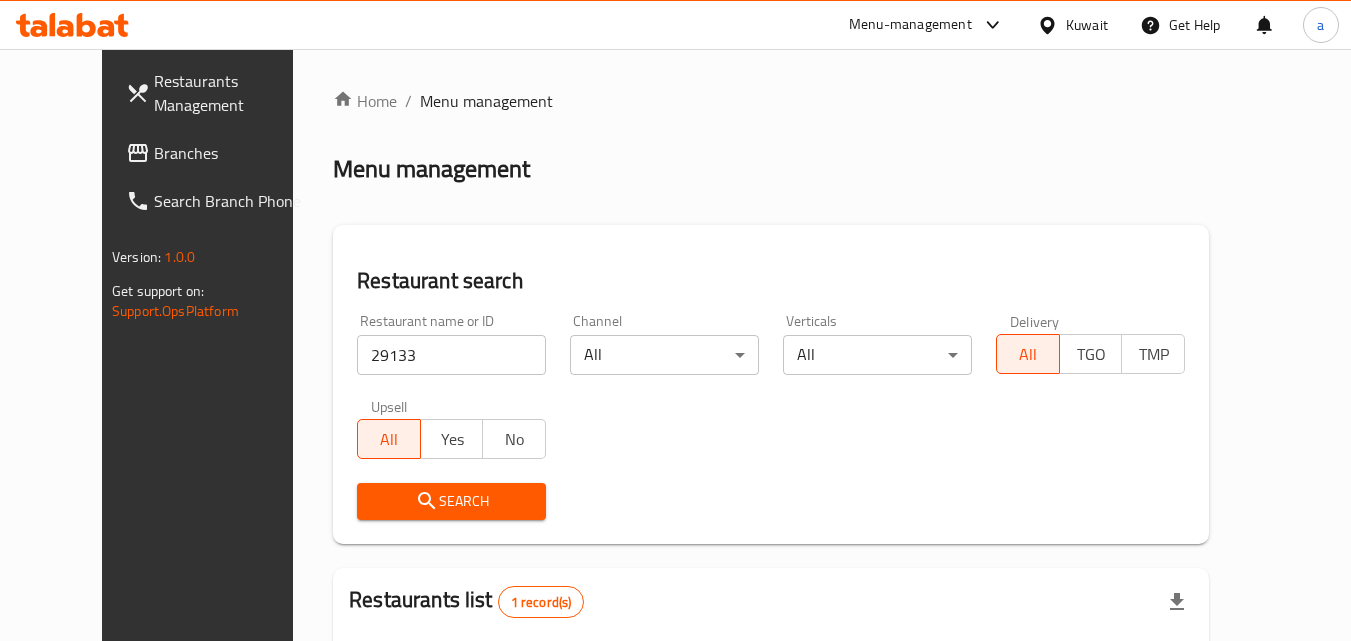scroll, scrollTop: 234, scrollLeft: 0, axis: vertical 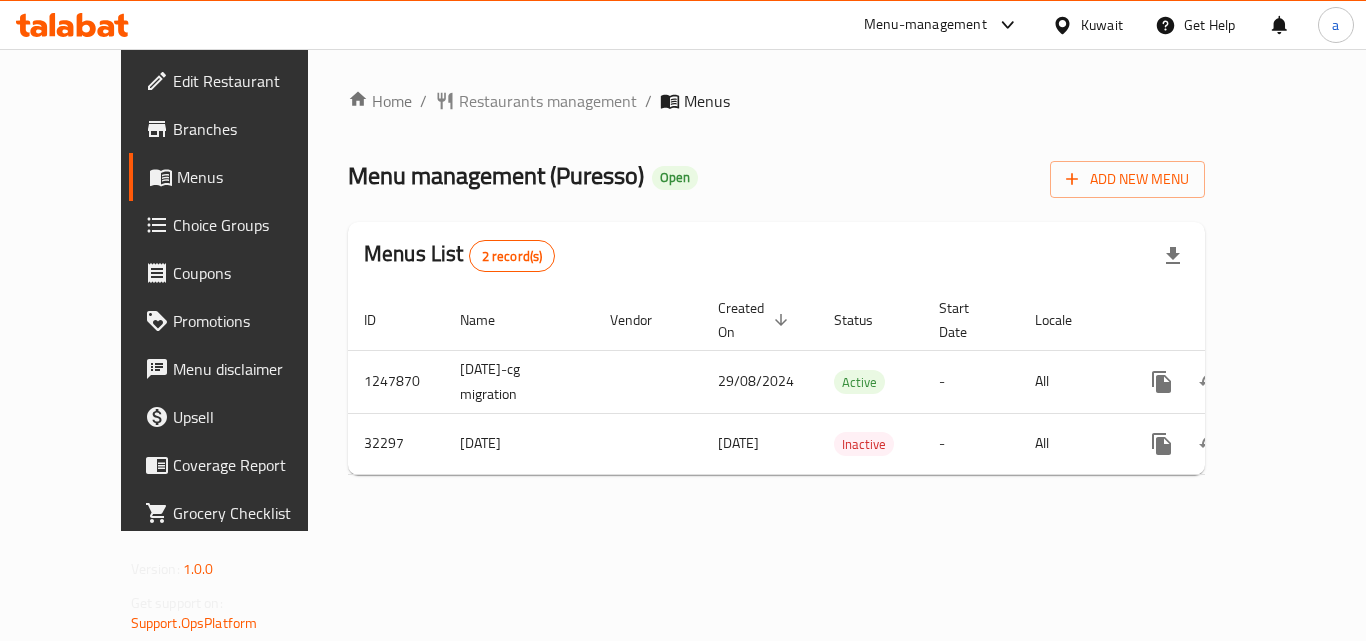 click on "Restaurants management" at bounding box center [548, 101] 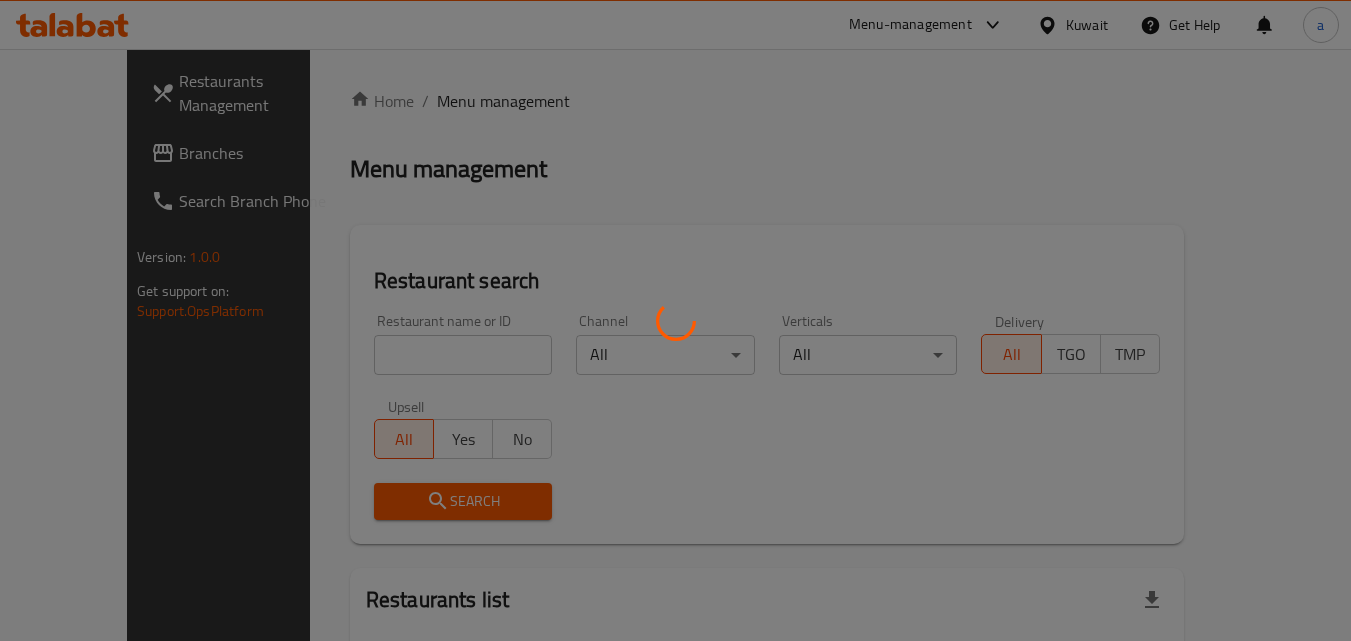 click at bounding box center [675, 320] 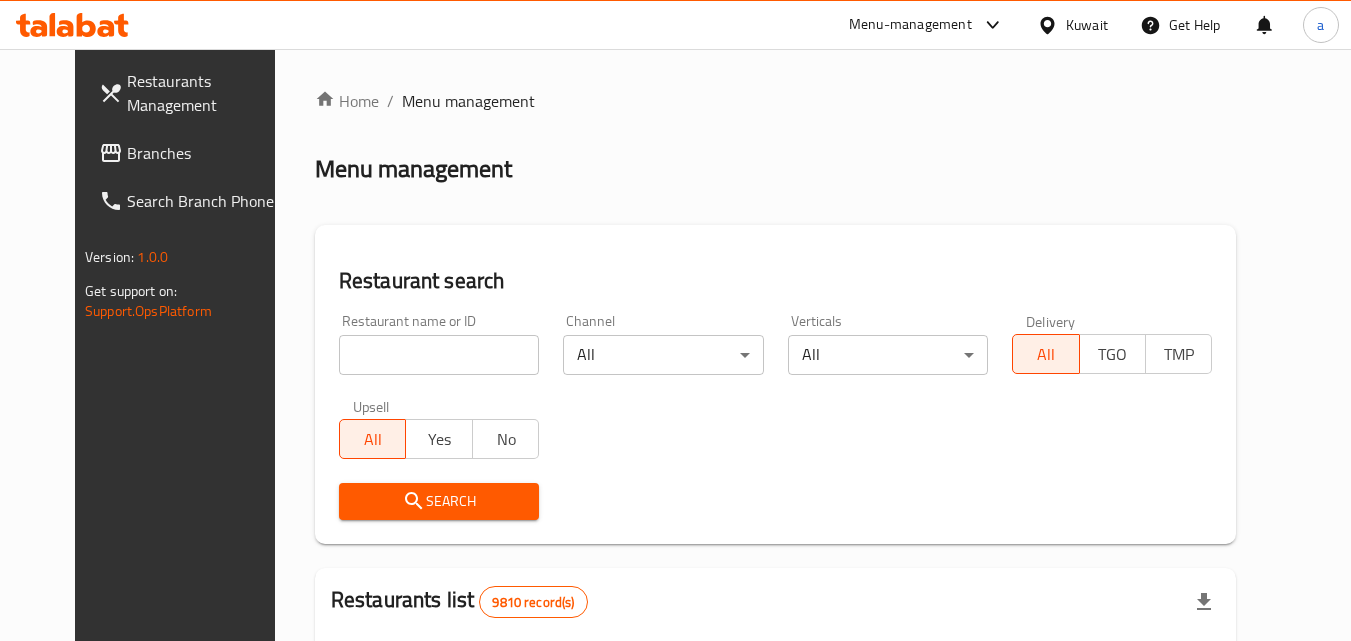 click at bounding box center [439, 355] 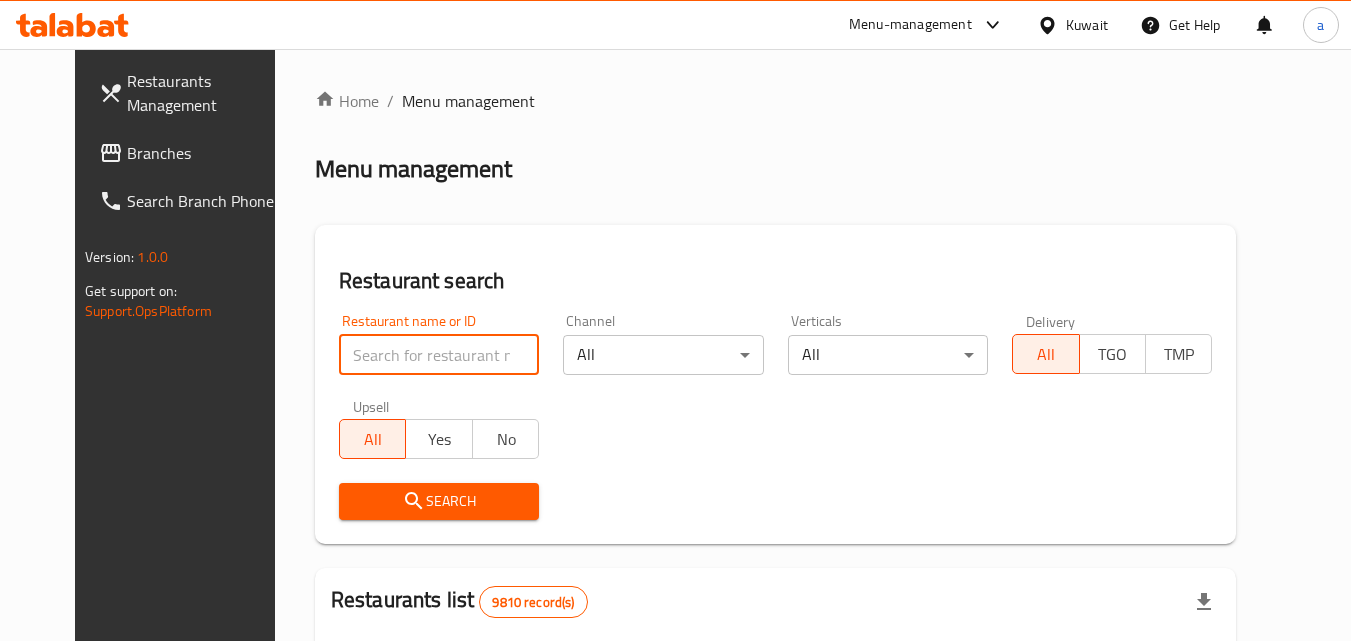 click at bounding box center [439, 355] 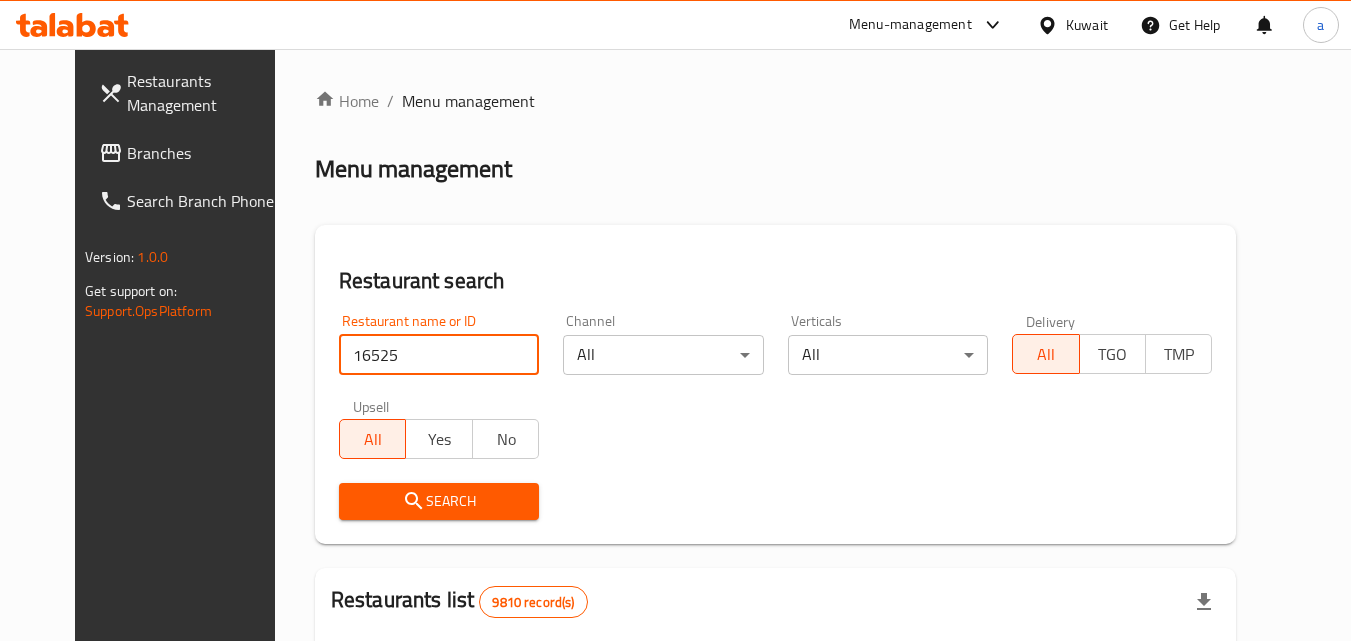 type on "16525" 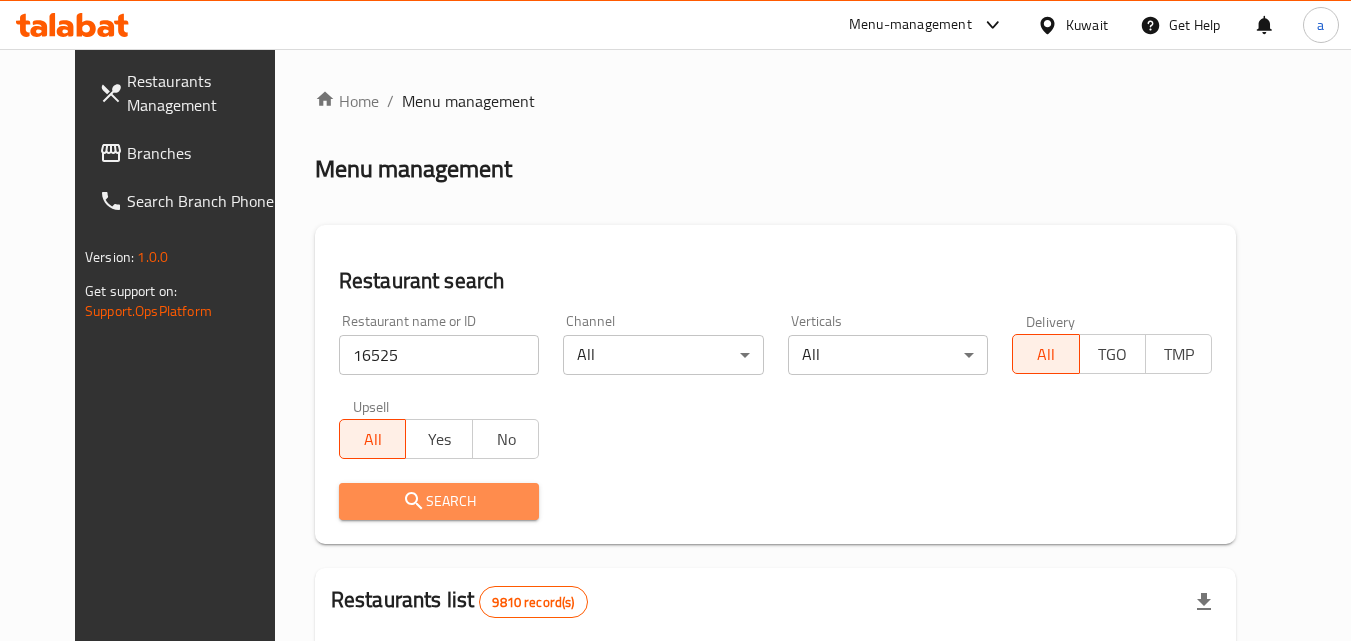 click on "Search" at bounding box center (439, 501) 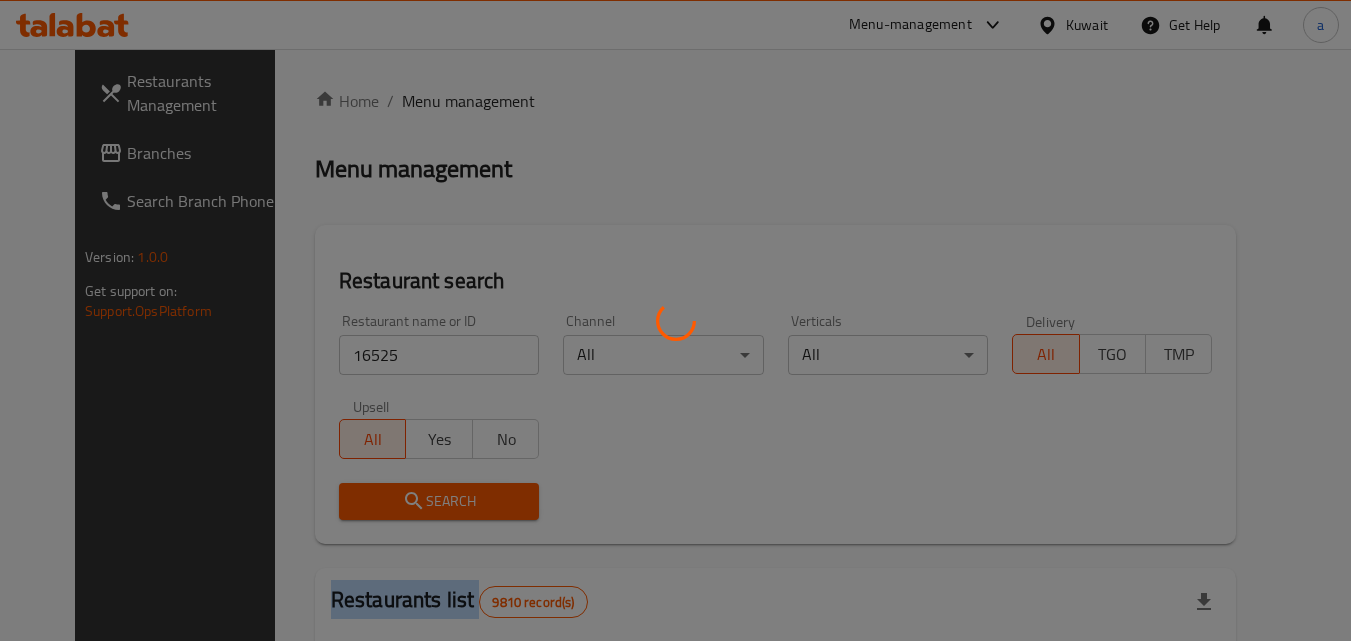 click at bounding box center [675, 320] 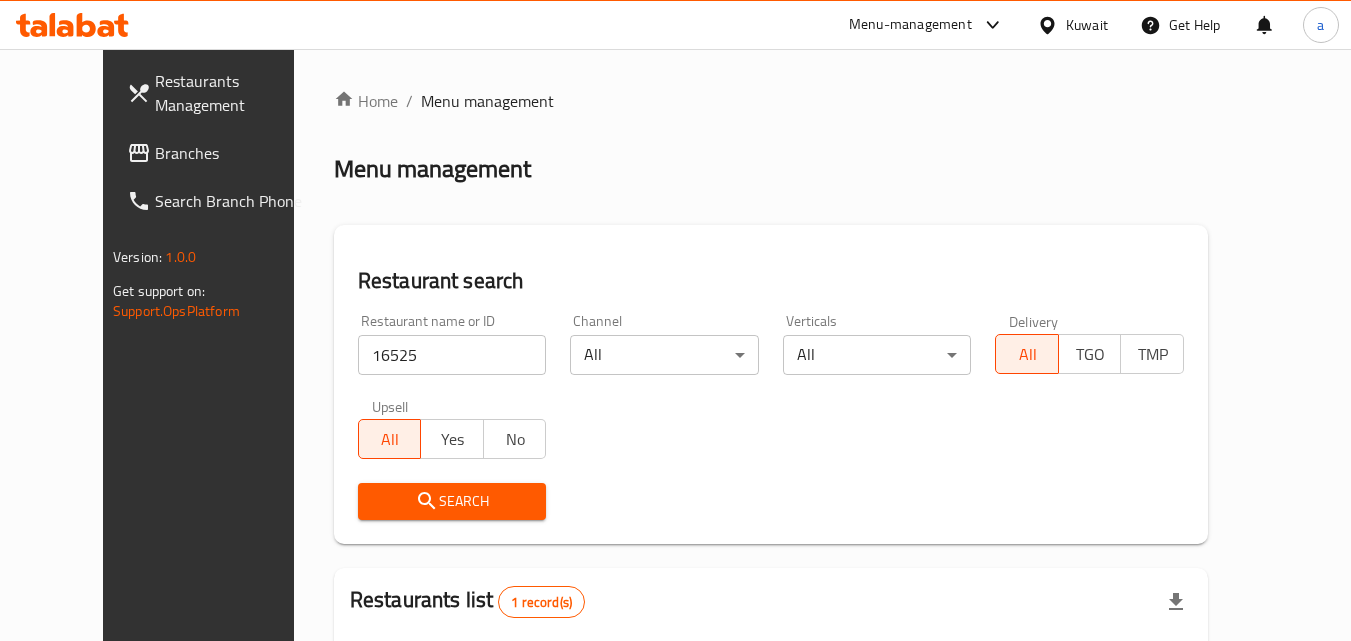 click on "Search" at bounding box center [452, 501] 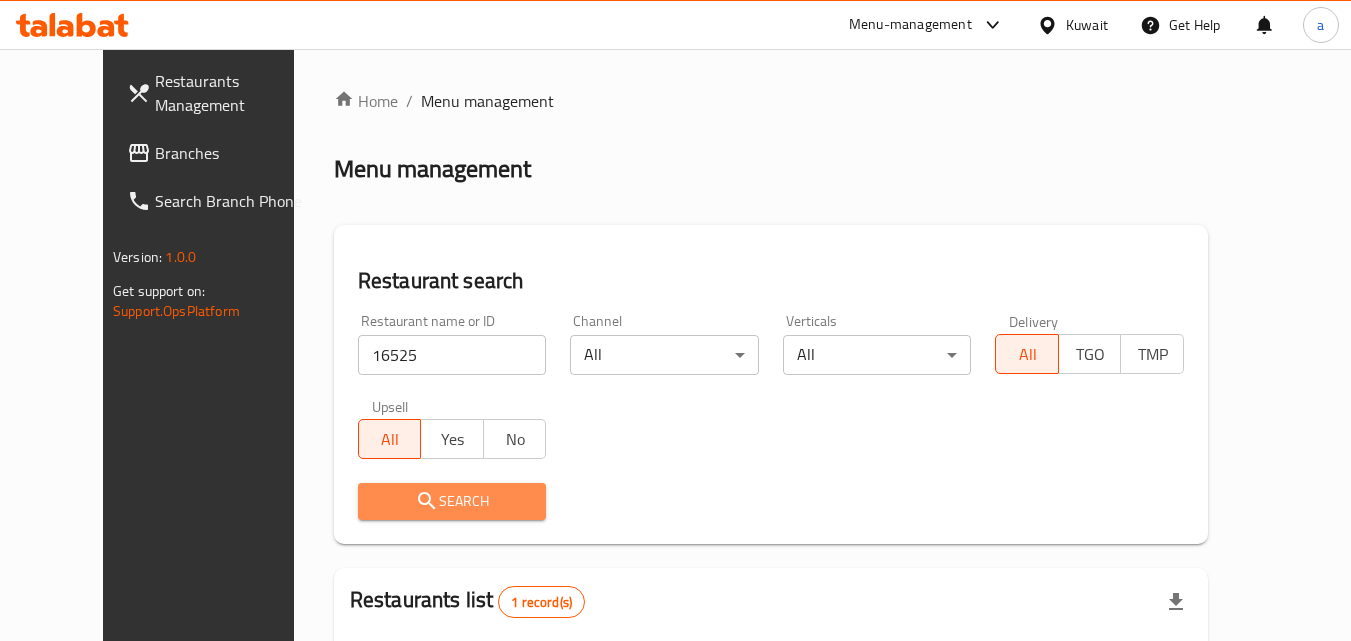 click 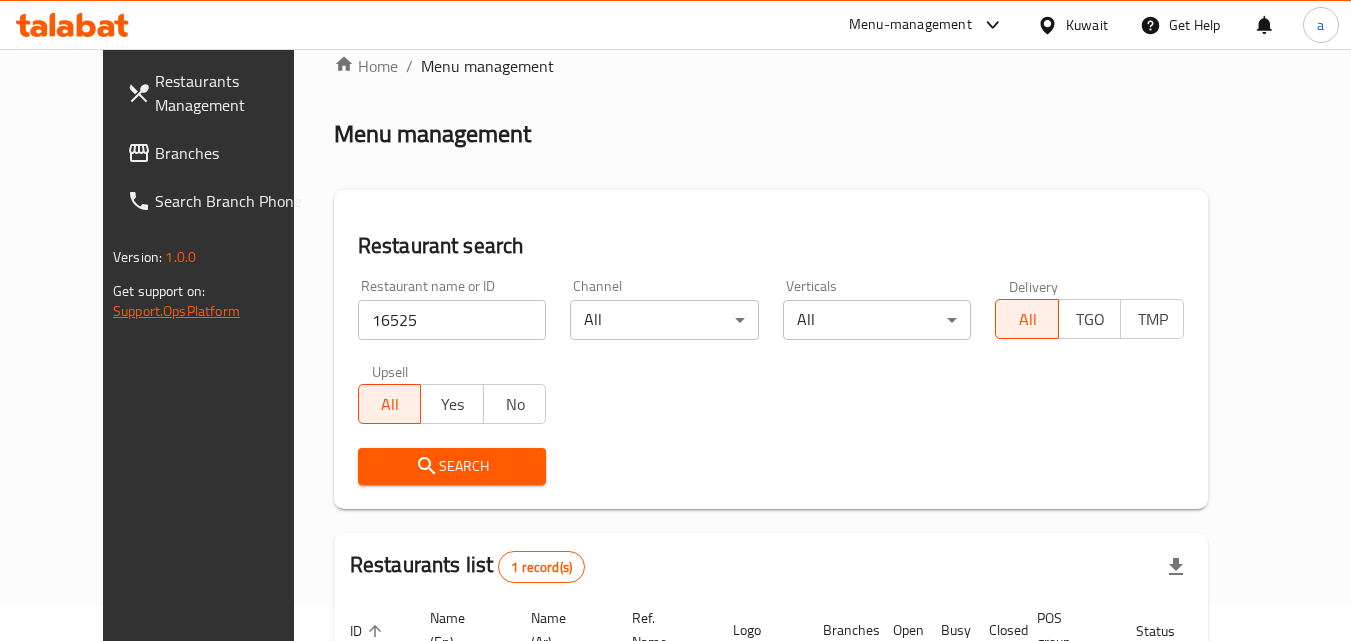 scroll, scrollTop: 34, scrollLeft: 0, axis: vertical 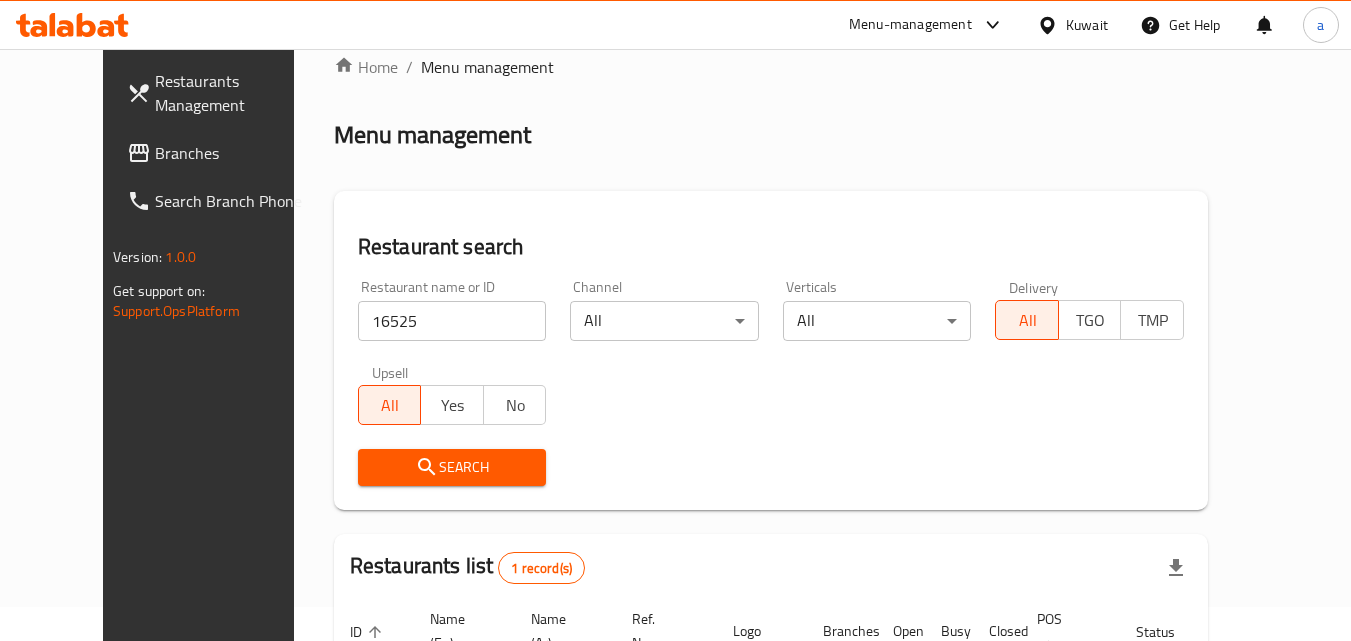 click on "Branches" at bounding box center [234, 153] 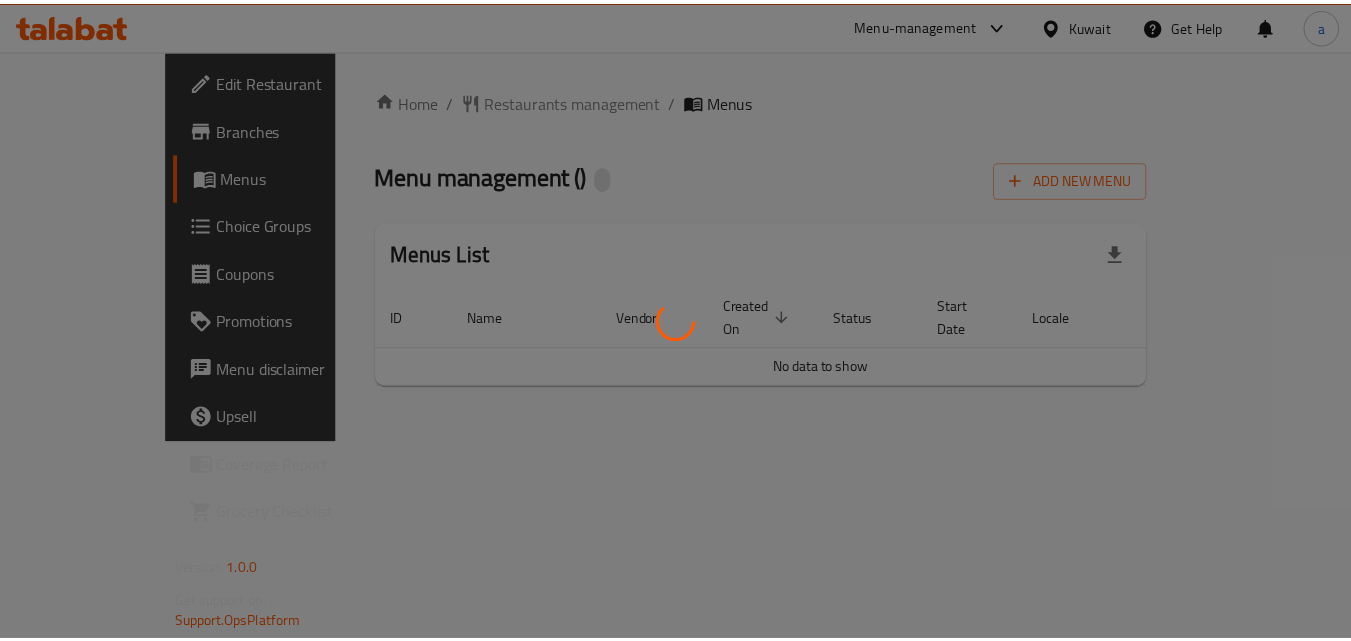 scroll, scrollTop: 0, scrollLeft: 0, axis: both 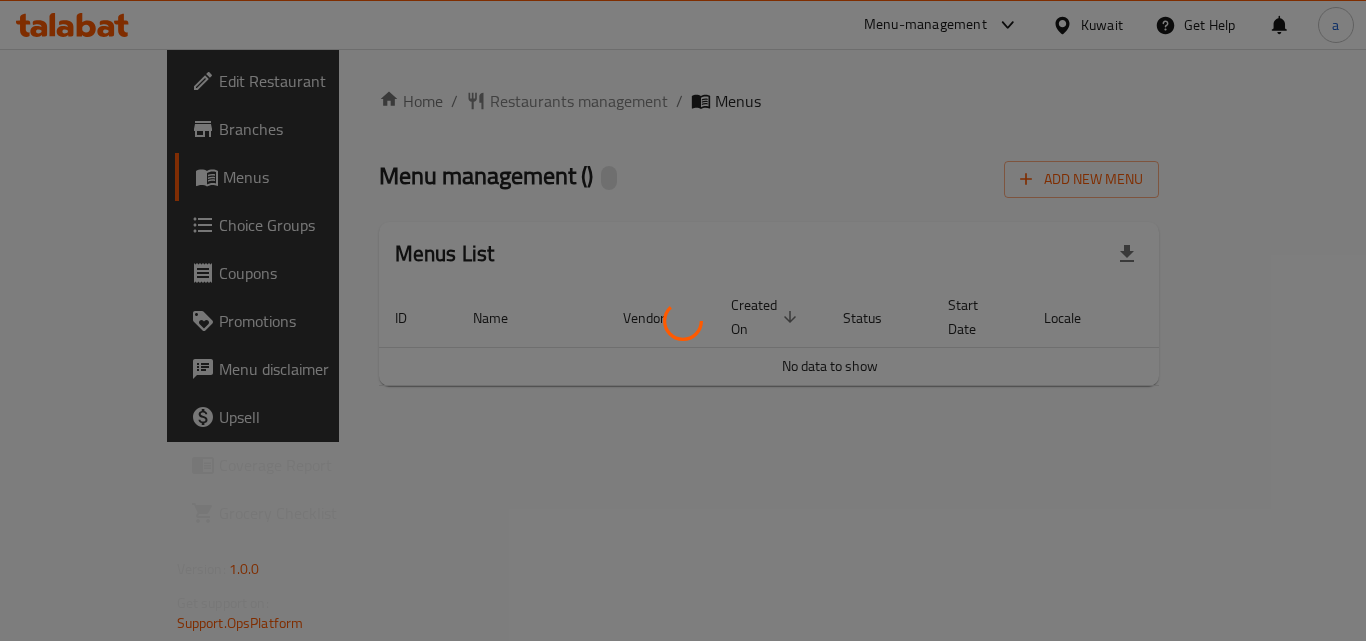 click at bounding box center [683, 320] 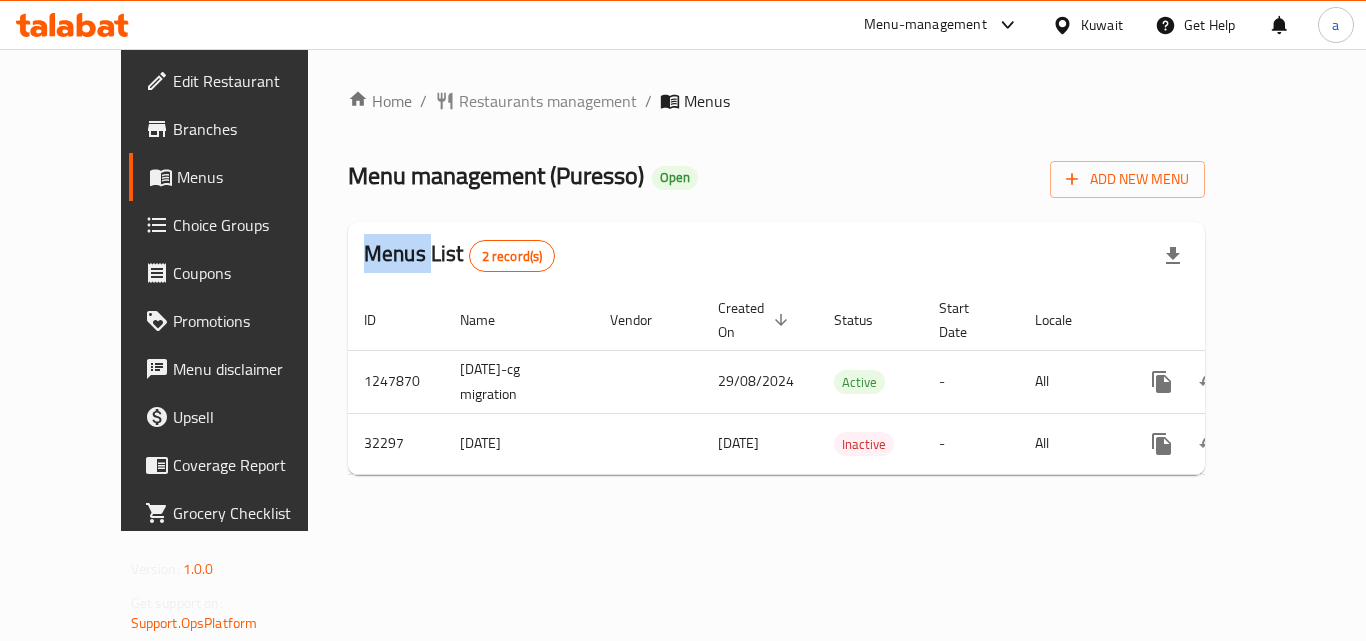 click at bounding box center (683, 320) 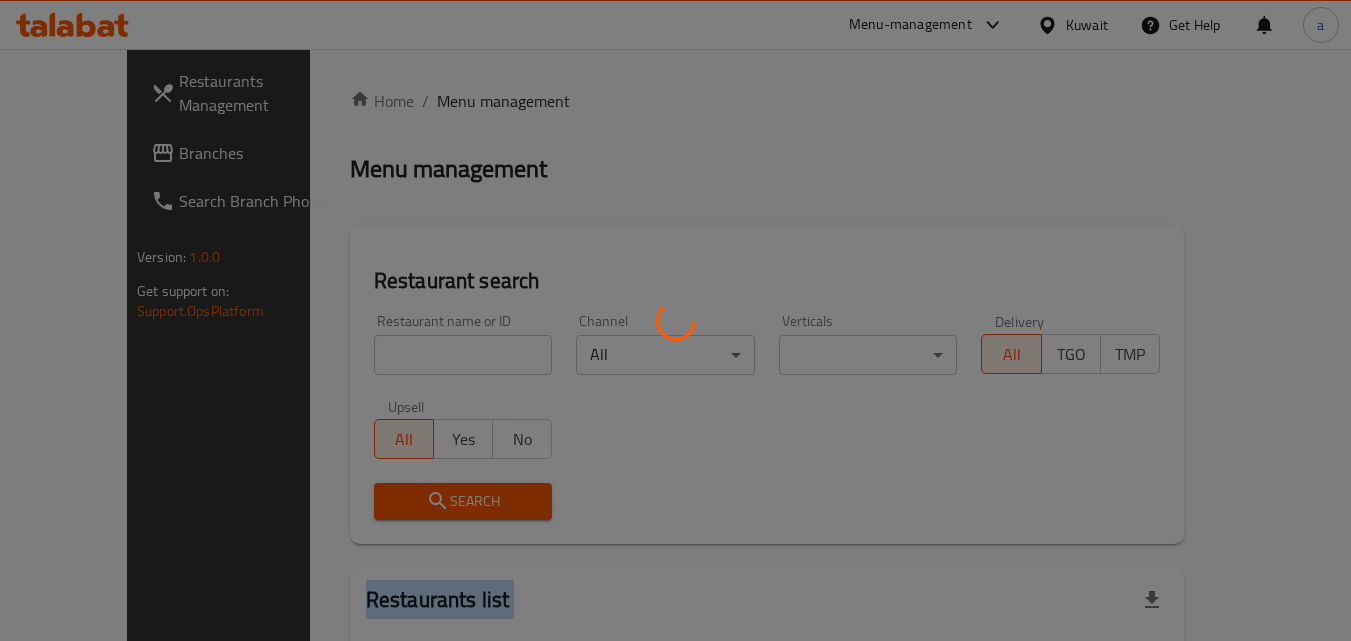 click at bounding box center [675, 320] 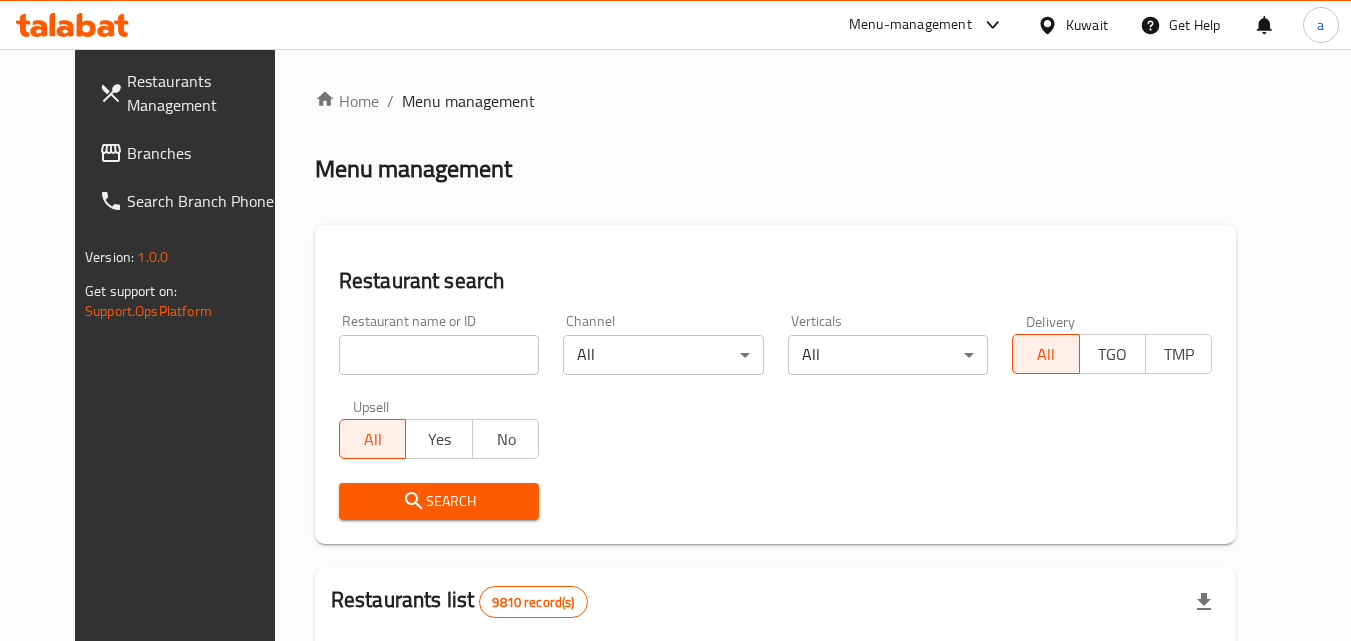 click at bounding box center [439, 355] 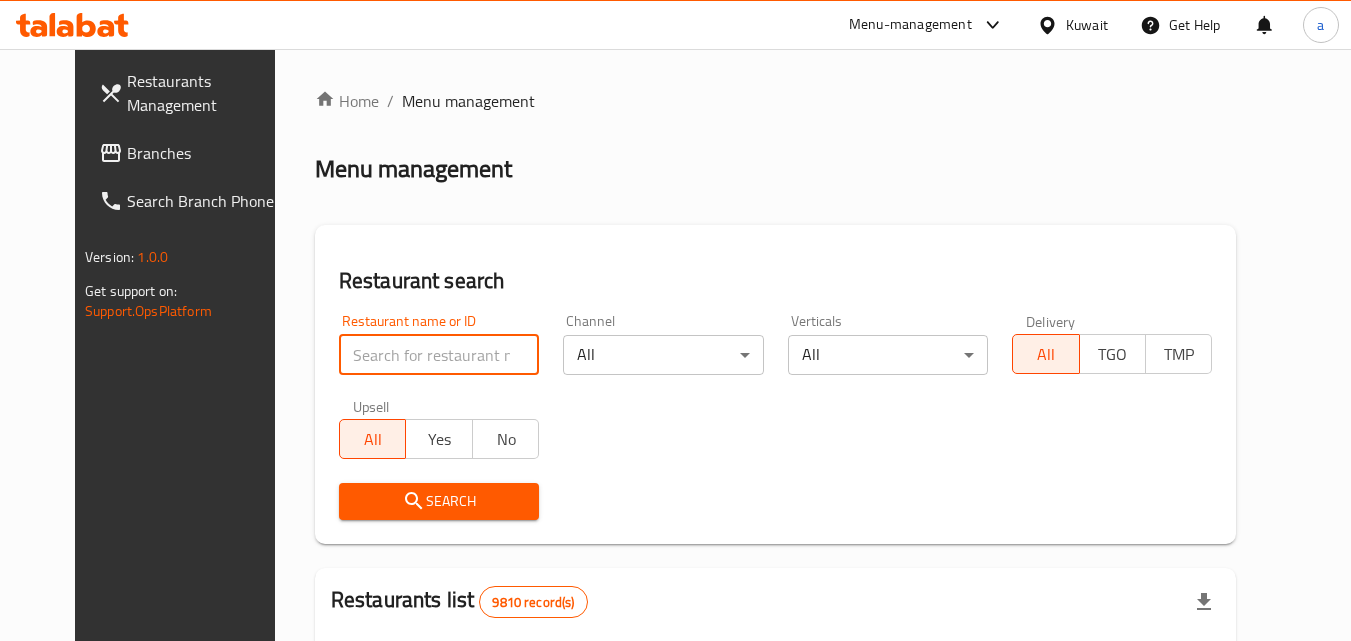 click at bounding box center [439, 355] 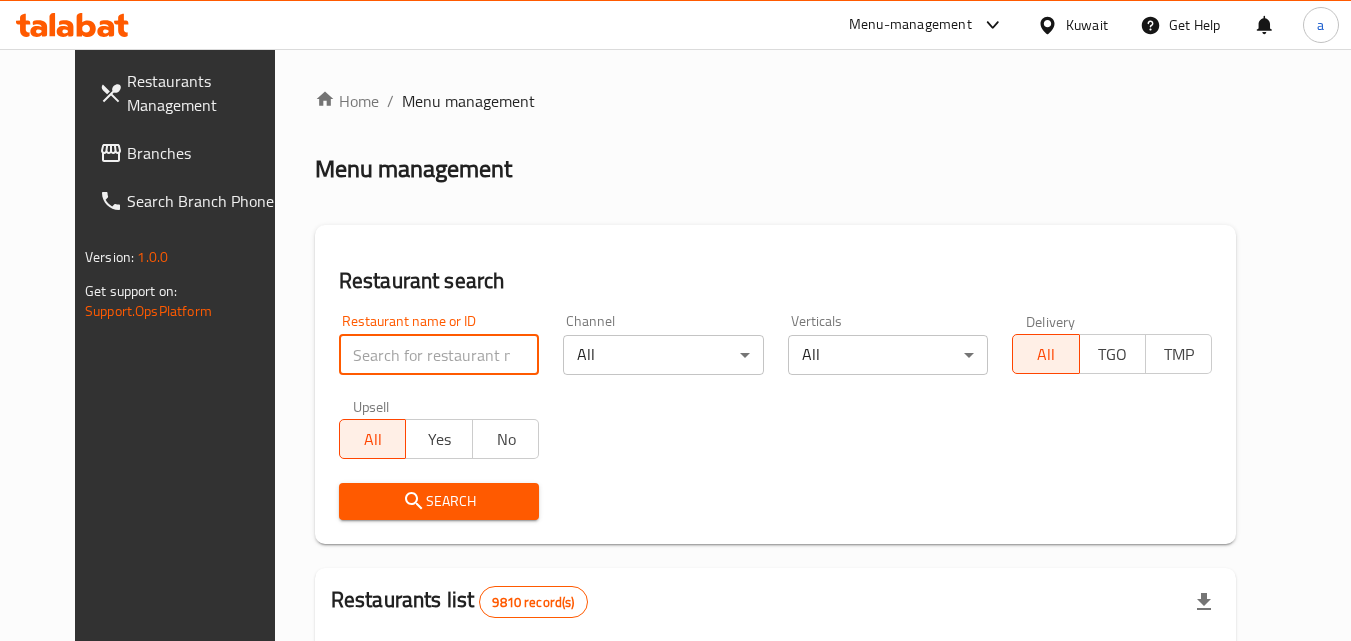 paste on "16525" 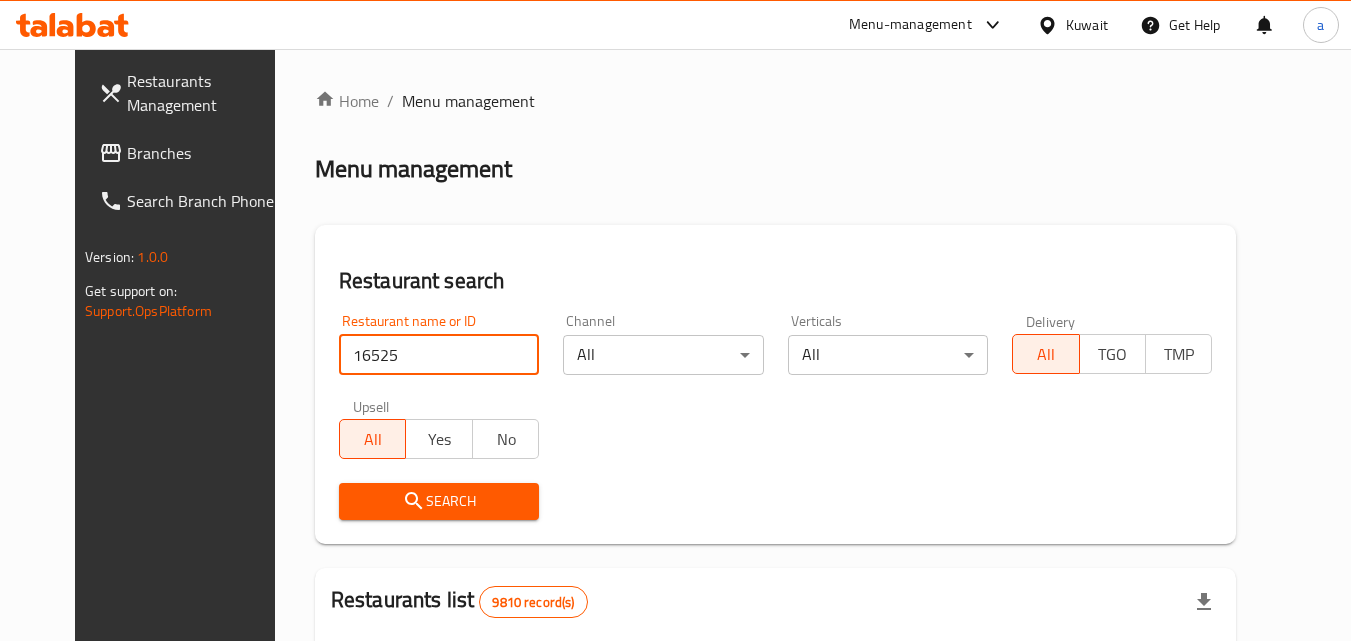 type on "16525" 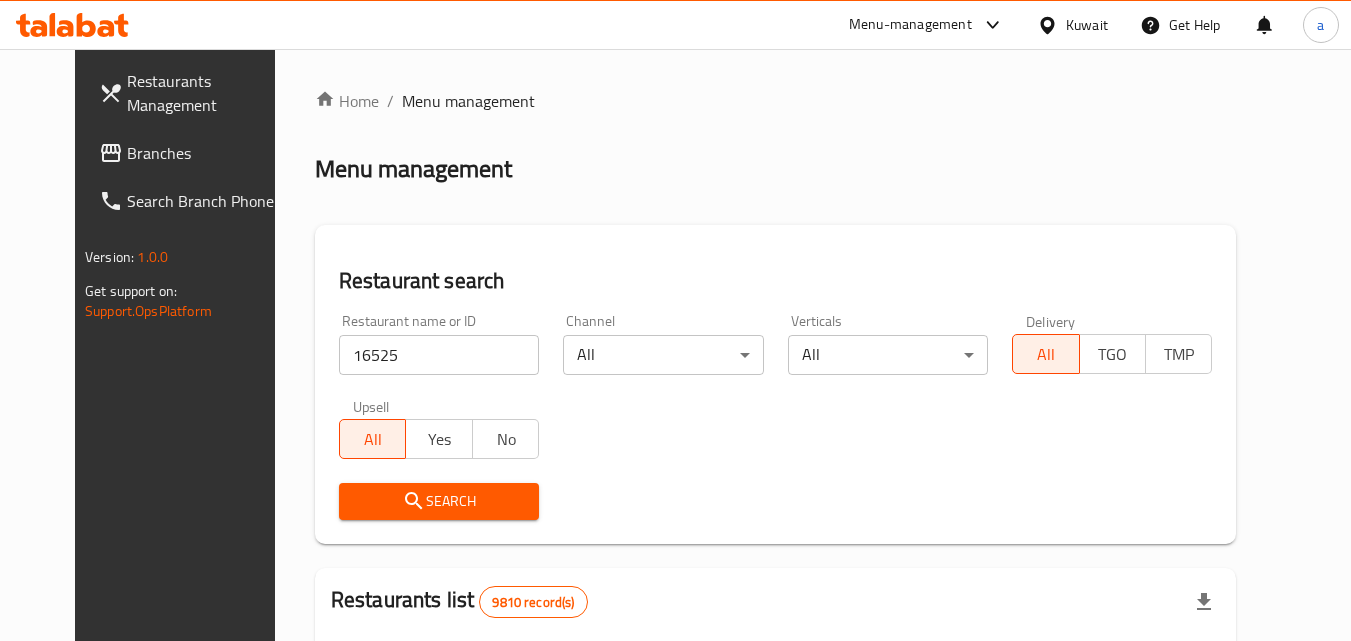 click 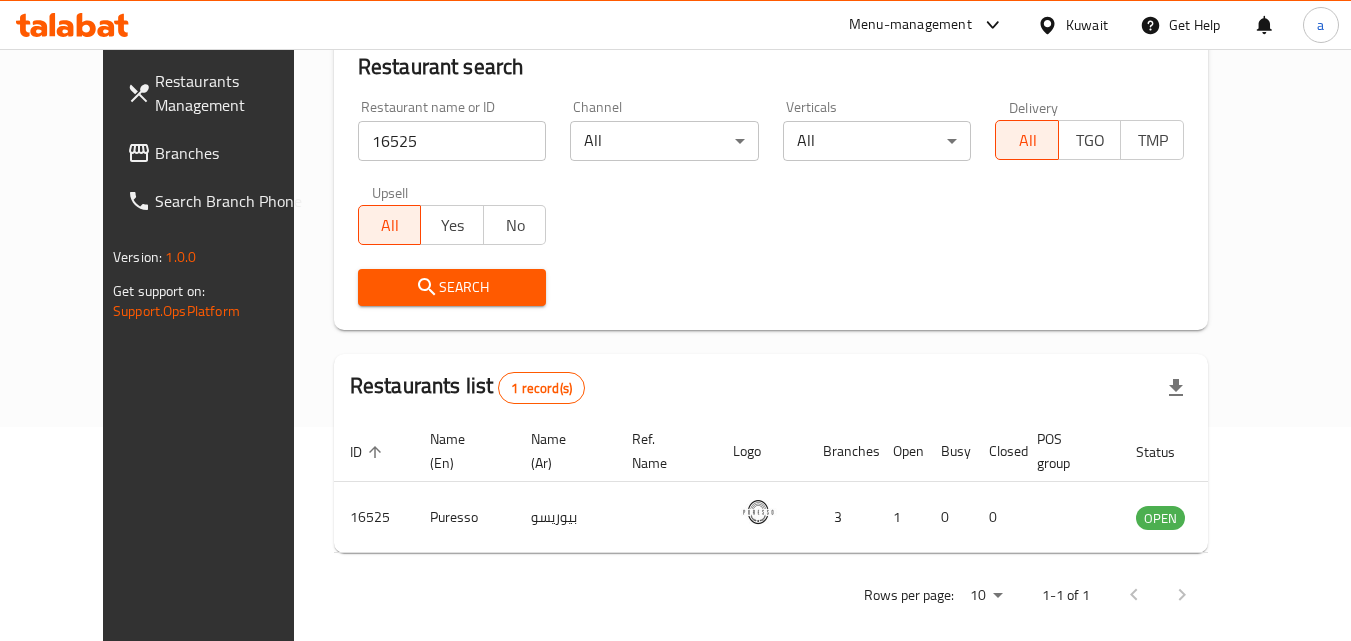 scroll, scrollTop: 0, scrollLeft: 0, axis: both 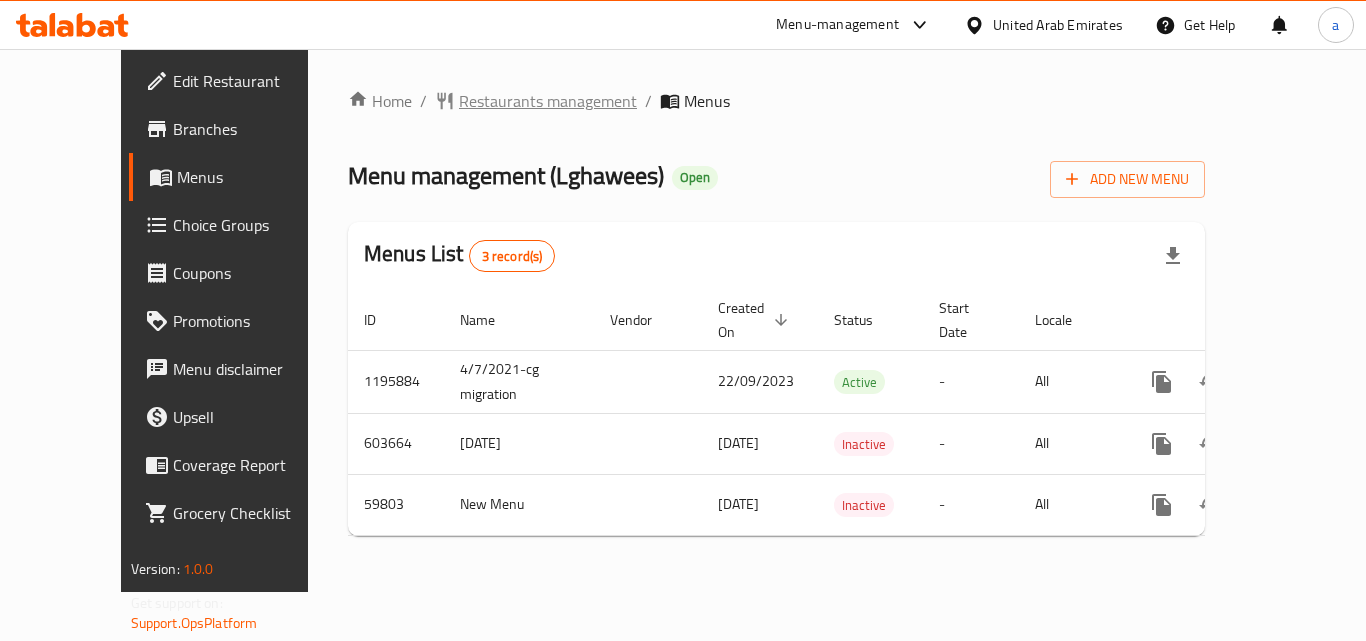 click on "Restaurants management" at bounding box center [548, 101] 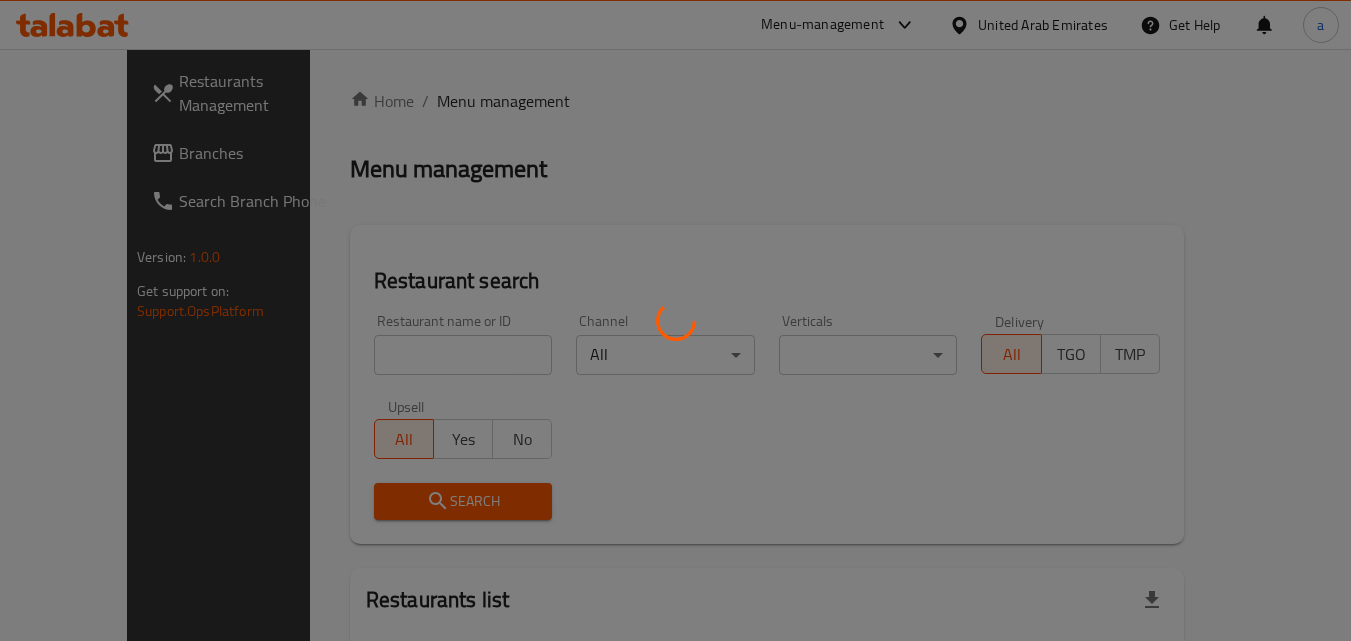 click at bounding box center [675, 320] 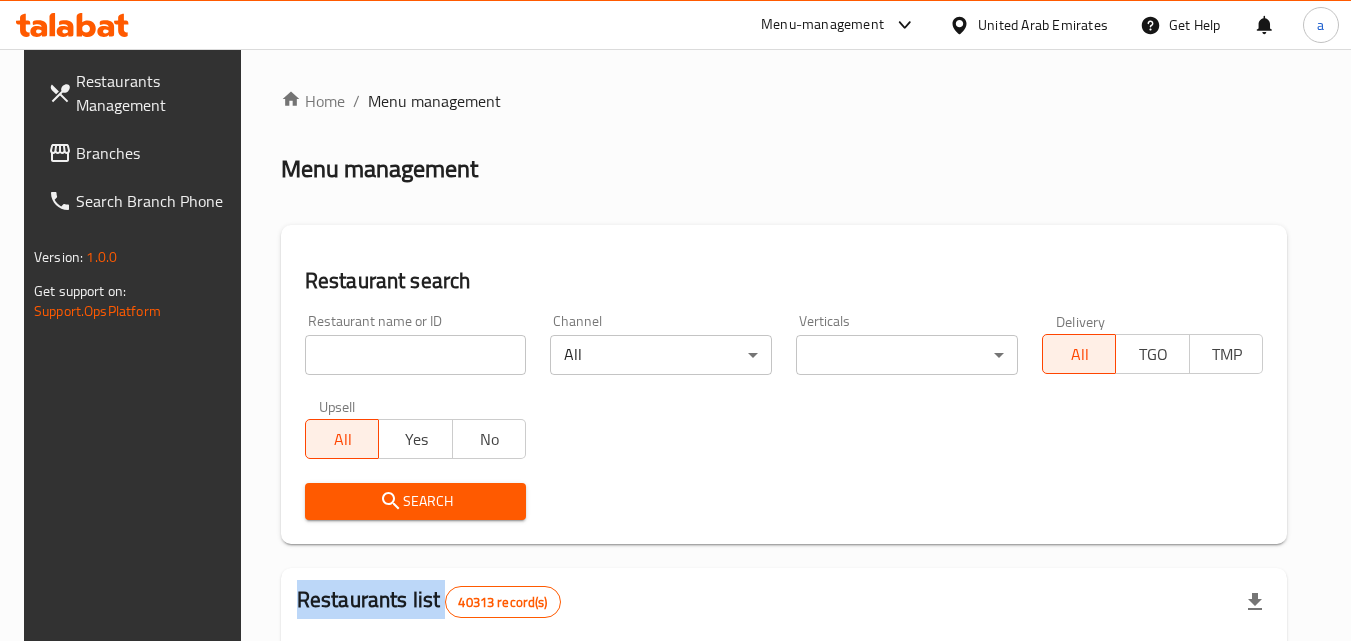 click at bounding box center [675, 320] 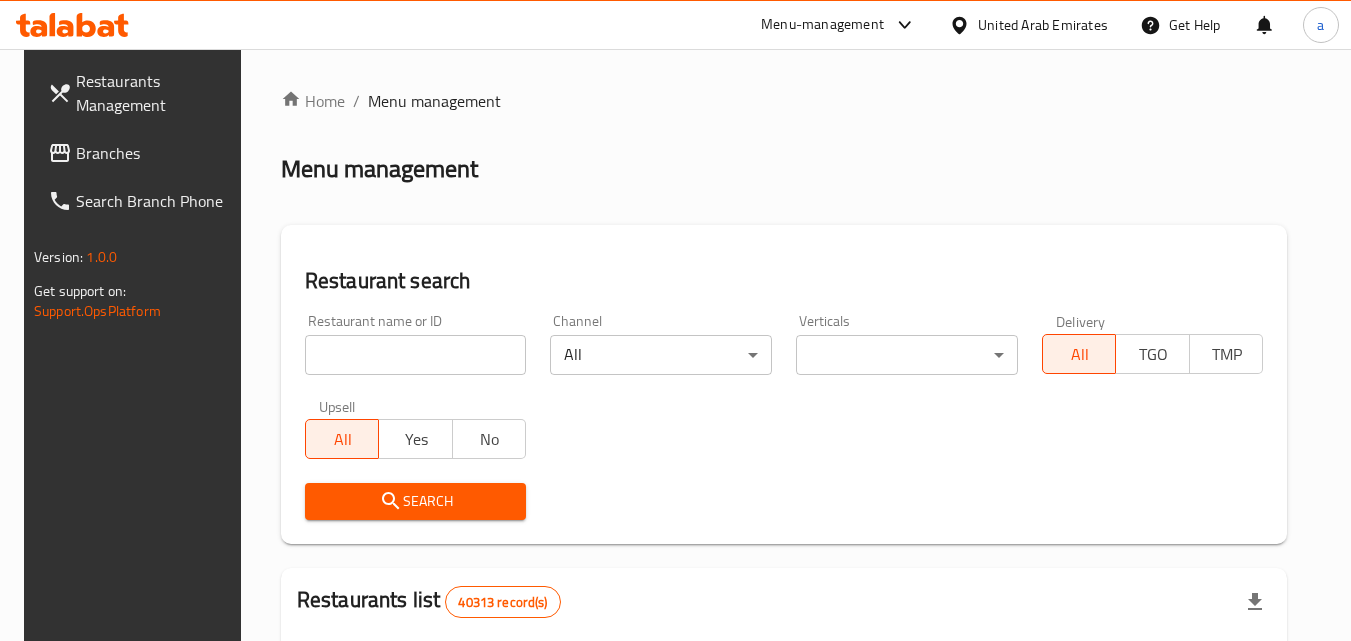 click at bounding box center (416, 355) 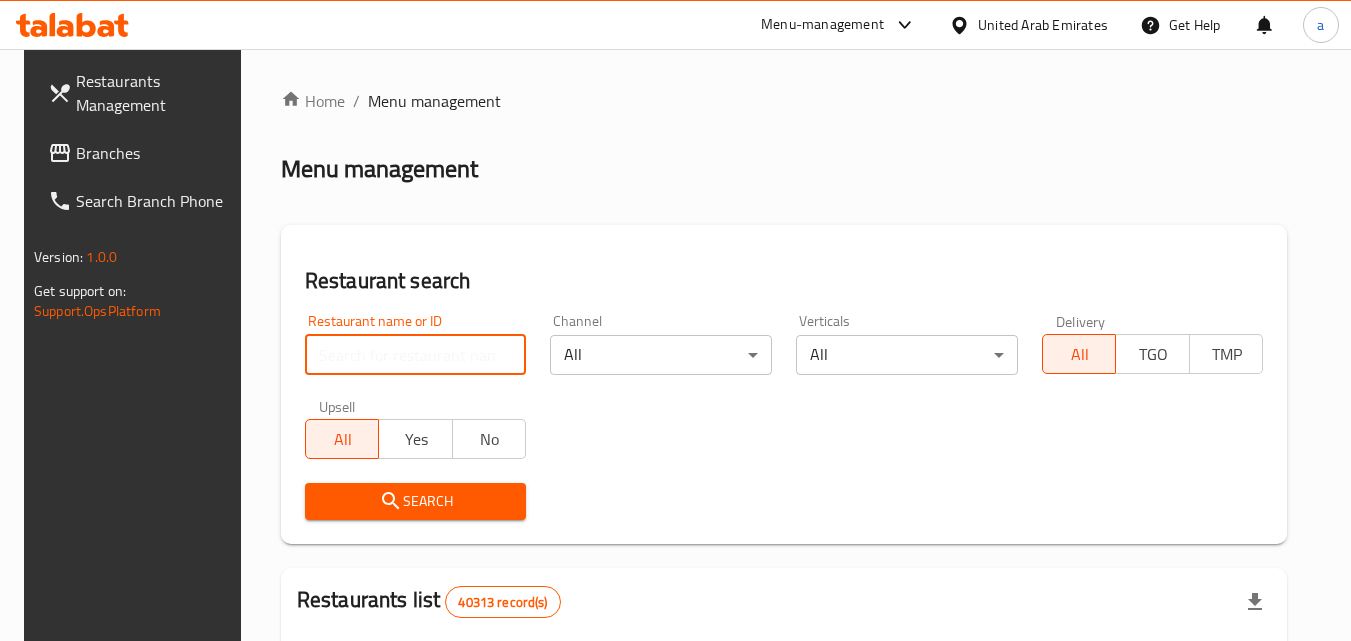 paste on "28910" 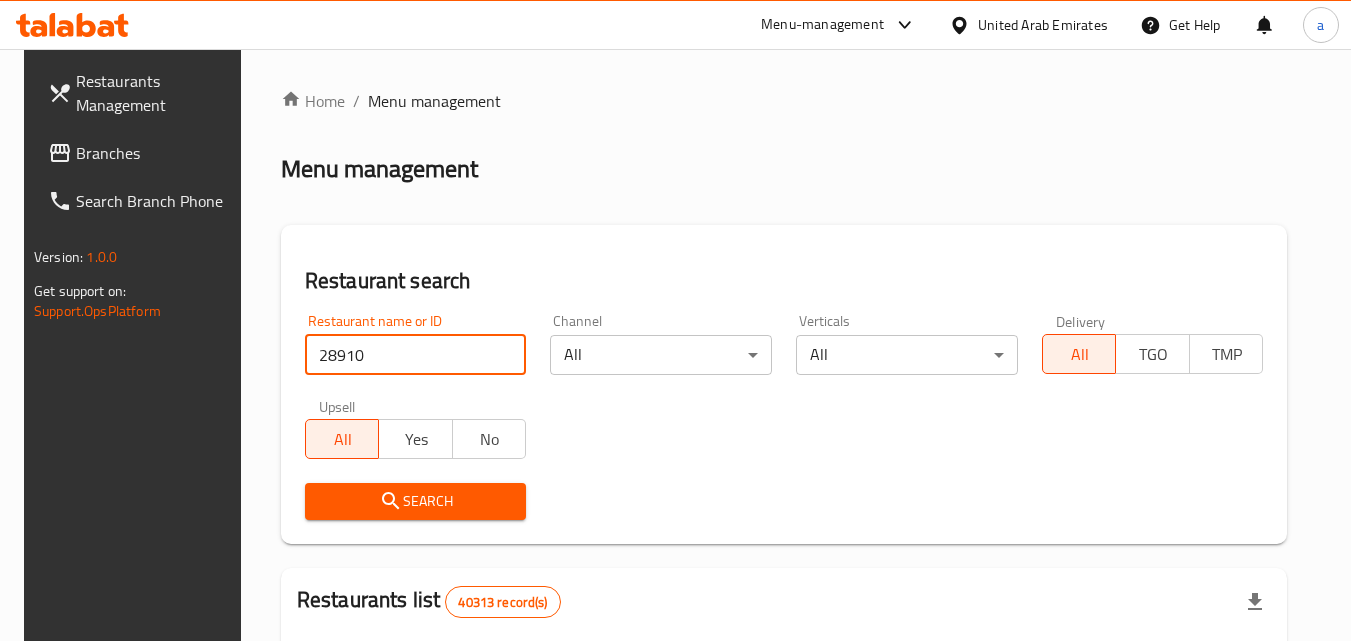 type on "28910" 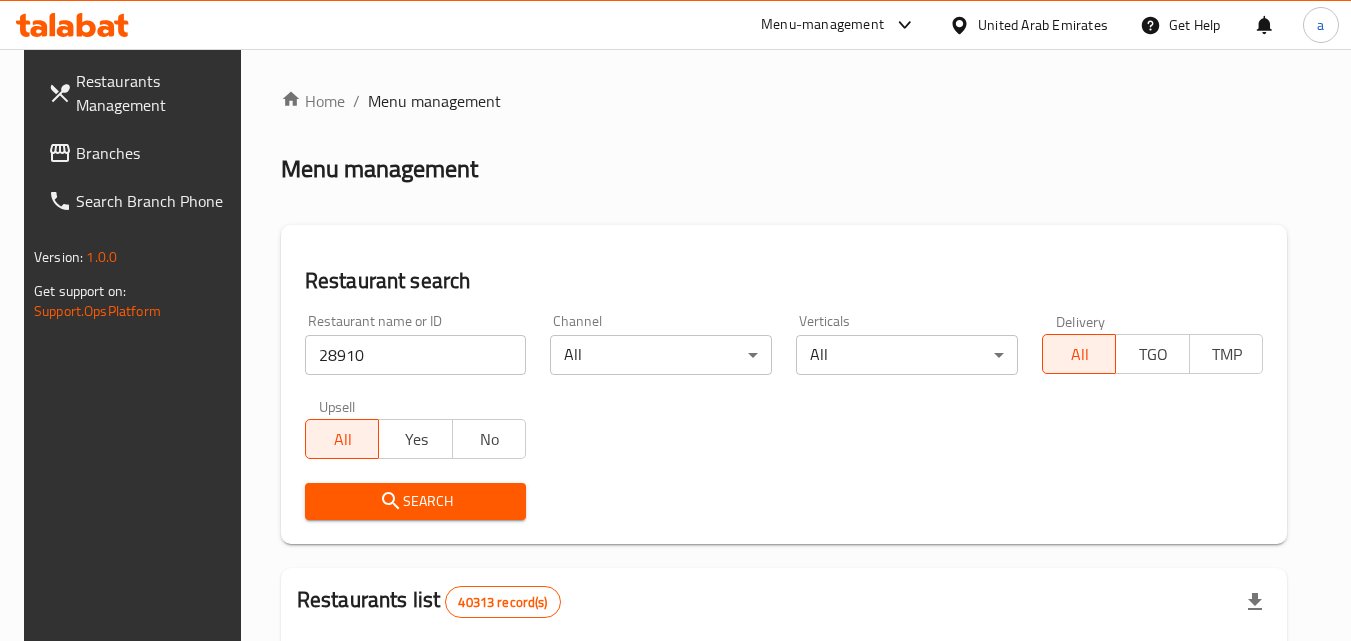 click on "Search" at bounding box center [416, 501] 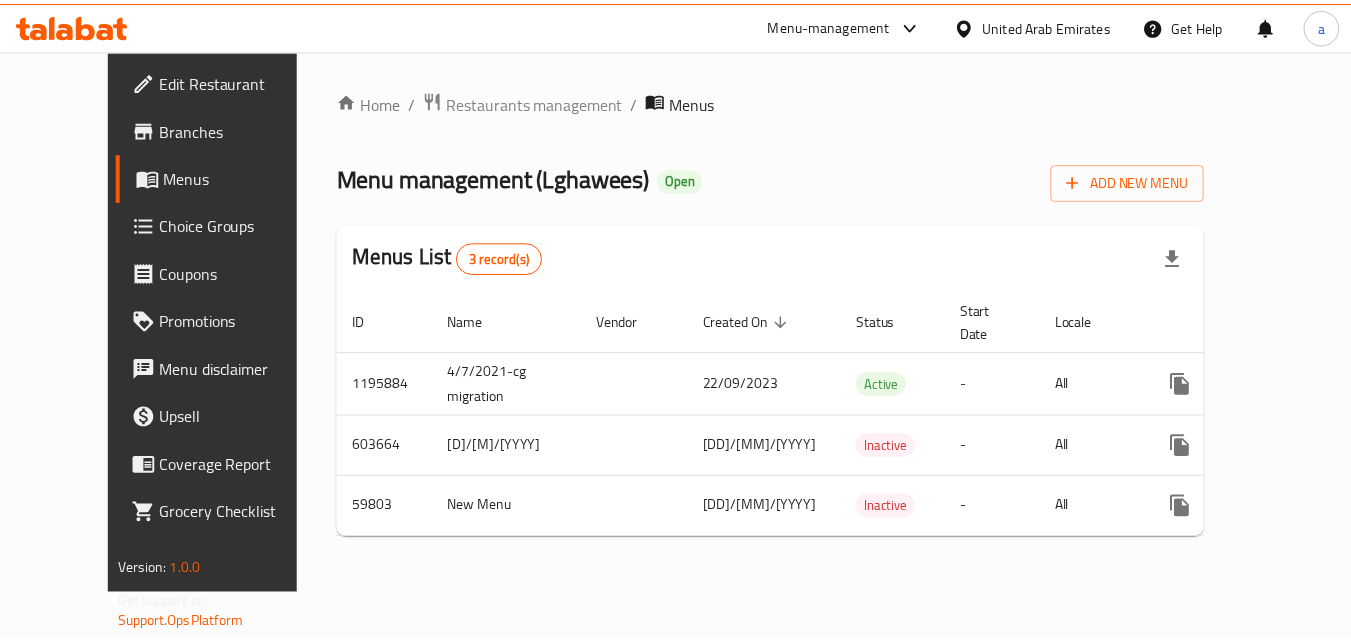 scroll, scrollTop: 0, scrollLeft: 0, axis: both 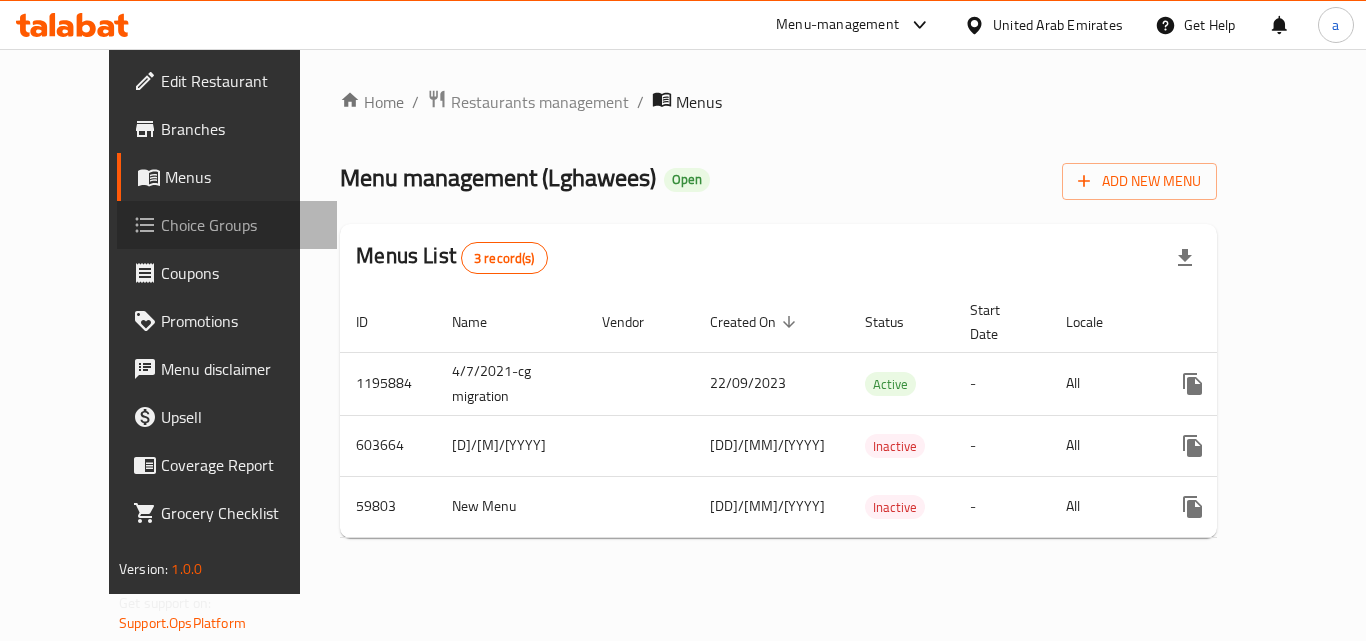 click on "Choice Groups" at bounding box center [241, 225] 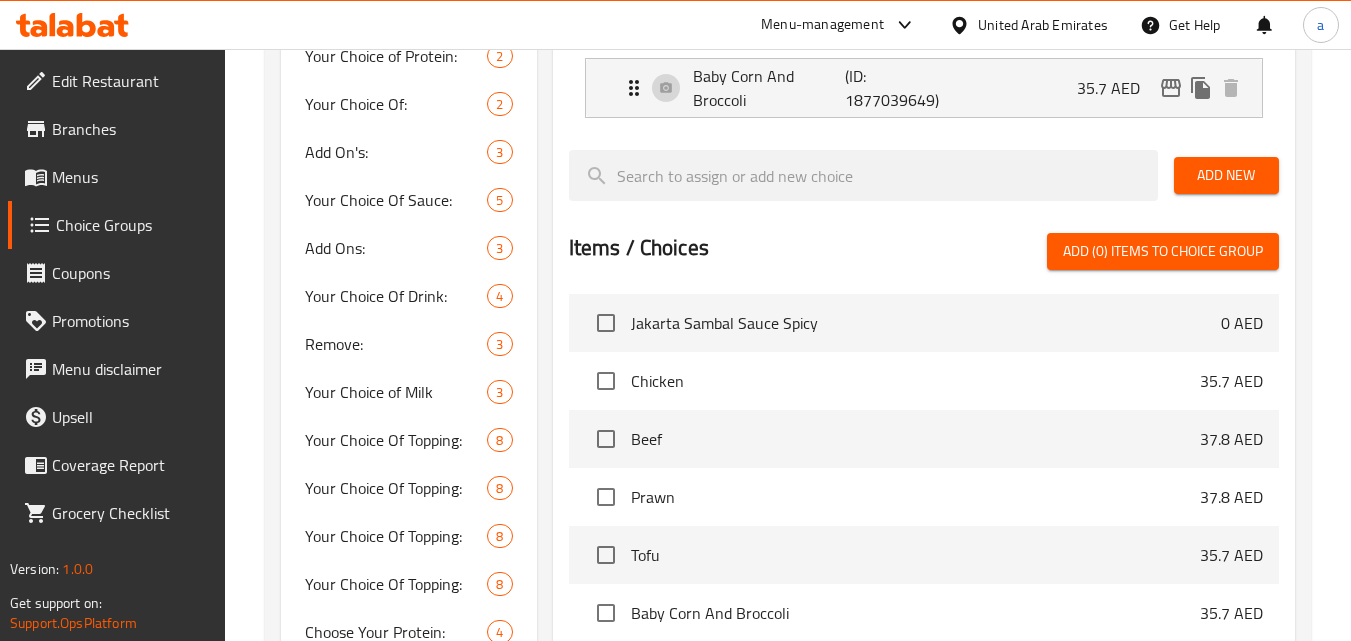 scroll, scrollTop: 800, scrollLeft: 0, axis: vertical 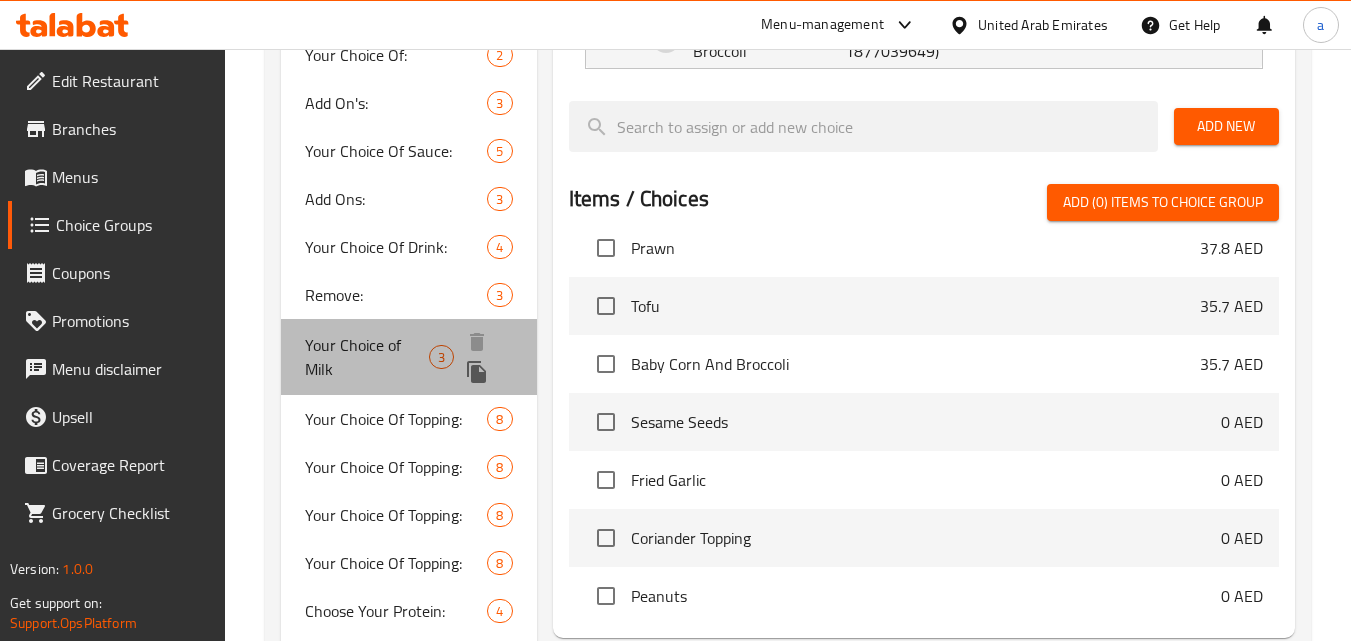 click on "Your Choice of Milk" at bounding box center [367, 357] 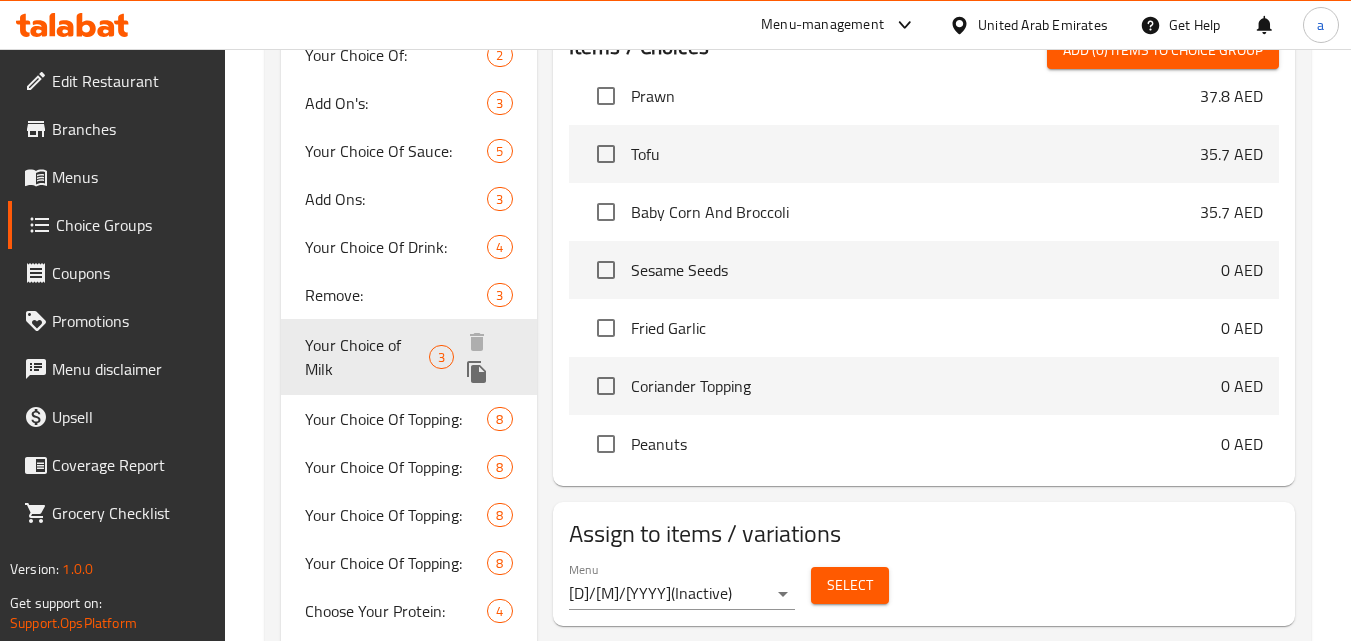 type on "Your Choice of Milk" 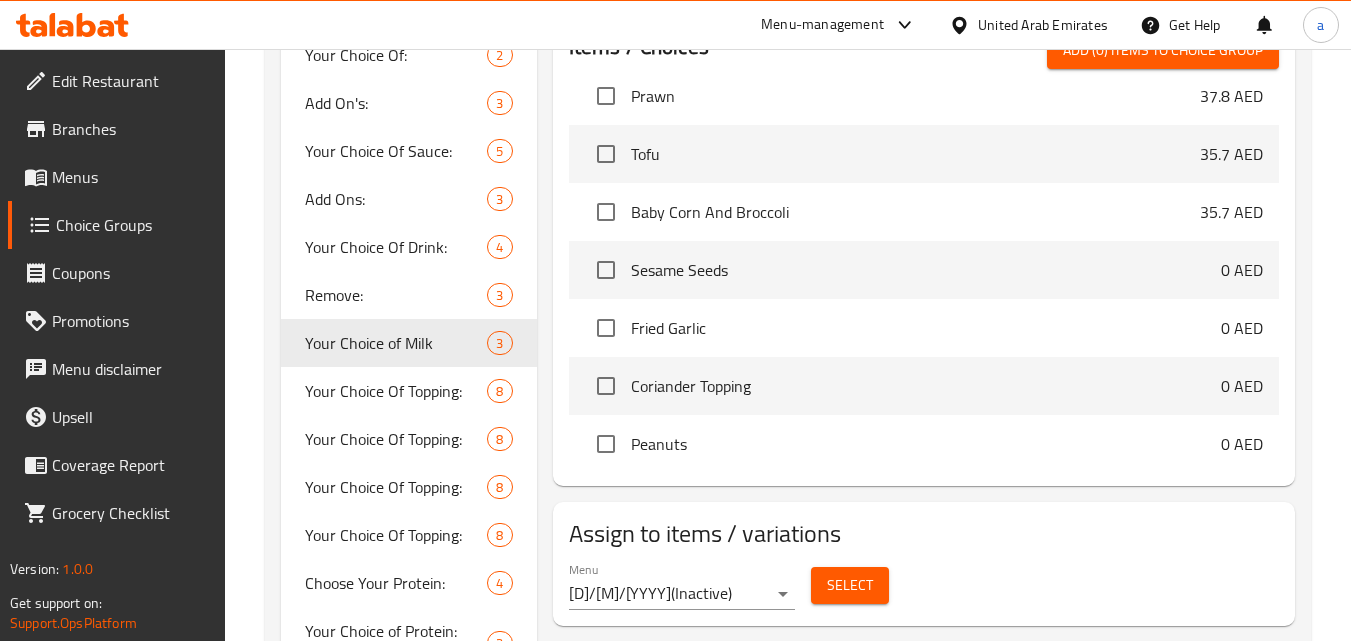 scroll, scrollTop: 0, scrollLeft: 0, axis: both 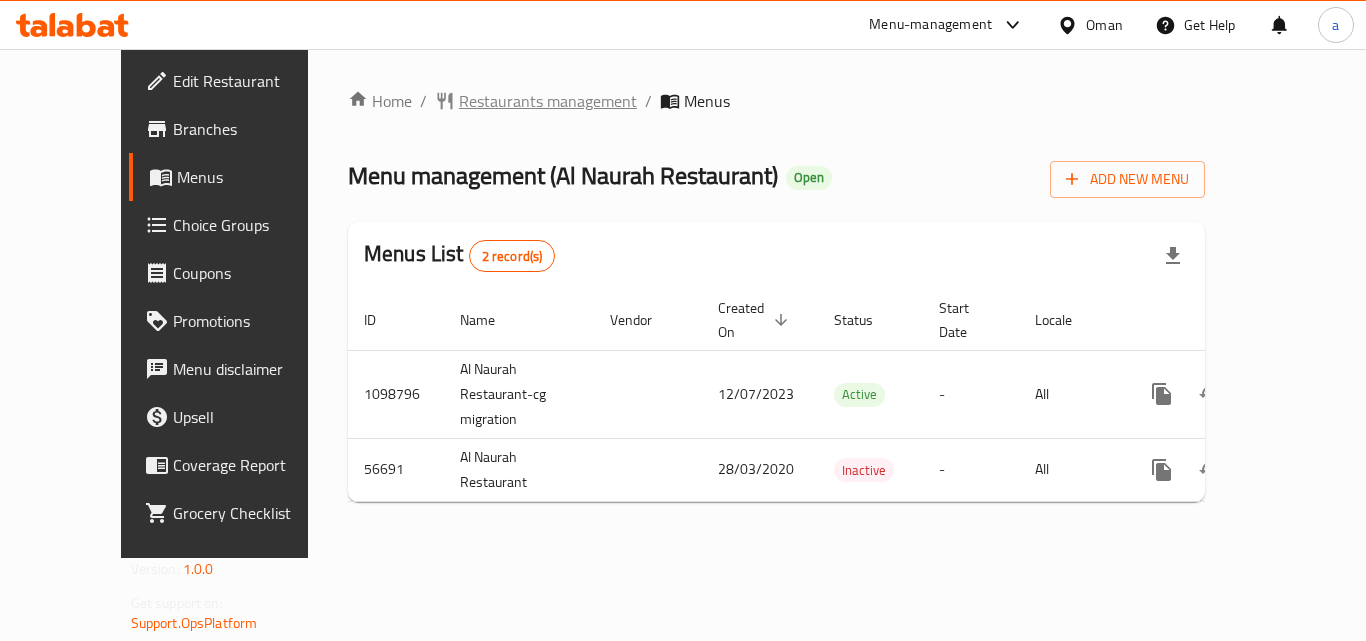 click on "Restaurants management" at bounding box center (548, 101) 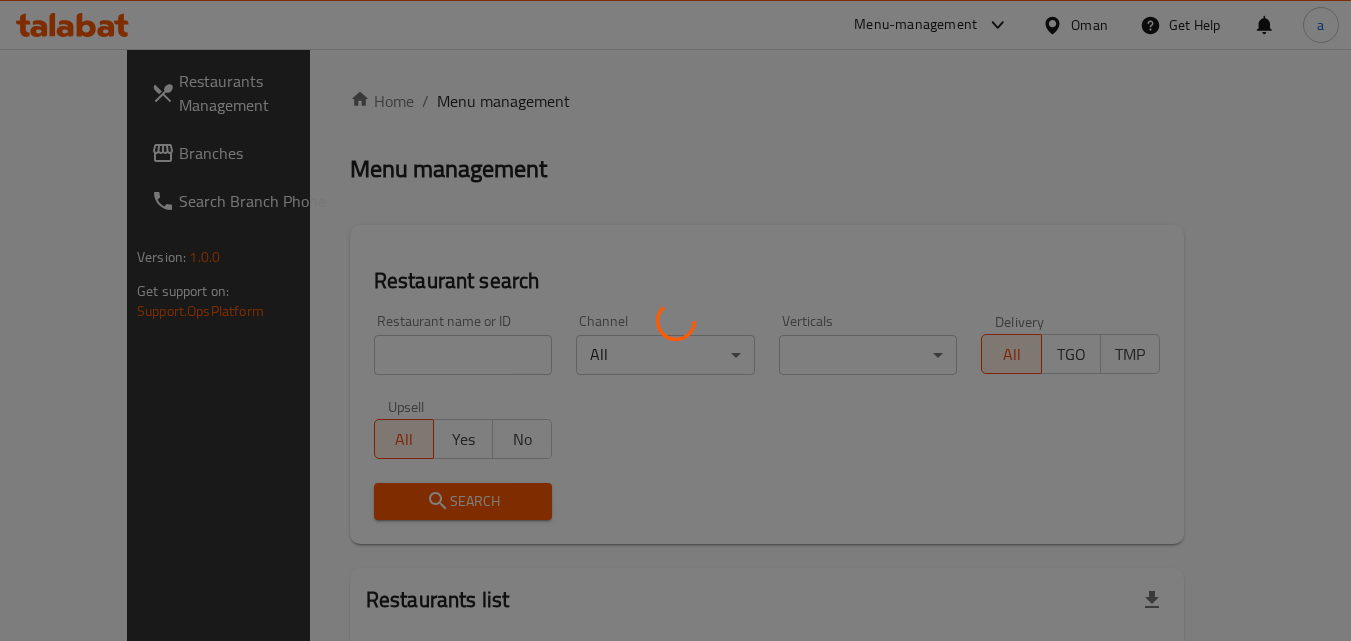 click at bounding box center (675, 320) 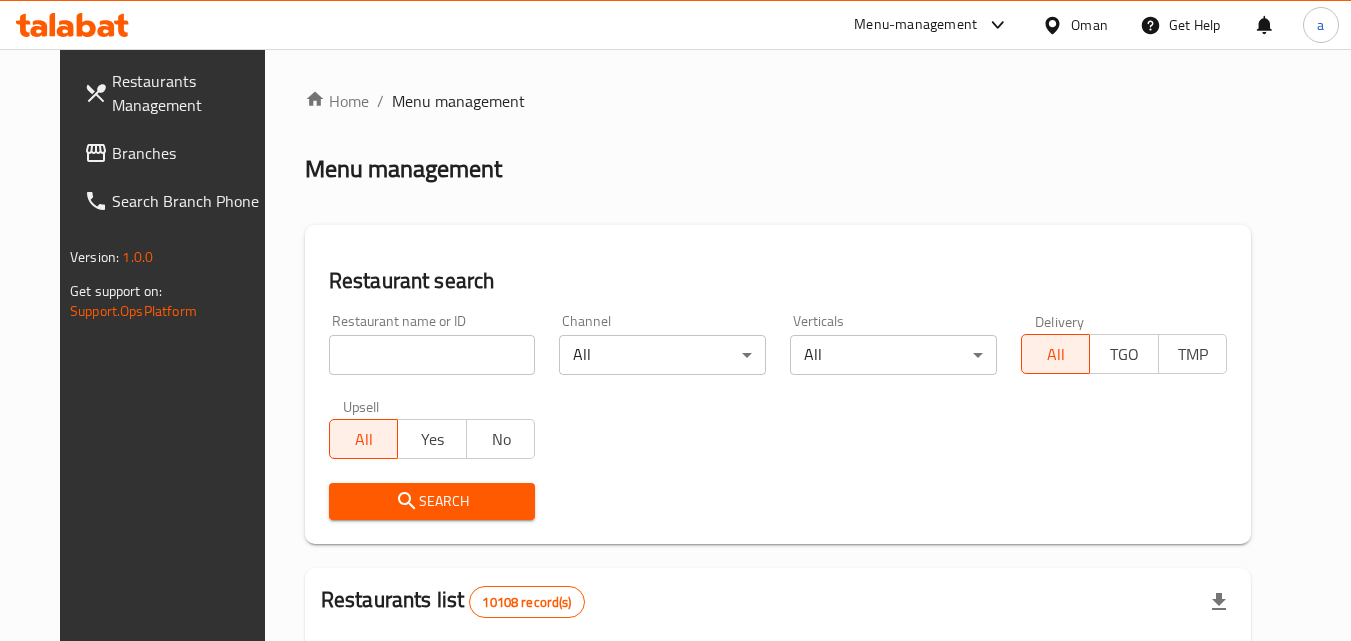click at bounding box center [432, 355] 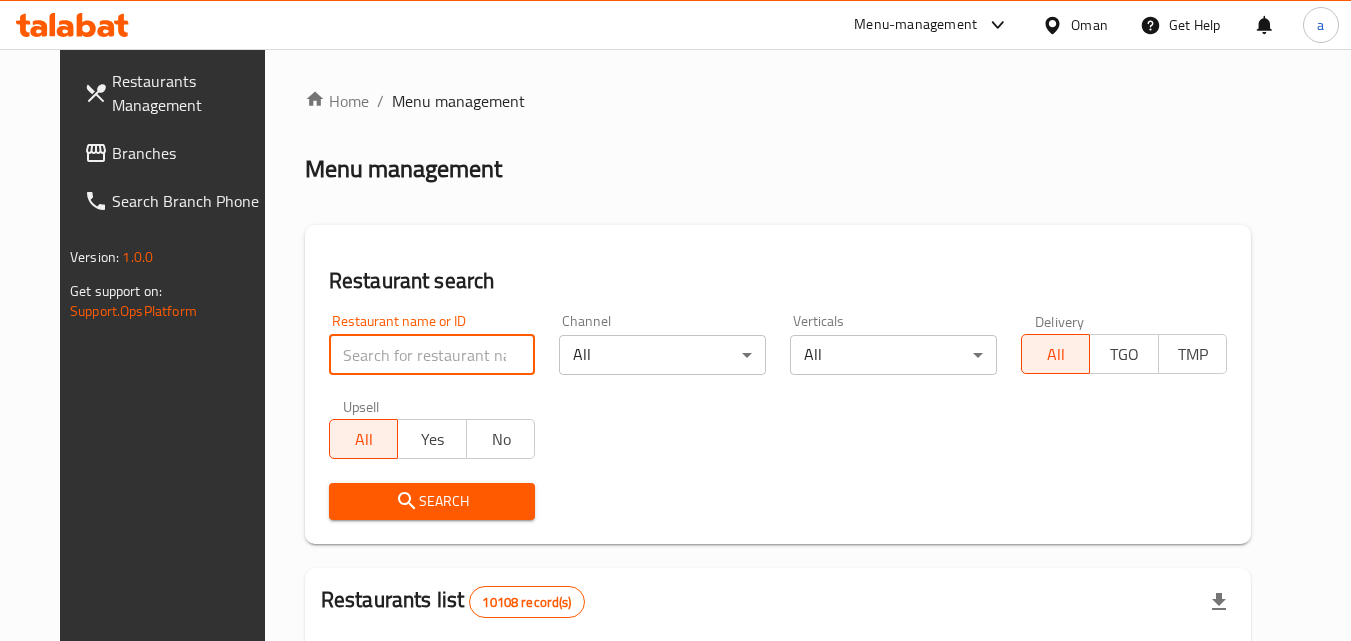 paste on "27676" 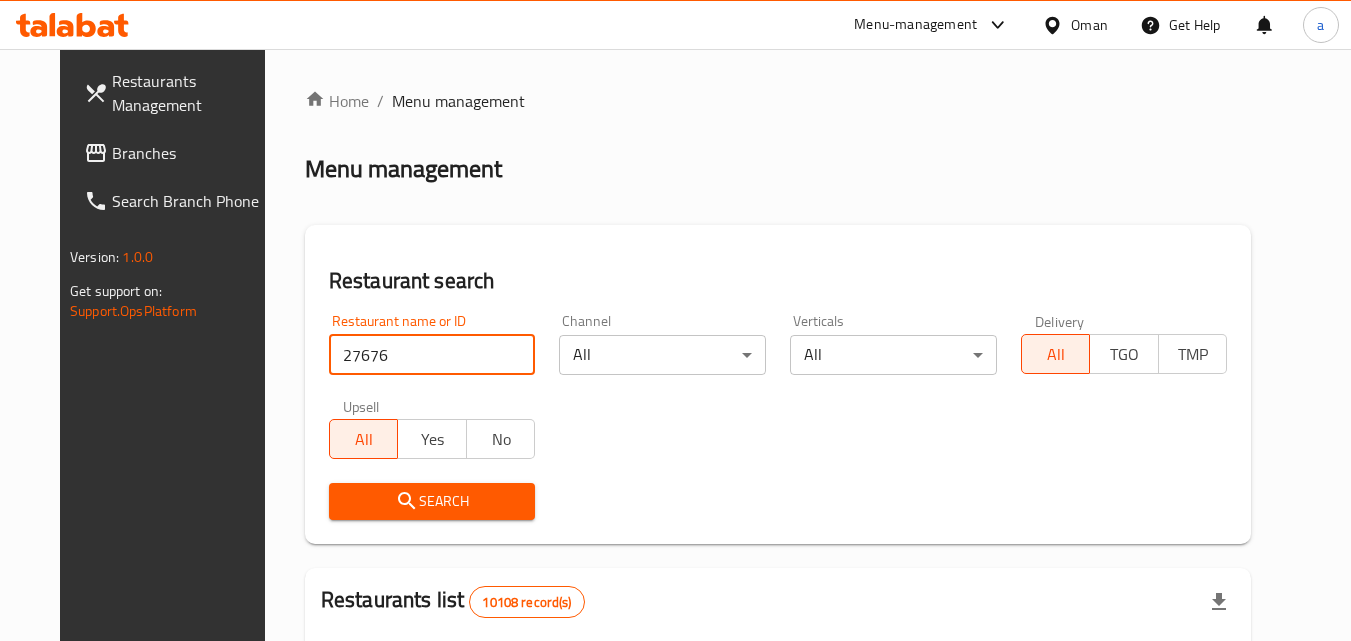 type on "27676" 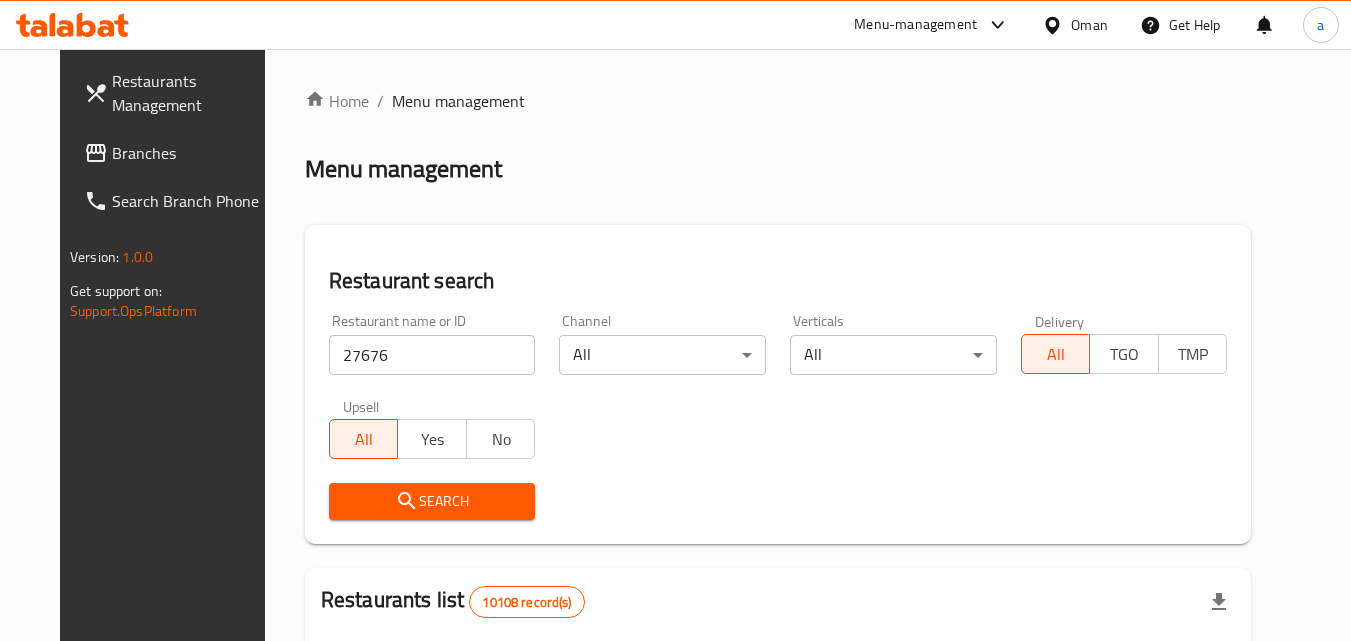 click on "Search" at bounding box center [432, 501] 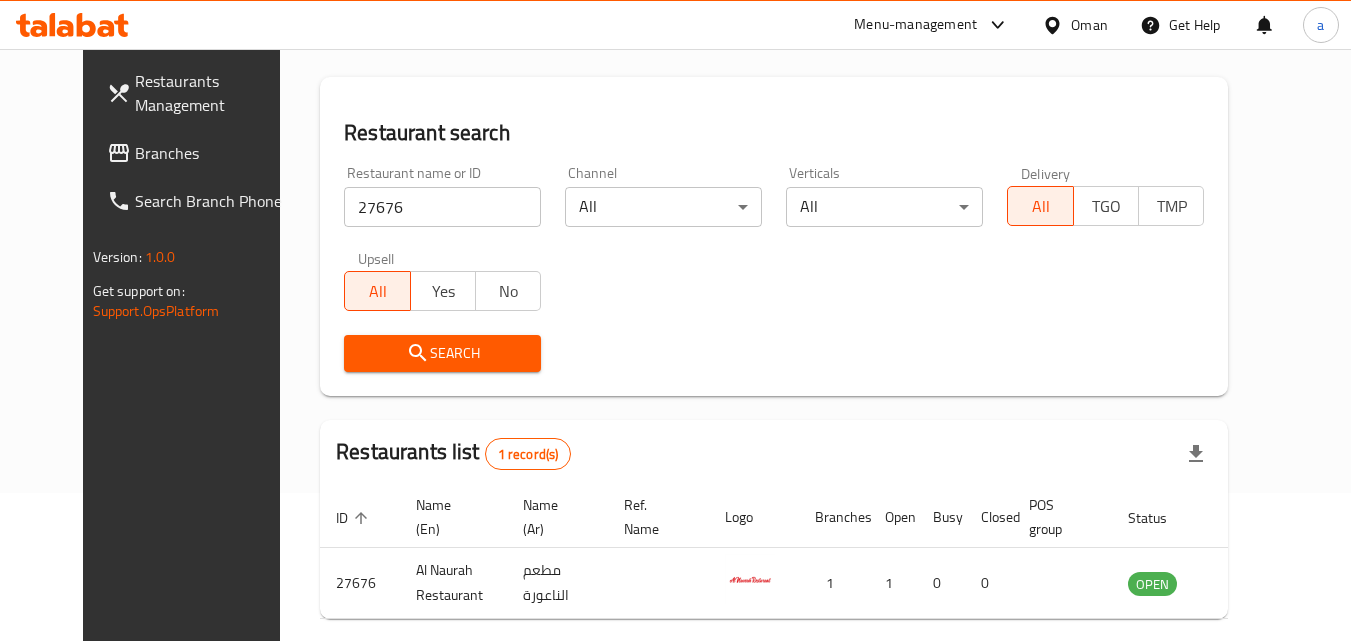 scroll, scrollTop: 34, scrollLeft: 0, axis: vertical 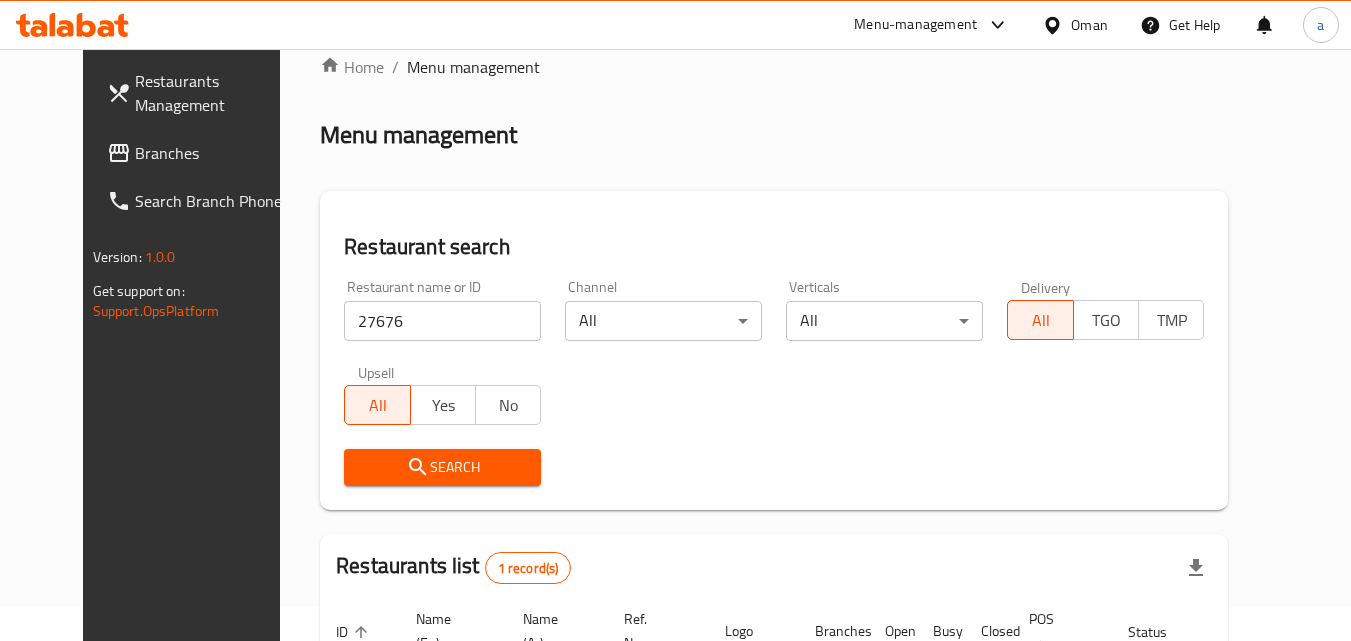click on "Branches" at bounding box center [200, 153] 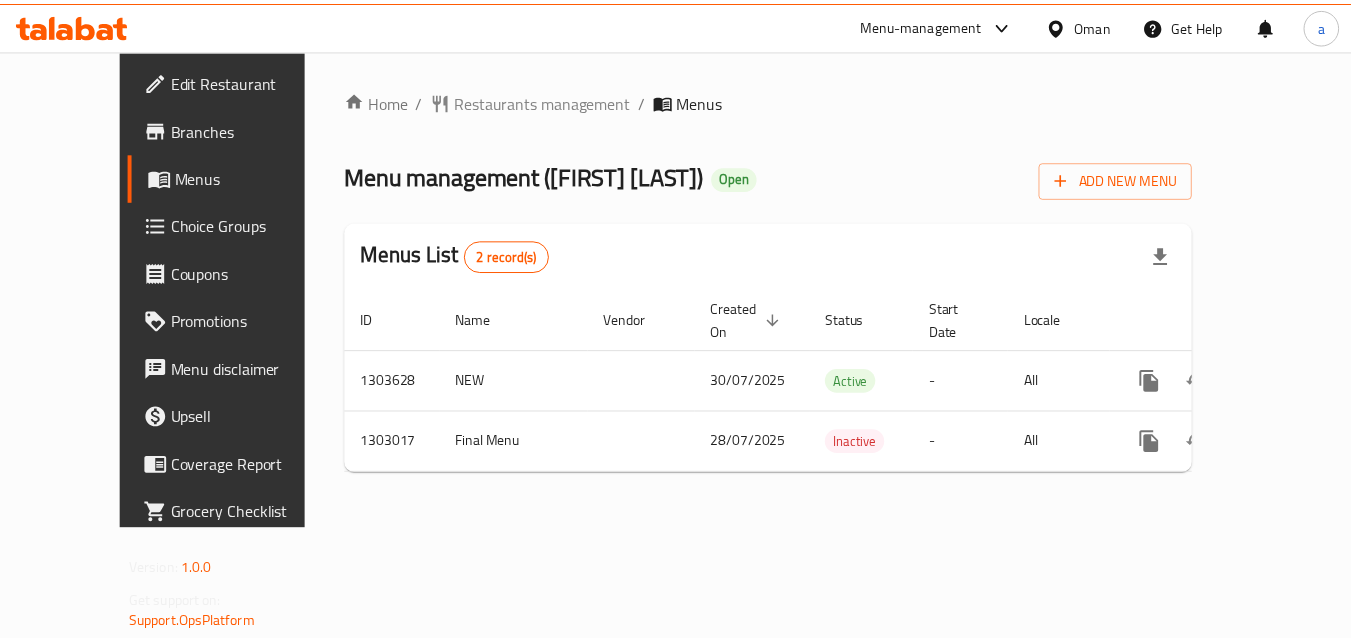 scroll, scrollTop: 0, scrollLeft: 0, axis: both 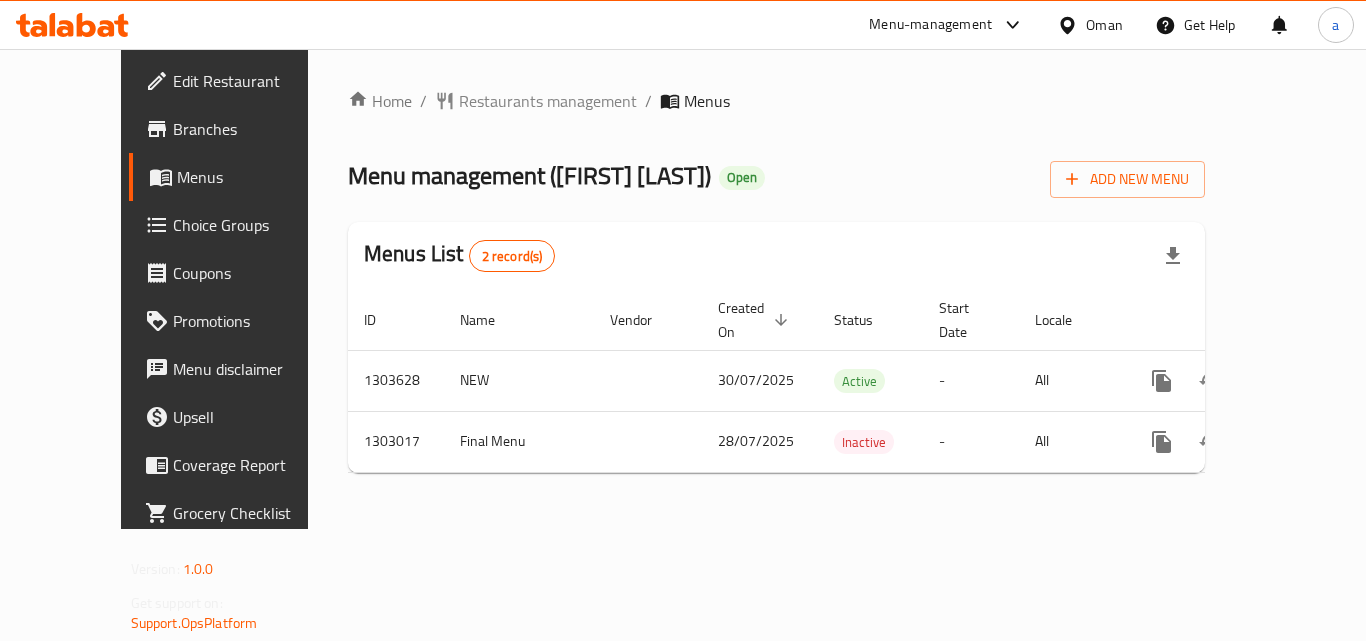 click on "Home / Restaurants management / Menus Menu management ( [NAME] [LAST] )  Open Add New Menu Menus List   2 record(s) ID Name Vendor Created On sorted descending Status Start Date Locale Actions 1303628 NEW 30/07/2025 Active - All 1303017 Final Menu 28/07/2025 Inactive - All" at bounding box center (776, 289) 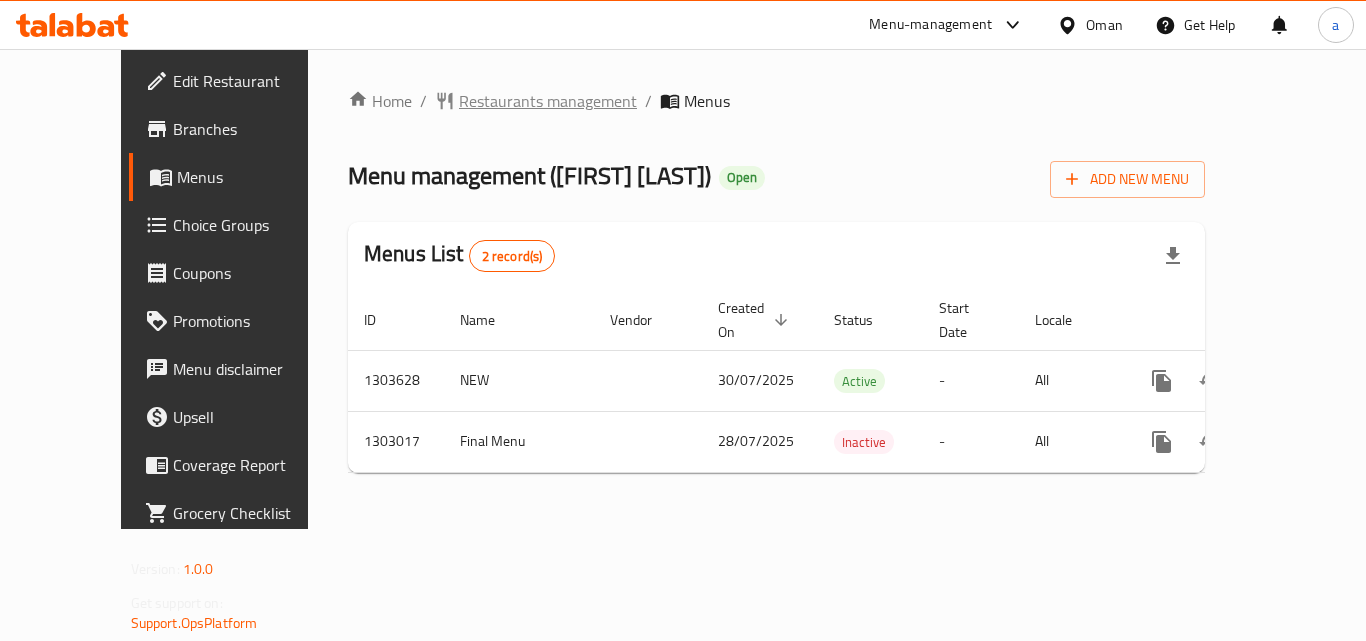 click on "Restaurants management" at bounding box center [548, 101] 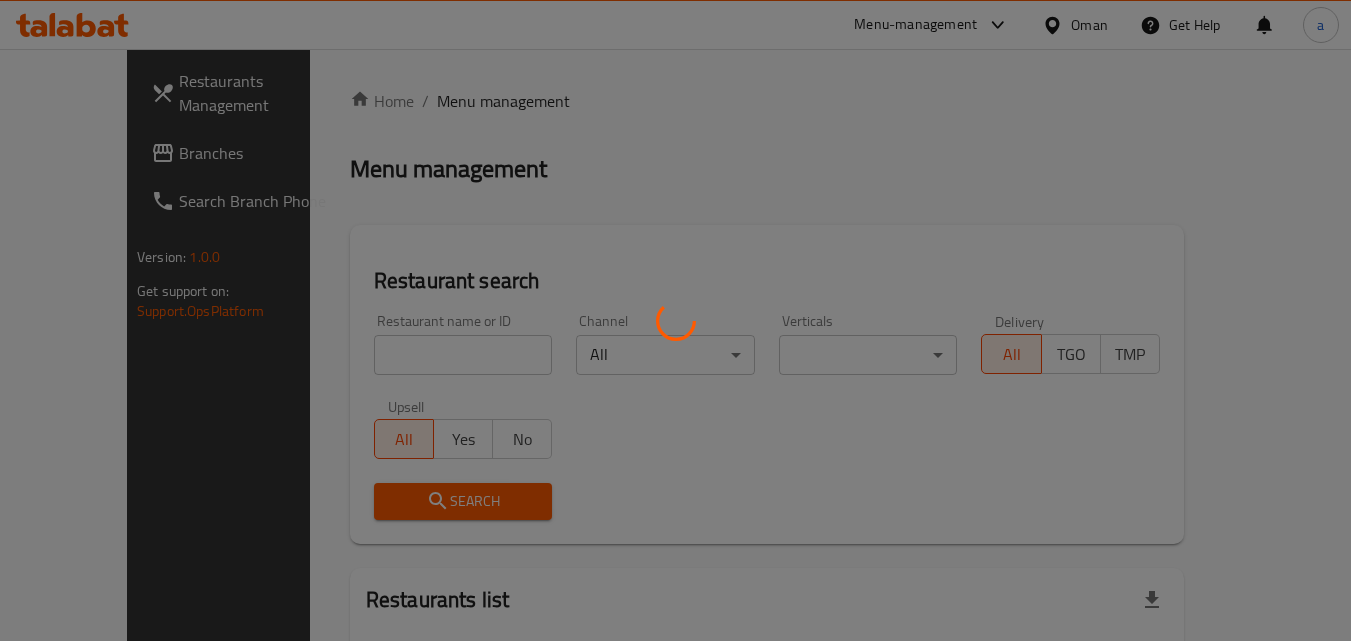 click at bounding box center [675, 320] 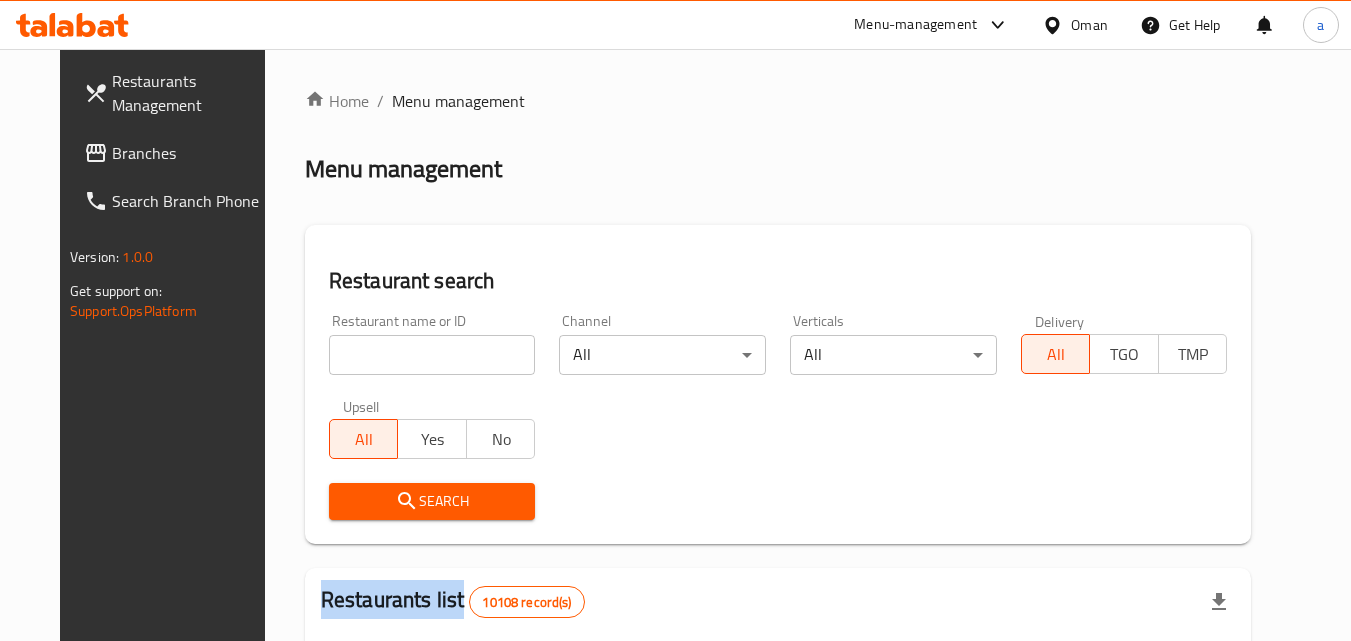 click at bounding box center (675, 320) 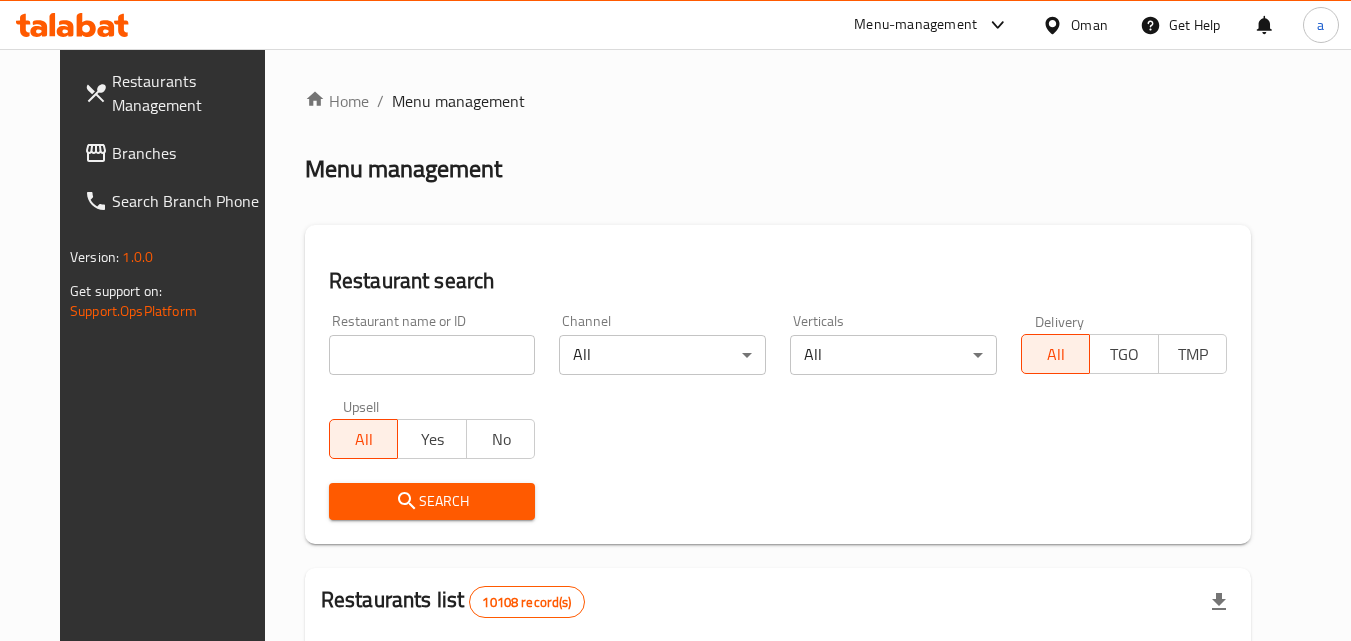click at bounding box center [432, 355] 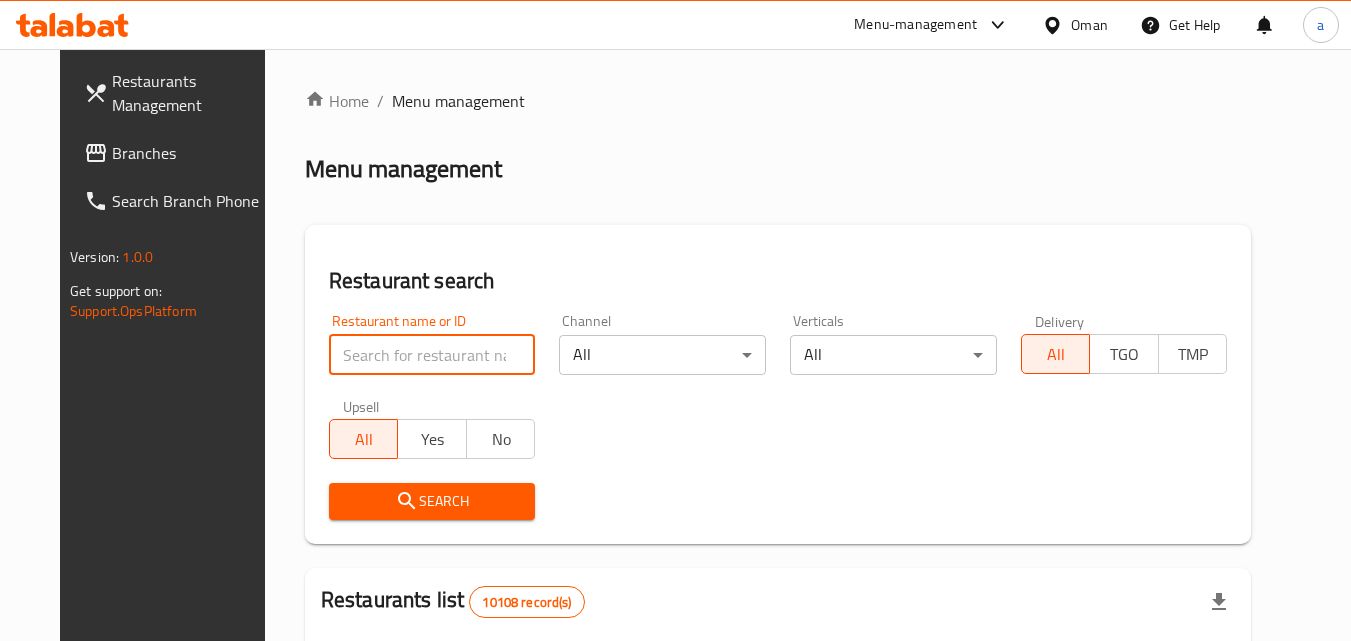 click at bounding box center (432, 355) 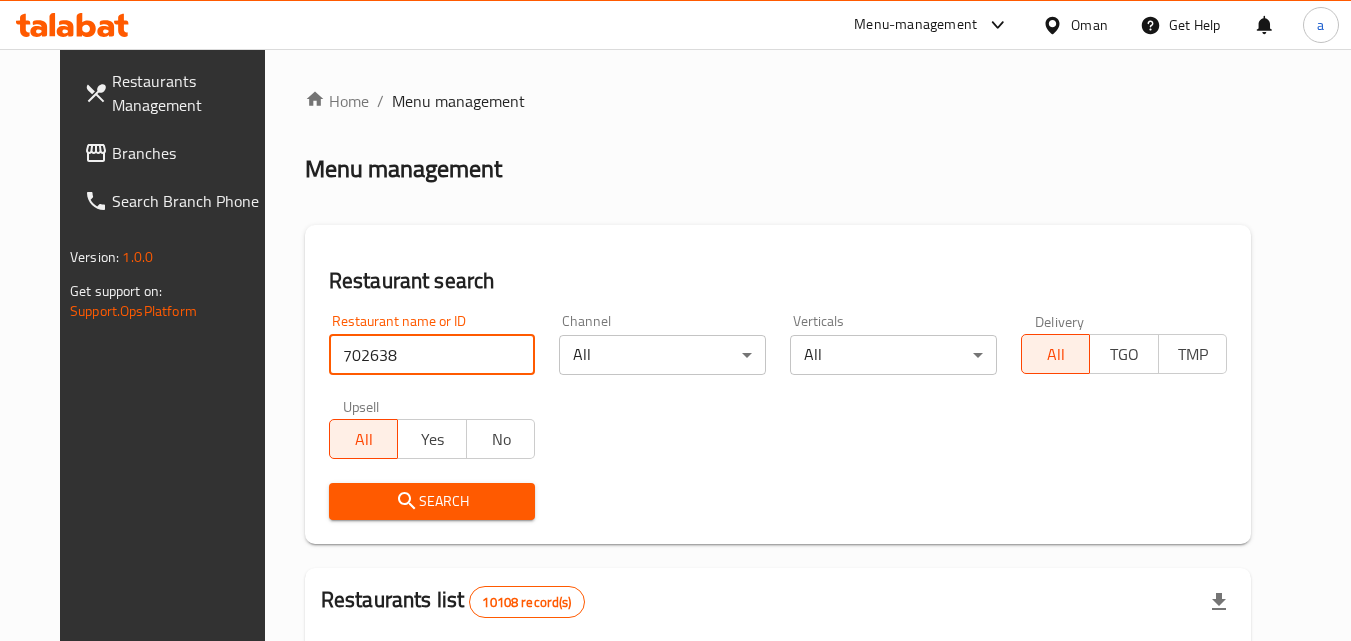 type on "702638" 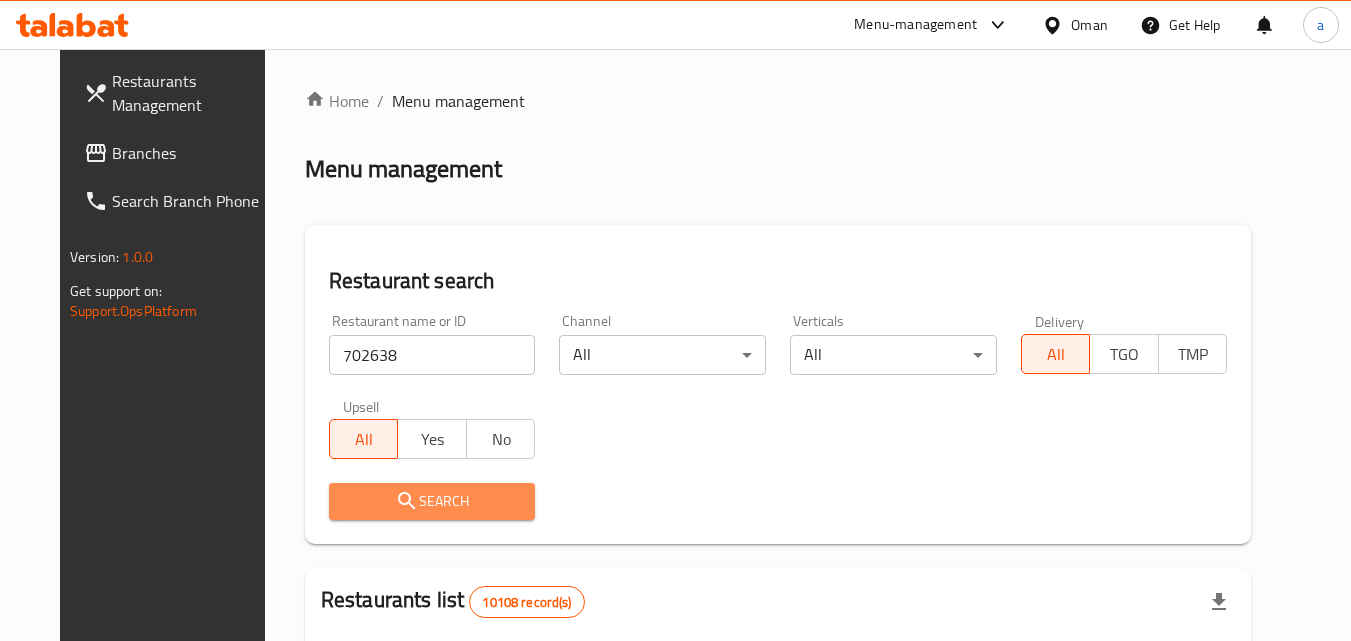 click on "Search" at bounding box center (432, 501) 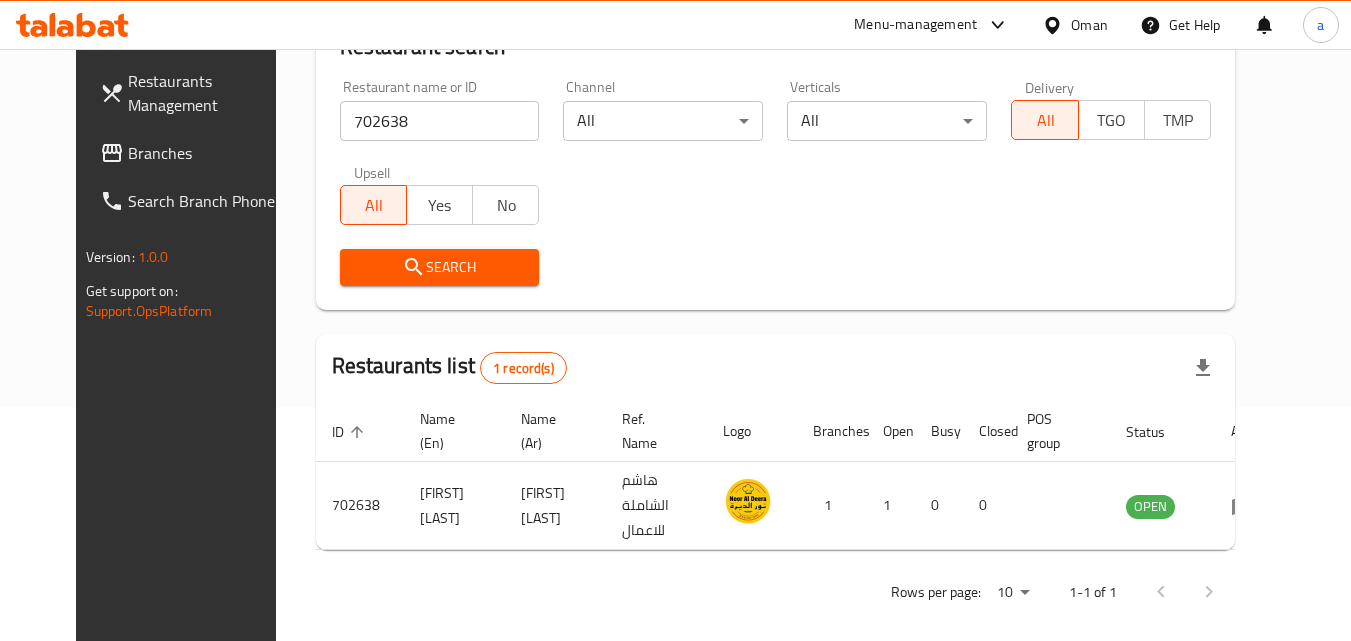 scroll, scrollTop: 134, scrollLeft: 0, axis: vertical 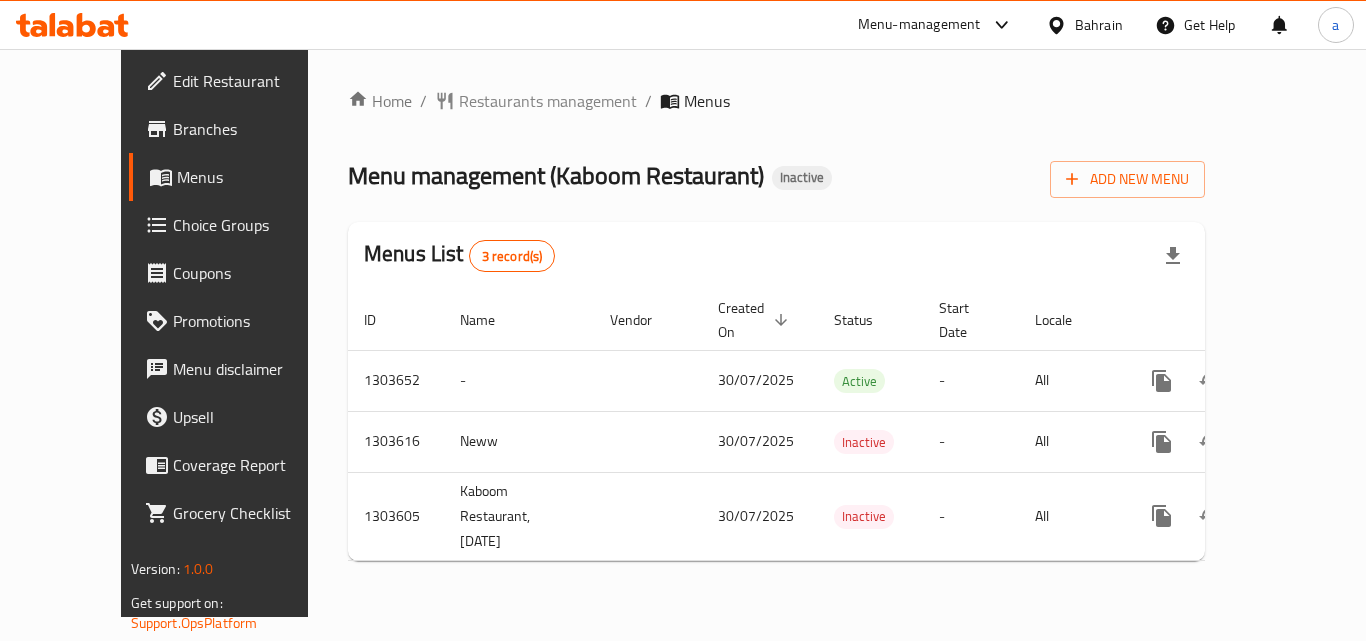 click on "Restaurants management" at bounding box center [548, 101] 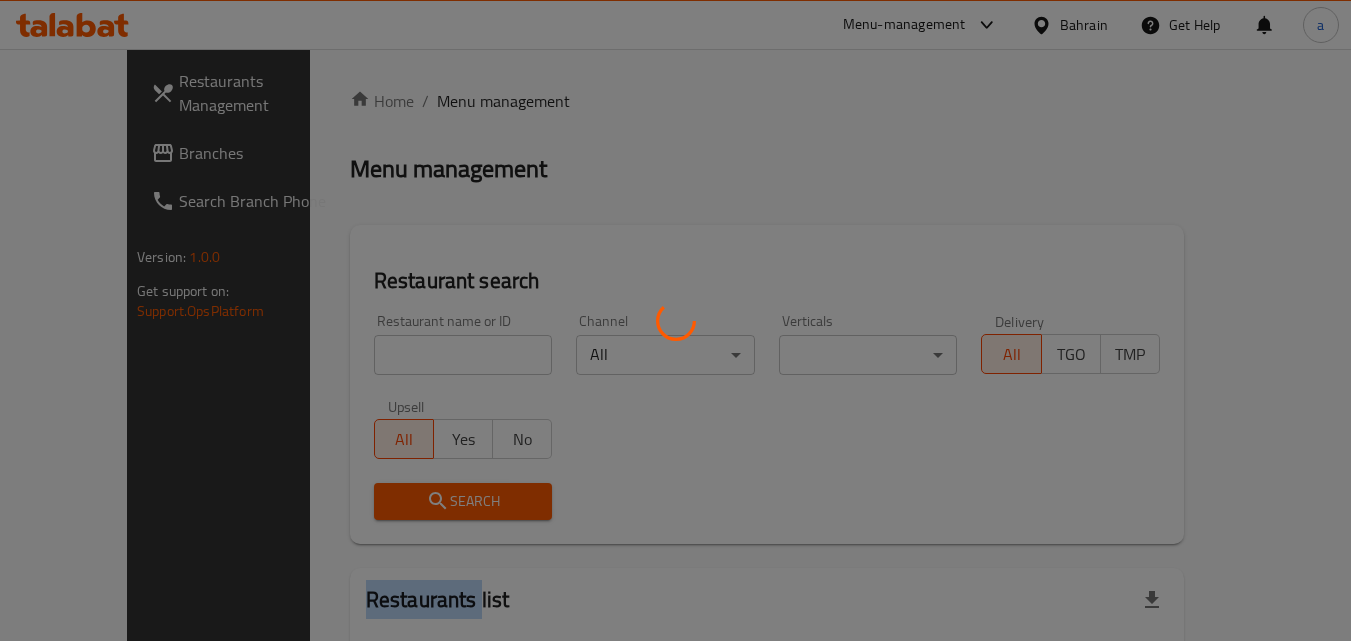 click at bounding box center [675, 320] 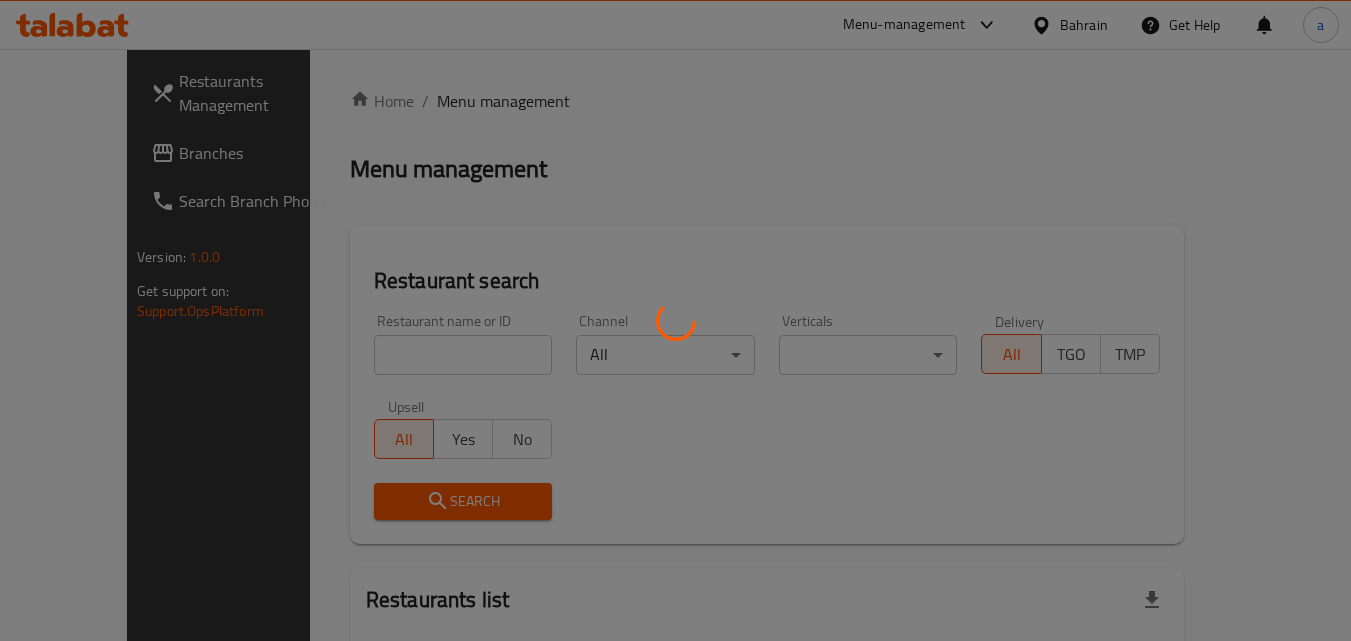 click at bounding box center [675, 320] 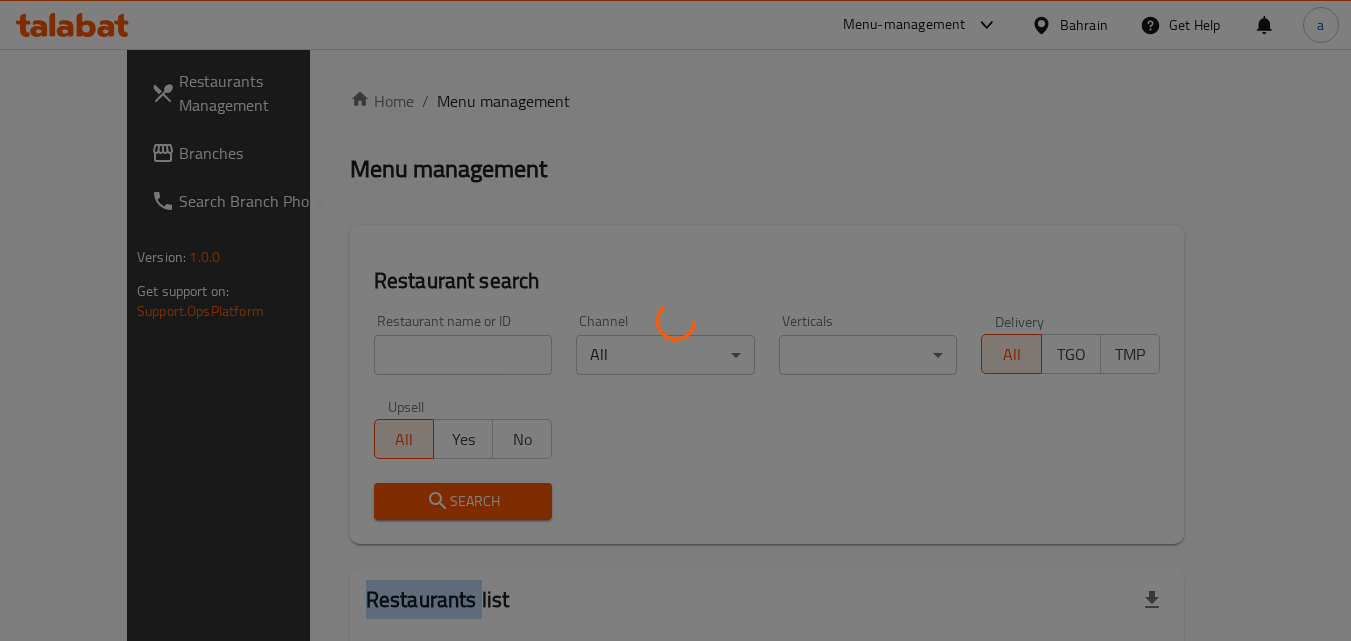 click at bounding box center (675, 320) 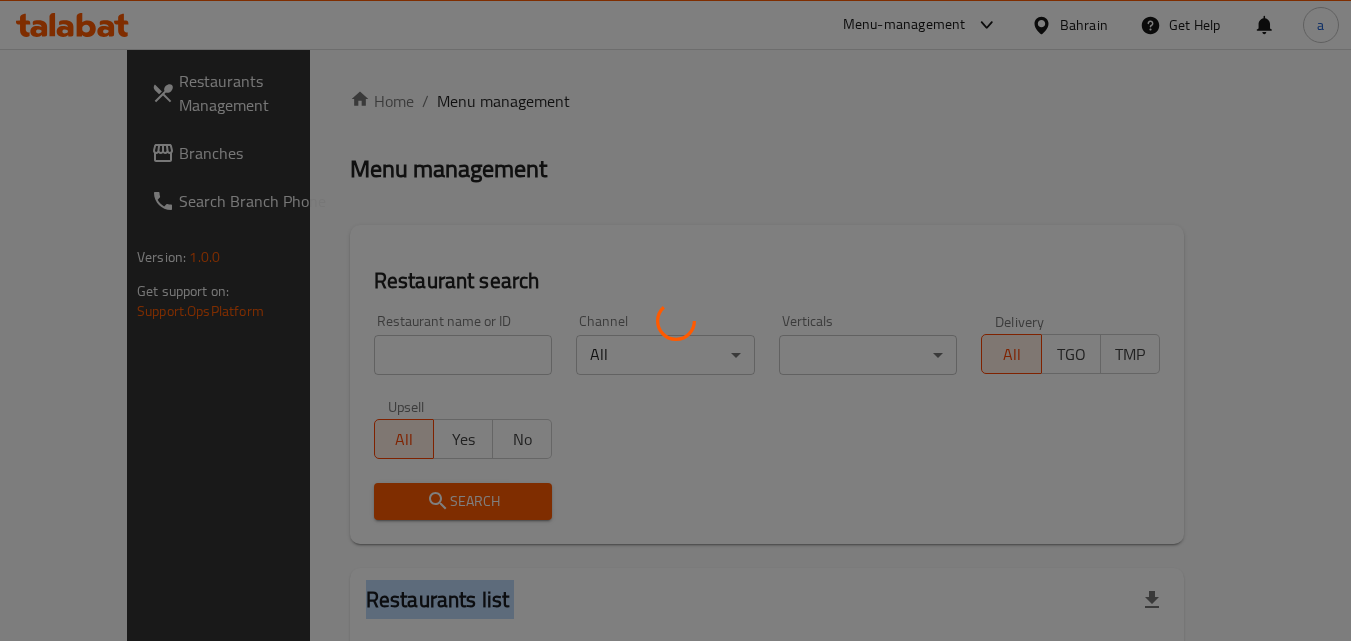 click at bounding box center [675, 320] 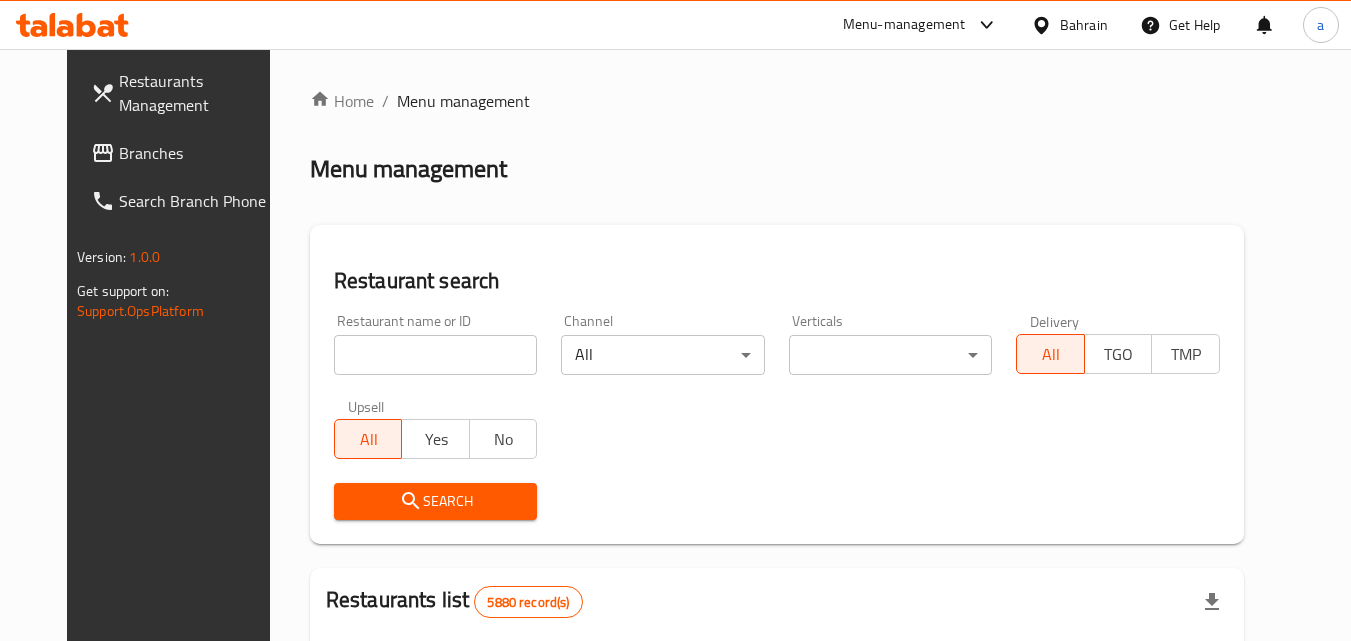 click at bounding box center [436, 355] 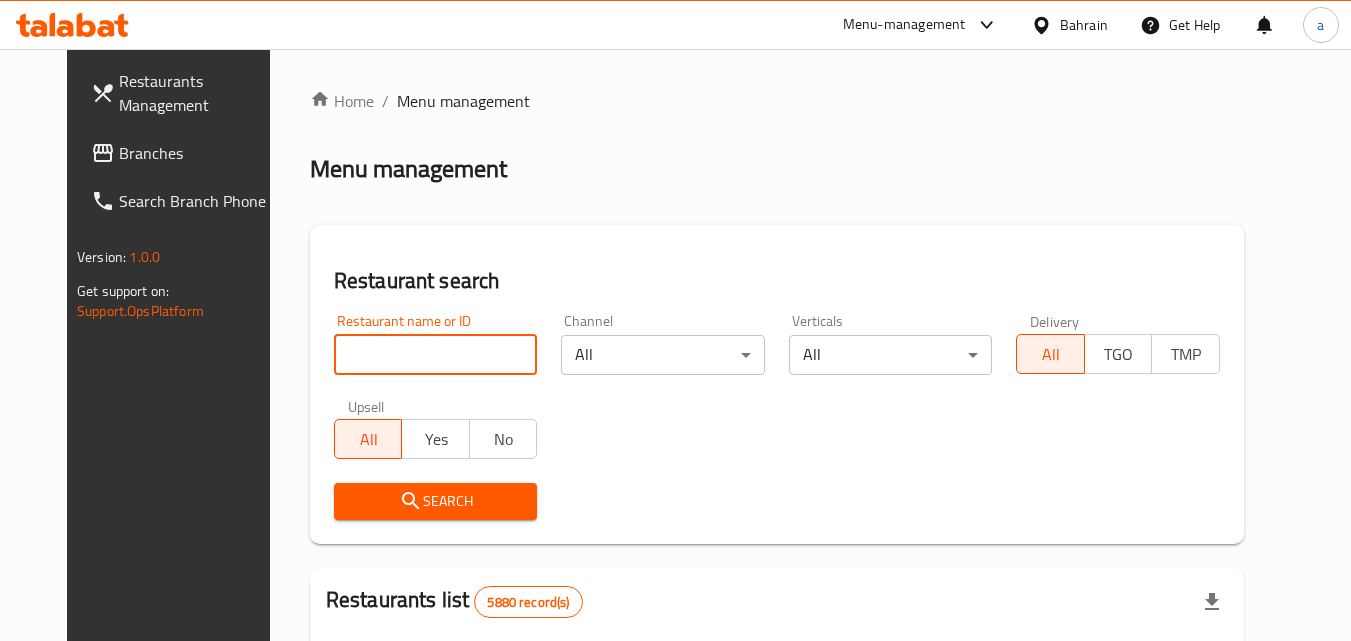 paste on "702910" 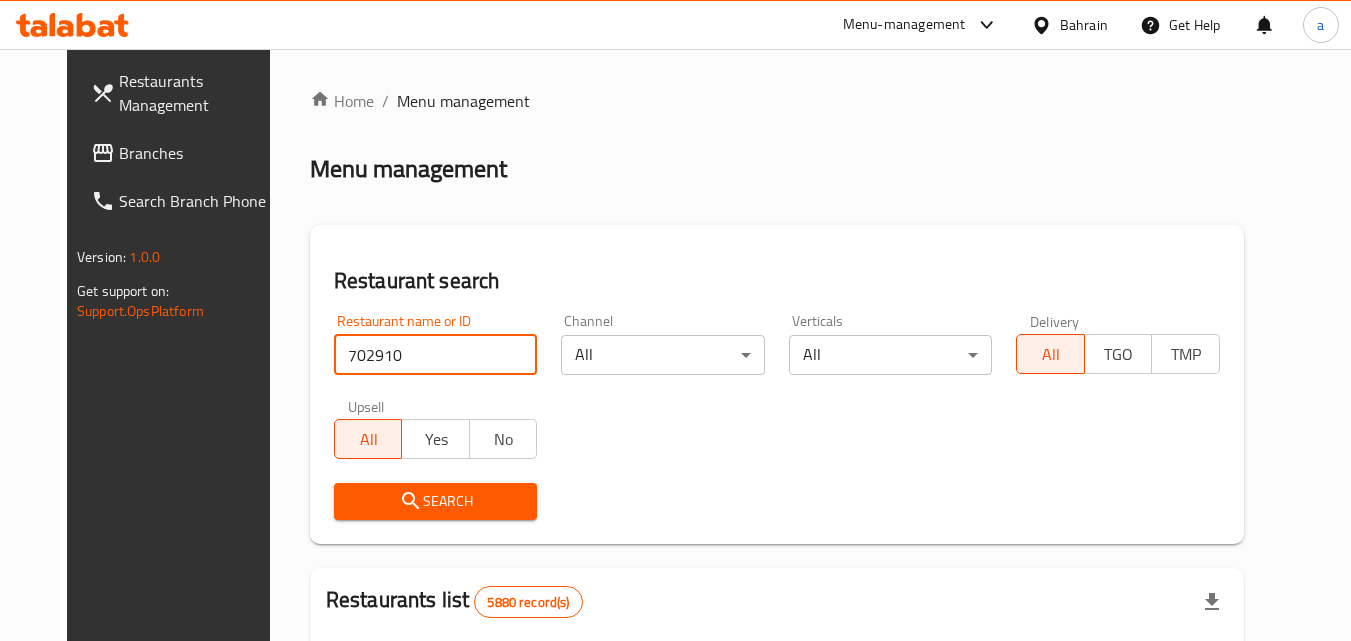 type on "702910" 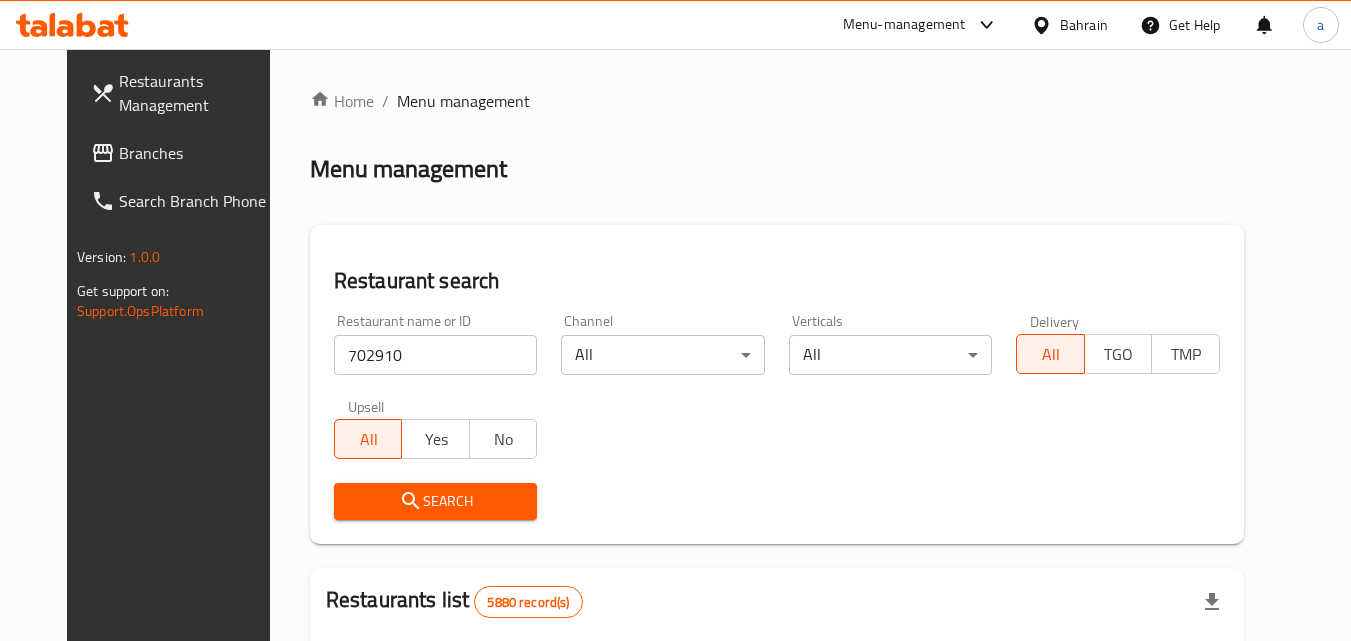 click on "Search" at bounding box center [436, 501] 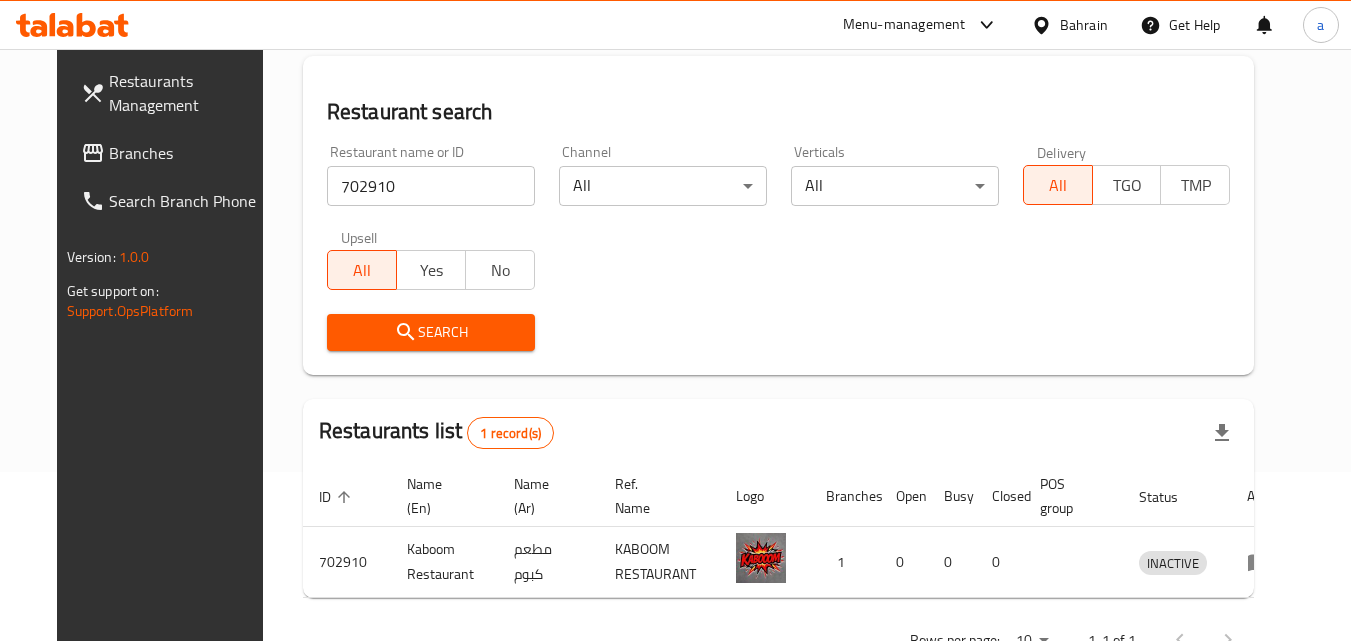 scroll, scrollTop: 134, scrollLeft: 0, axis: vertical 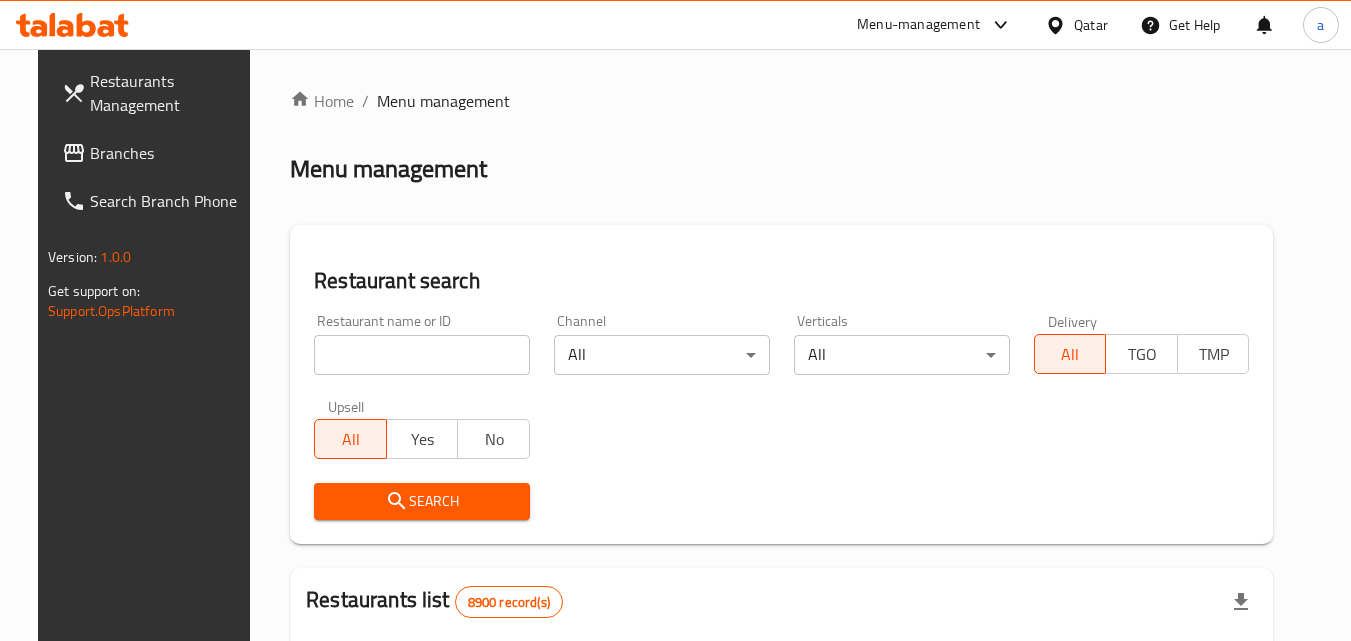 click at bounding box center [675, 320] 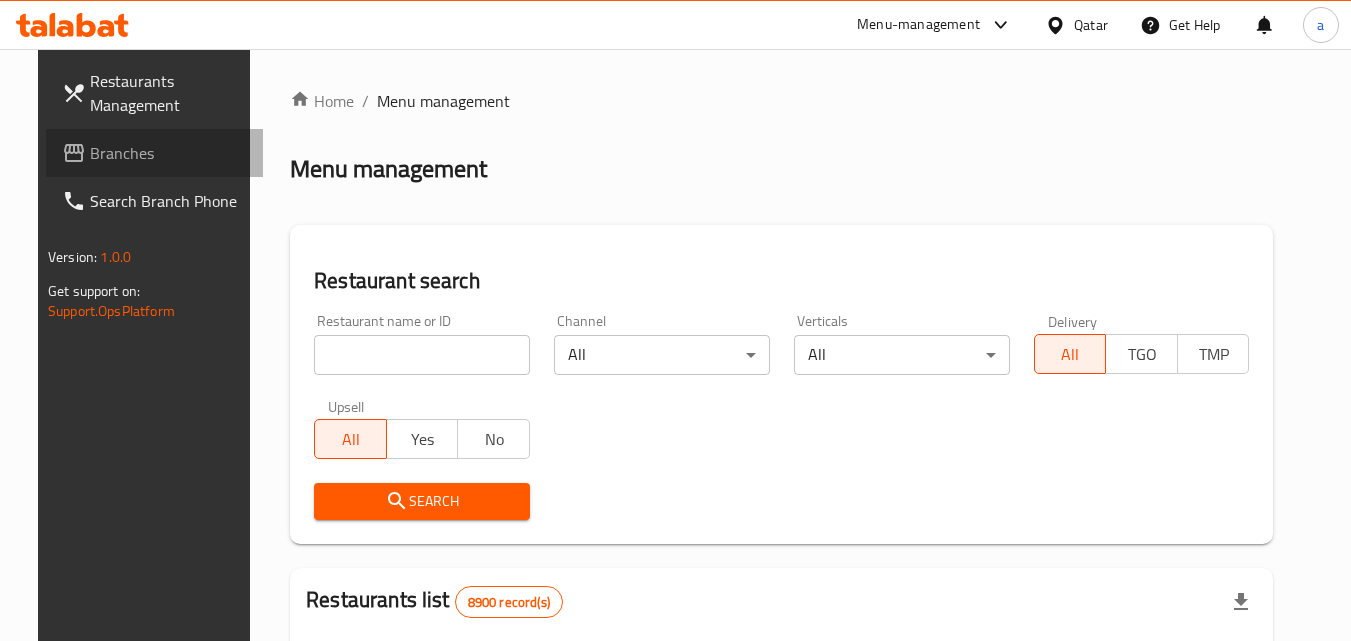click on "Branches" at bounding box center [169, 153] 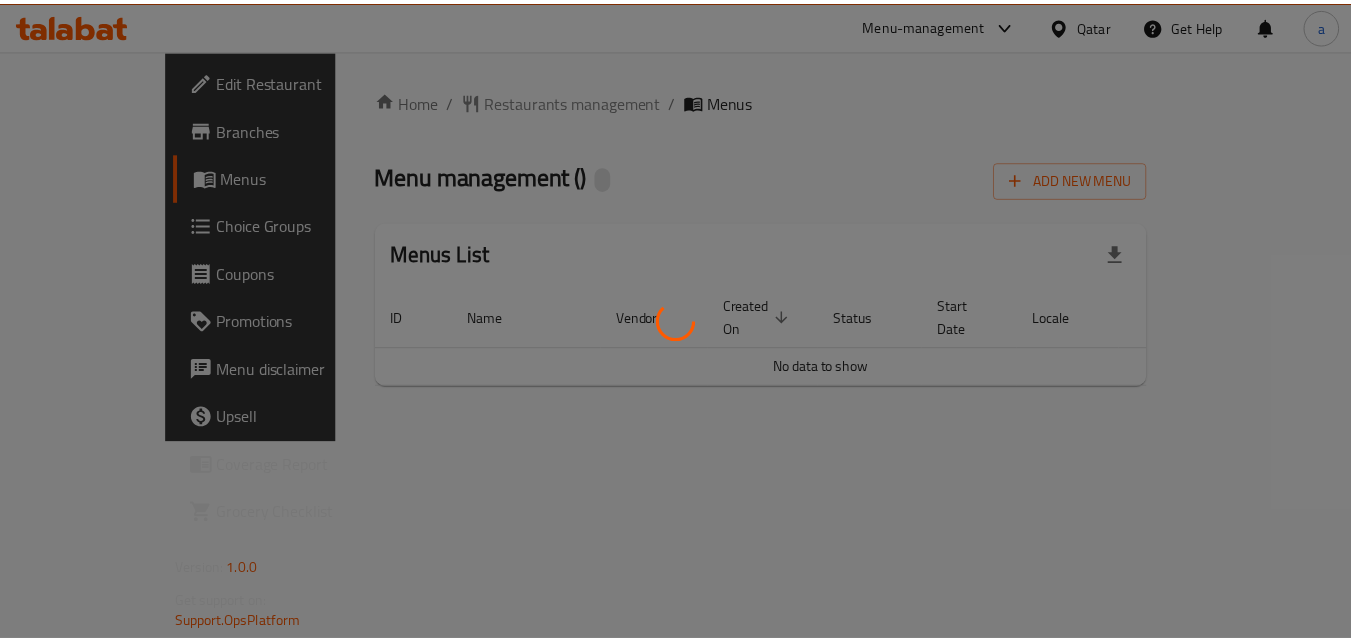 scroll, scrollTop: 0, scrollLeft: 0, axis: both 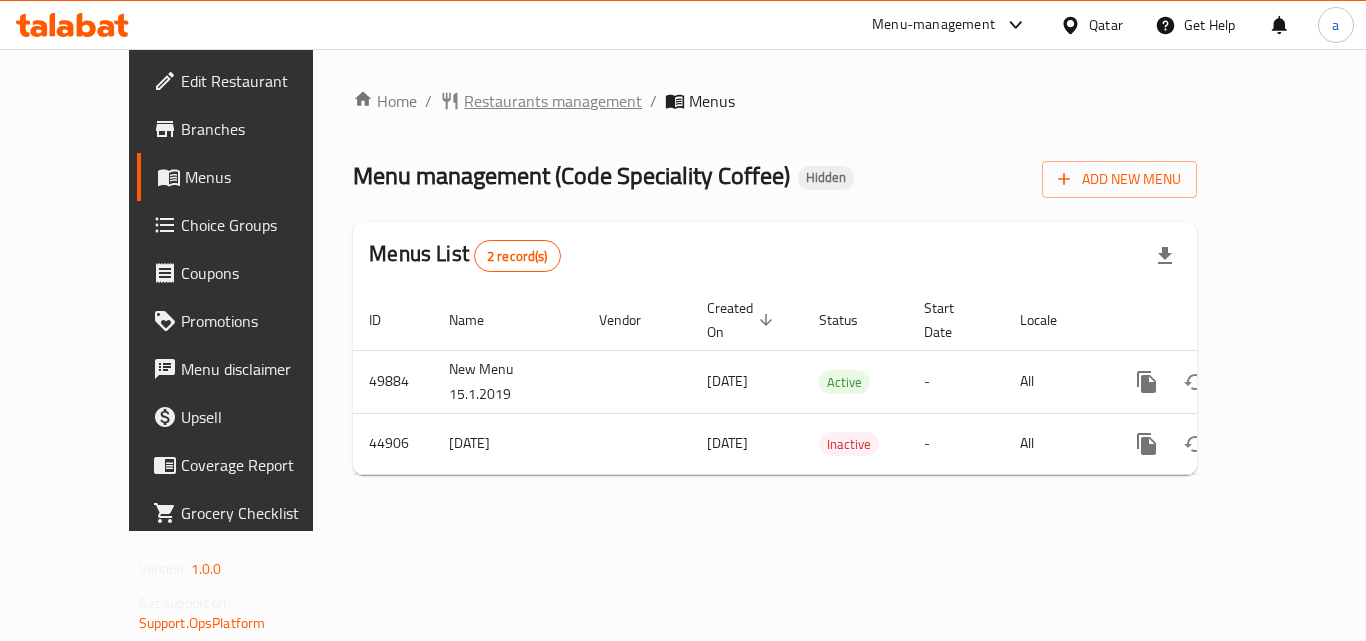 click on "Restaurants management" at bounding box center [553, 101] 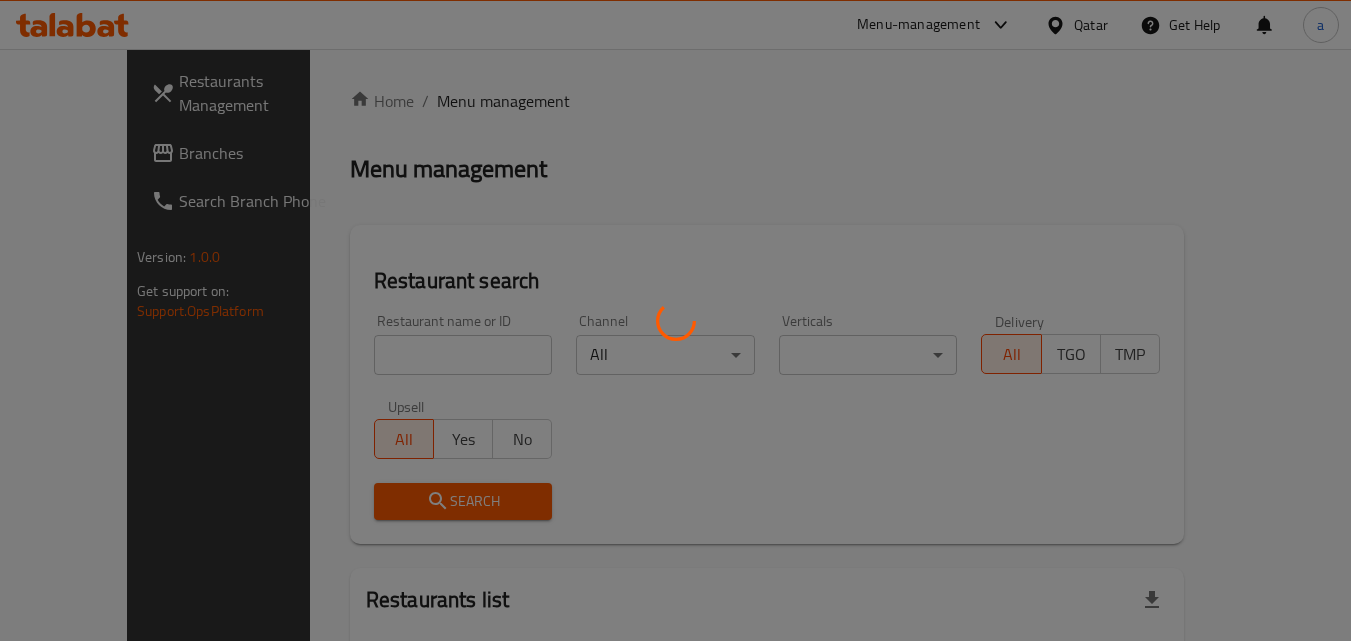 click at bounding box center (675, 320) 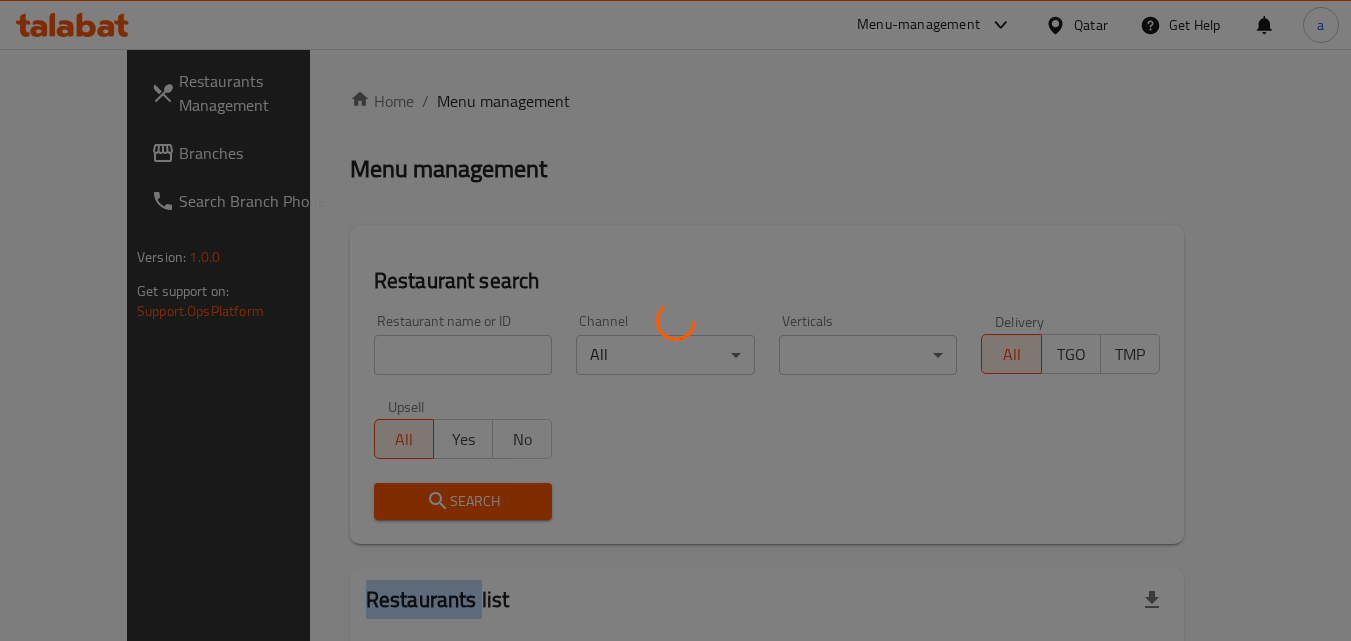 click at bounding box center (675, 320) 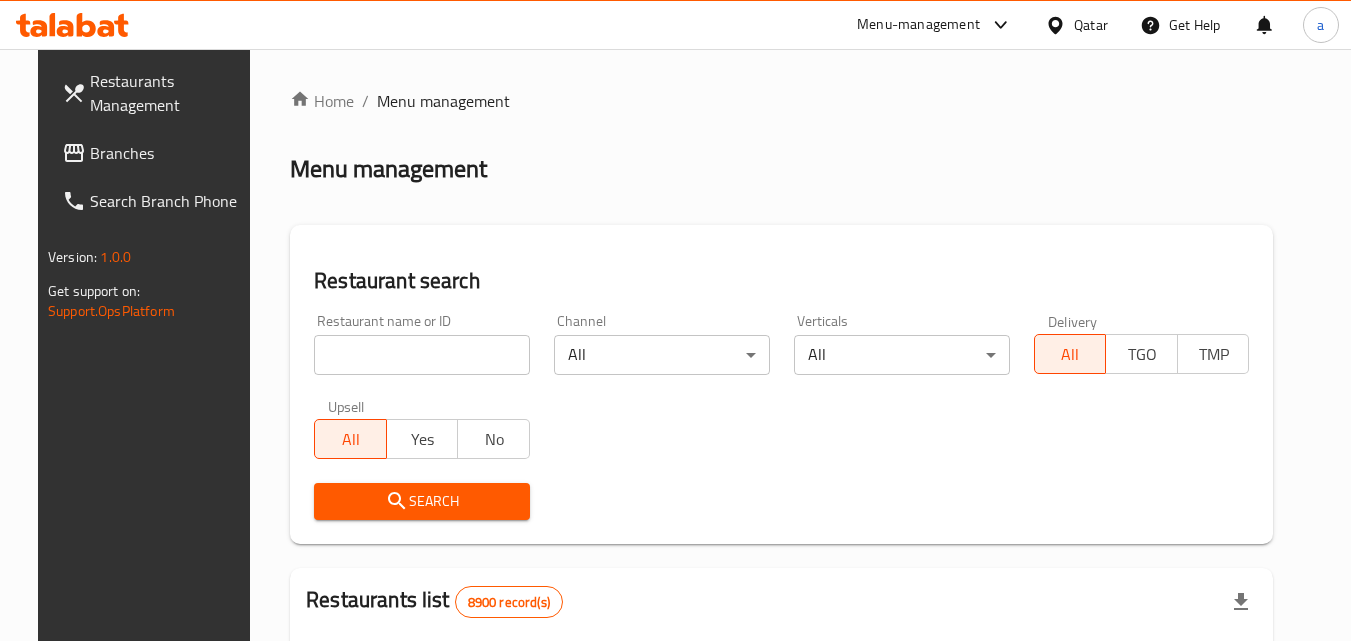click on "Home / Menu management Menu management Restaurant search Restaurant name or ID Restaurant name or ID Channel All ​ Verticals All ​ Delivery All TGO TMP Upsell All Yes No   Search Restaurants list   8900 record(s) ID sorted ascending Name (En) Name (Ar) Ref. Name Logo Branches Open Busy Closed POS group Status Action 639 Hardee's هارديز TMP 23 18 0 0 Americana-Digital OPEN 663 Jabal Lebnan جبل لبنان 1 1 0 0 HIDDEN 664 Kanafji كنفجي 1 1 0 0 HIDDEN 665 Take Away تيك آوي 1 1 0 0 HIDDEN 666 Zaman Al-Khair Restaurant مطعم زمان الخير 1 0 0 0 INACTIVE 667 Al-Rabwah الربوة 1 0 0 0 INACTIVE 672 Bait Jedy بيت جدي 1 1 0 0 HIDDEN 673 Coffee Centre مركز القهوة 1 0 0 0 INACTIVE 676 Morning fresh مورنيج فريش 1 1 0 0 HIDDEN 680 Al-Qarmouty القرموطي 1 0 0 0 HIDDEN Rows per page: 10 1-10 of 8900" at bounding box center (781, 709) 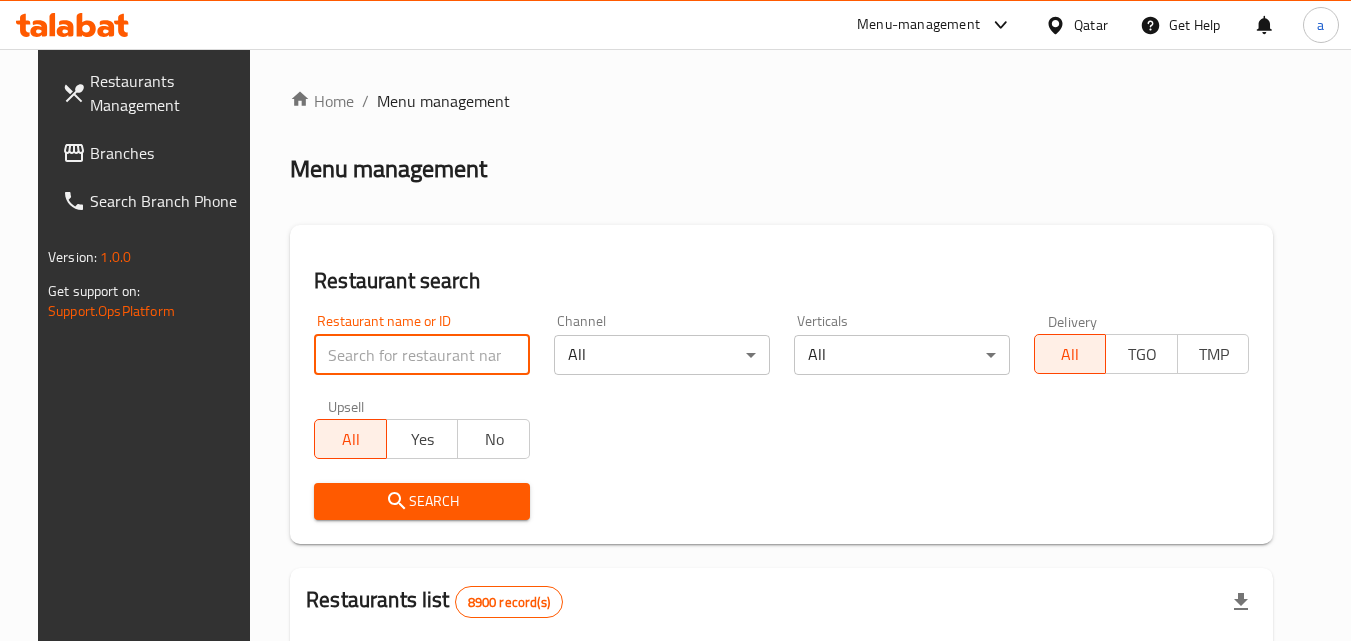click at bounding box center [422, 355] 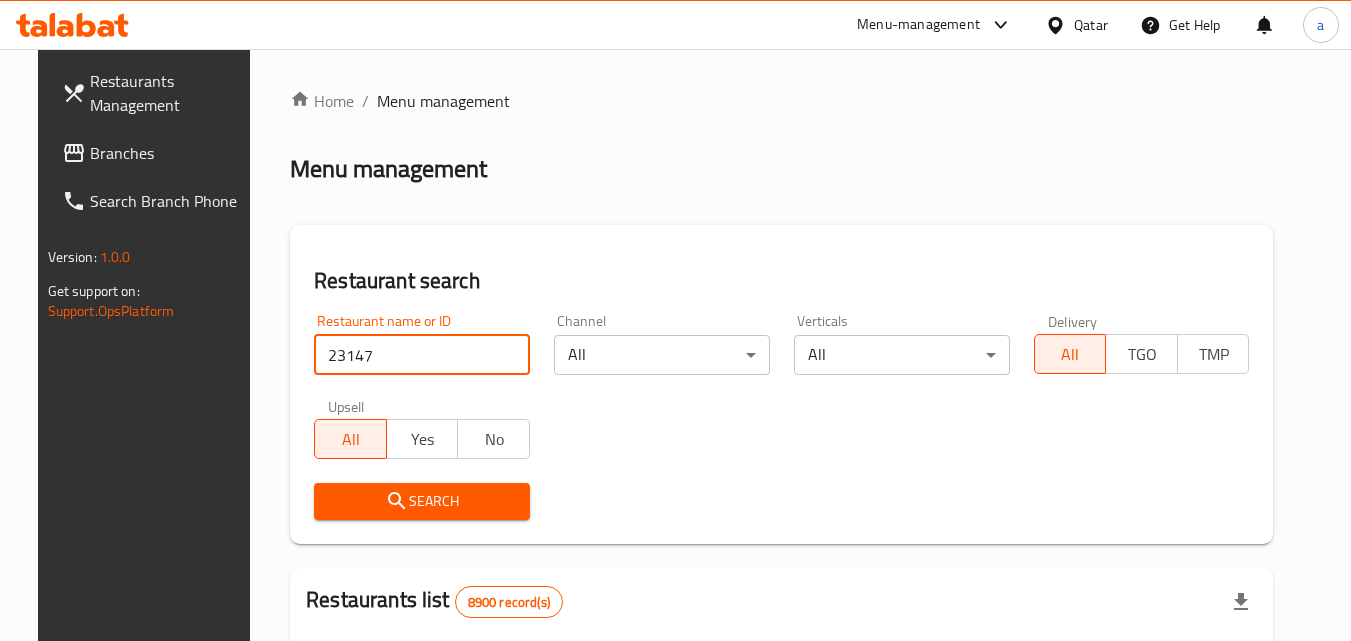 type on "23147" 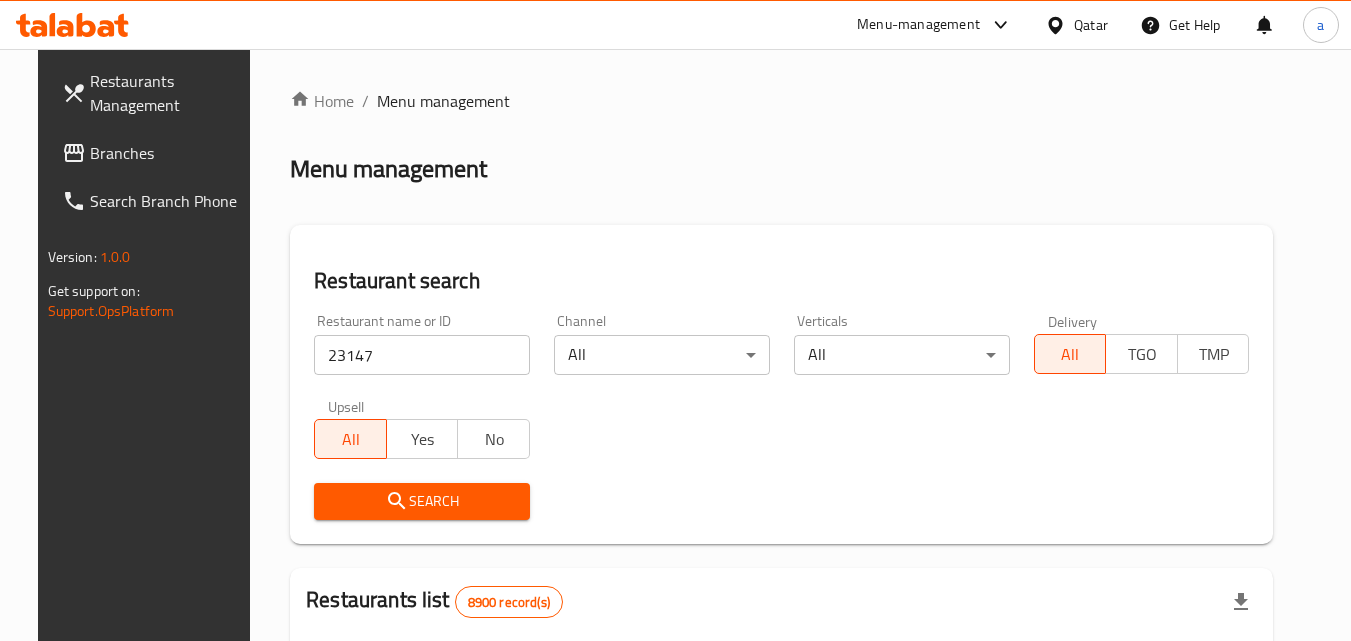click 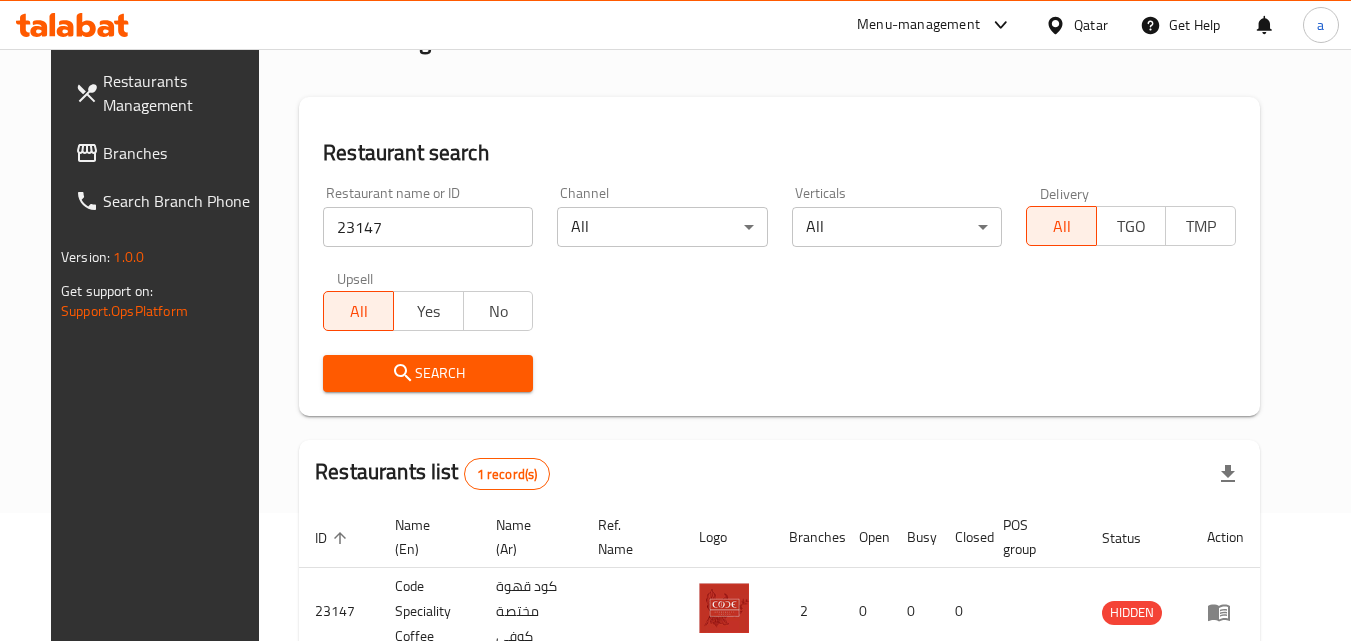 scroll, scrollTop: 234, scrollLeft: 0, axis: vertical 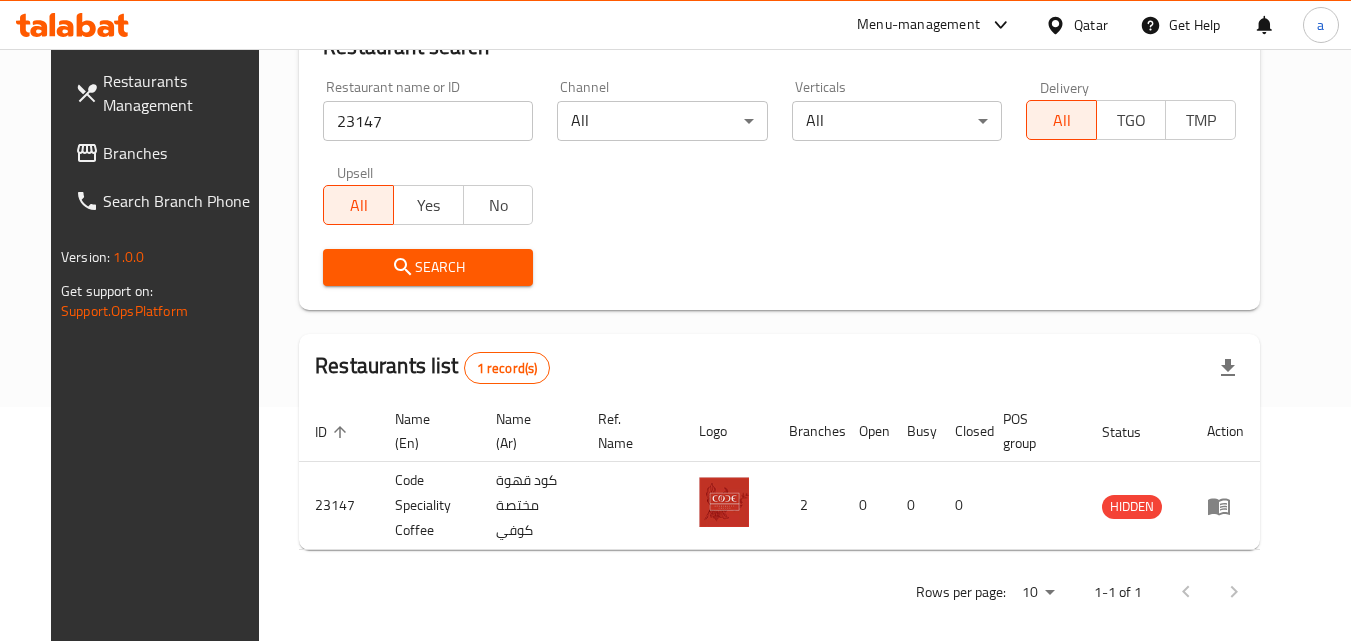 click on "Branches" at bounding box center [182, 153] 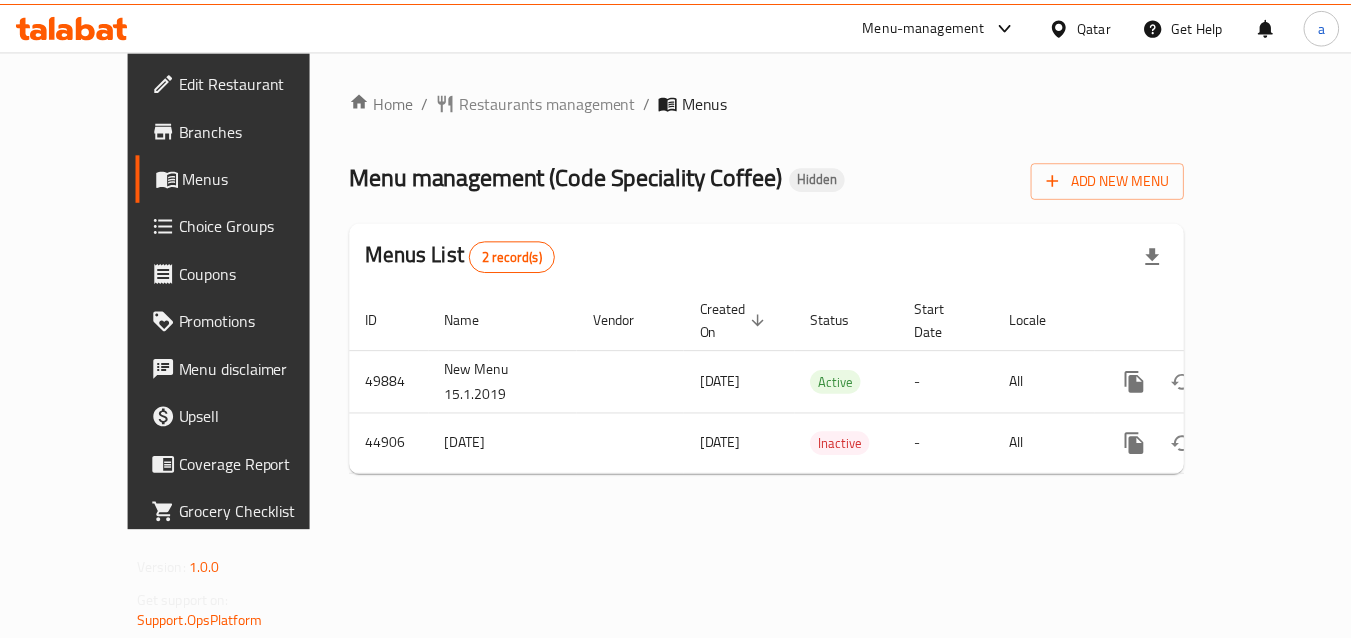 scroll, scrollTop: 0, scrollLeft: 0, axis: both 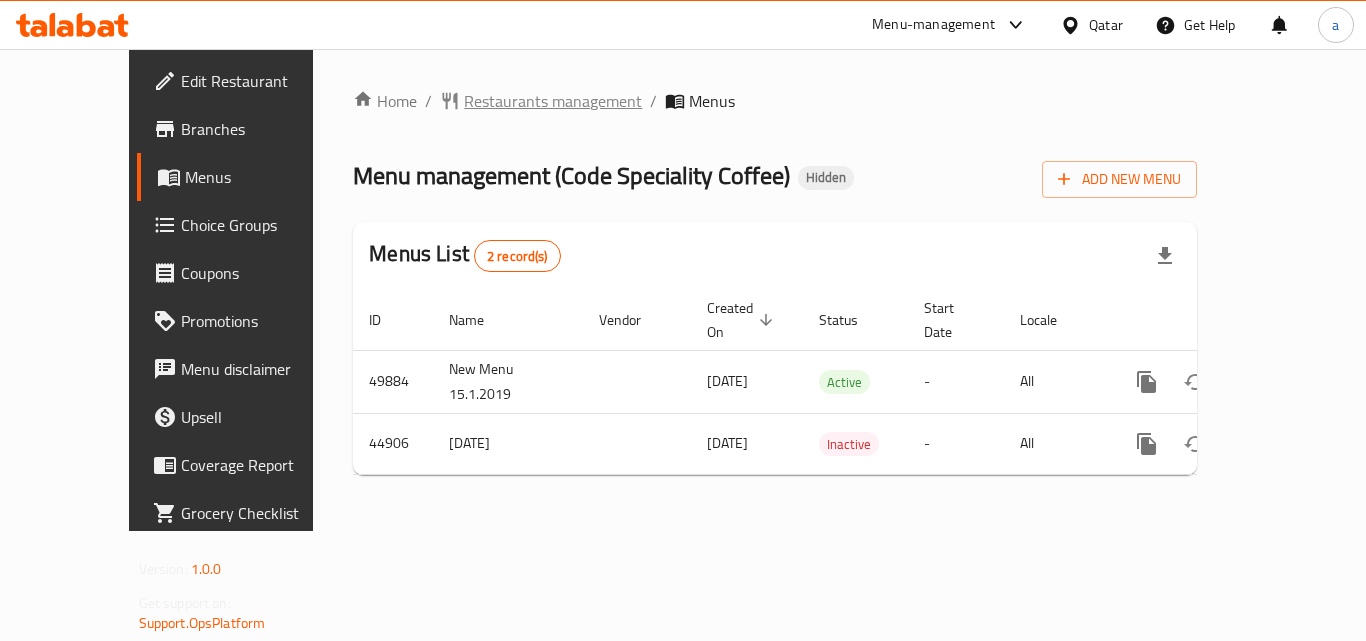 click on "Restaurants management" at bounding box center (553, 101) 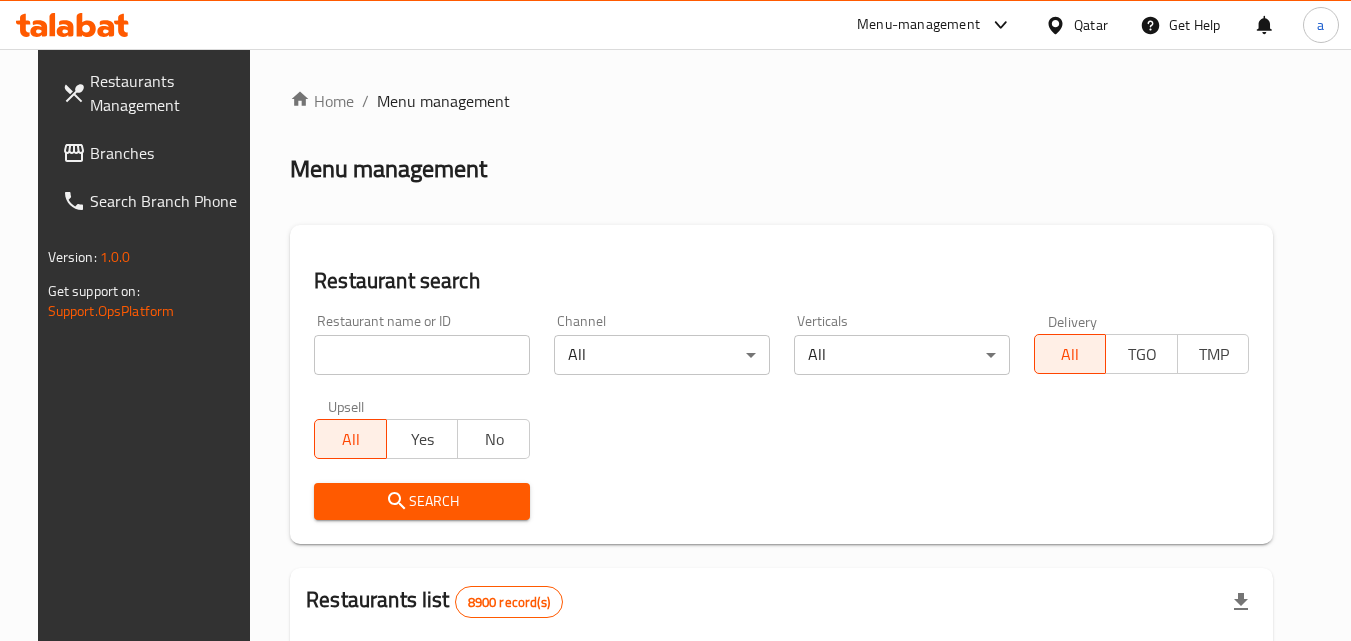 click on "Home / Menu management Menu management Restaurant search Restaurant name or ID Restaurant name or ID Channel All ​ Verticals All ​ Delivery All TGO TMP Upsell All Yes No   Search Restaurants list   8900 record(s) ID sorted ascending Name (En) Name (Ar) Ref. Name Logo Branches Open Busy Closed POS group Status Action 639 Hardee's هارديز TMP 23 18 0 0 Americana-Digital OPEN 663 Jabal Lebnan جبل لبنان 1 1 0 0 HIDDEN 664 Kanafji كنفجي 1 1 0 0 HIDDEN 665 Take Away تيك آوي 1 1 0 0 HIDDEN 666 Zaman Al-Khair Restaurant مطعم زمان الخير 1 0 0 0 INACTIVE 667 Al-Rabwah الربوة 1 0 0 0 INACTIVE 672 Bait Jedy بيت جدي 1 1 0 0 HIDDEN 673 Coffee Centre مركز القهوة 1 0 0 0 INACTIVE 676 Morning fresh مورنيج فريش 1 1 0 0 HIDDEN 680 Al-Qarmouty القرموطي 1 0 0 0 HIDDEN Rows per page: 10 1-10 of 8900" at bounding box center [781, 709] 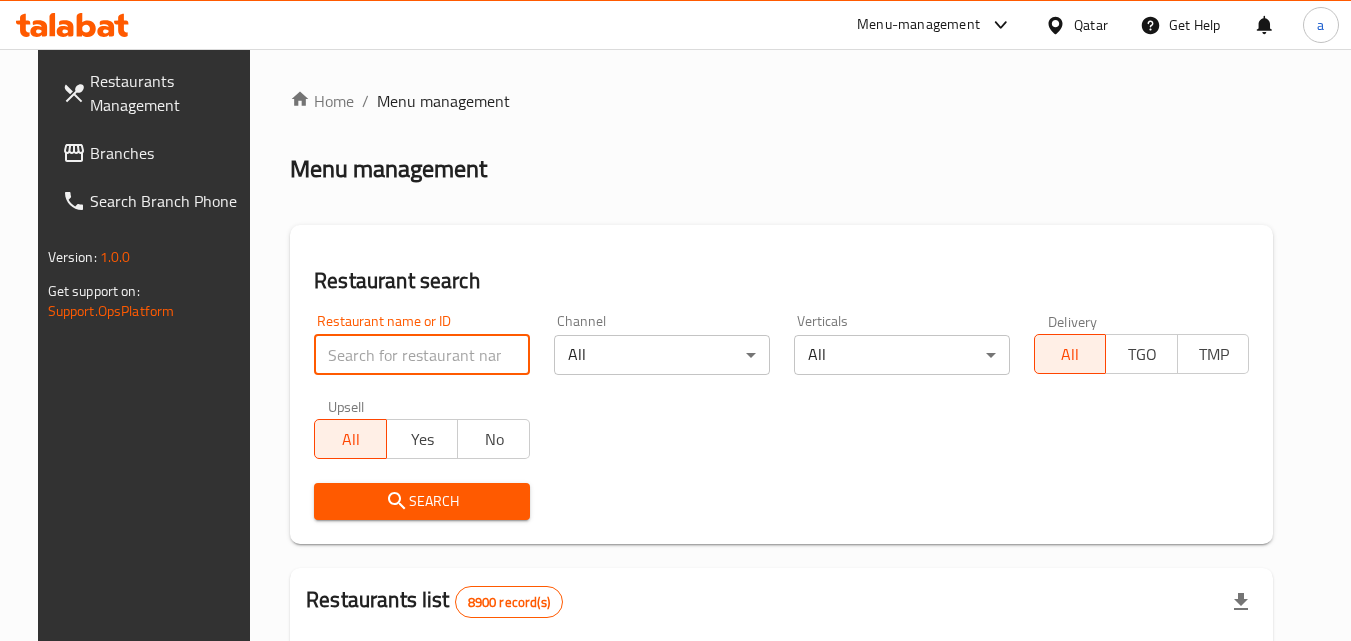 paste on "23147" 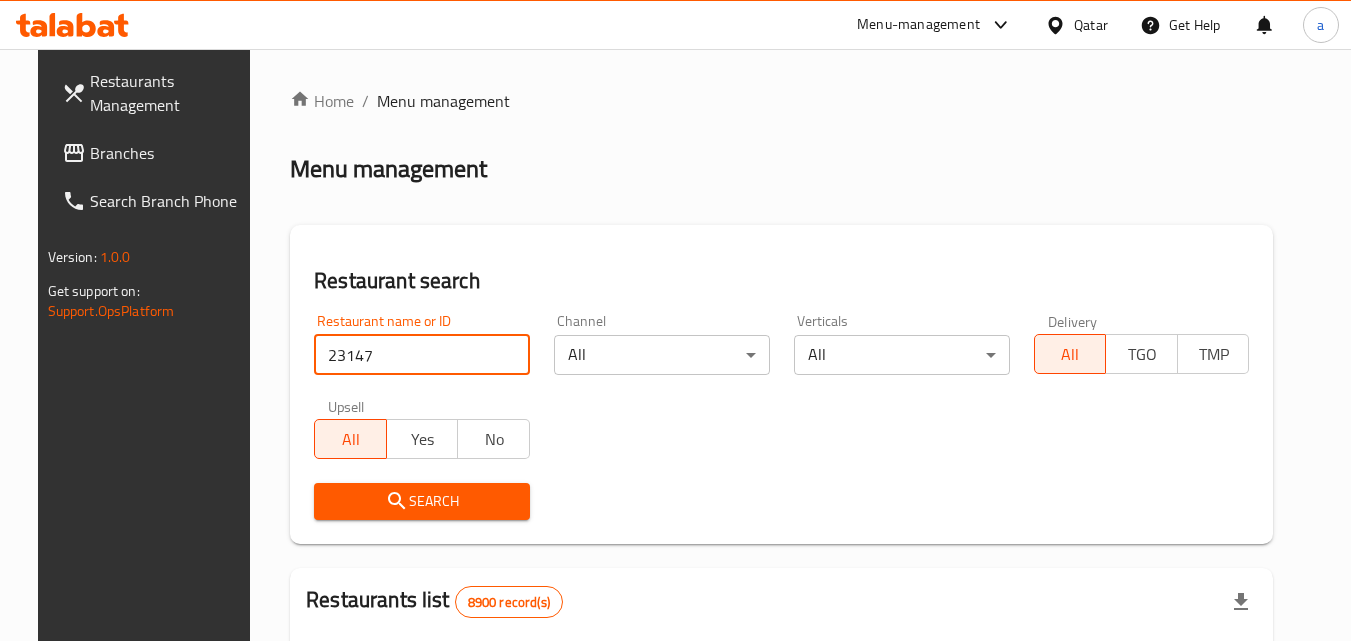 type on "23147" 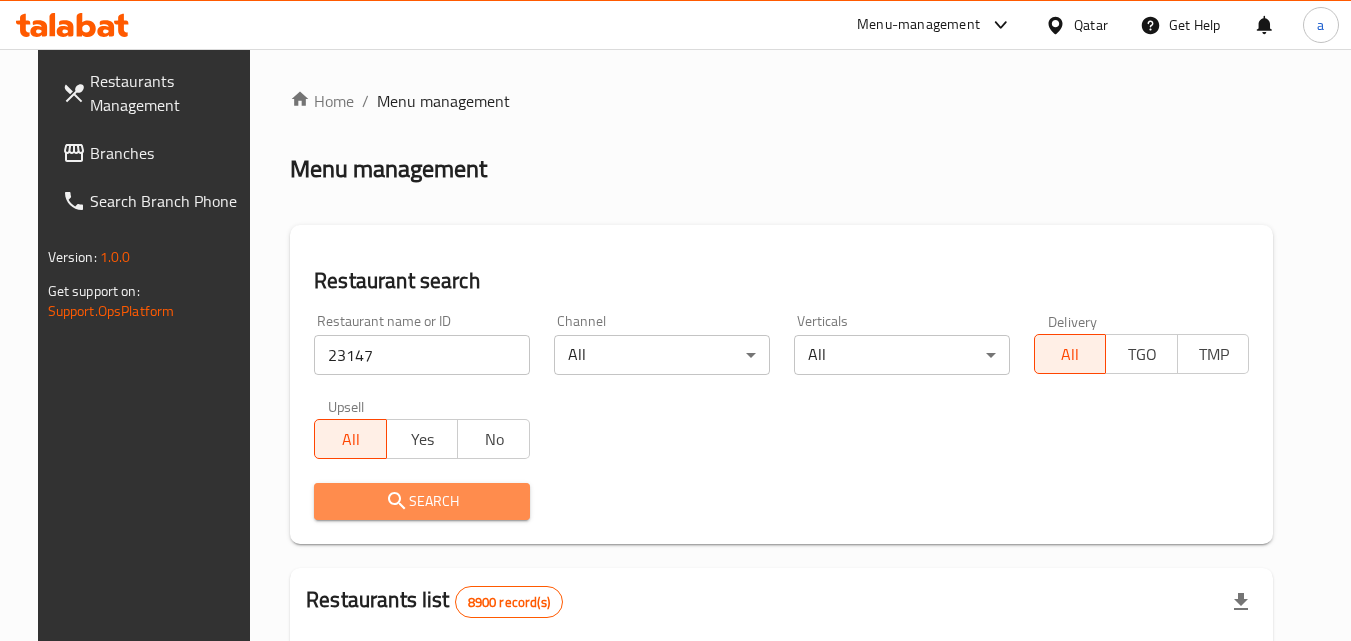 click on "Search" at bounding box center [422, 501] 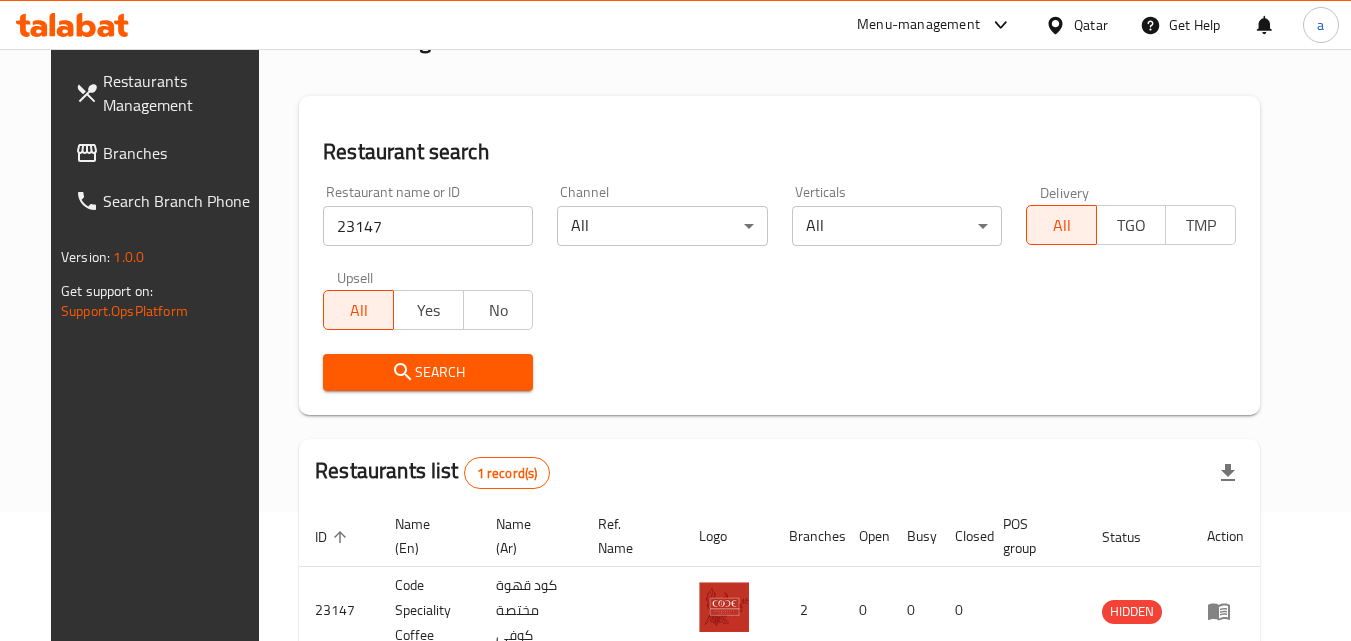 scroll, scrollTop: 234, scrollLeft: 0, axis: vertical 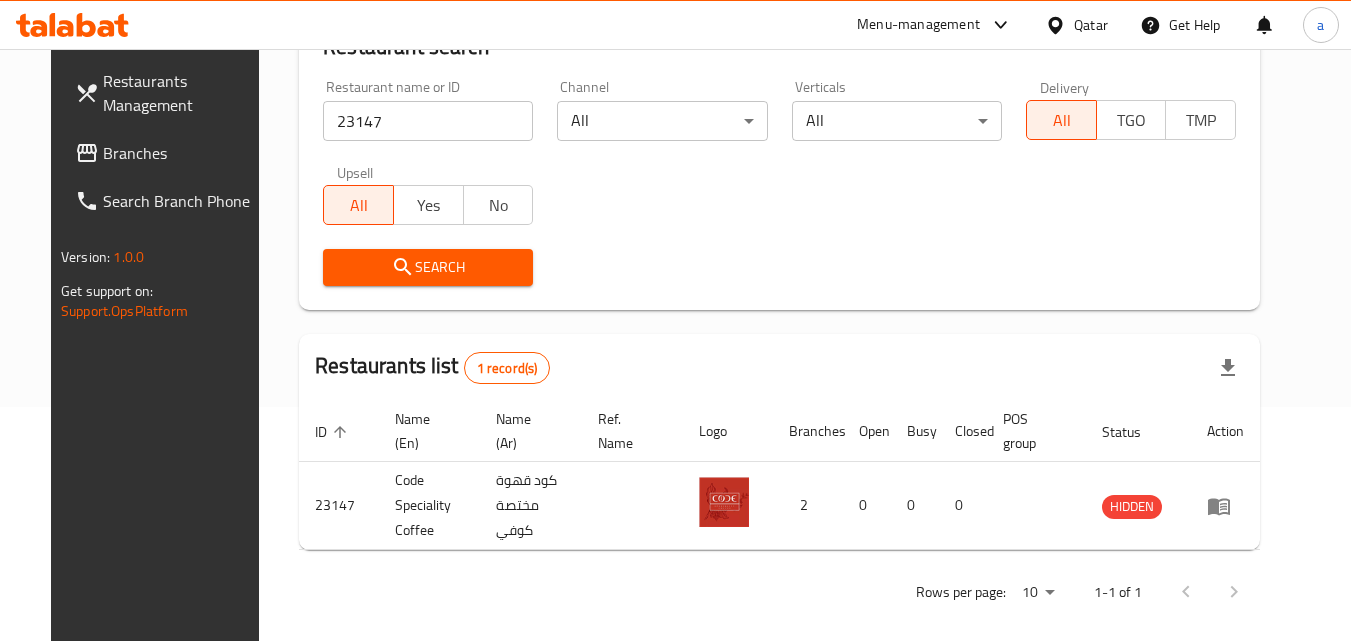 click on "Branches" at bounding box center [182, 153] 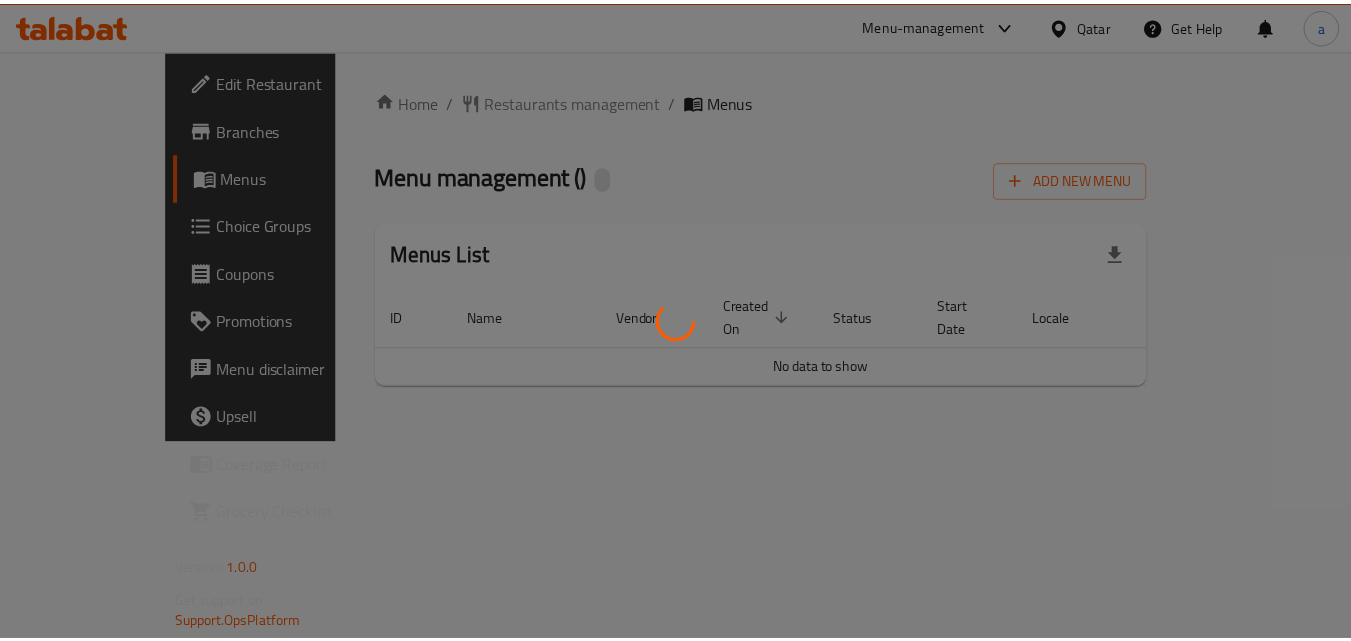 scroll, scrollTop: 0, scrollLeft: 0, axis: both 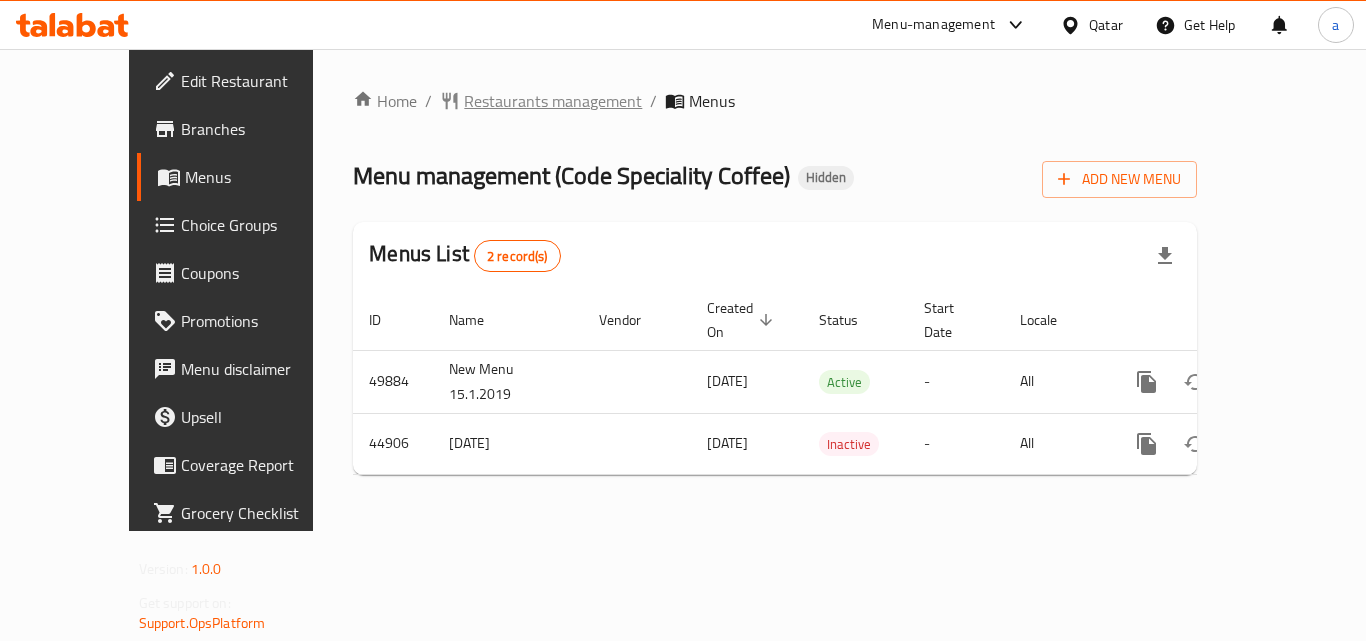 click on "Restaurants management" at bounding box center (553, 101) 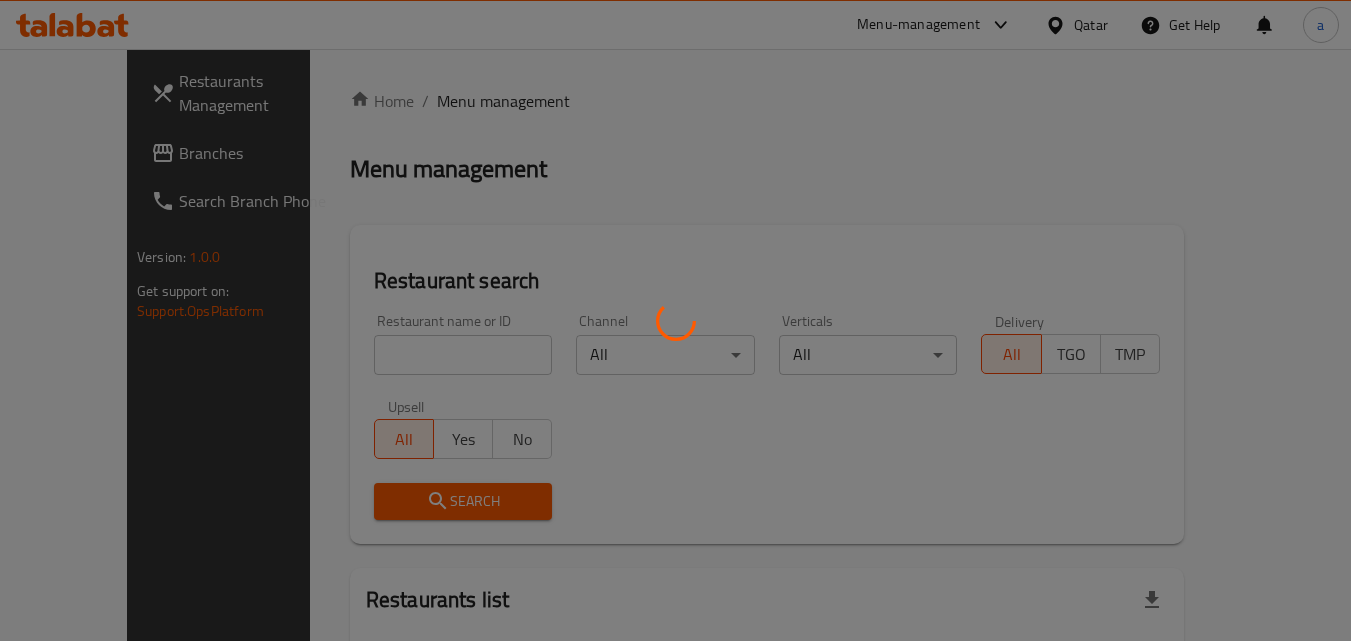 click at bounding box center [675, 320] 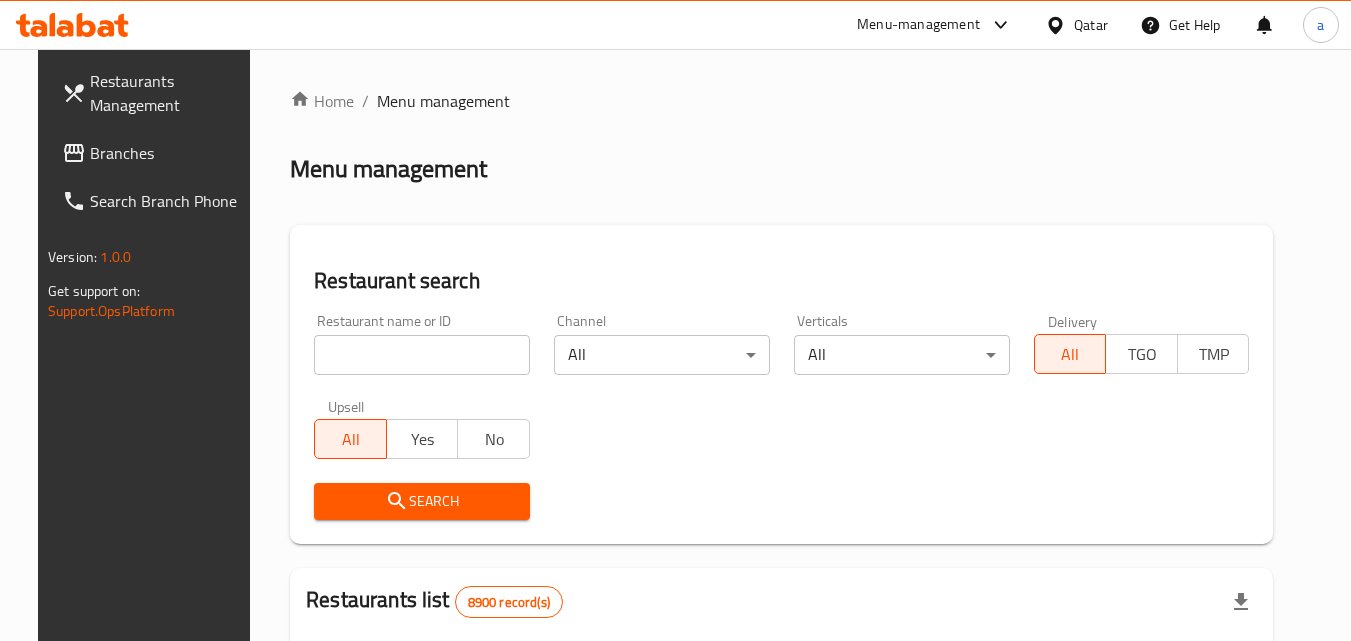 click at bounding box center [422, 355] 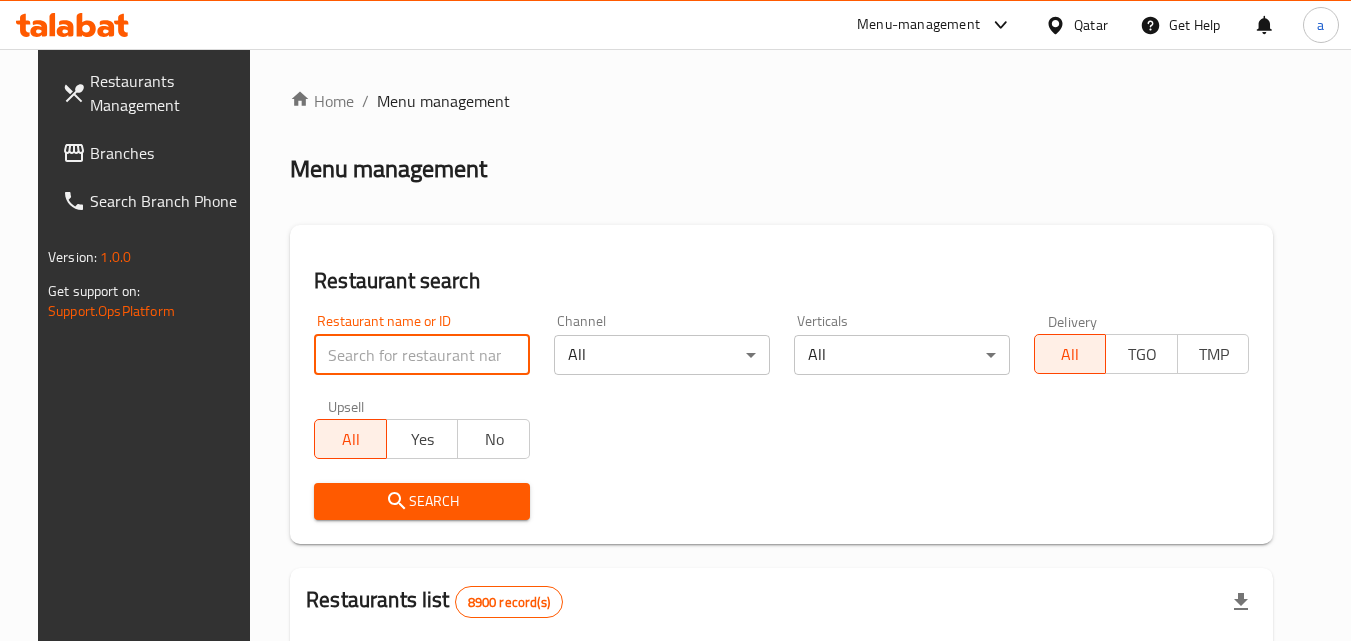 click at bounding box center (422, 355) 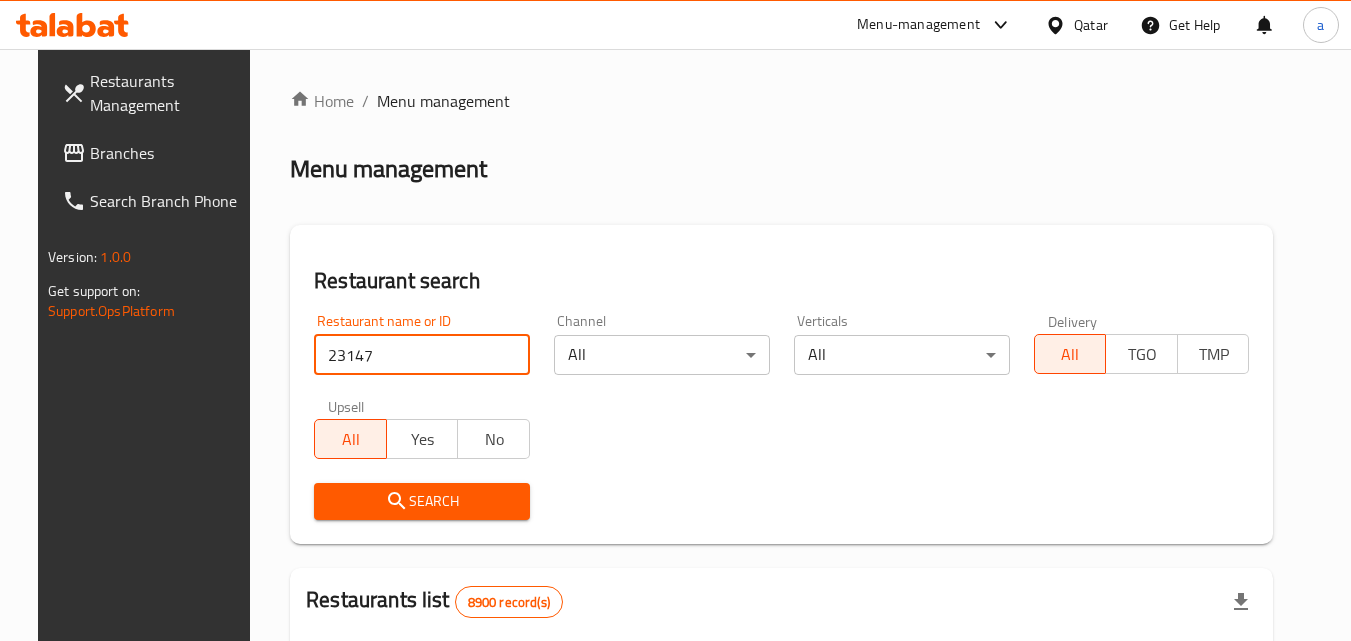 type on "23147" 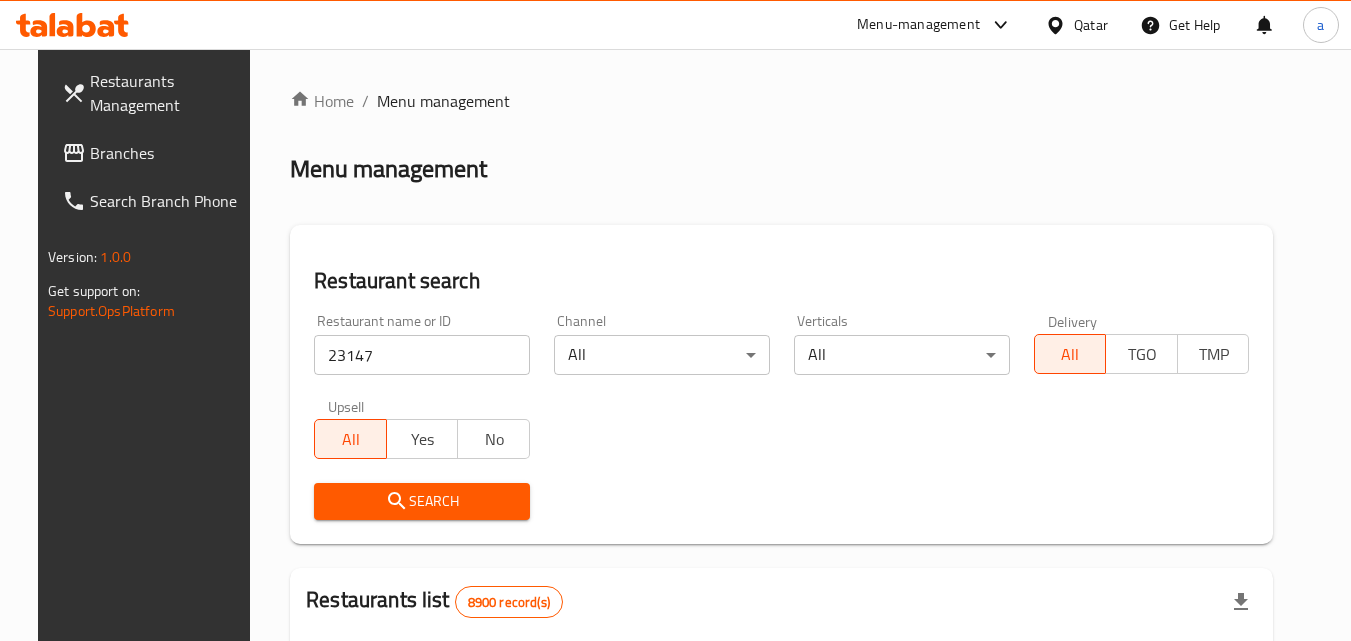 click on "Search" at bounding box center (422, 501) 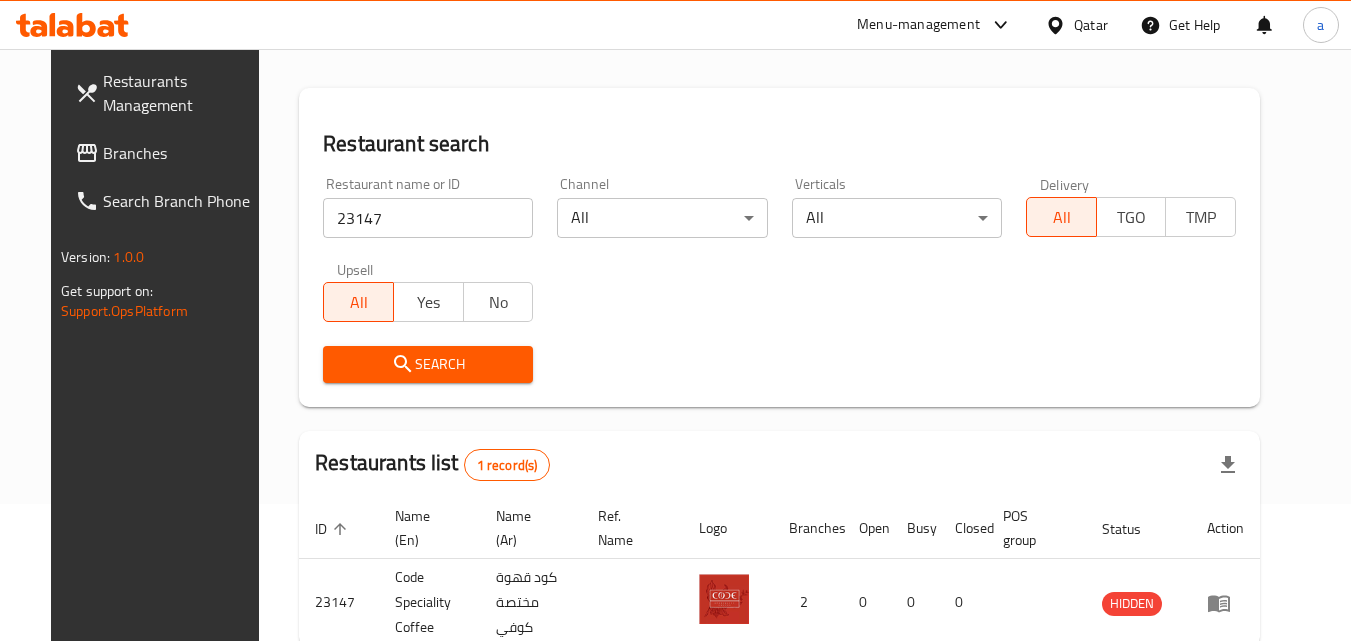 scroll, scrollTop: 0, scrollLeft: 0, axis: both 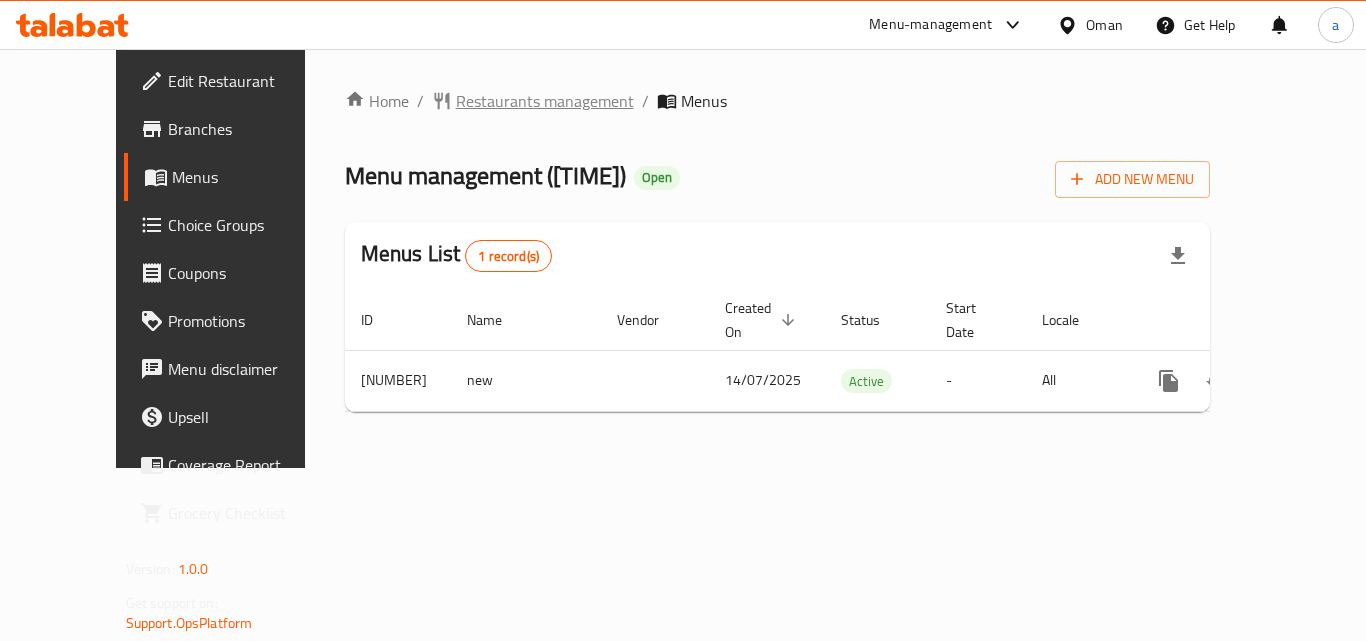 click on "Restaurants management" at bounding box center (545, 101) 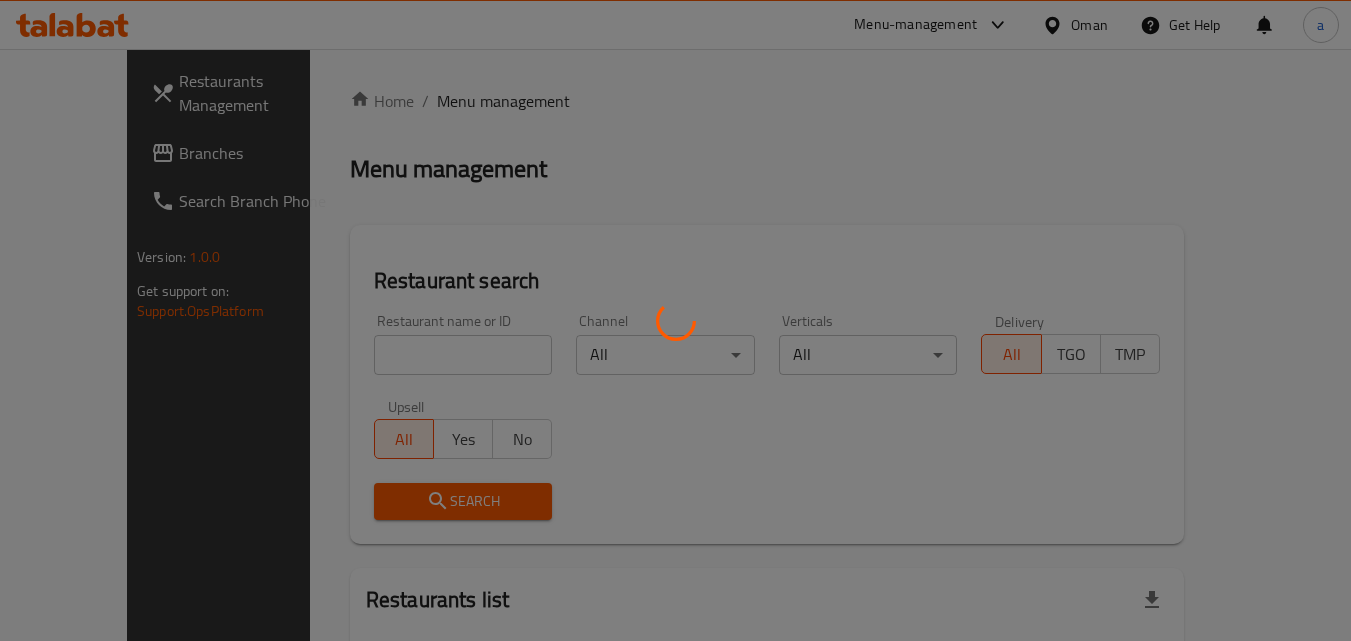 click at bounding box center (675, 320) 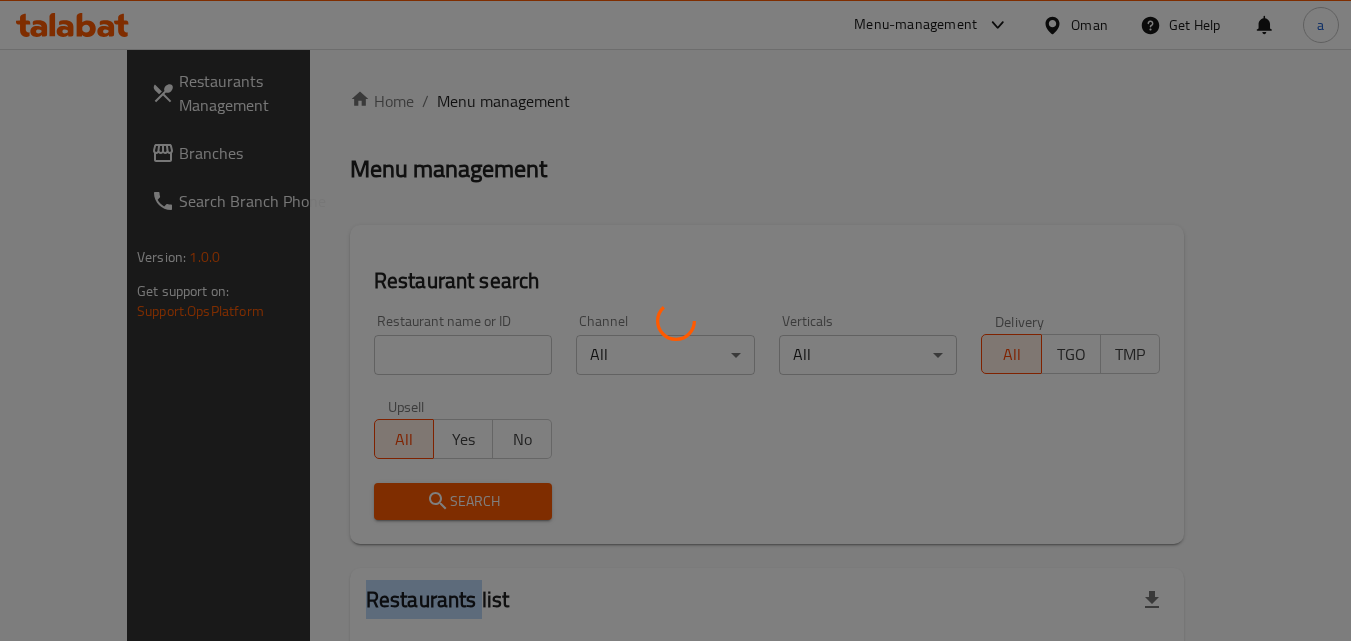 click at bounding box center (675, 320) 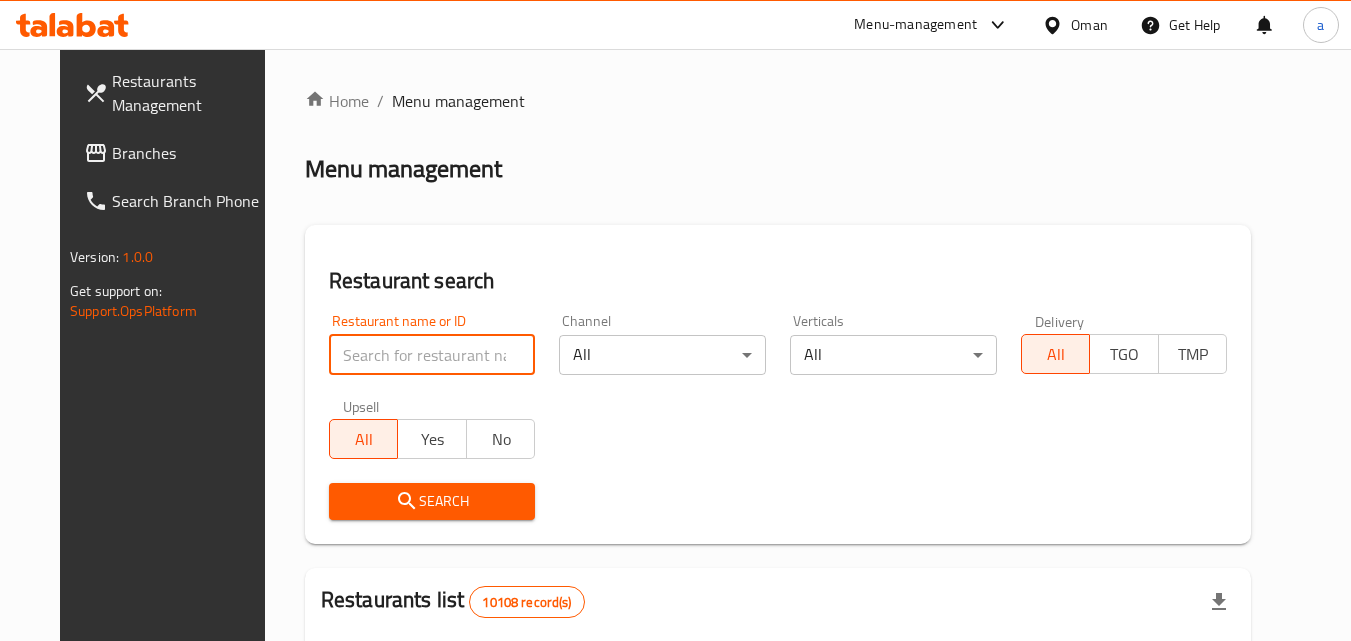 click at bounding box center [432, 355] 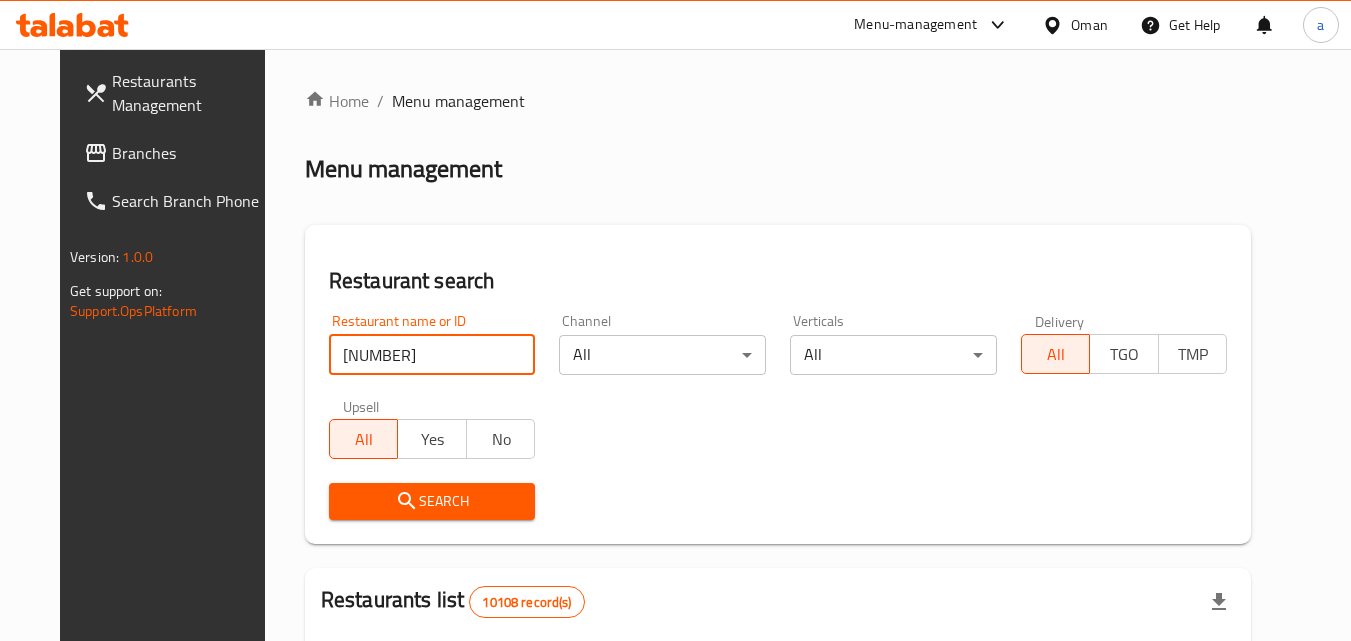 type on "701571" 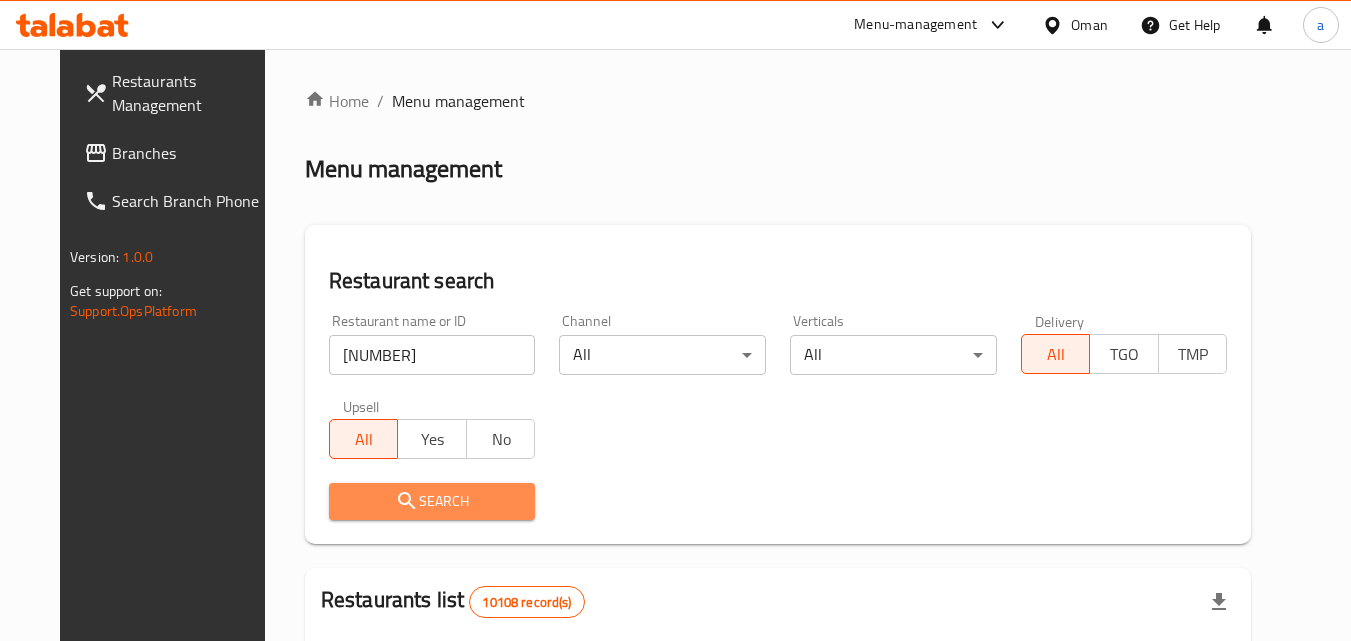 click on "Search" at bounding box center (432, 501) 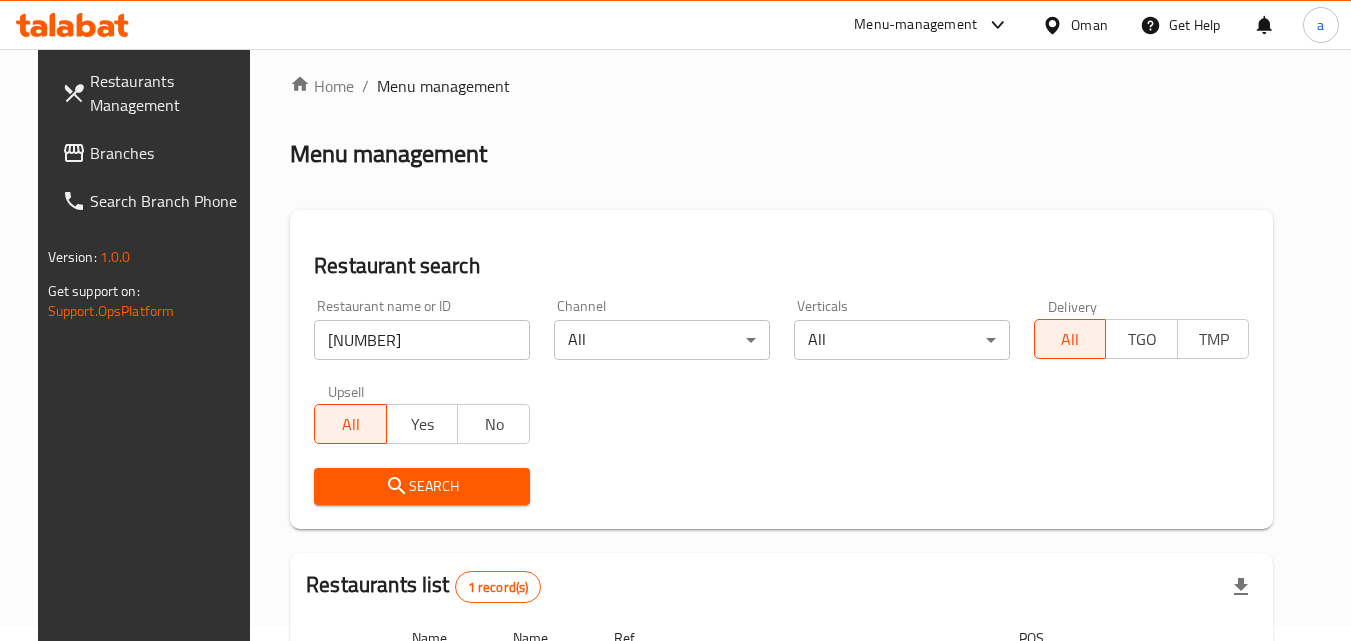 scroll, scrollTop: 0, scrollLeft: 0, axis: both 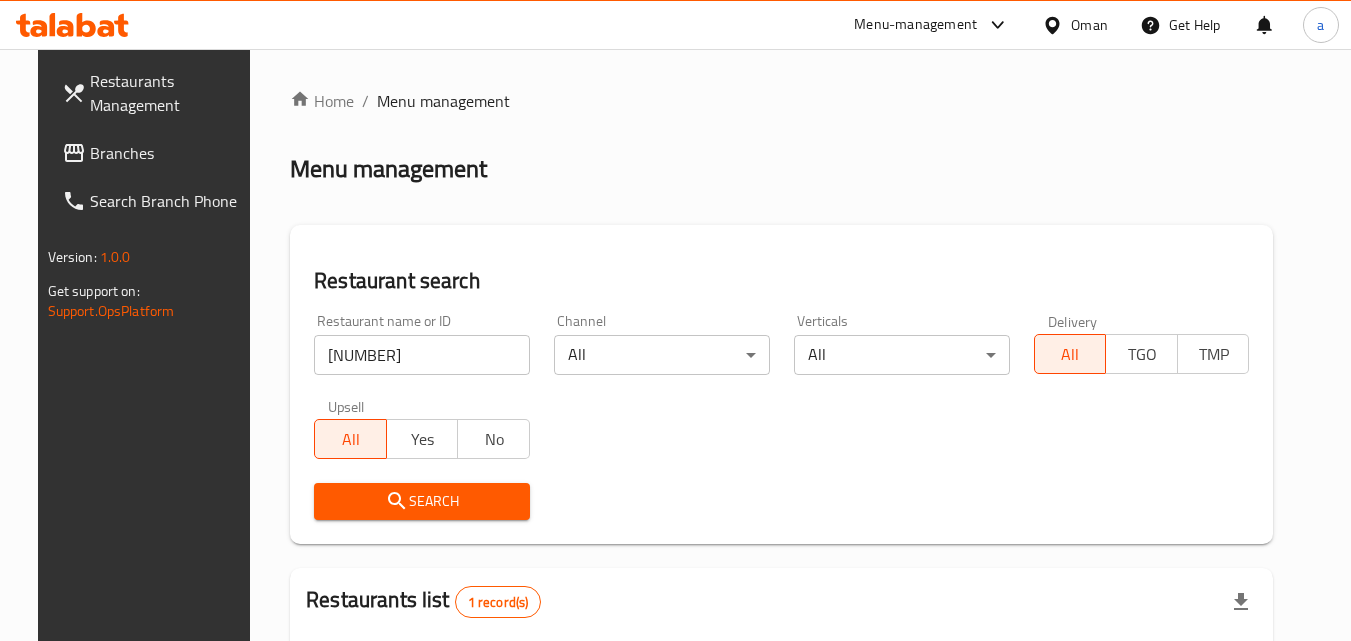 click on "Branches" at bounding box center (169, 153) 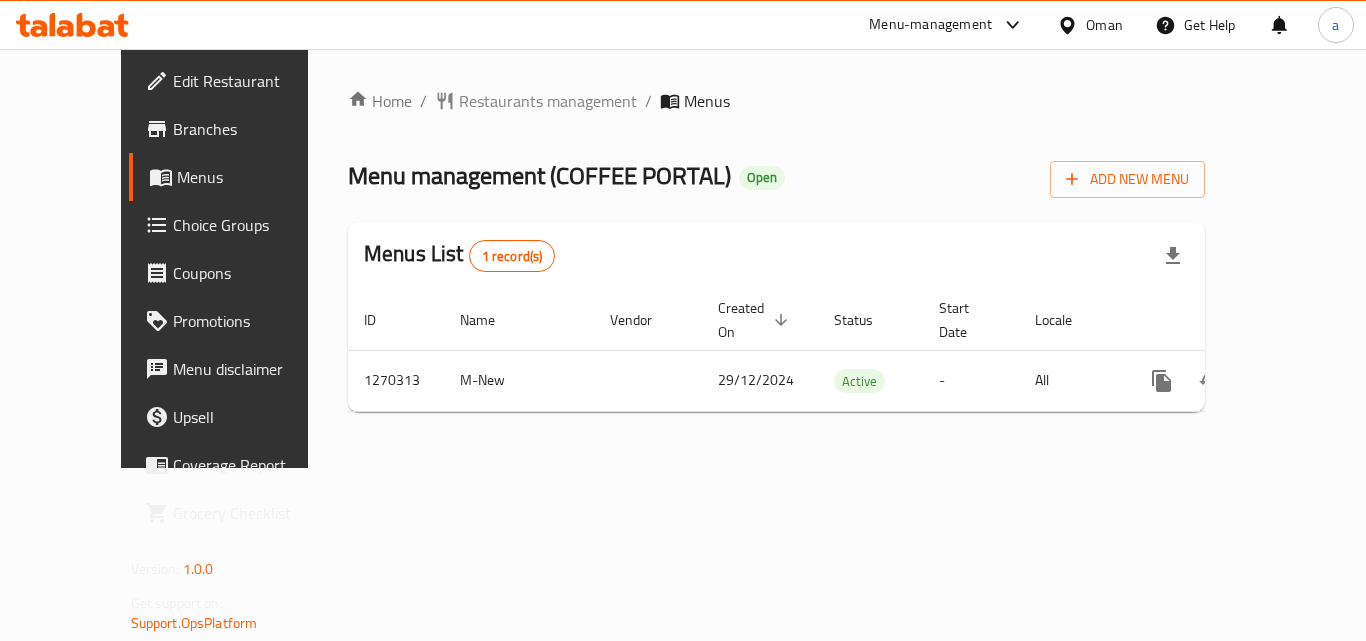 click on "Restaurants management" at bounding box center (548, 101) 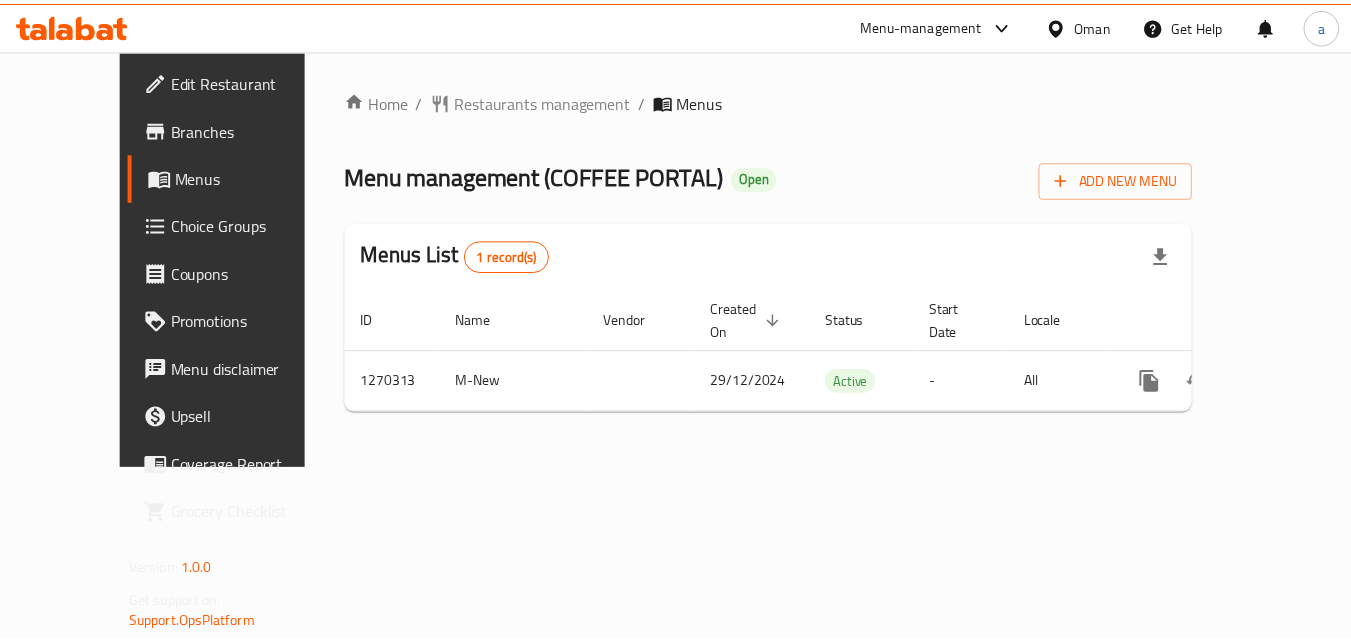 scroll, scrollTop: 0, scrollLeft: 0, axis: both 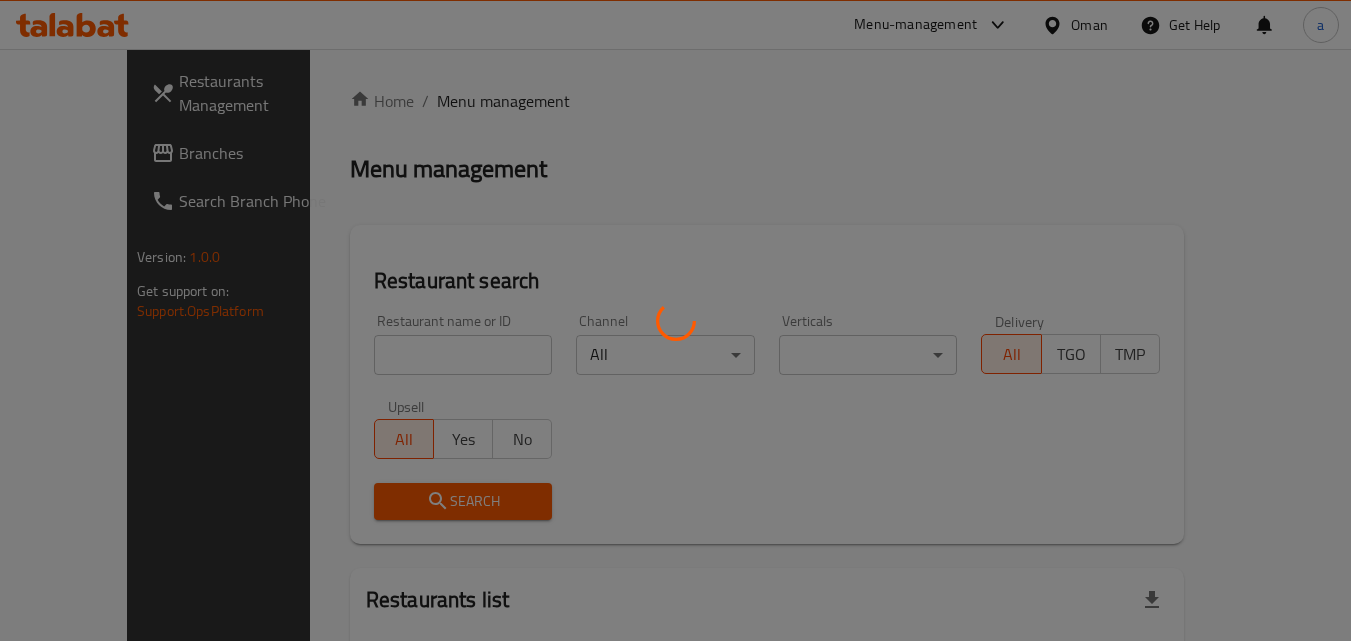click at bounding box center [675, 320] 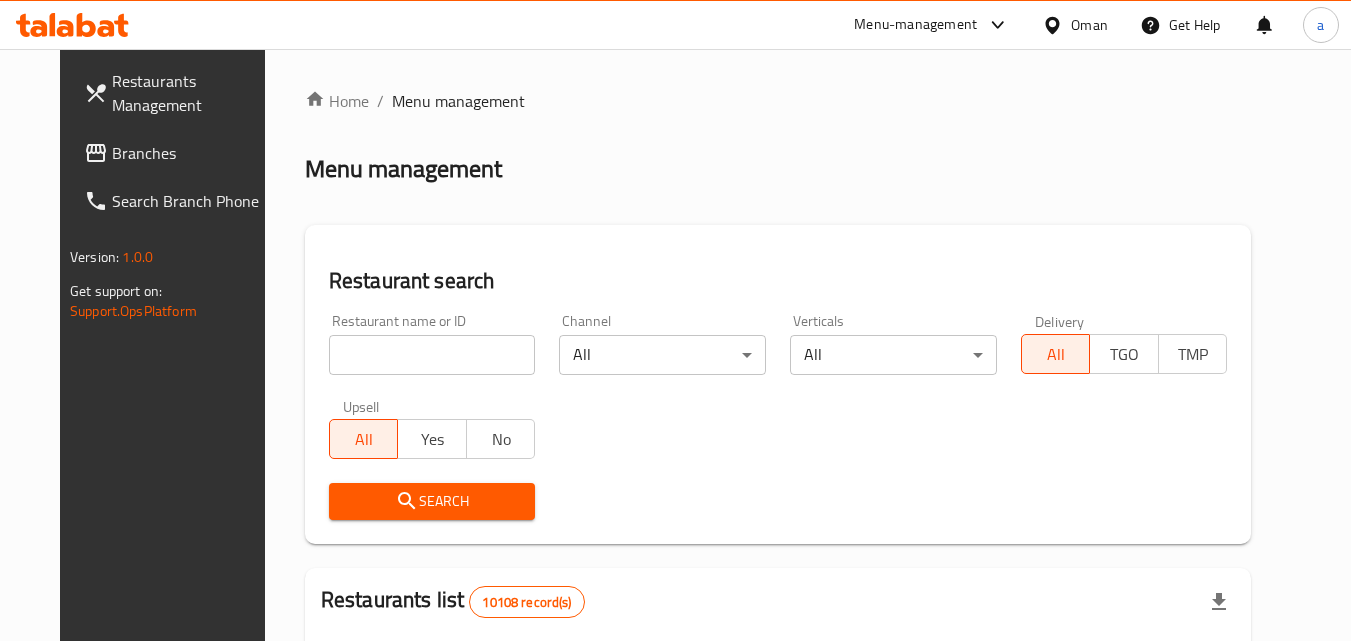click at bounding box center (432, 355) 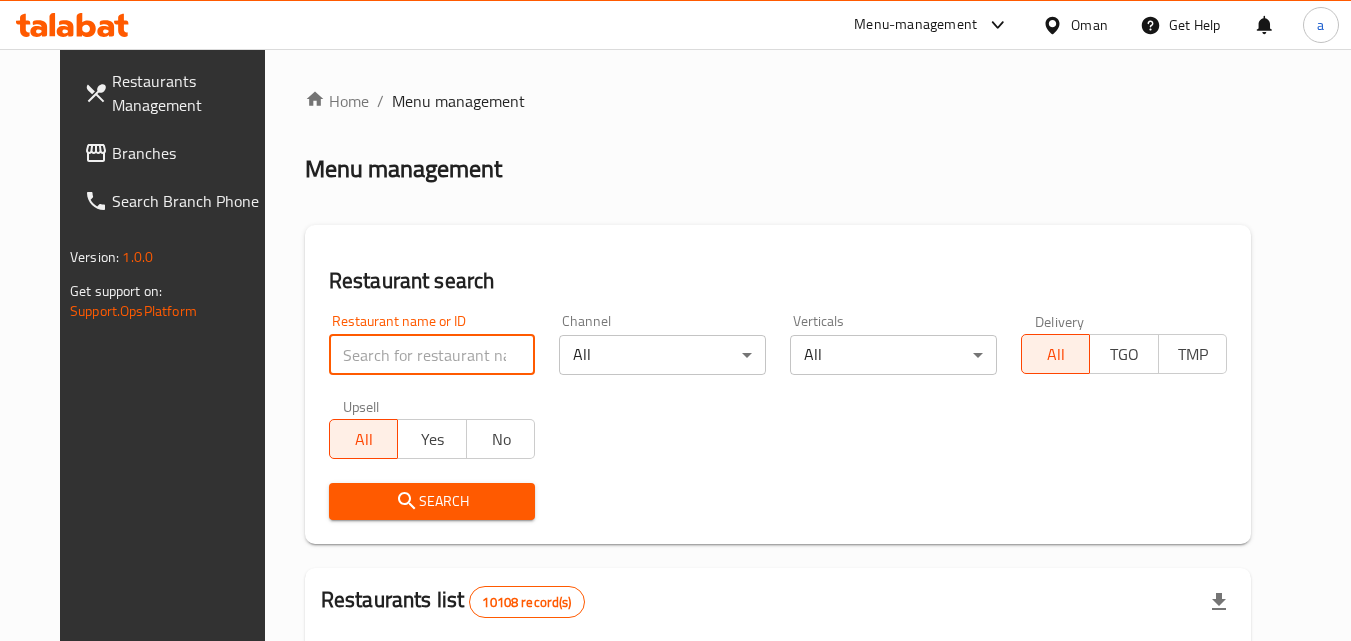 click at bounding box center [432, 355] 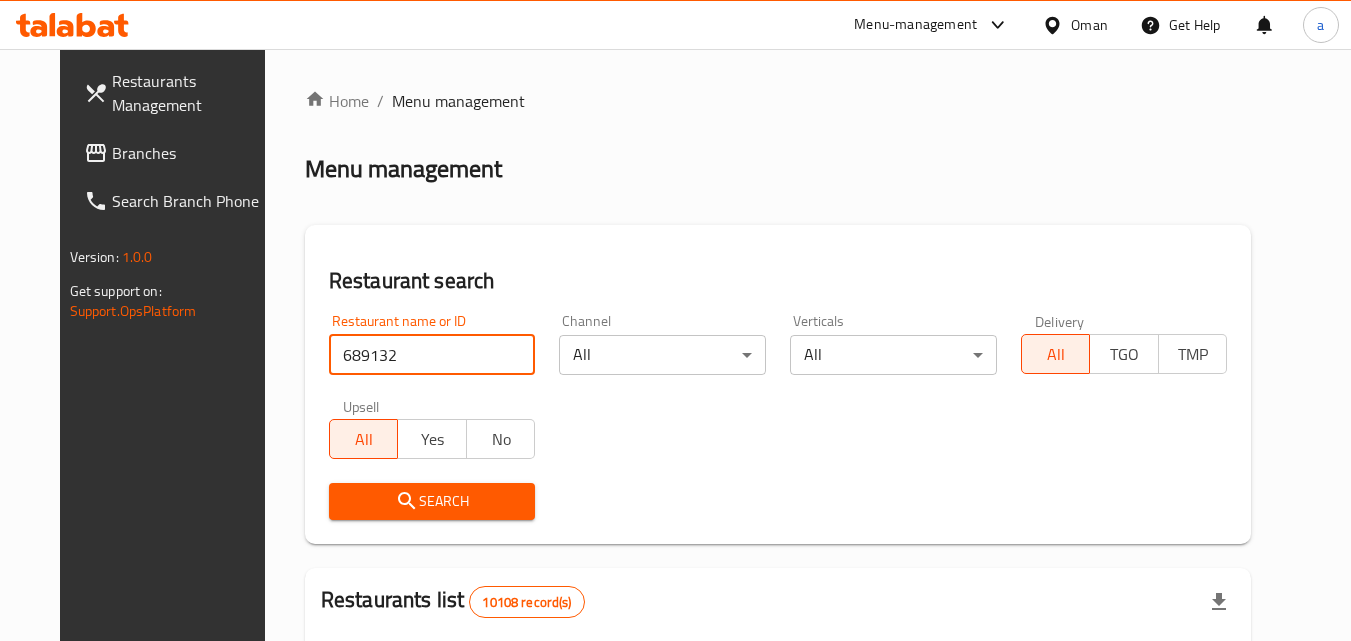 type on "689132" 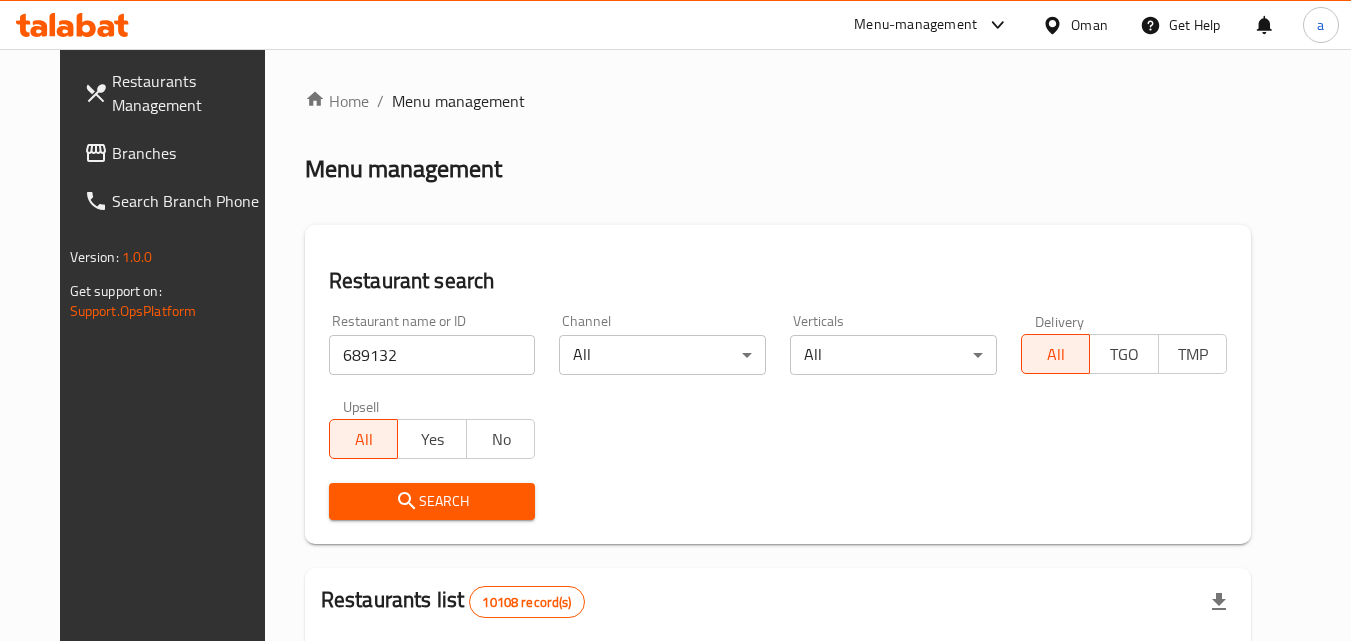 click 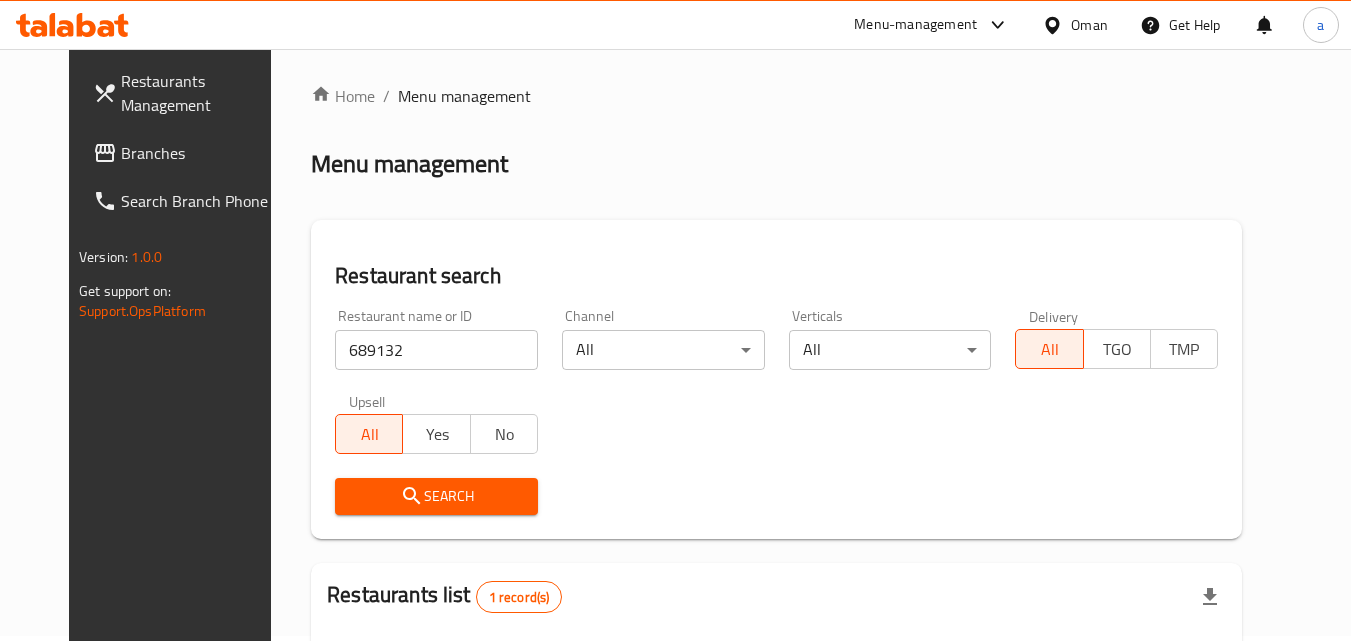 scroll, scrollTop: 0, scrollLeft: 0, axis: both 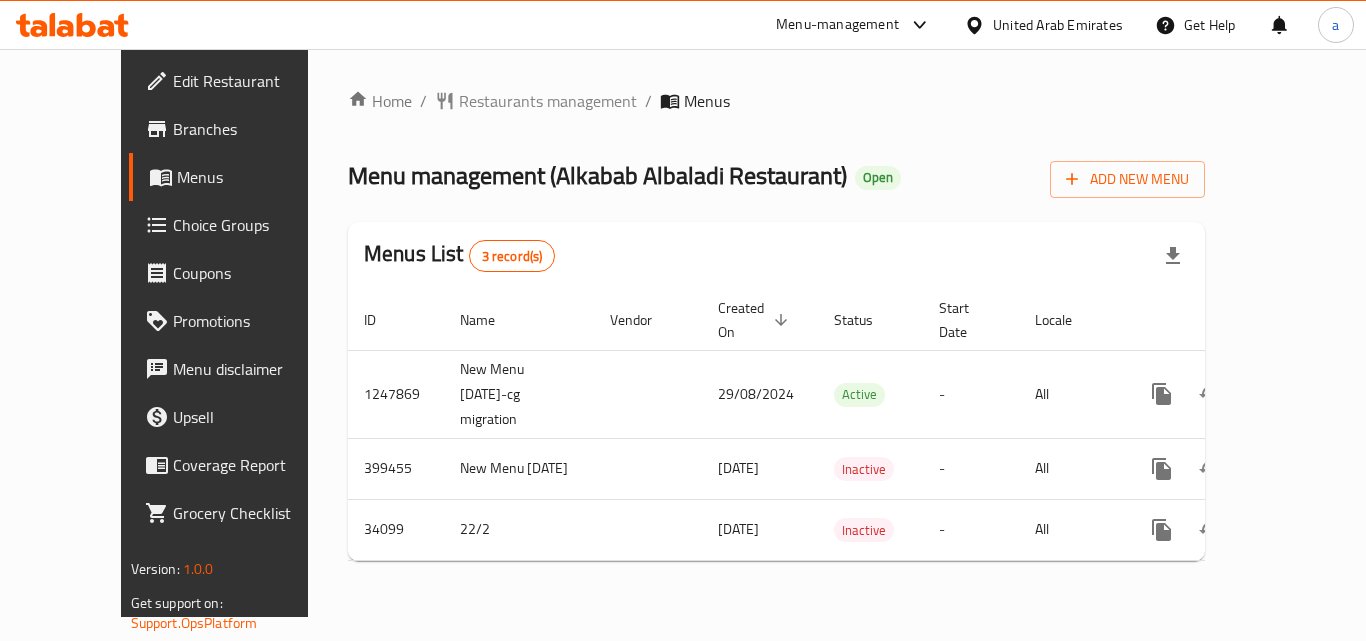 click on "Home / Restaurants management / Menus Menu management ( Alkabab Albaladi Restaurant )  Open Add New Menu Menus List   3 record(s) ID Name Vendor Created On sorted descending Status Start Date Locale Actions 1247869 New Menu 5/8/2021-cg migration 29/08/2024 Active - All 399455 New Menu 5/8/2021 05/08/2021 Inactive - All 34099 22/2 22/02/2019 Inactive - All" at bounding box center [776, 333] 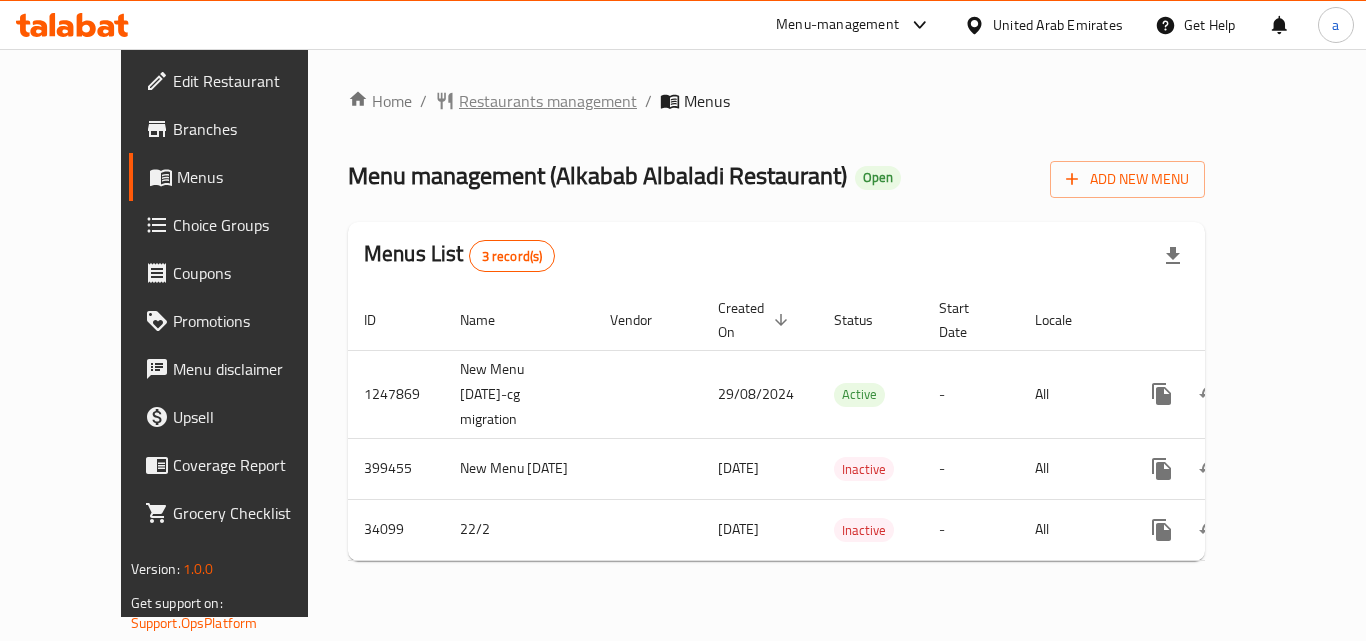click on "Restaurants management" at bounding box center [548, 101] 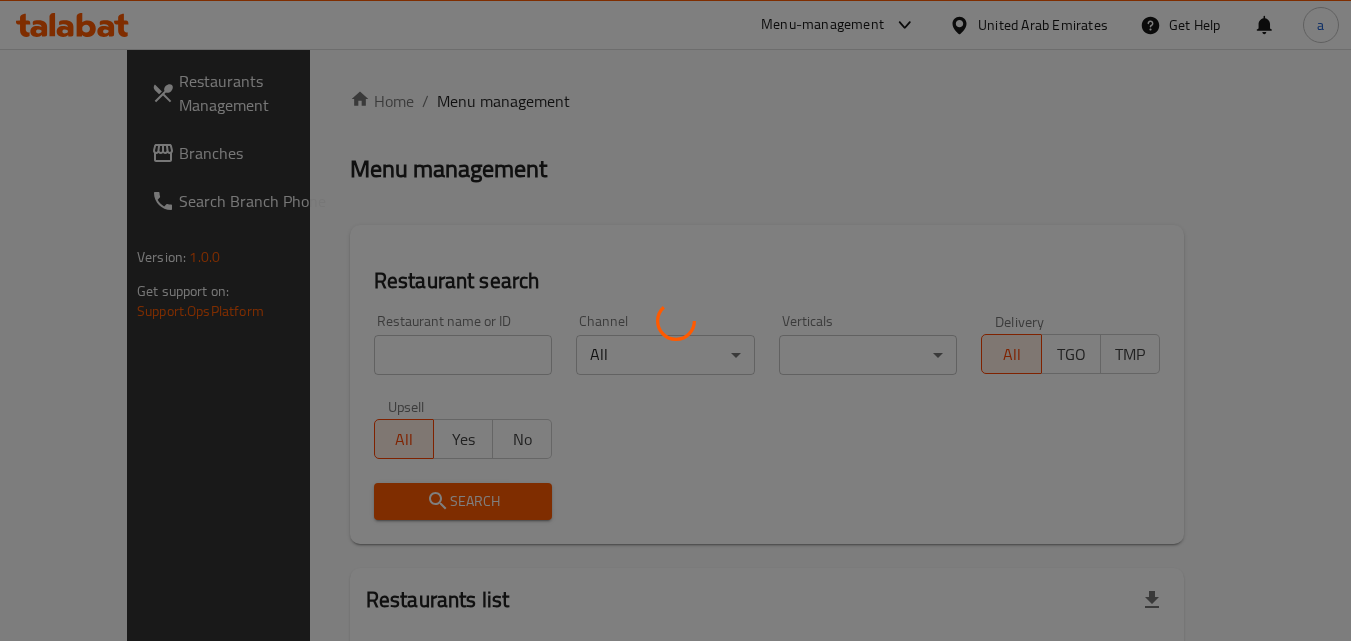 click at bounding box center [675, 320] 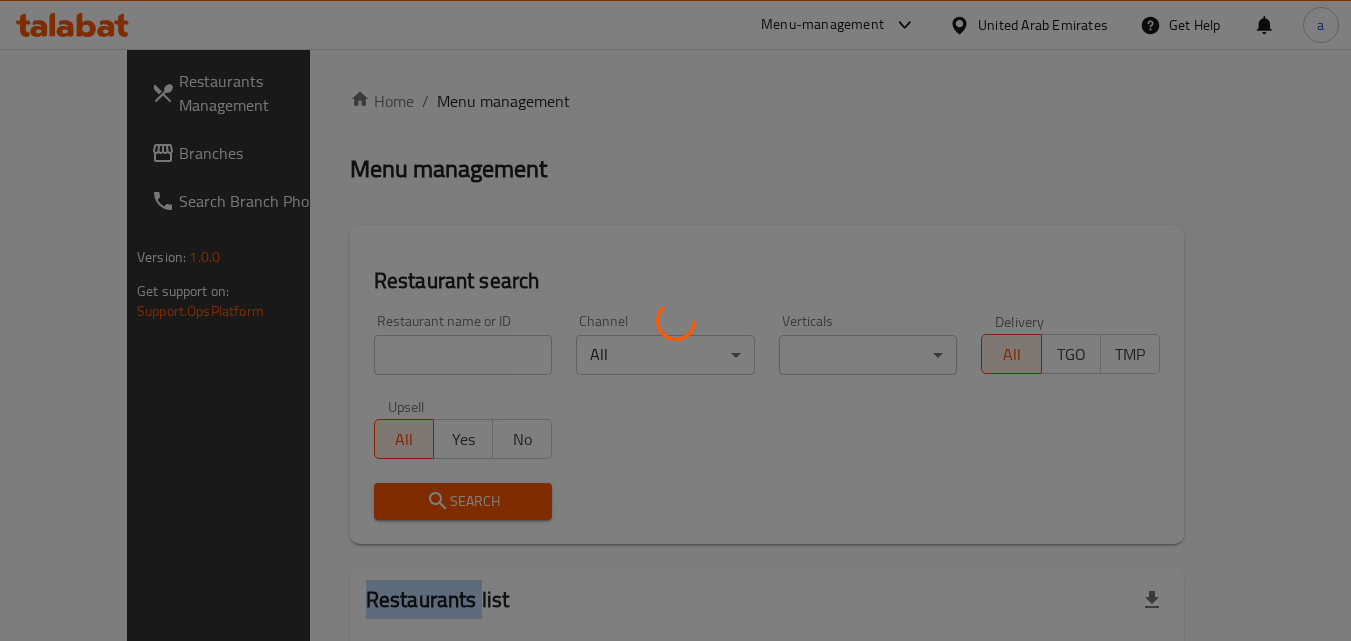 click at bounding box center (675, 320) 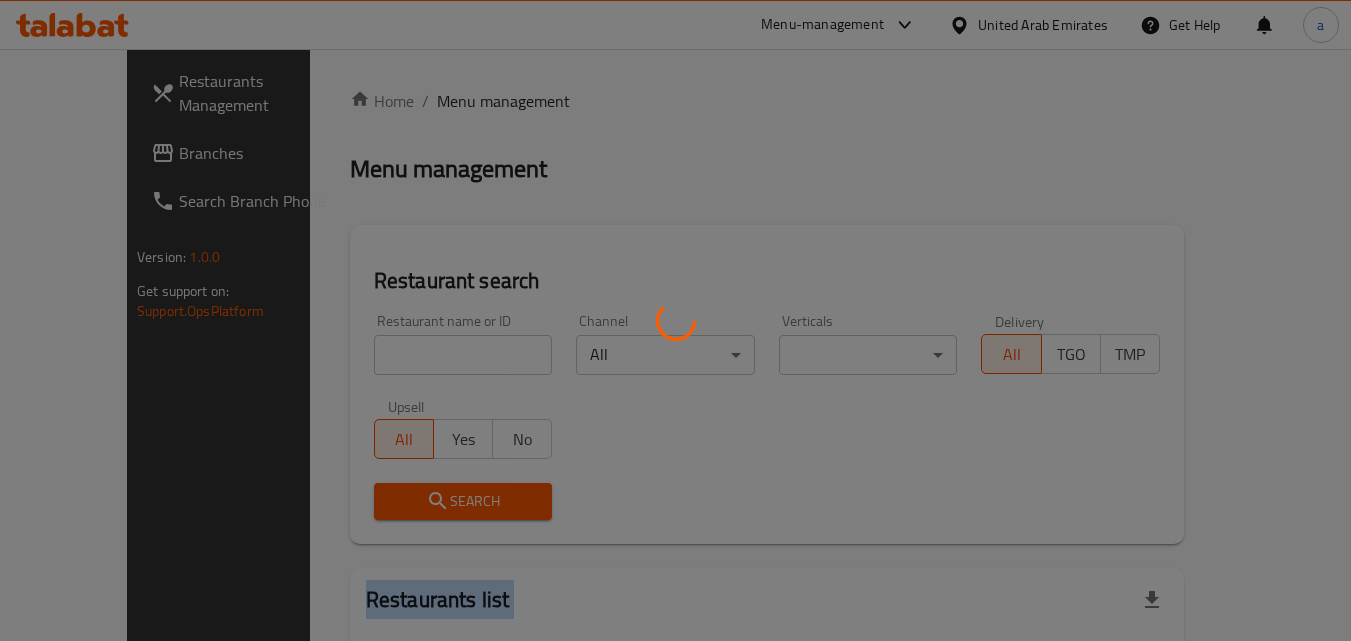 click at bounding box center (675, 320) 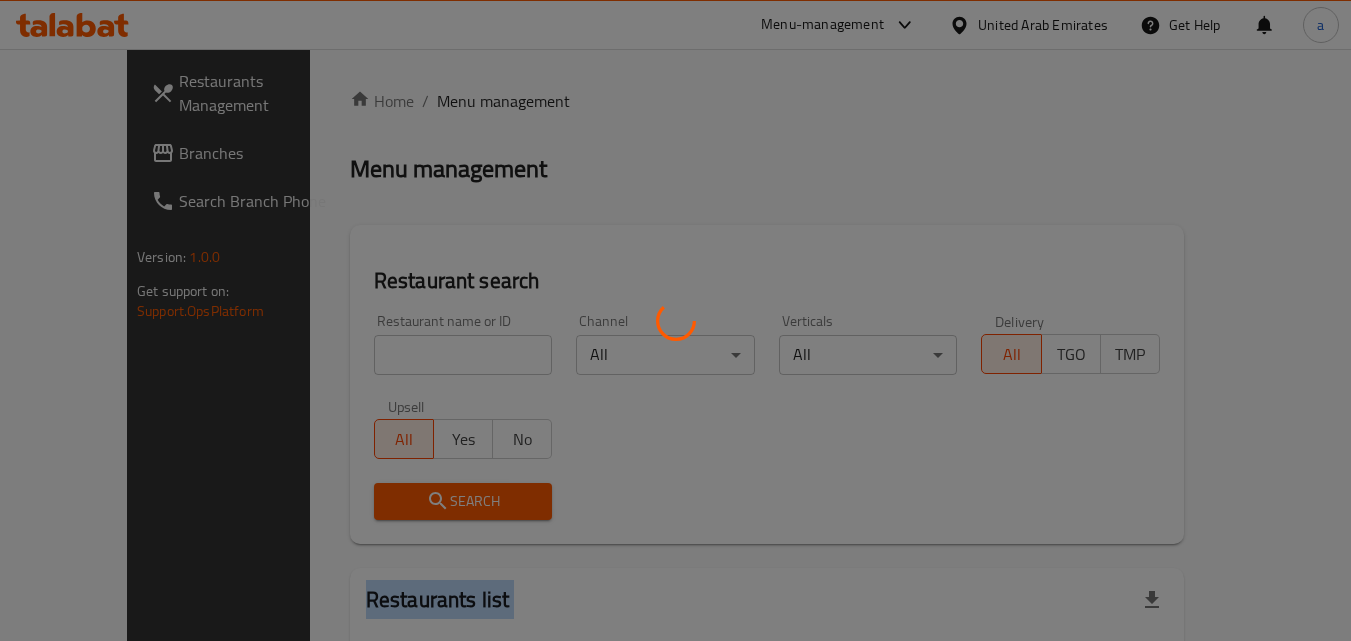 click at bounding box center (675, 320) 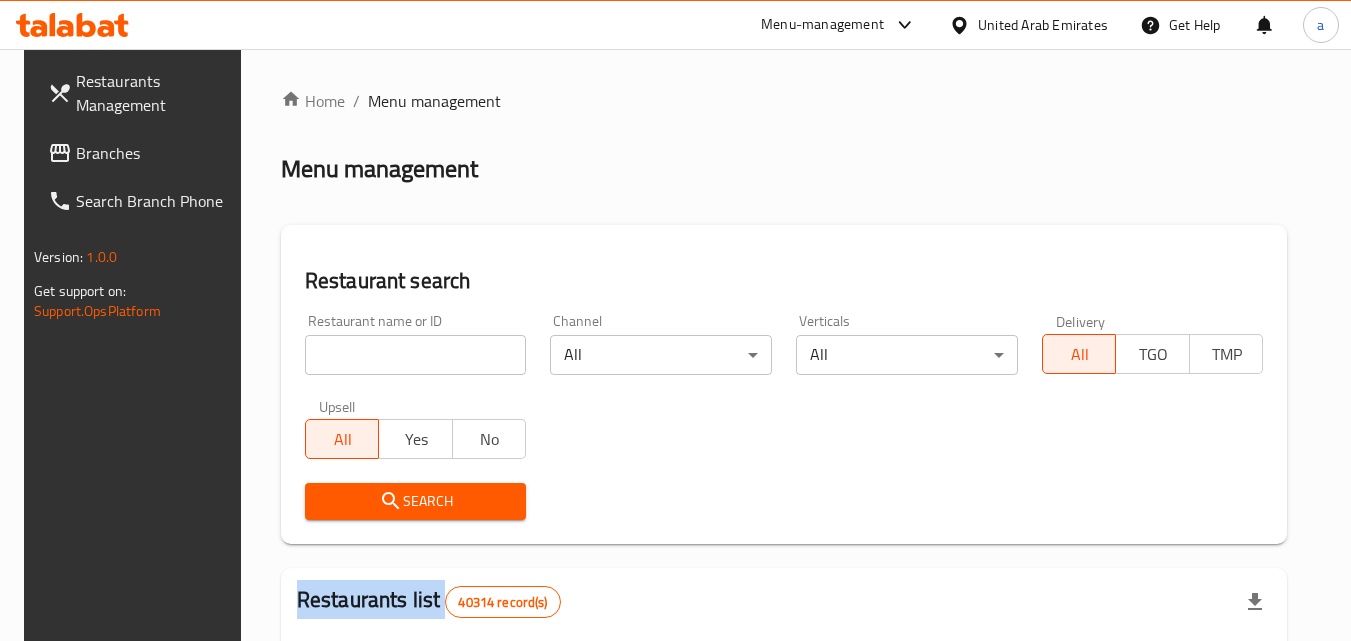click on "Home / Menu management Menu management Restaurant search Restaurant name or ID Restaurant name or ID Channel All ​ Verticals All ​ Delivery All TGO TMP Upsell All Yes No   Search Restaurants list   40314 record(s) ID sorted ascending Name (En) Name (Ar) Ref. Name Logo Branches Open Busy Closed POS group Status Action 328 Johnny Rockets جوني روكيتس 37 0 1 0 OPEN 330 French Connection فرنش كونكشن 1 0 0 0 INACTIVE 339 Arz Lebanon أرز لبنان Al Karama,Al Barsha & Mirdif 9 1 0 2 OPEN 340 Mega Wraps ميجا رابس 3 0 0 0 INACTIVE 342 Sandella's Flatbread Cafe سانديلاز فلات براد 7 0 0 0 INACTIVE 343 Dragon Hut كوخ التنين 1 0 0 0 INACTIVE 348 Thai Kitchen المطبخ التايلندى 1 0 0 0 INACTIVE 349 Mughal  موغل 1 0 0 0 HIDDEN 350 HOT N COOL (Old) هوت و كول 1 0 0 0 INACTIVE 355 Al Habasha  الحبشة 11 1 0 0 HIDDEN Rows per page: 10 1-10 of 40314" at bounding box center [784, 721] 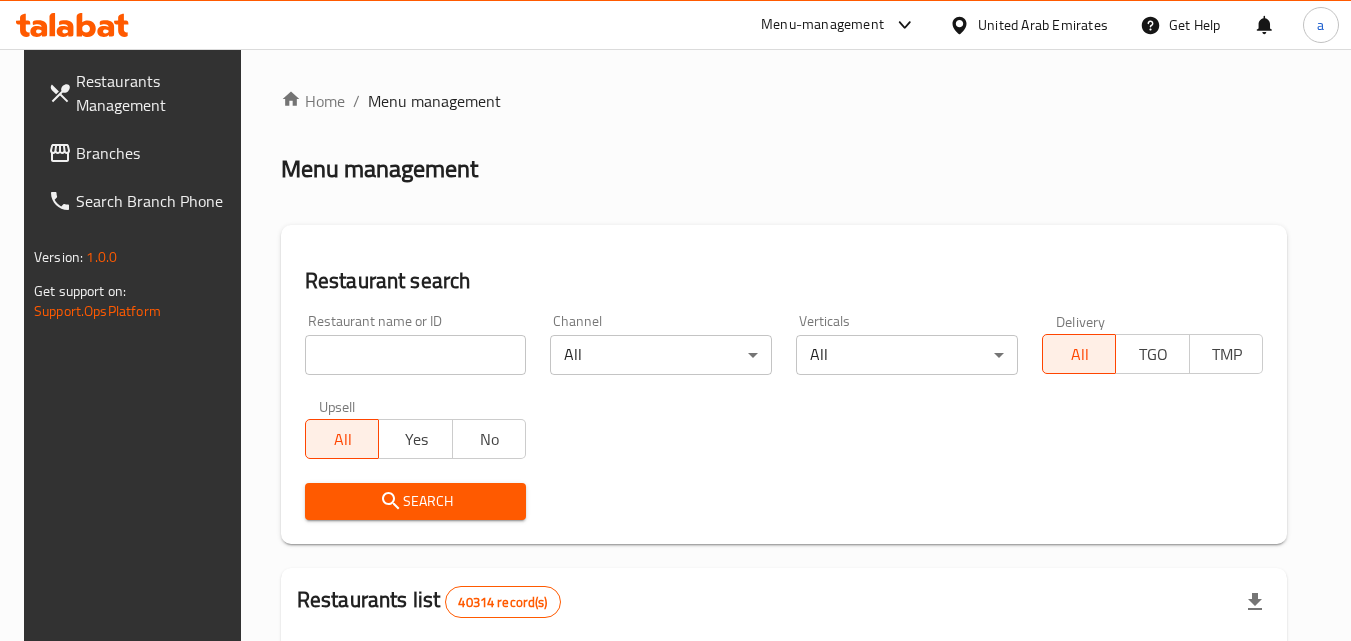 click at bounding box center (416, 355) 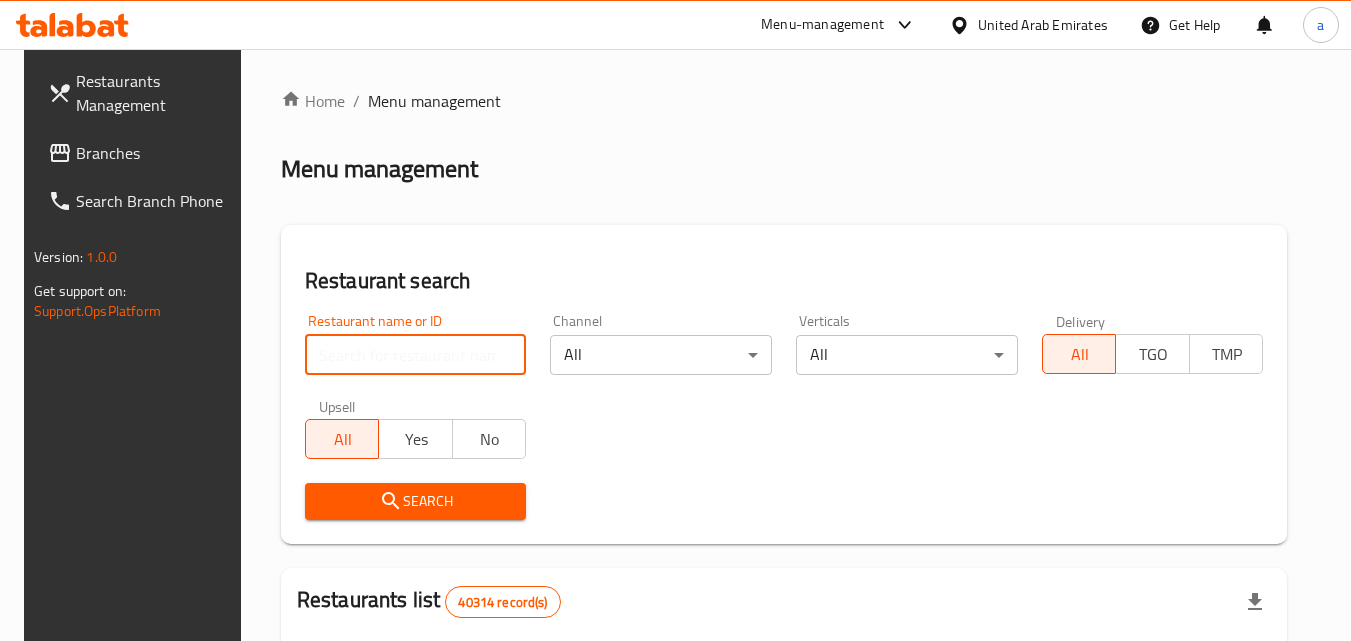click at bounding box center [416, 355] 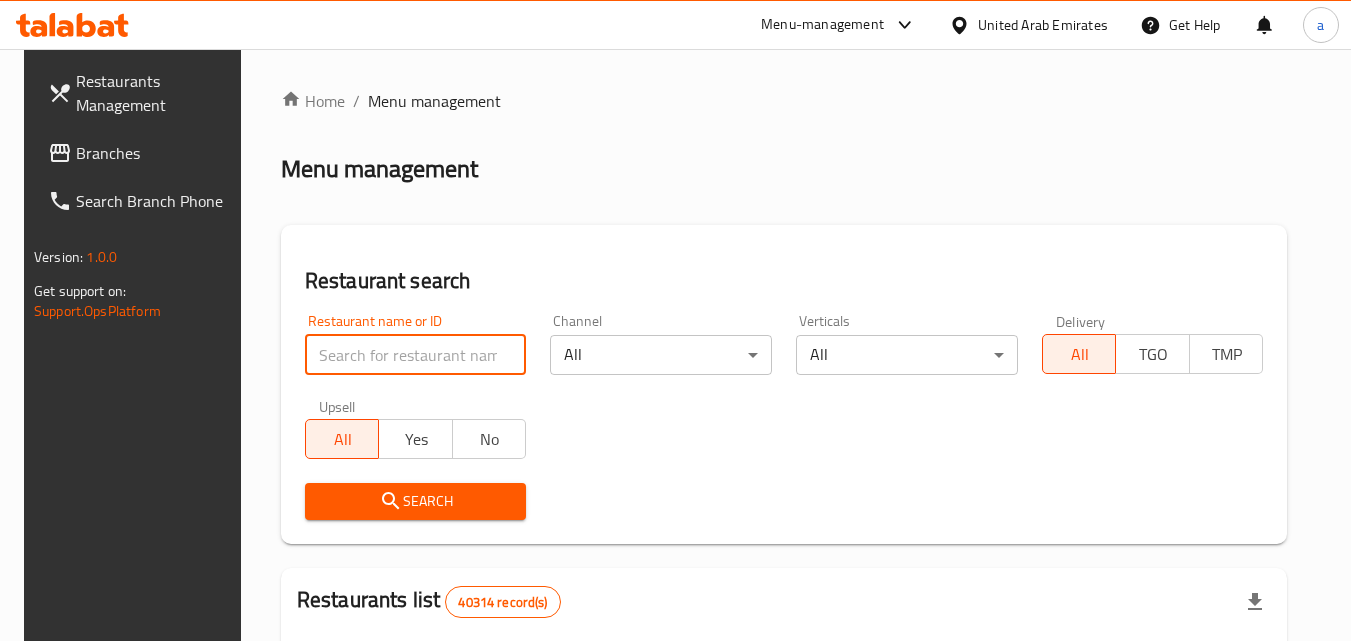 paste on "17597" 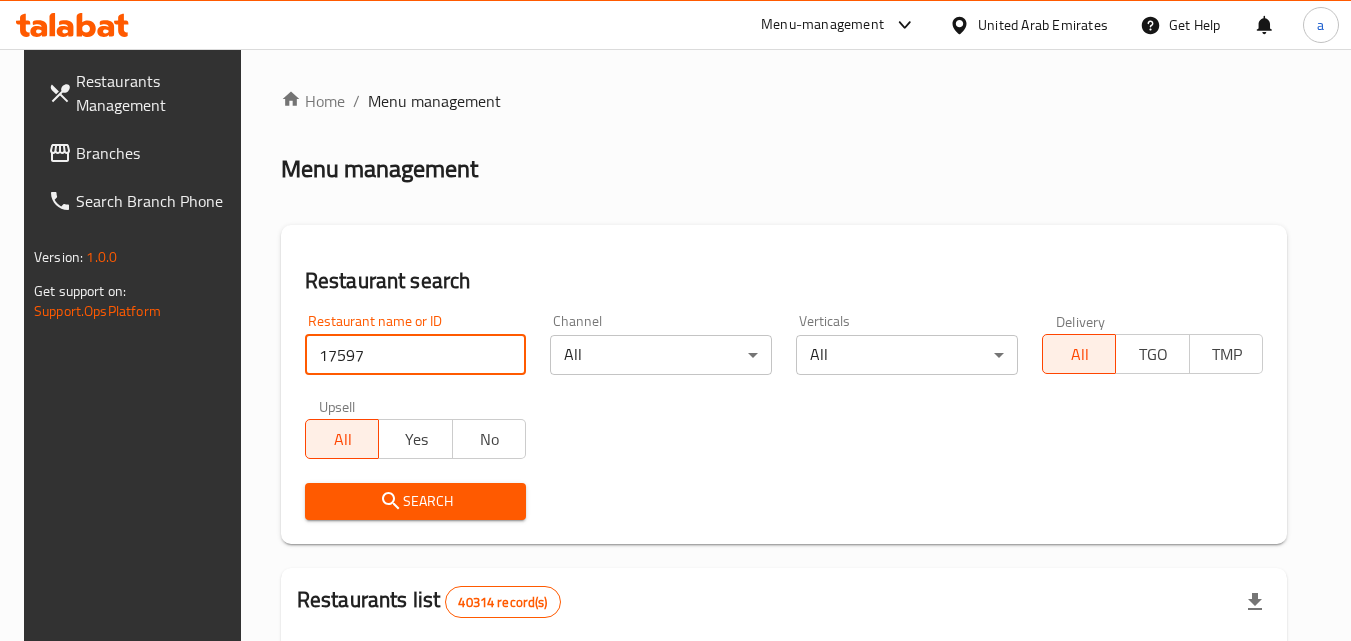 type on "17597" 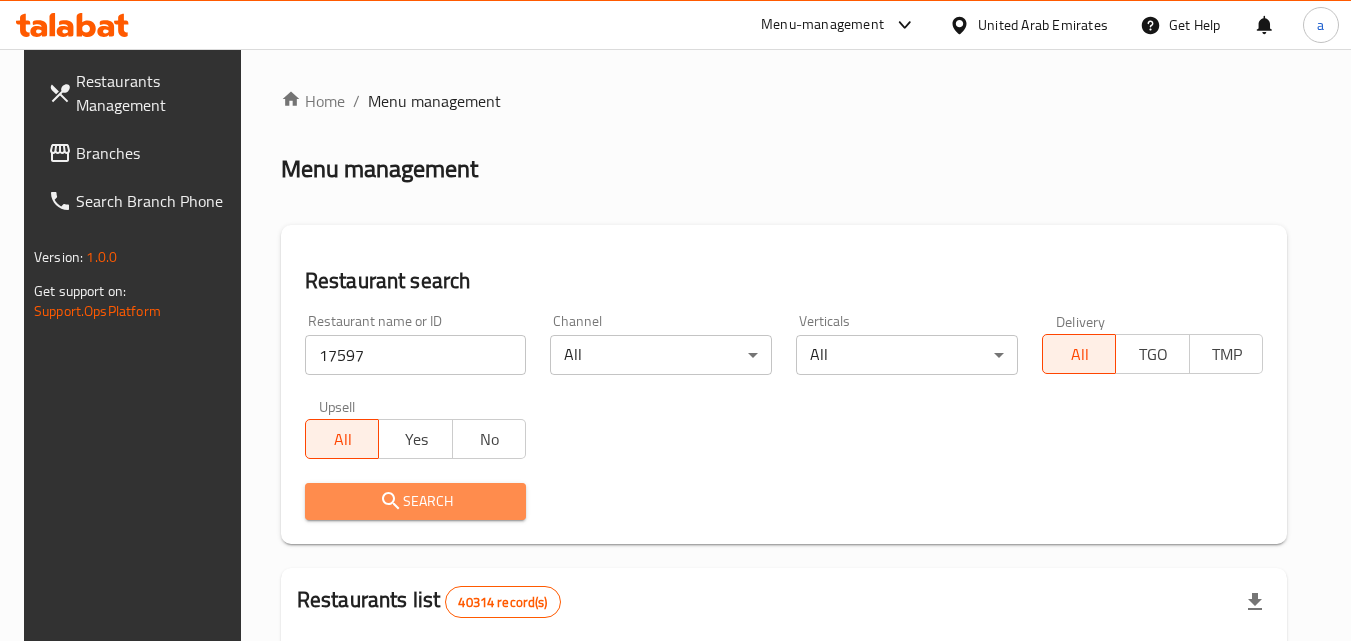 click on "Search" at bounding box center [416, 501] 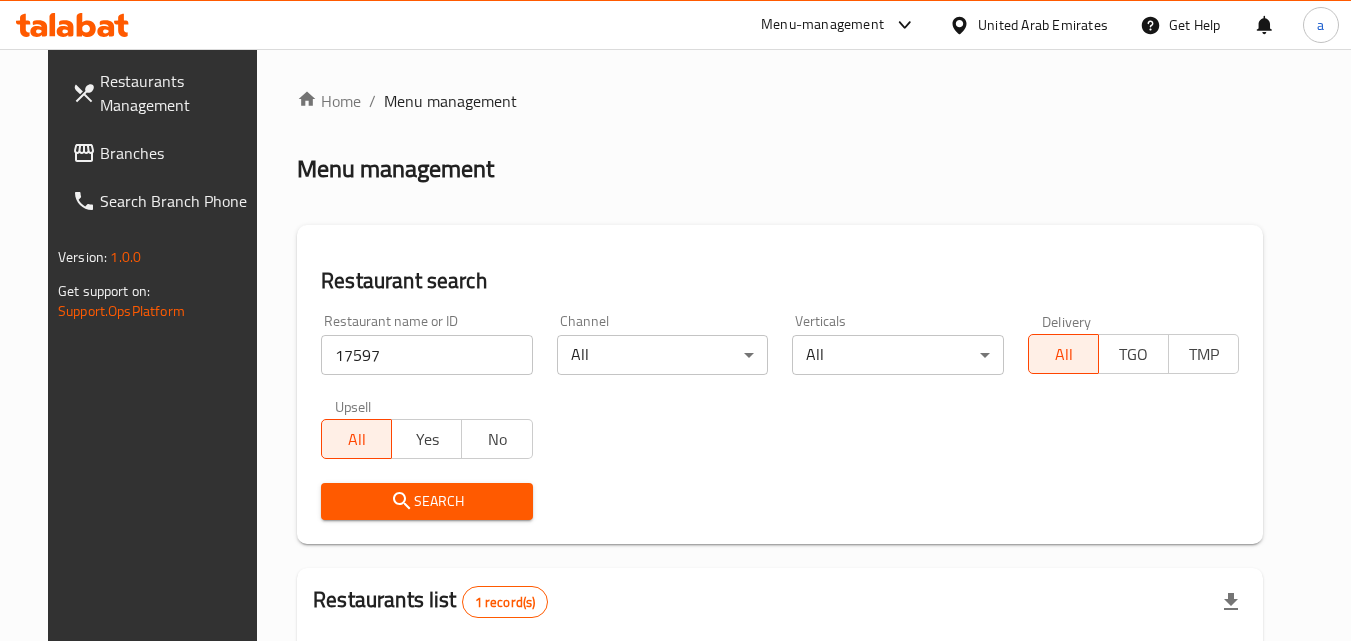 click on "Branches" at bounding box center [179, 153] 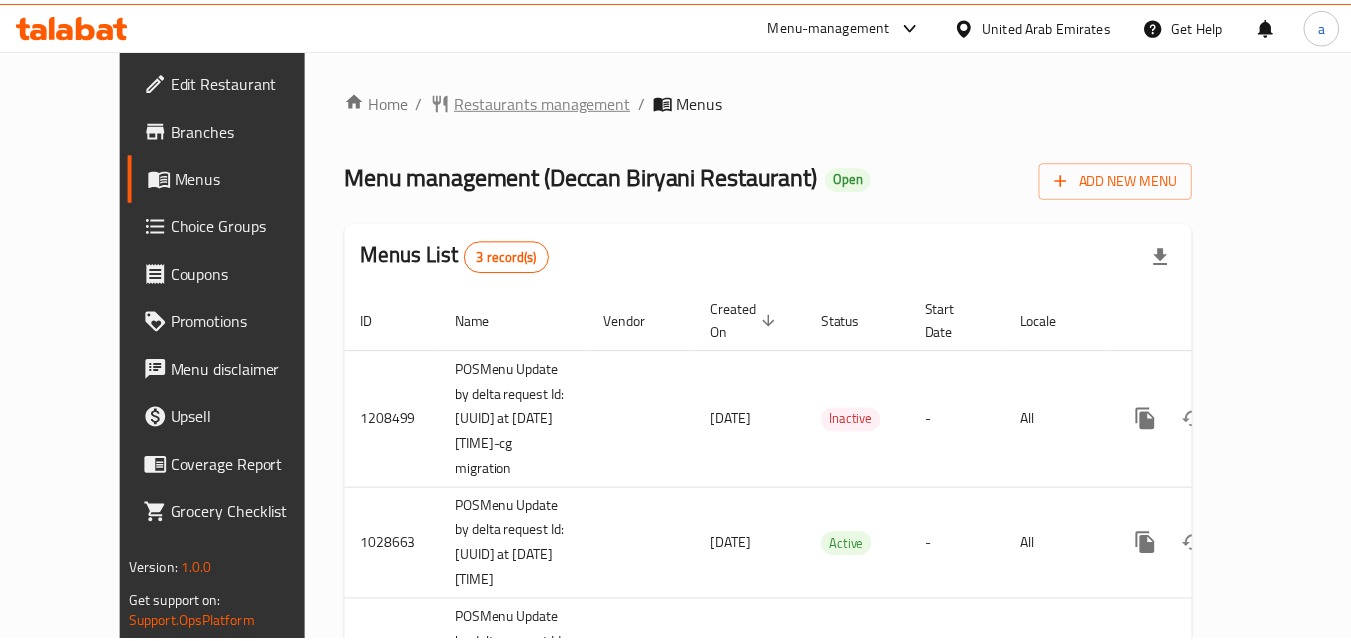 scroll, scrollTop: 0, scrollLeft: 0, axis: both 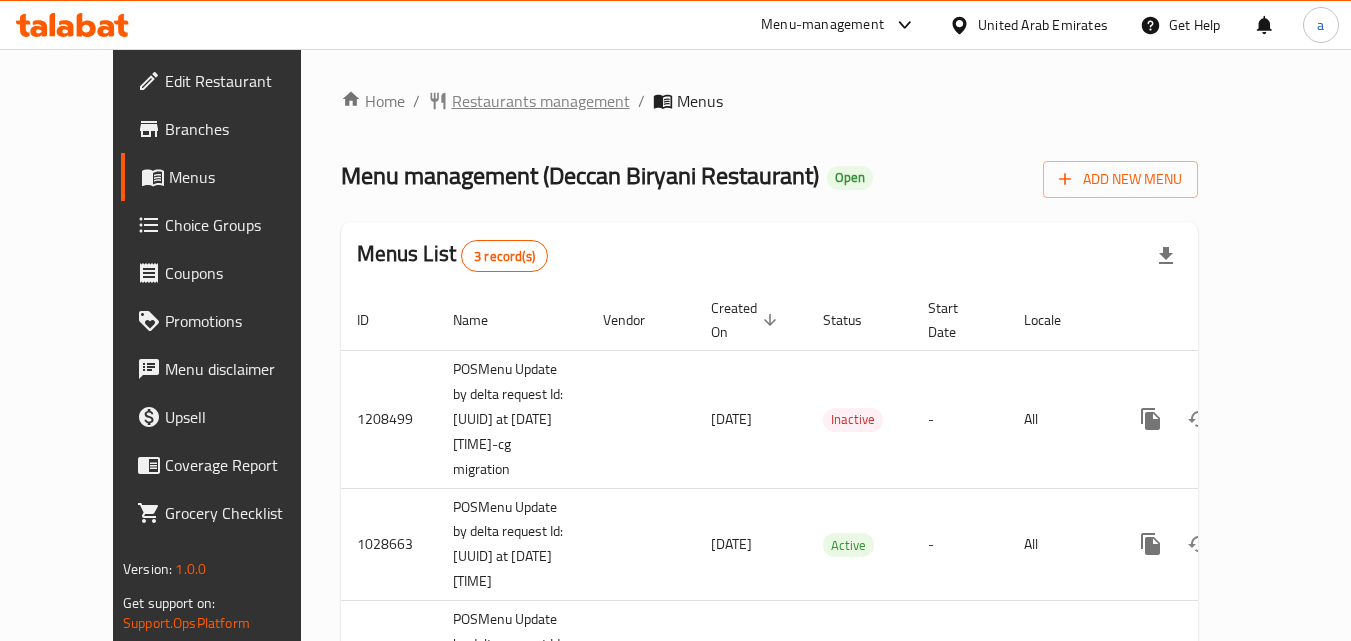 click on "Restaurants management" at bounding box center (541, 101) 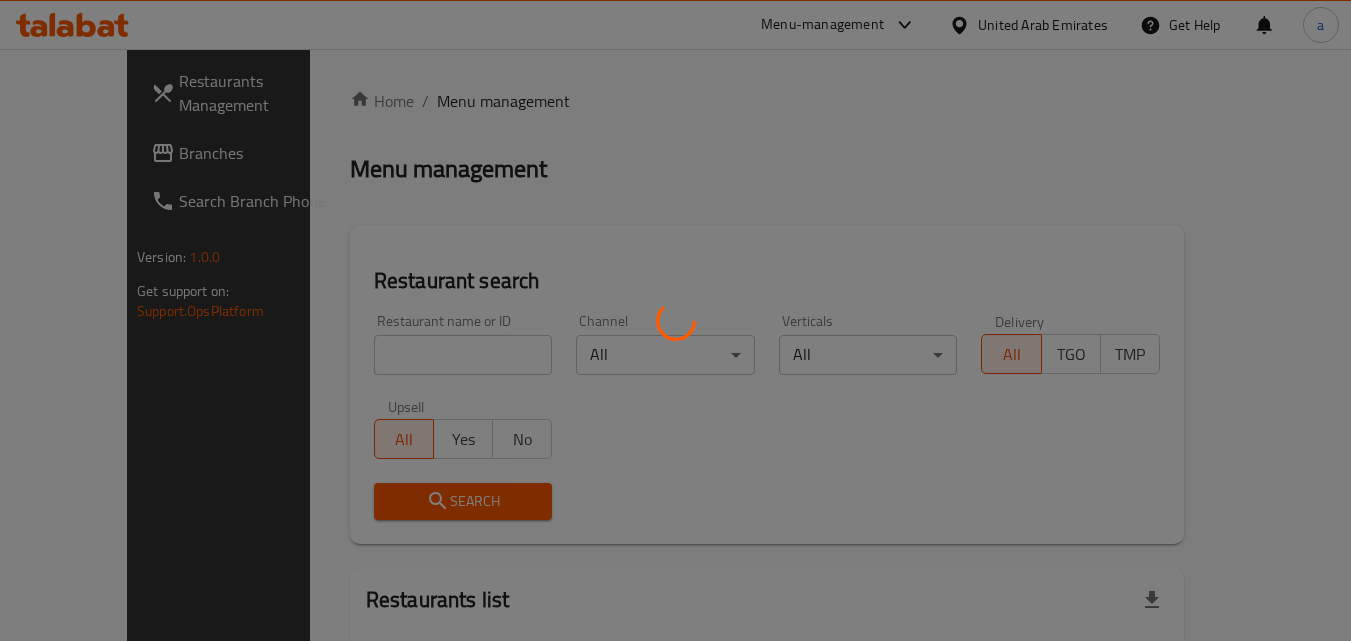 click at bounding box center (675, 320) 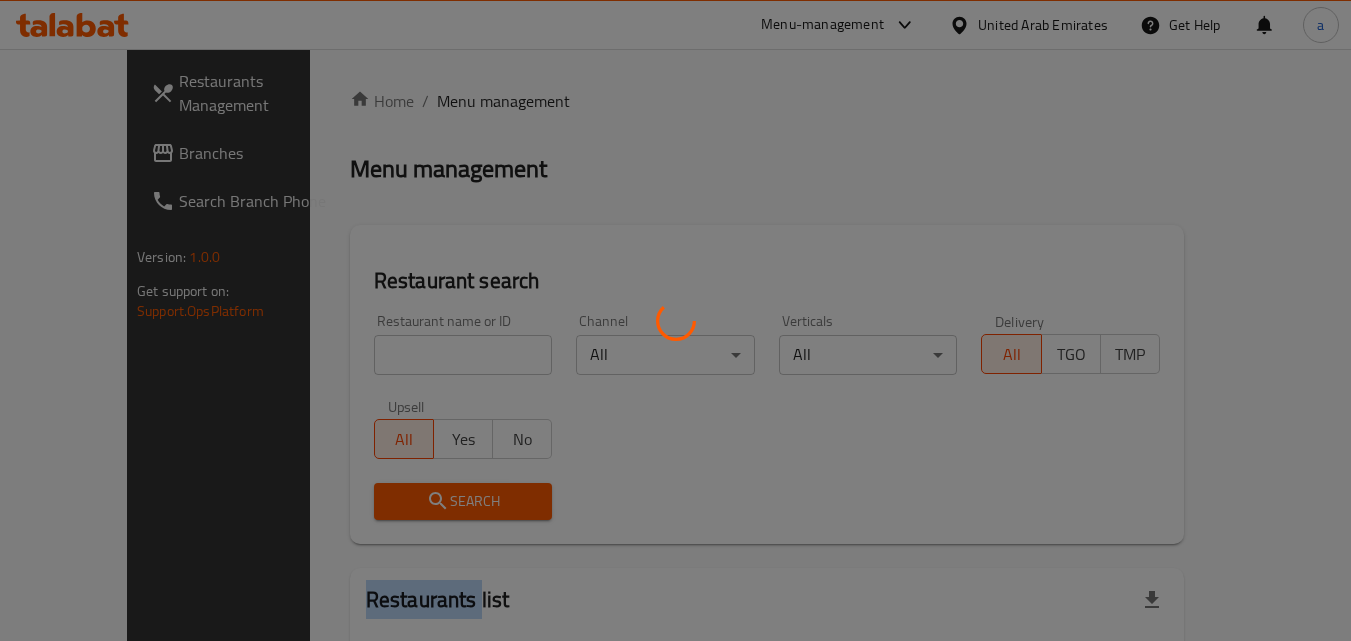click at bounding box center (675, 320) 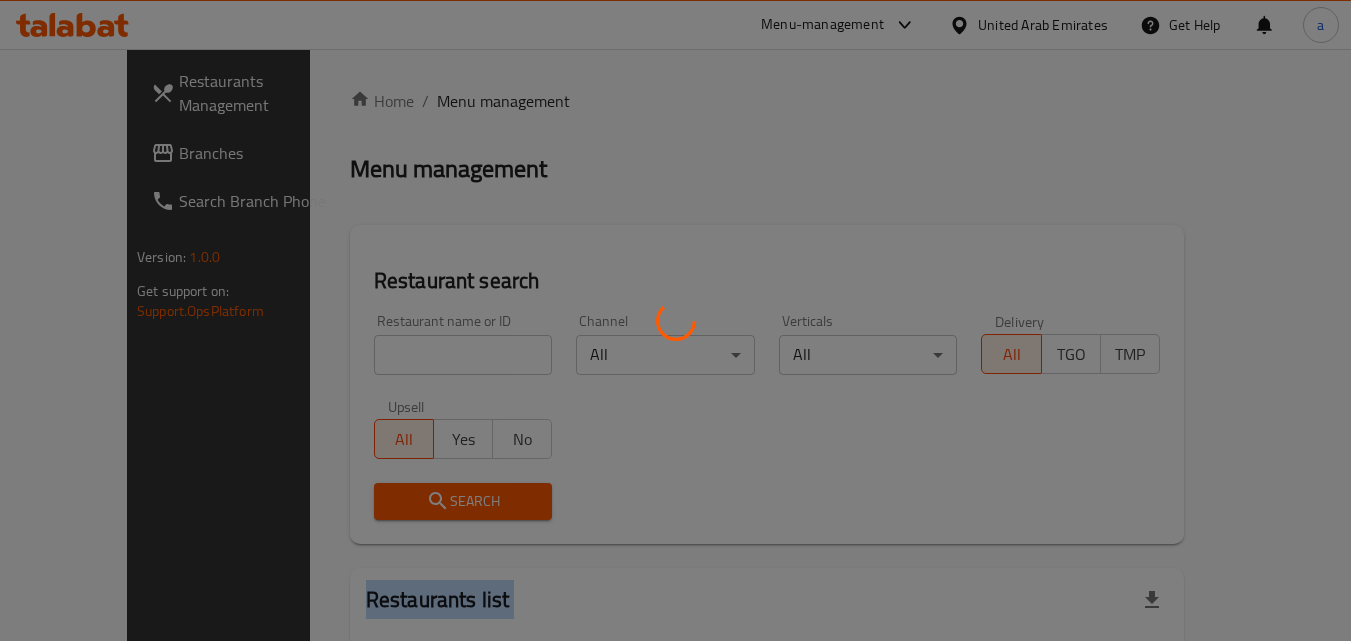 click at bounding box center [675, 320] 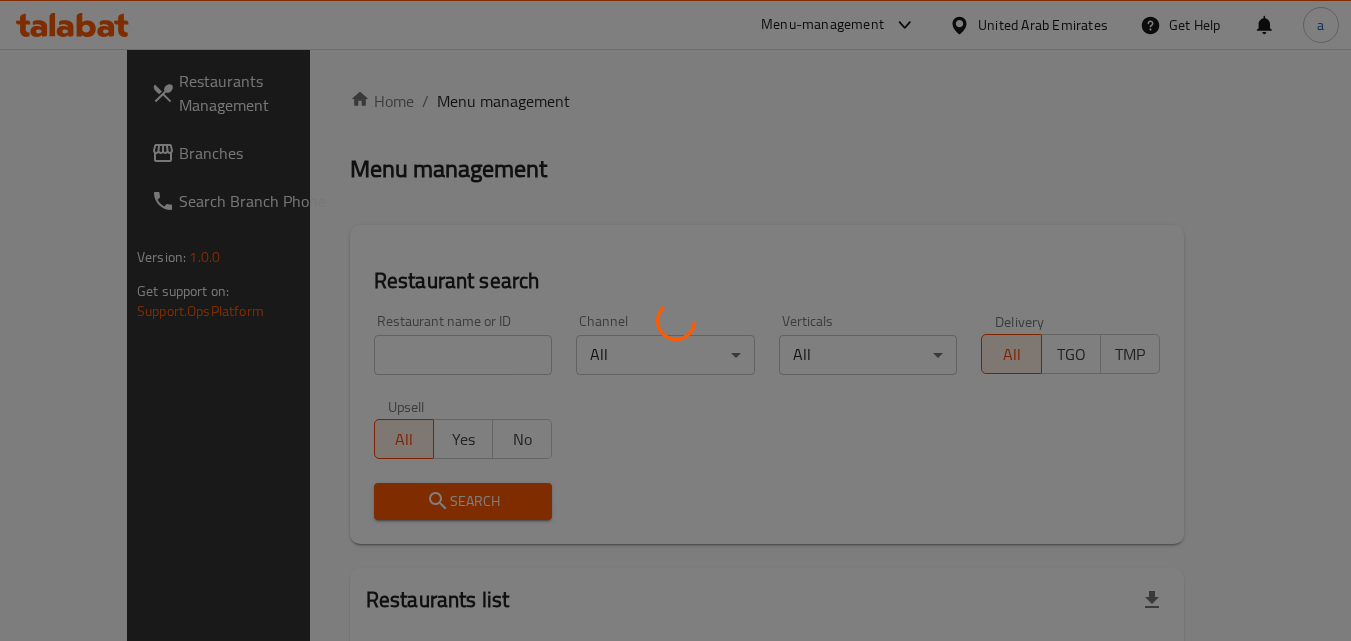 click at bounding box center (675, 320) 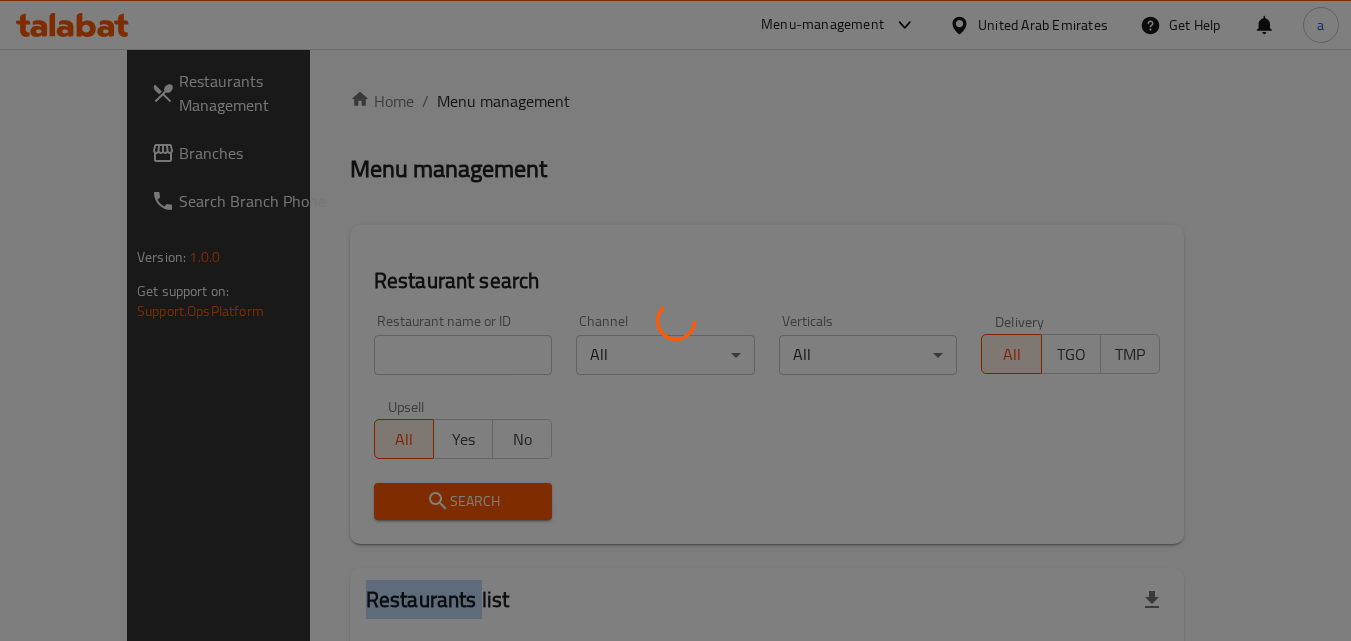 click at bounding box center (675, 320) 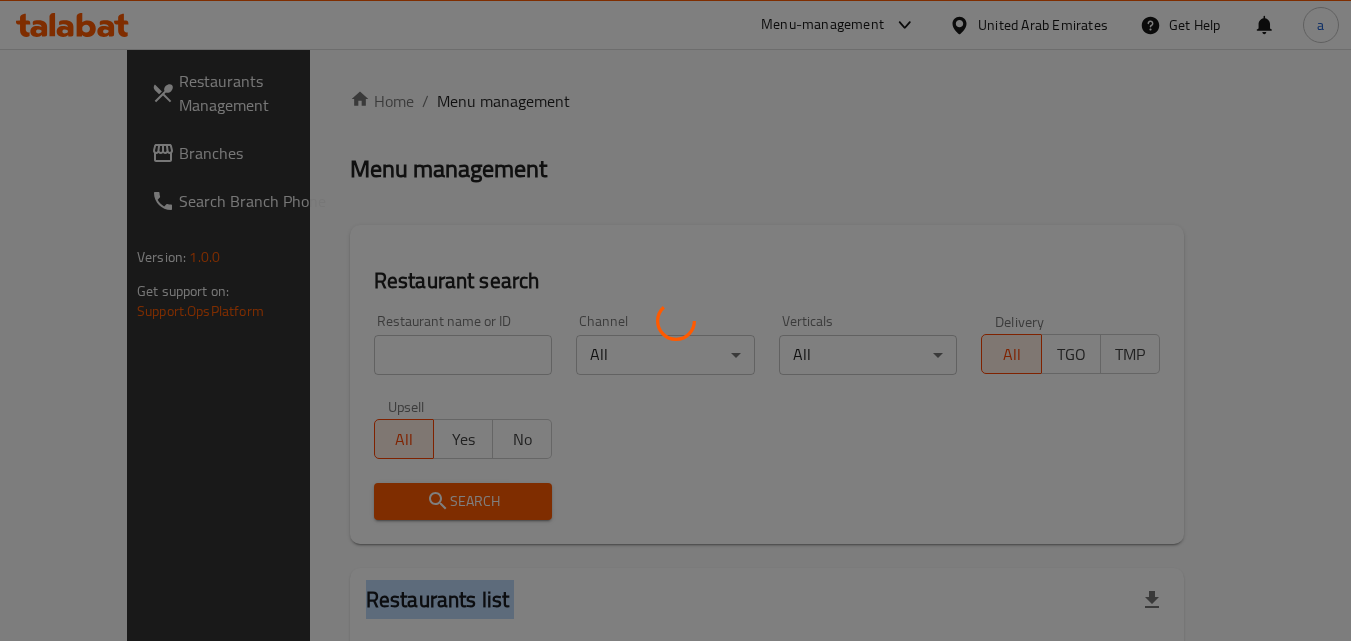 click at bounding box center (675, 320) 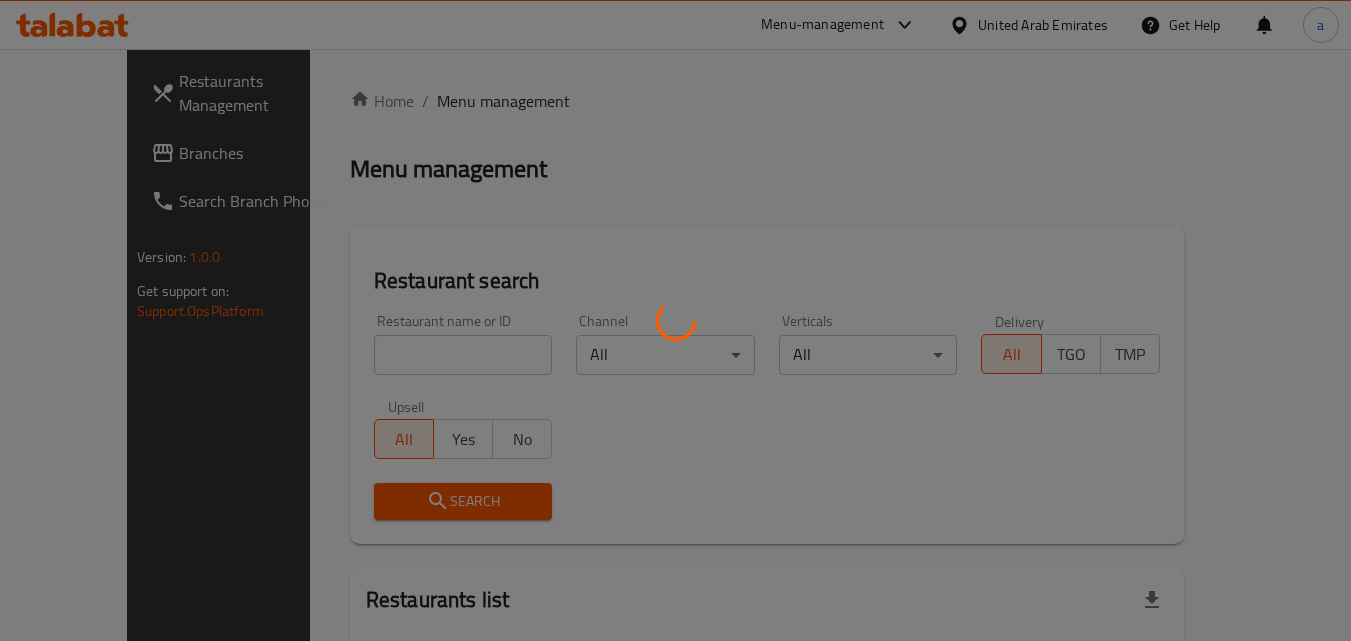 click at bounding box center [675, 320] 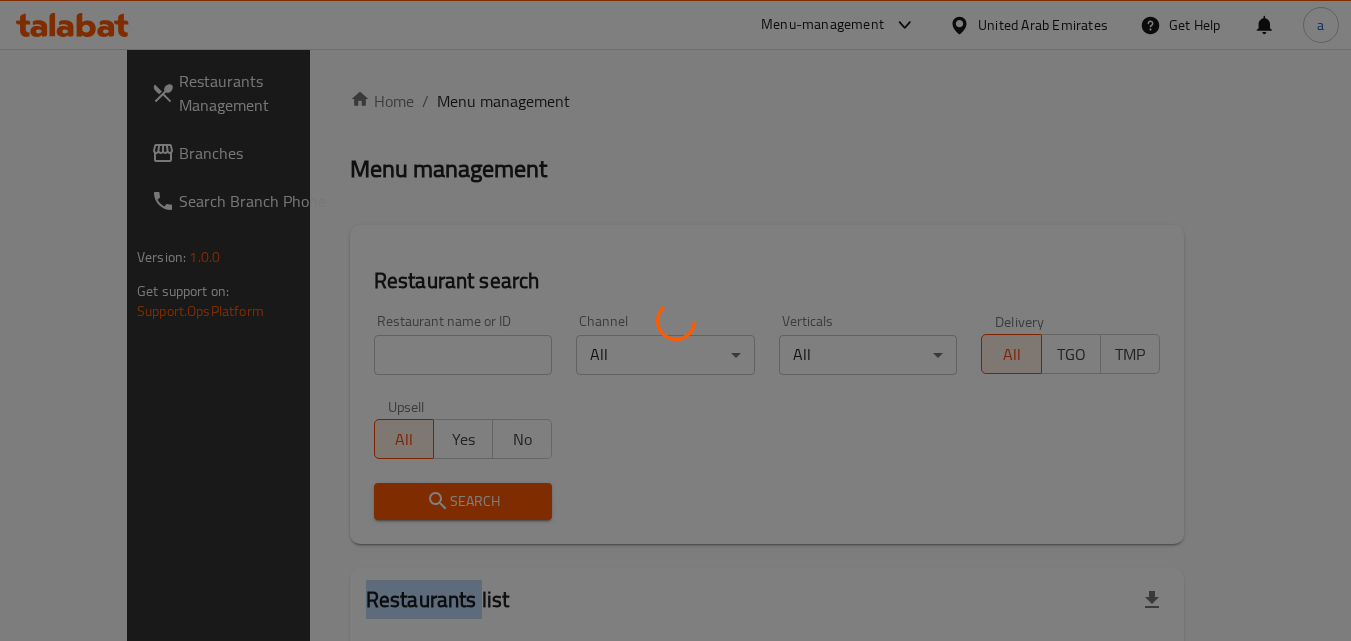 click at bounding box center [675, 320] 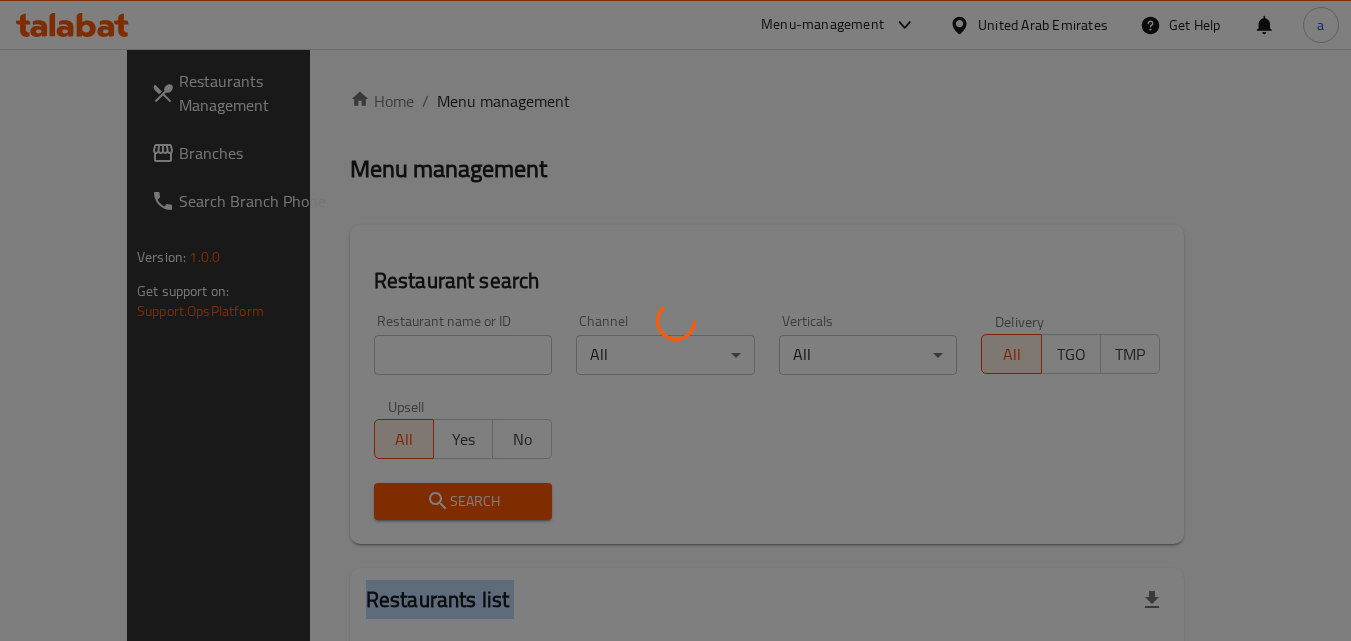 click at bounding box center [675, 320] 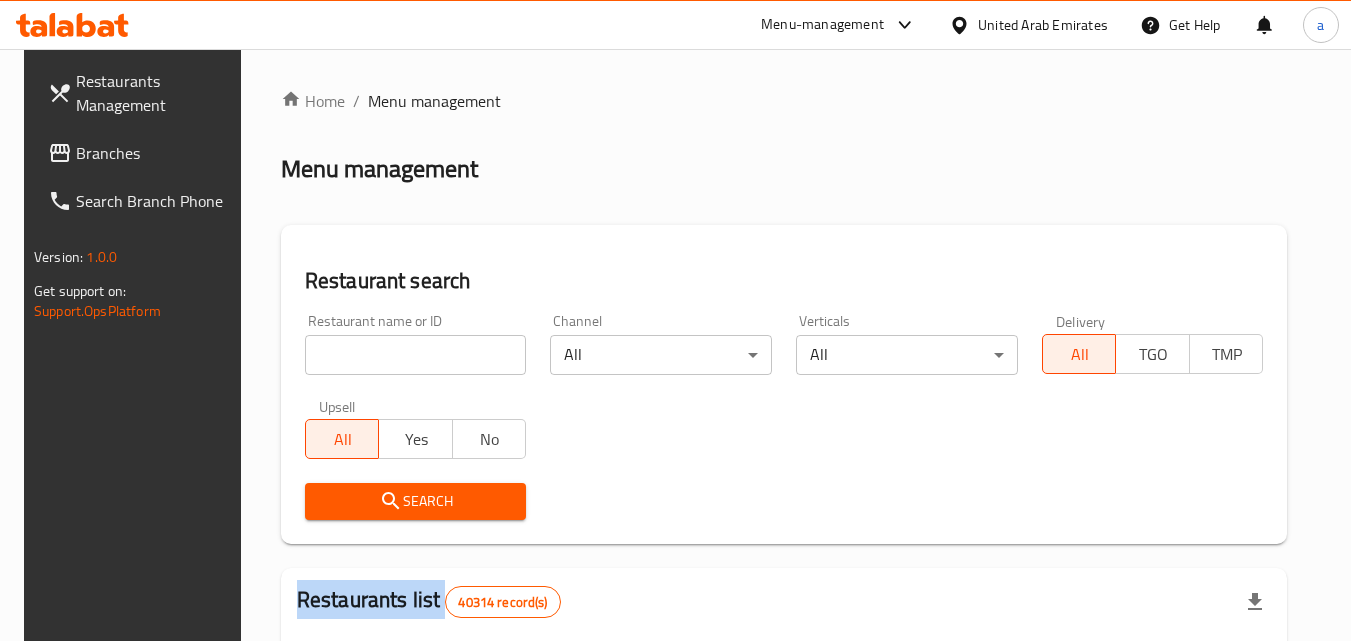 click on "Home / Menu management Menu management Restaurant search Restaurant name or ID Restaurant name or ID Channel All ​ Verticals All ​ Delivery All TGO TMP Upsell All Yes No   Search Restaurants list   40314 record(s) ID sorted ascending Name (En) Name (Ar) Ref. Name Logo Branches Open Busy Closed POS group Status Action 328 Johnny Rockets جوني روكيتس 37 0 1 0 OPEN 330 French Connection فرنش كونكشن 1 0 0 0 INACTIVE 339 Arz Lebanon أرز لبنان Al Karama,Al Barsha & Mirdif 9 1 0 2 OPEN 340 Mega Wraps ميجا رابس 3 0 0 0 INACTIVE 342 Sandella's Flatbread Cafe سانديلاز فلات براد 7 0 0 0 INACTIVE 343 Dragon Hut كوخ التنين 1 0 0 0 INACTIVE 348 Thai Kitchen المطبخ التايلندى 1 0 0 0 INACTIVE 349 Mughal  موغل 1 0 0 0 HIDDEN 350 HOT N COOL (Old) هوت و كول 1 0 0 0 INACTIVE 355 Al Habasha  الحبشة 11 1 0 0 HIDDEN Rows per page: 10 1-10 of 40314" at bounding box center [784, 721] 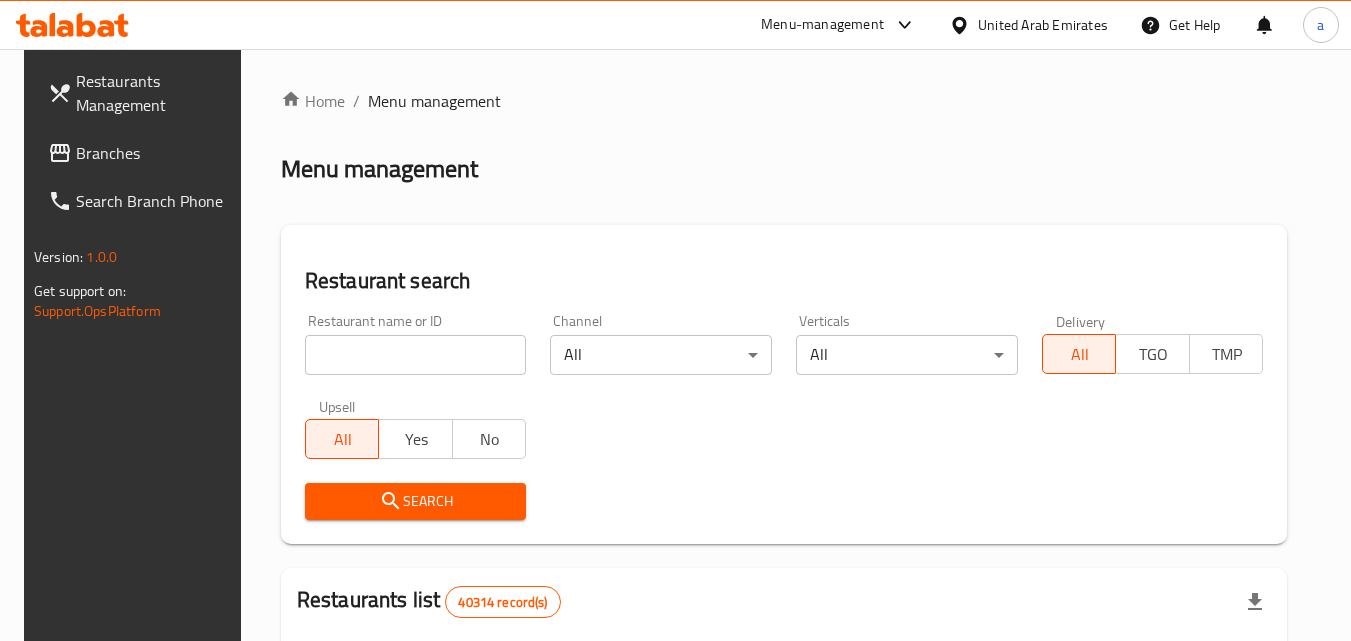 click at bounding box center (416, 355) 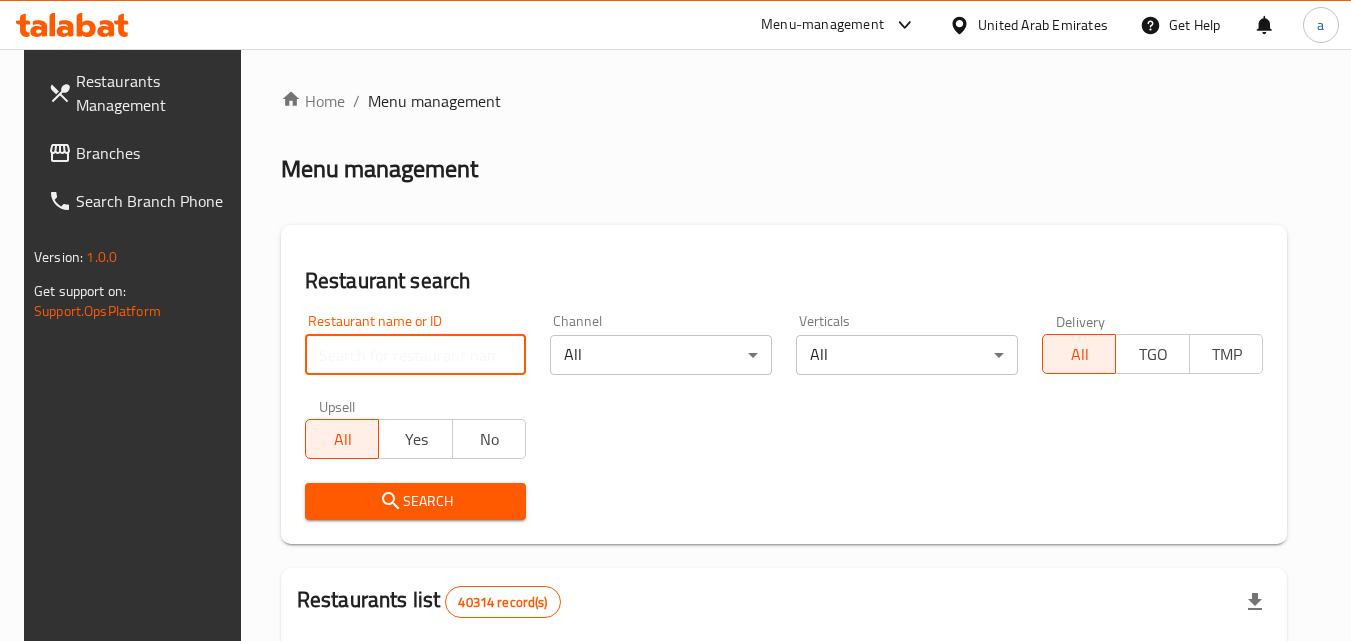 paste on "13608" 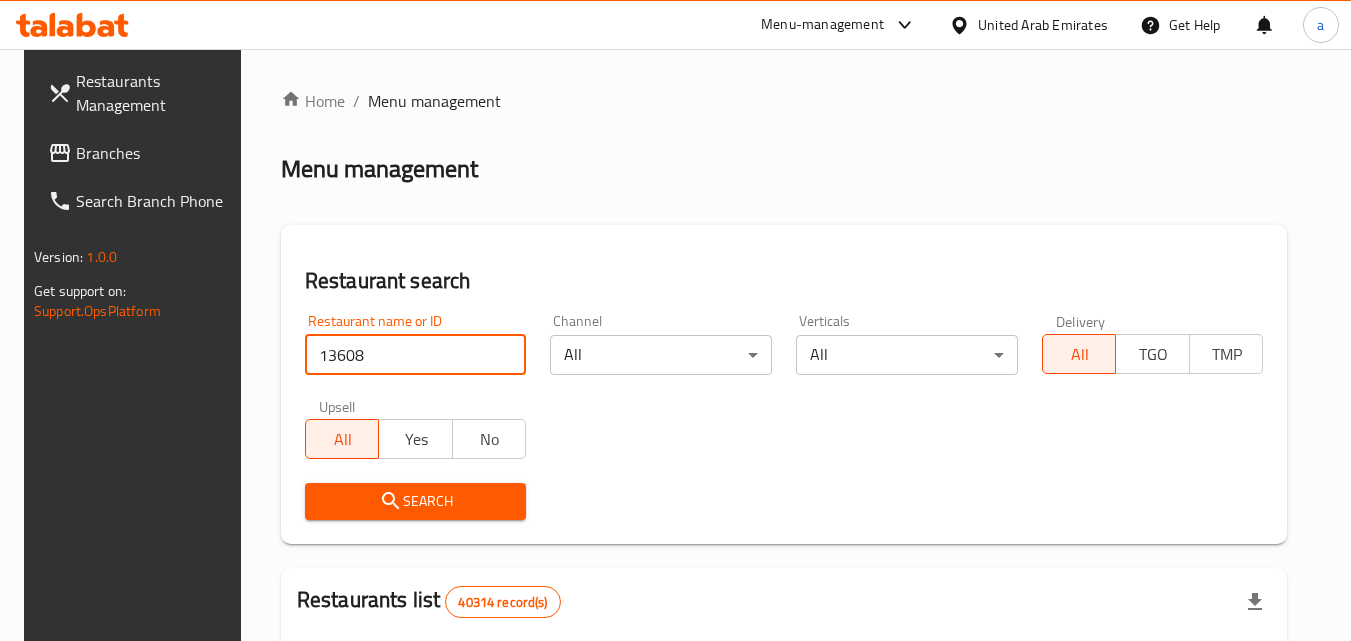 type on "13608" 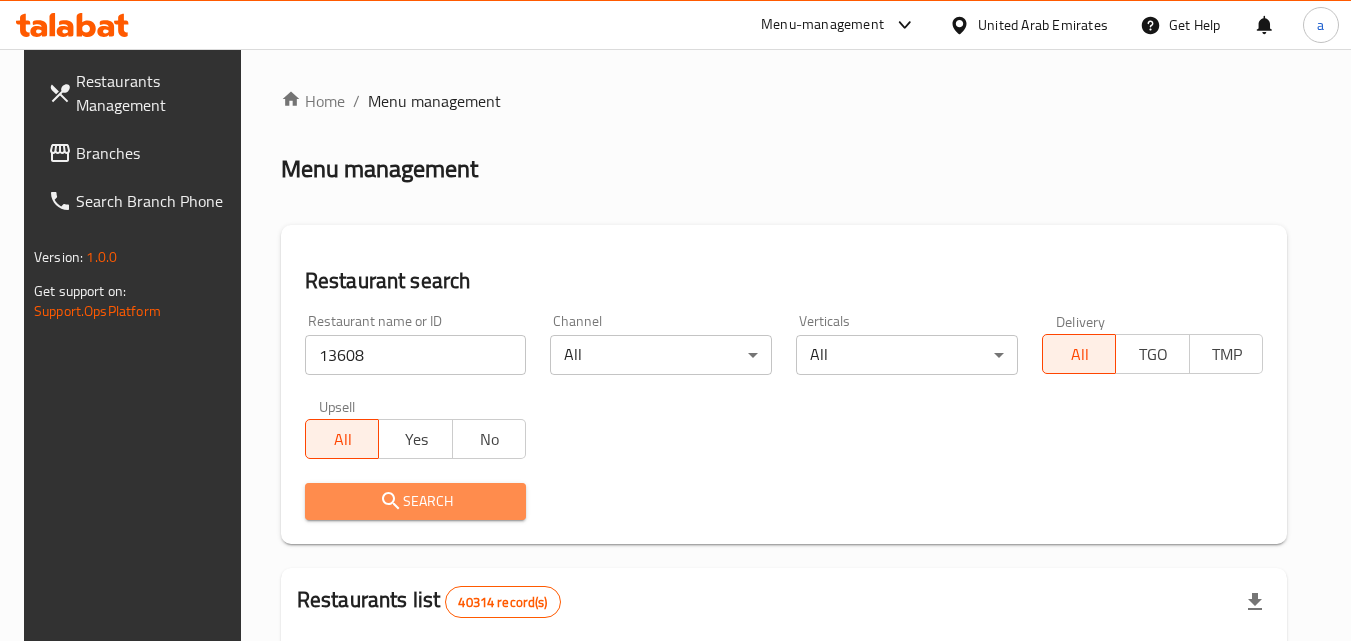 click on "Search" at bounding box center [416, 501] 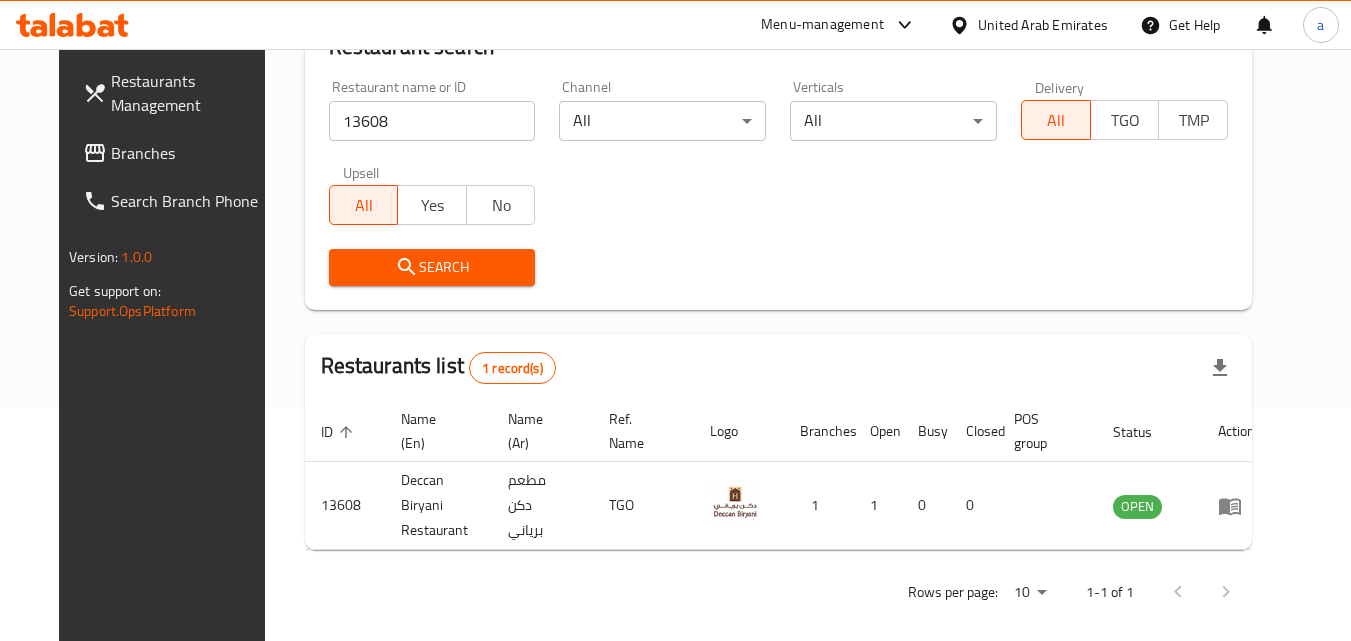 scroll, scrollTop: 134, scrollLeft: 0, axis: vertical 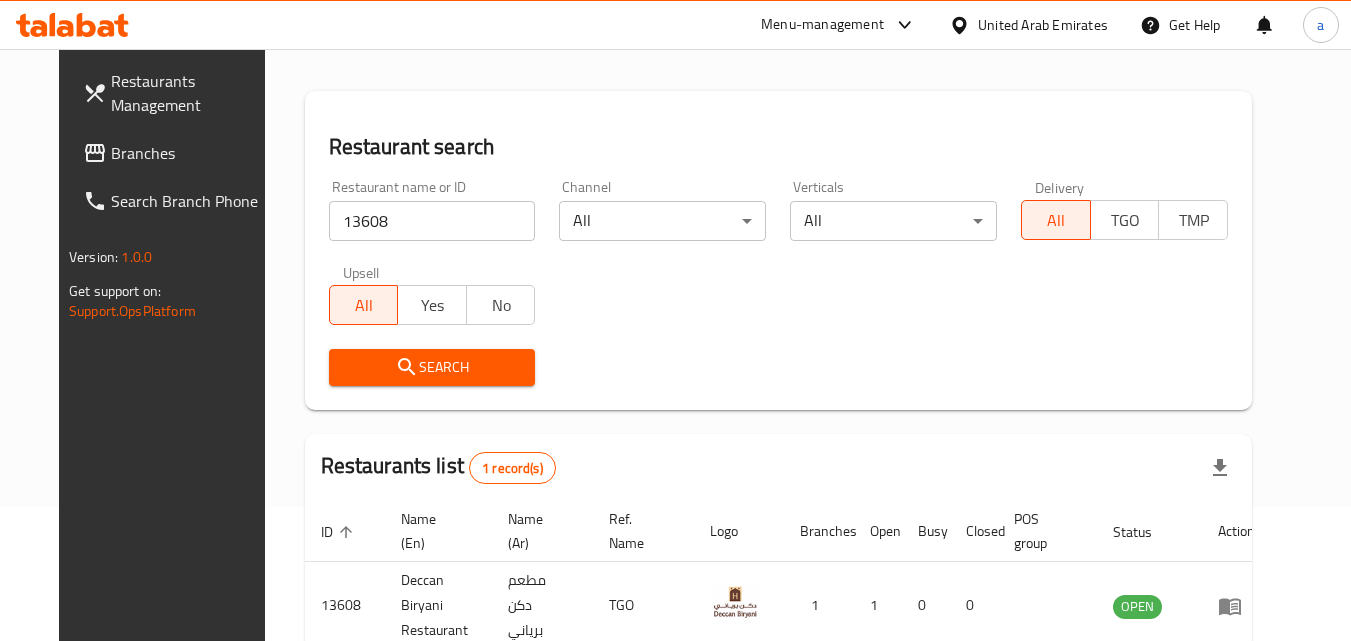 click on "Branches" at bounding box center (190, 153) 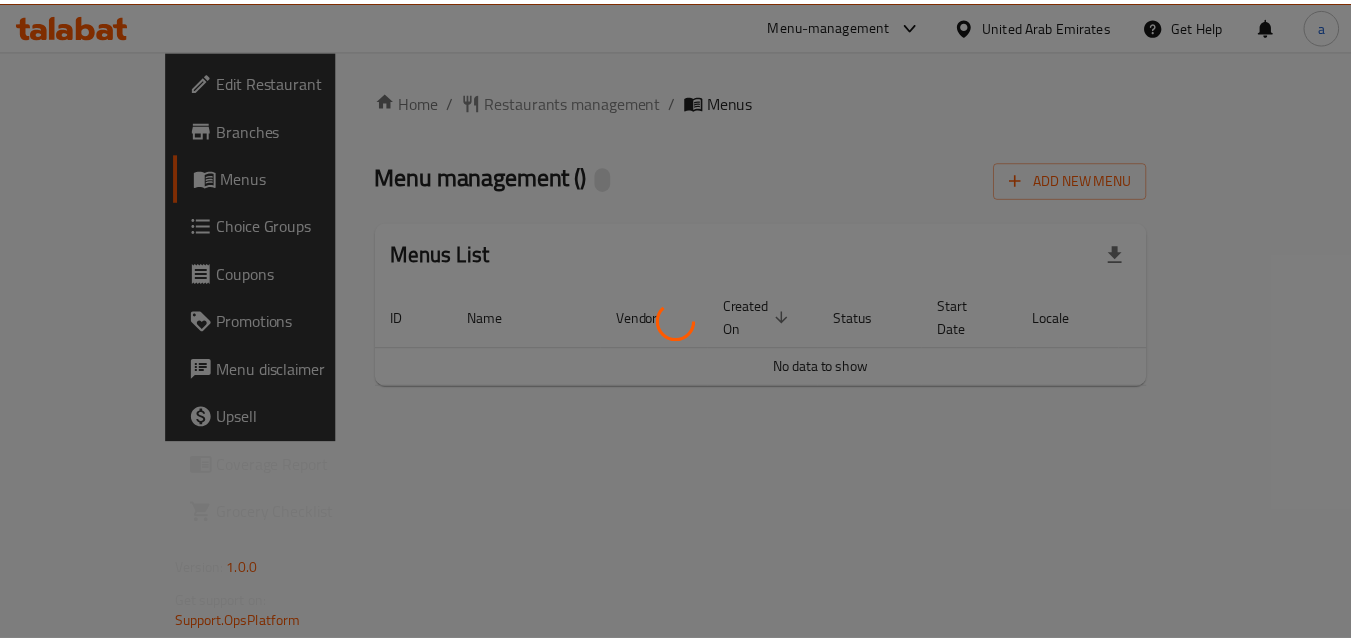 scroll, scrollTop: 0, scrollLeft: 0, axis: both 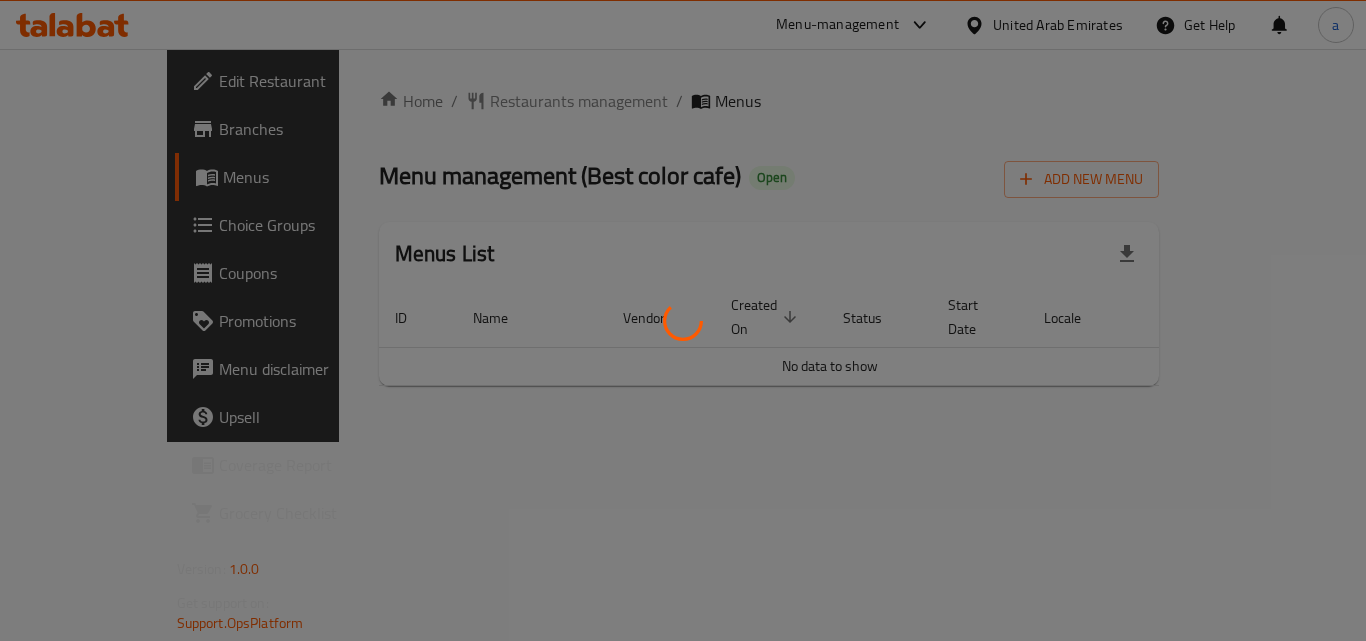 click at bounding box center (683, 320) 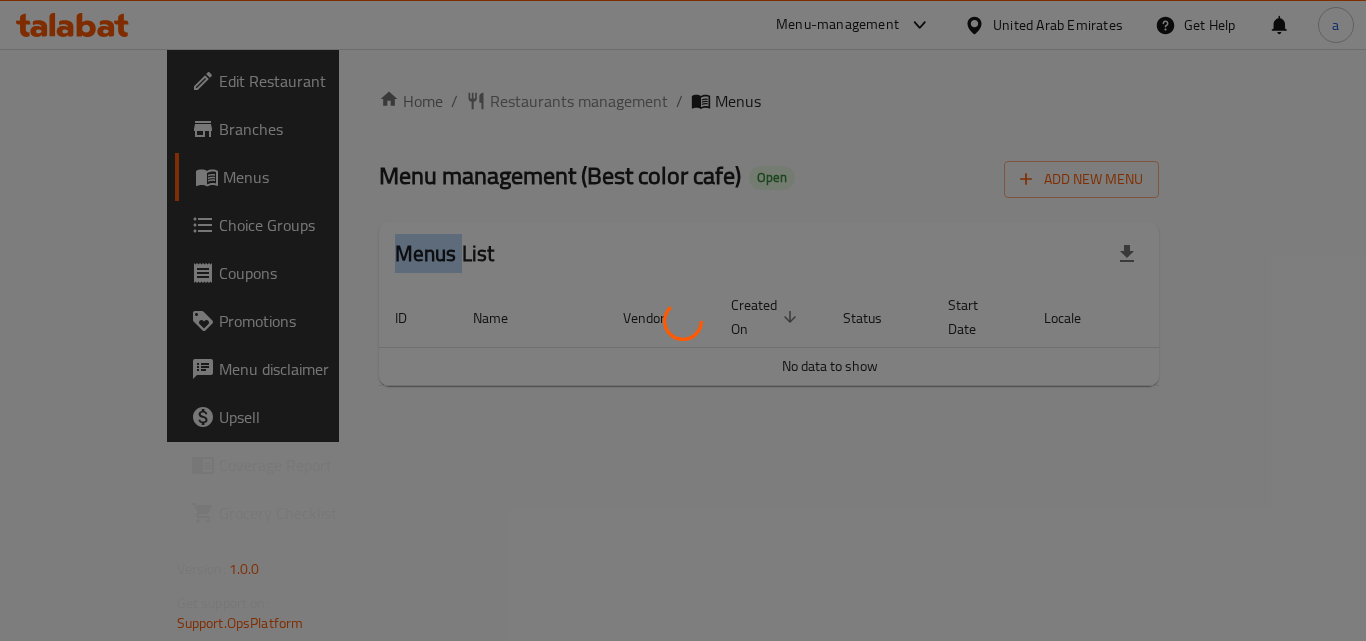 click at bounding box center [683, 320] 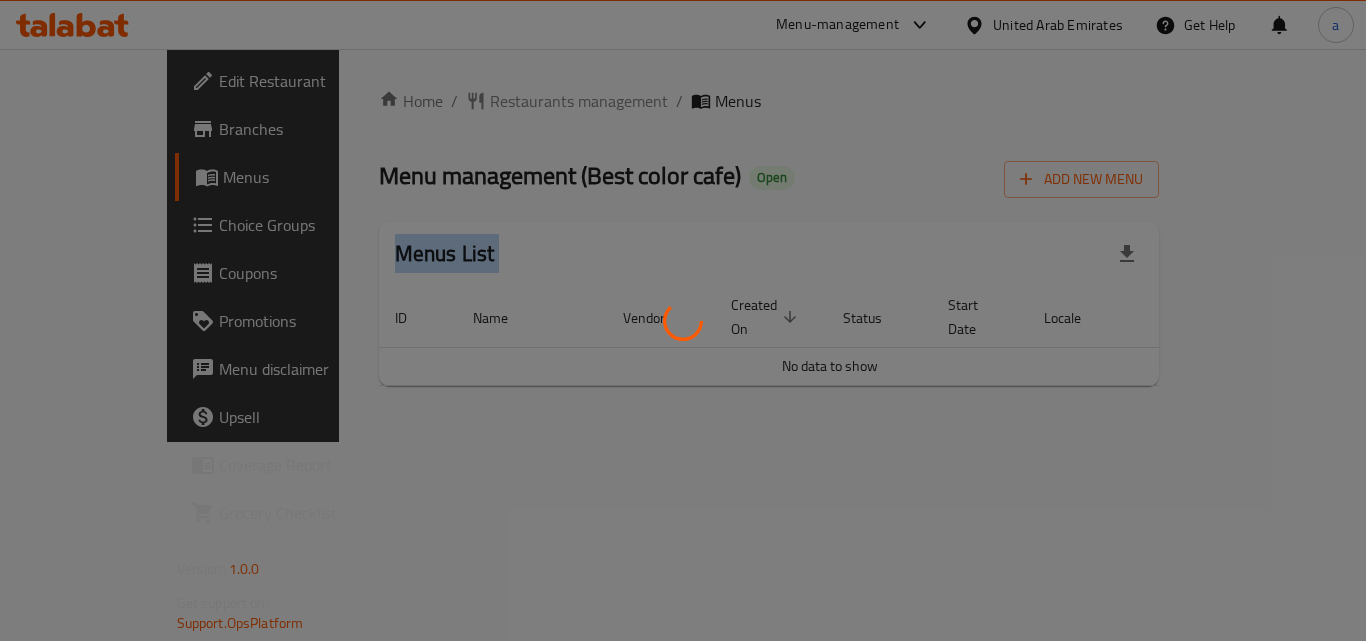 click at bounding box center [683, 320] 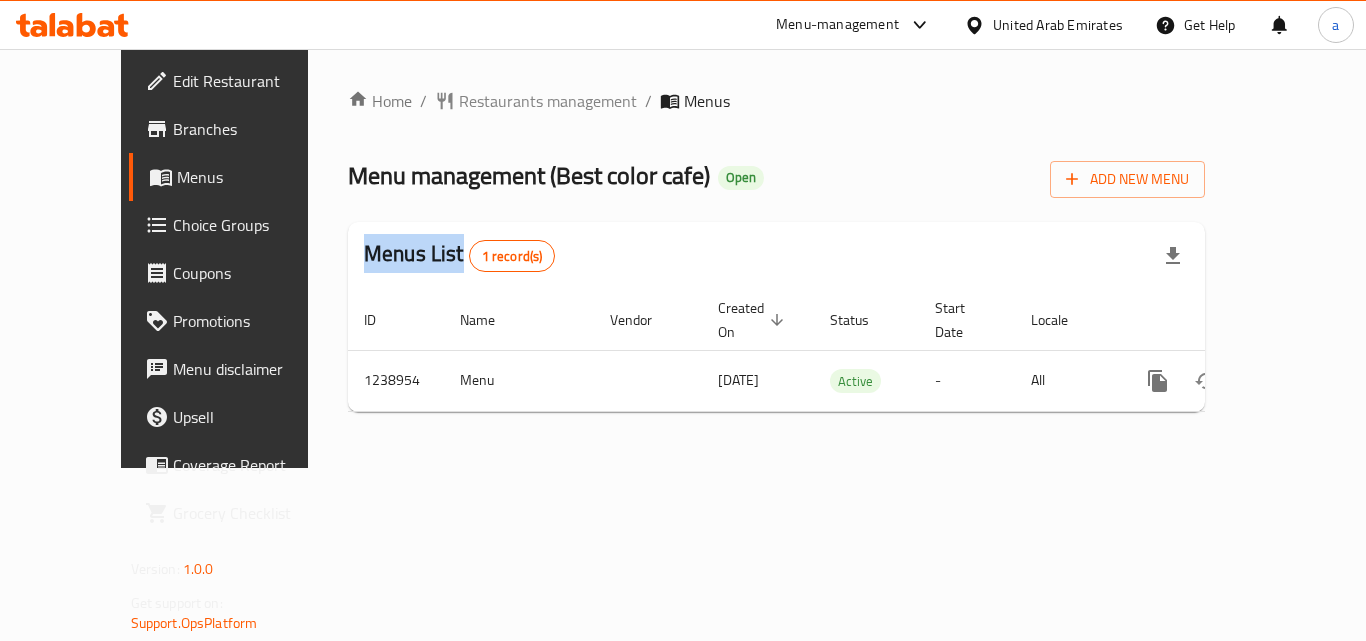click on "Home / Restaurants management / Menus Menu management ( Best color cafe )  Open Add New Menu Menus List   1 record(s) ID Name Vendor Created On sorted descending Status Start Date Locale Actions 1238954 Menu  18/06/2024 Active - All" at bounding box center (776, 258) 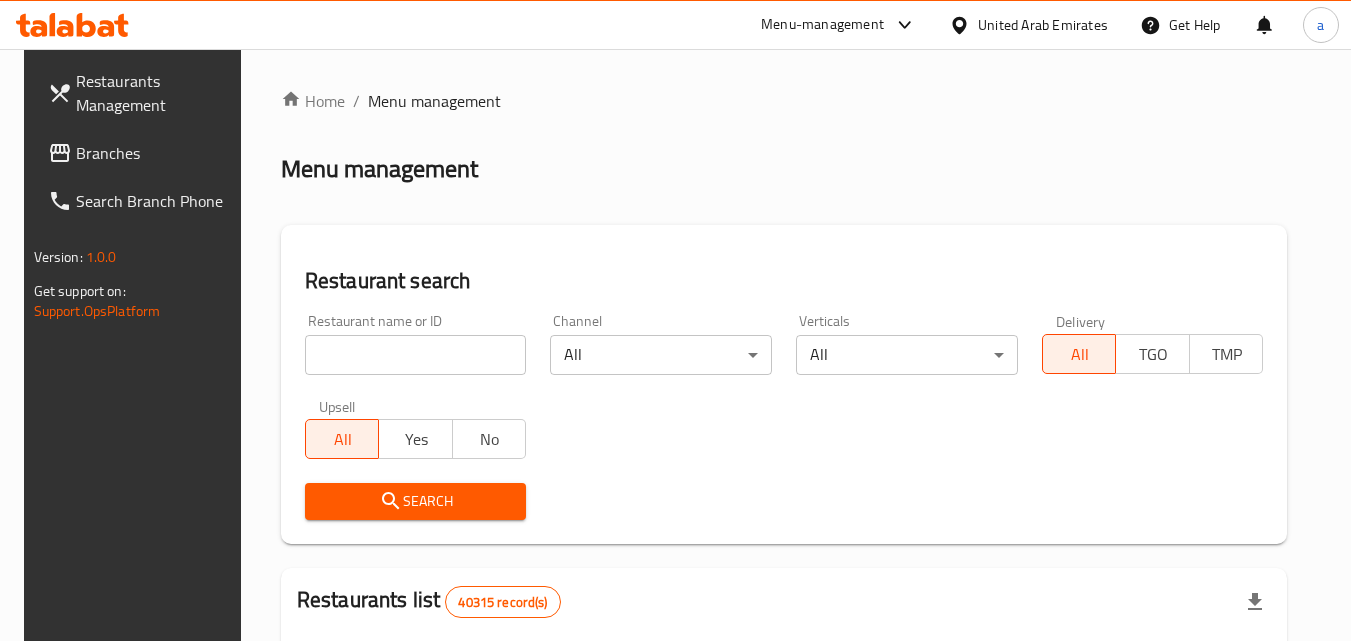 click at bounding box center [675, 320] 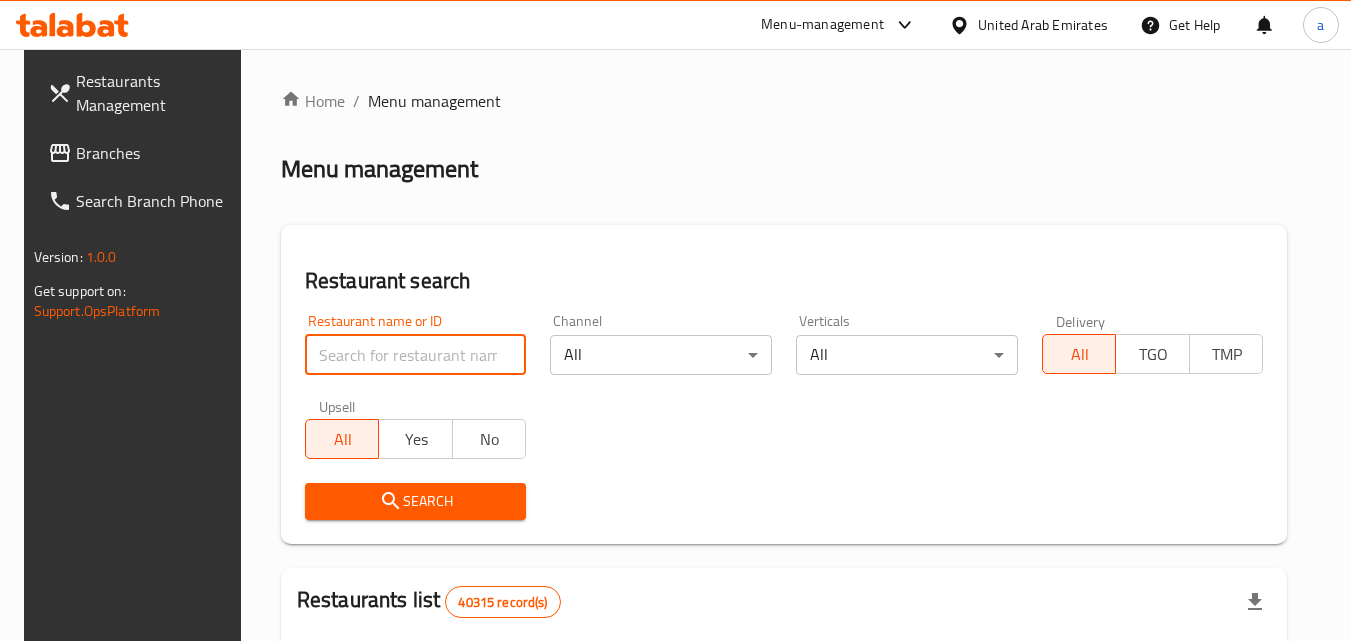 paste on "679821" 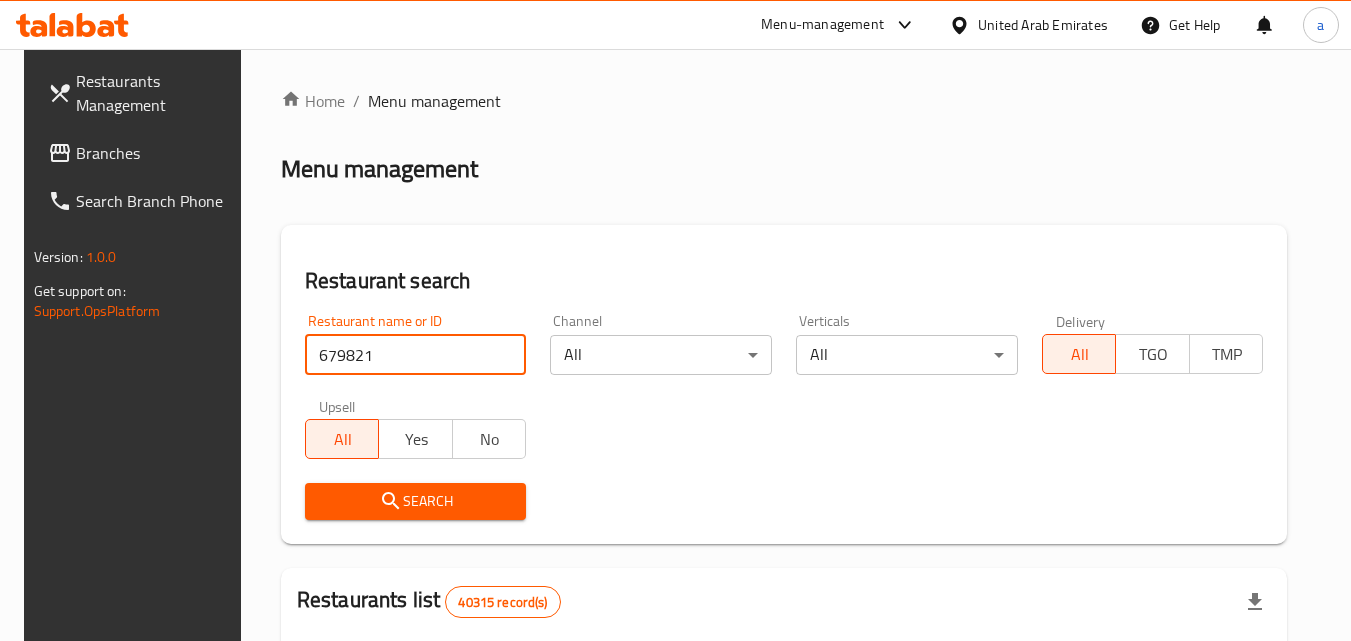 type on "679821" 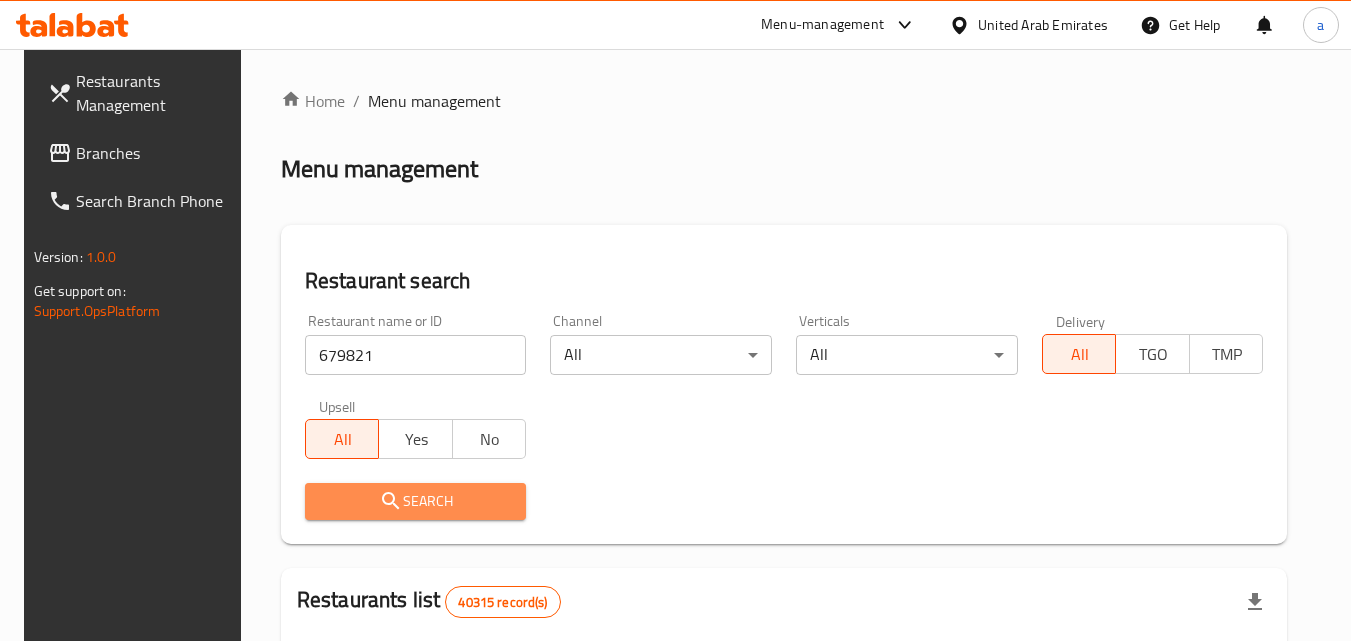 click on "Search" at bounding box center [416, 501] 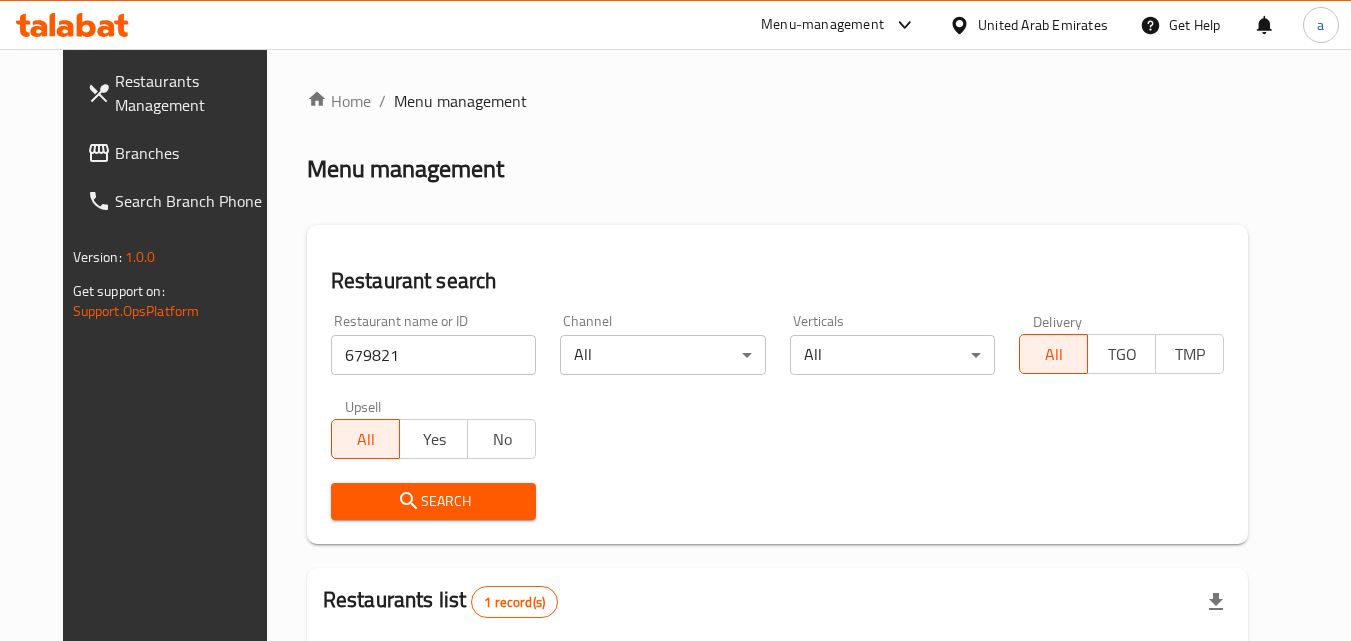click on "Branches" at bounding box center (194, 153) 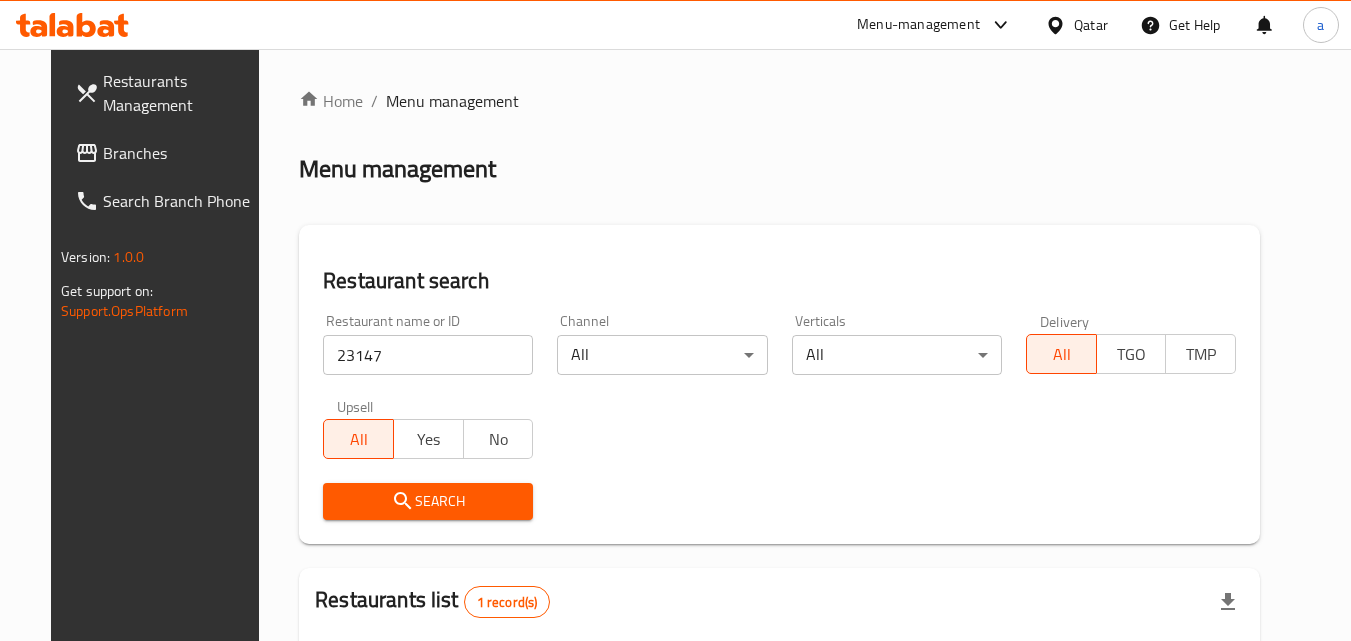 scroll, scrollTop: 0, scrollLeft: 0, axis: both 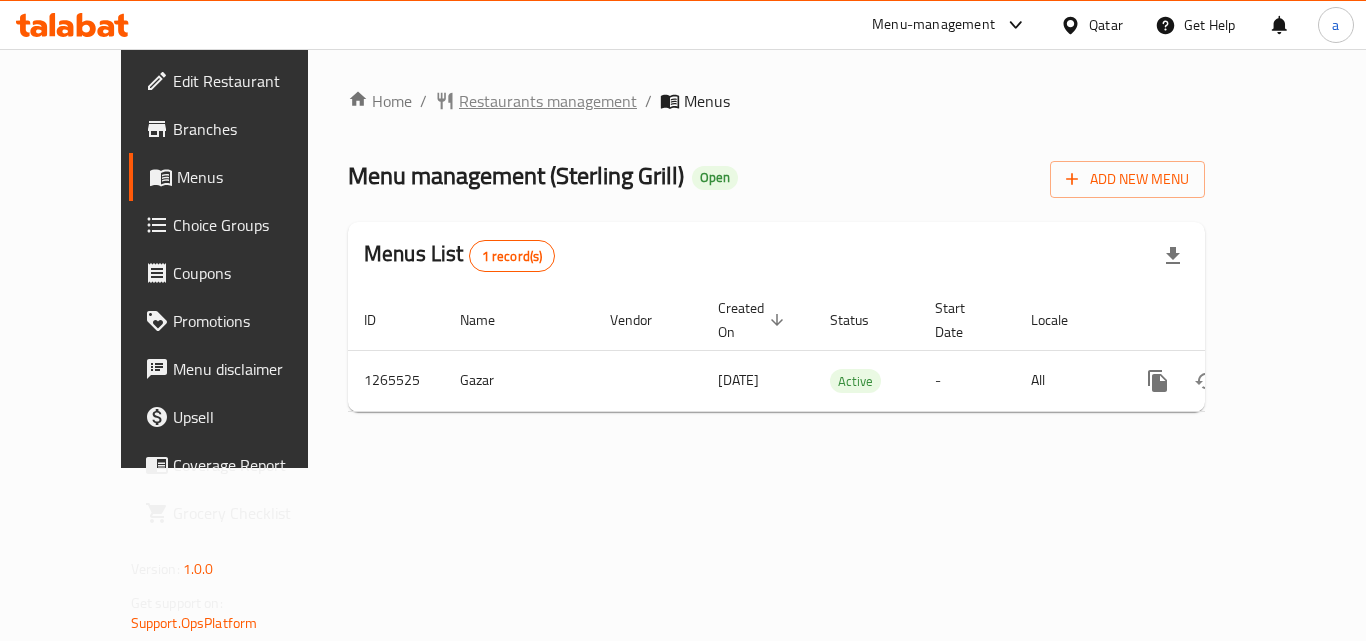 click on "Restaurants management" at bounding box center (548, 101) 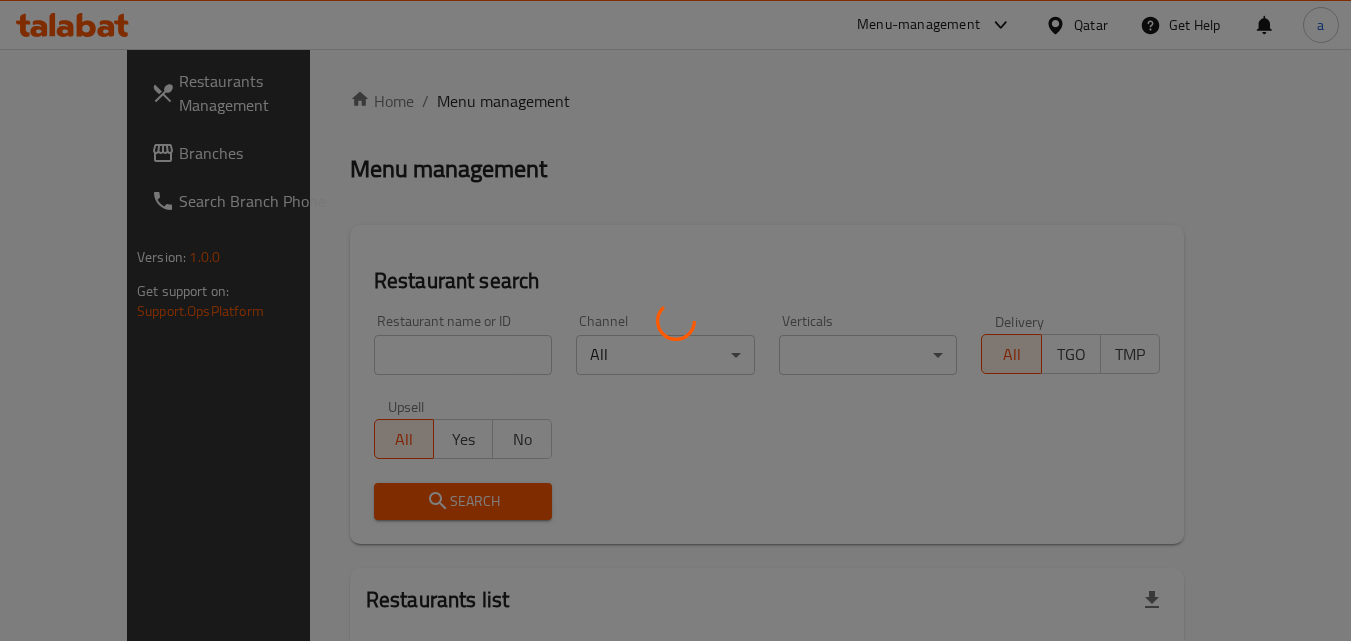 click at bounding box center [675, 320] 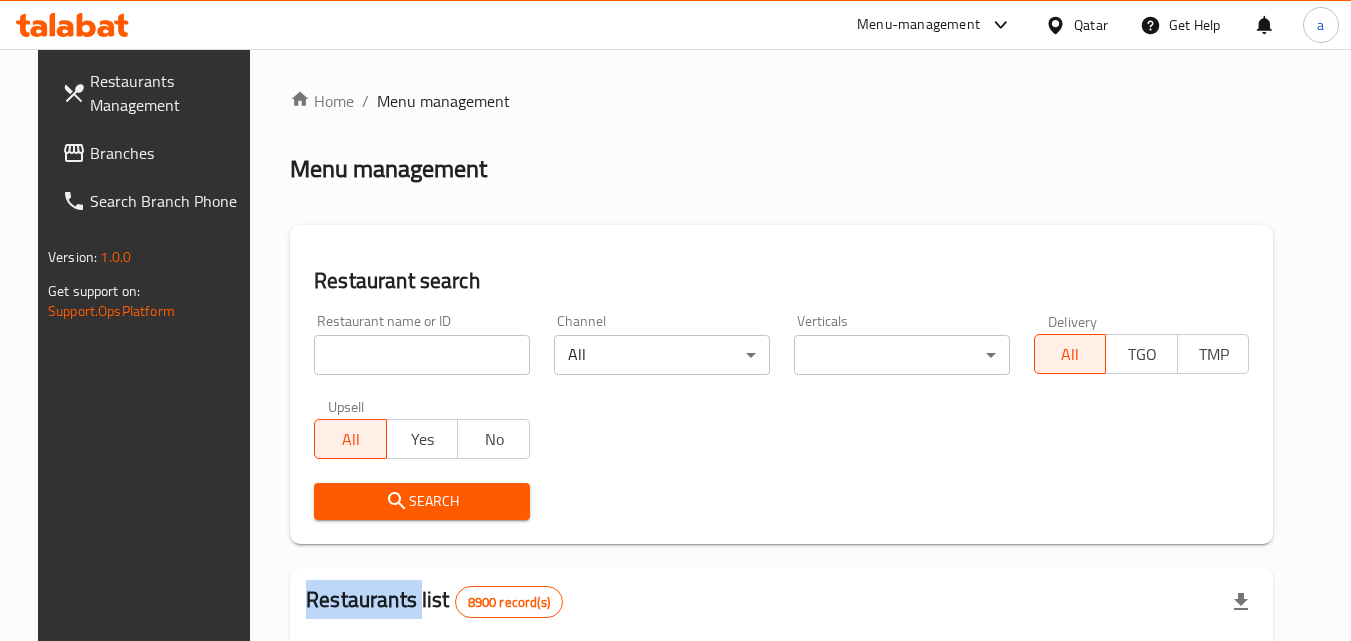click on "Home / Menu management Menu management Restaurant search Restaurant name or ID Restaurant name or ID Channel All ​ Verticals ​ ​ Delivery All TGO TMP Upsell All Yes No   Search Restaurants list   8900 record(s) ID sorted ascending Name (En) Name (Ar) Ref. Name Logo Branches Open Busy Closed POS group Status Action 639 Hardee's هارديز TMP 23 18 0 0 Americana-Digital OPEN 663 Jabal Lebnan جبل لبنان 1 1 0 0 HIDDEN 664 Kanafji كنفجي 1 1 0 0 HIDDEN 665 Take Away تيك آوي 1 1 0 0 HIDDEN 666 Zaman Al-Khair Restaurant مطعم زمان الخير 1 0 0 0 INACTIVE 667 Al-Rabwah الربوة 1 0 0 0 INACTIVE 672 Bait Jedy بيت جدي 1 1 0 0 HIDDEN 673 Coffee Centre مركز القهوة 1 0 0 0 INACTIVE 676 Morning fresh مورنيج فريش 1 1 0 0 HIDDEN 680 Al-Qarmouty القرموطي 1 0 0 0 HIDDEN Rows per page: 10 1-10 of 8900" at bounding box center [781, 709] 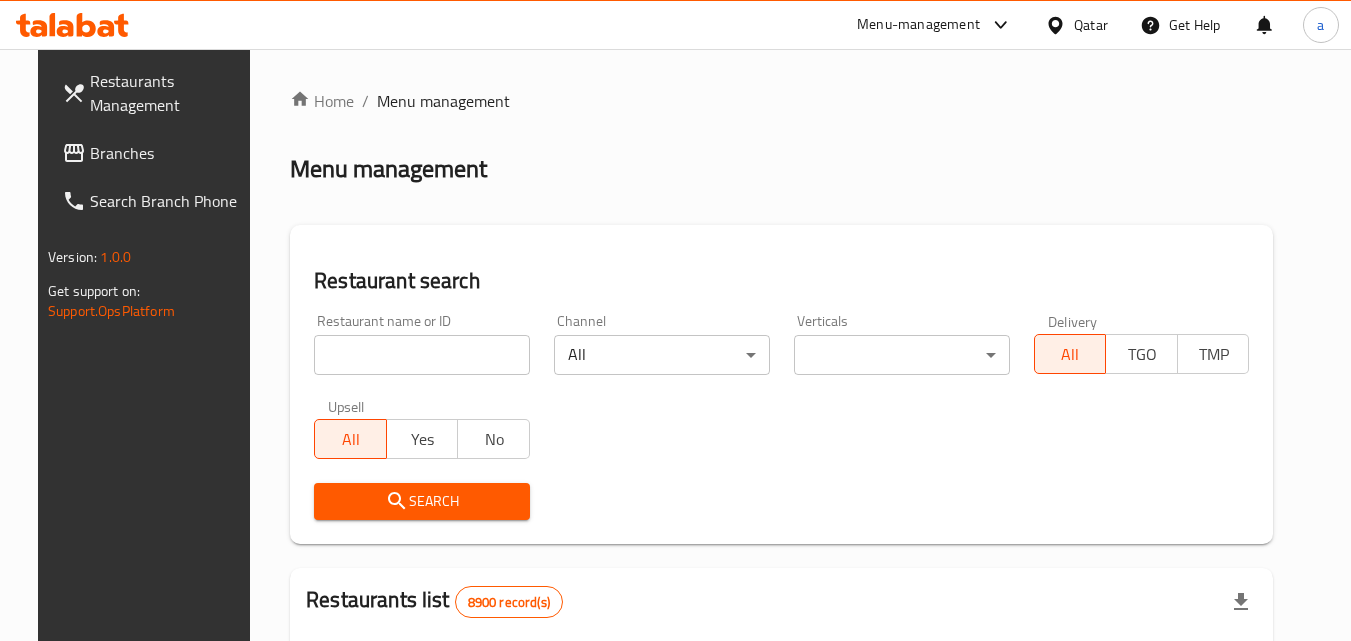 click at bounding box center [422, 355] 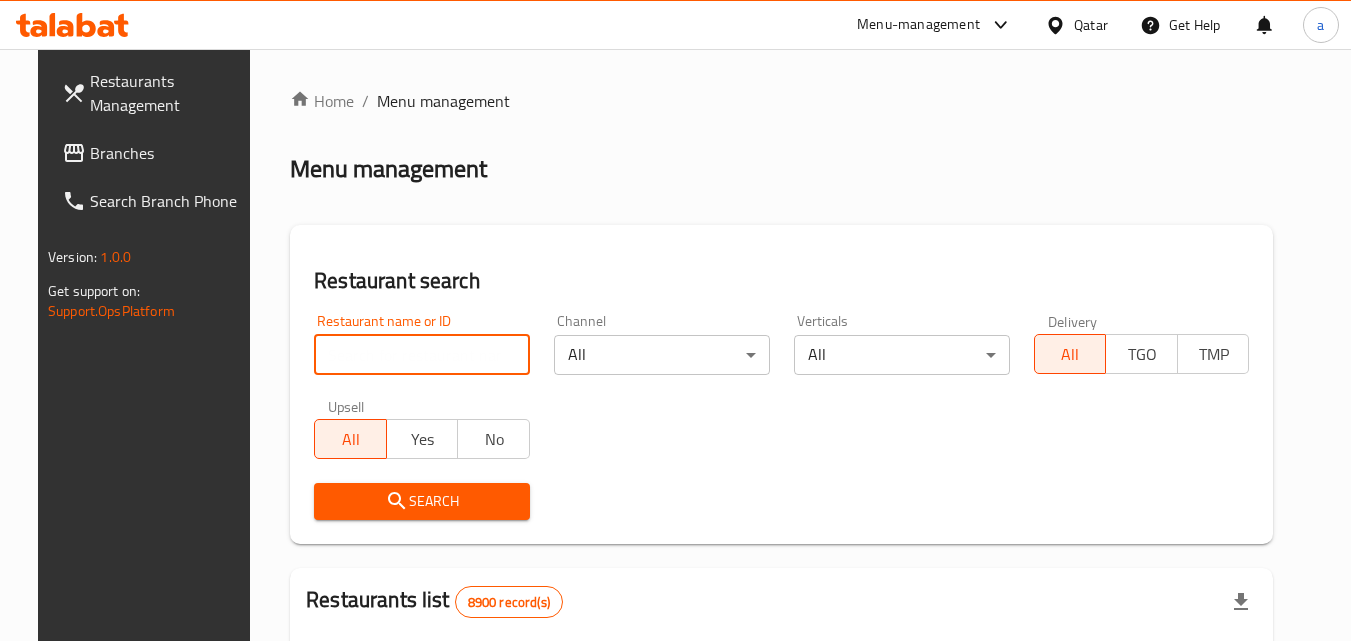 paste on "686841" 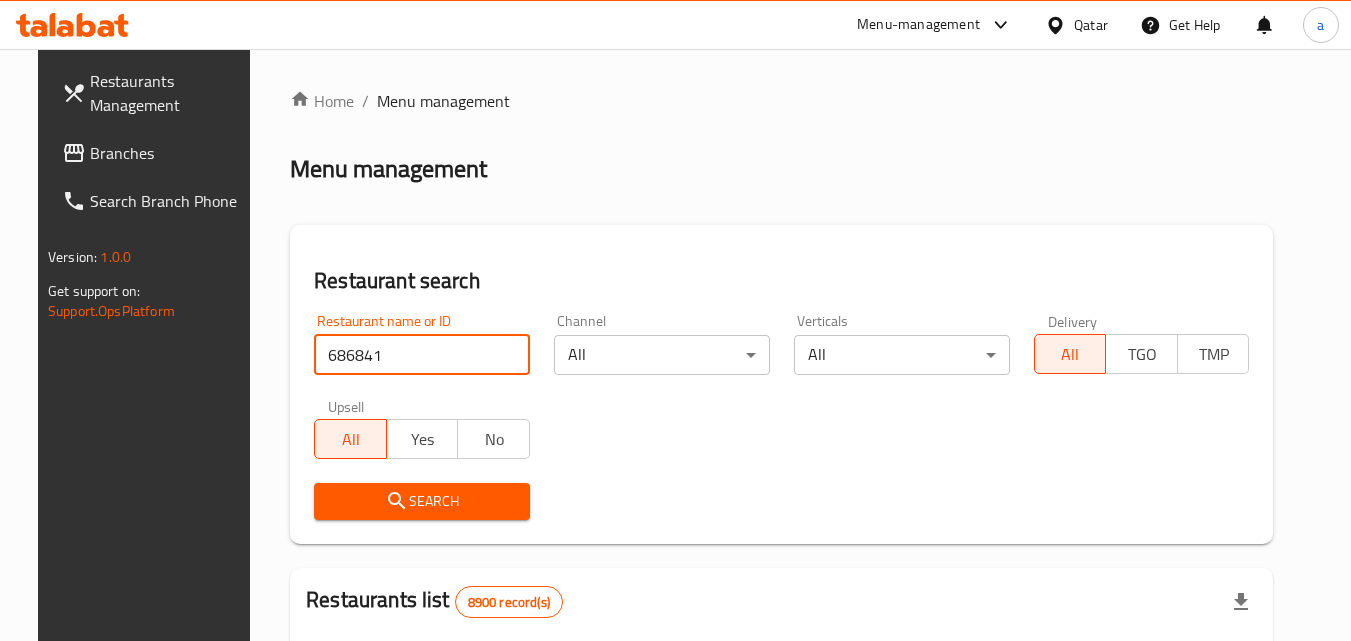 type on "686841" 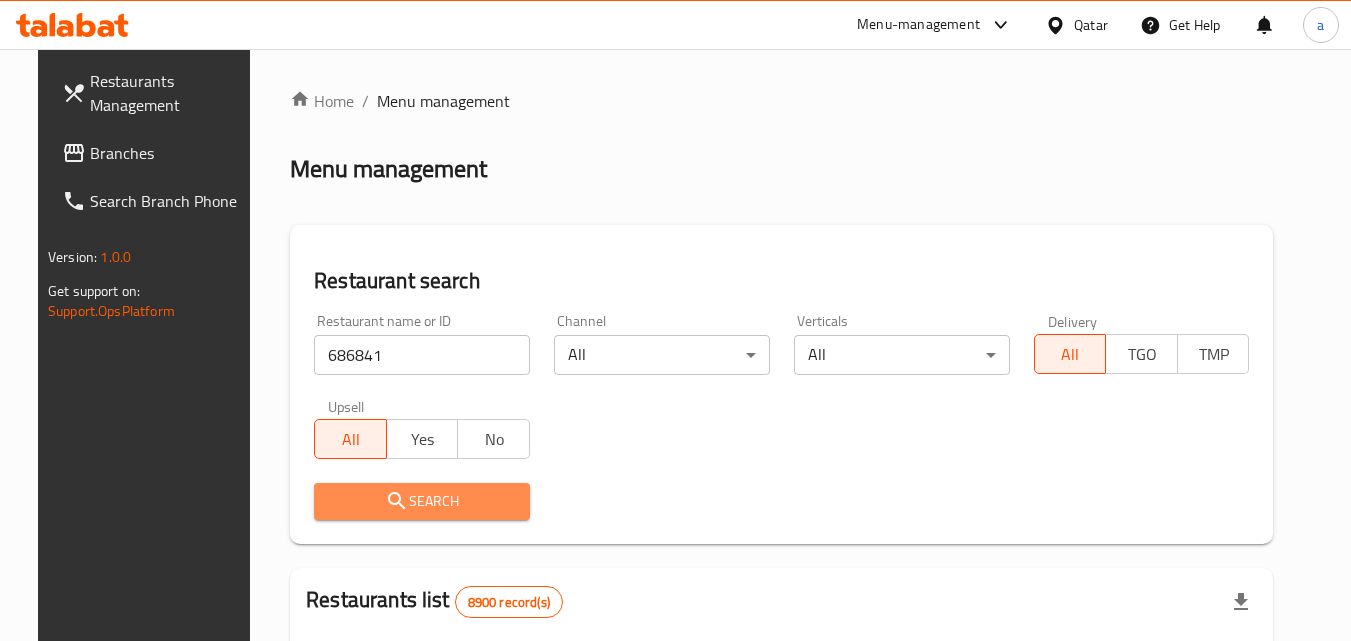 click on "Search" at bounding box center (422, 501) 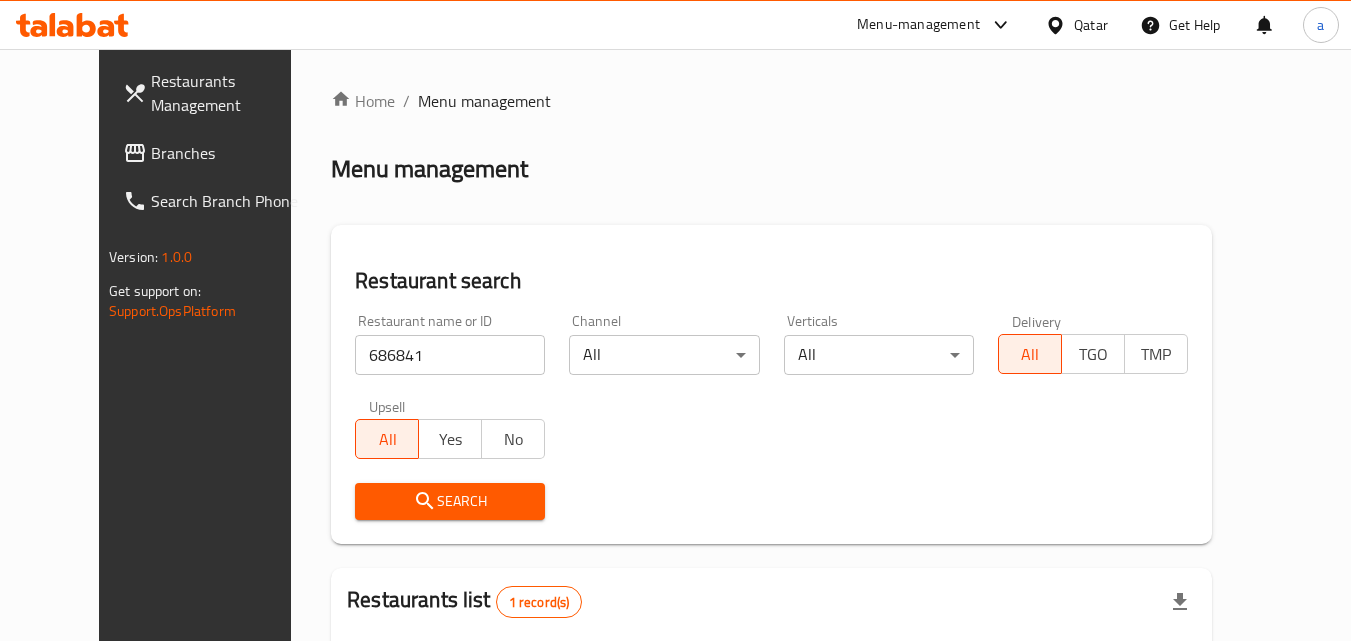 click 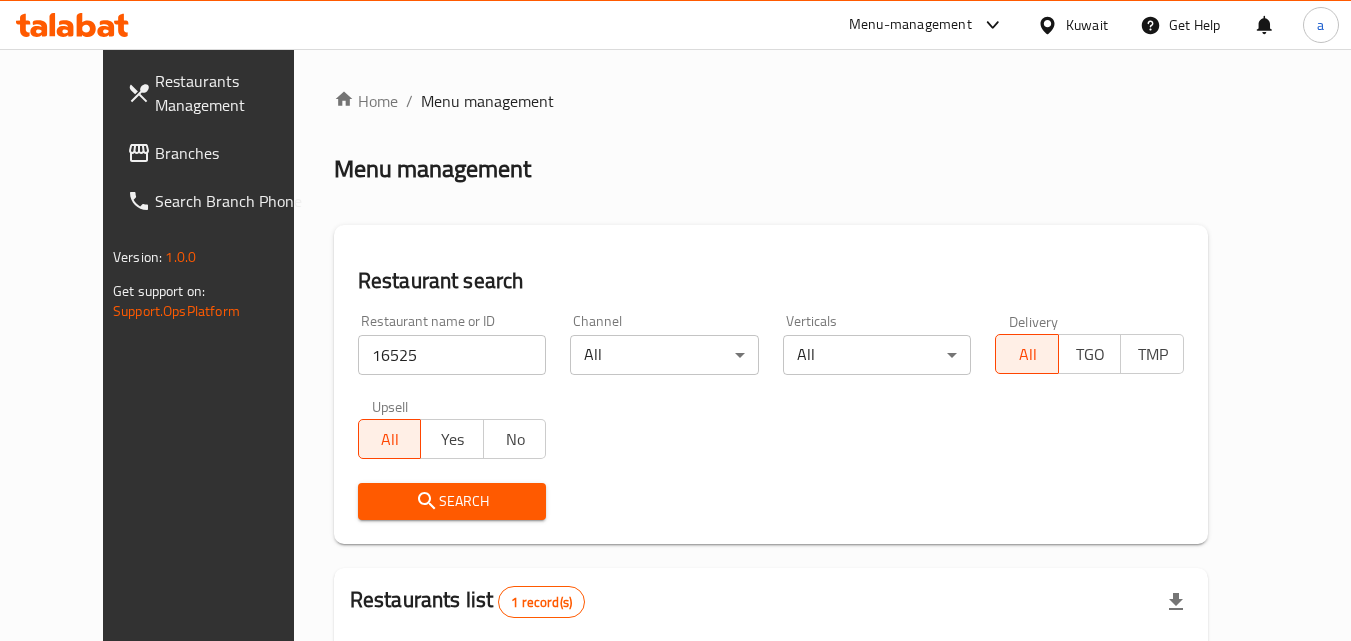 scroll, scrollTop: 0, scrollLeft: 0, axis: both 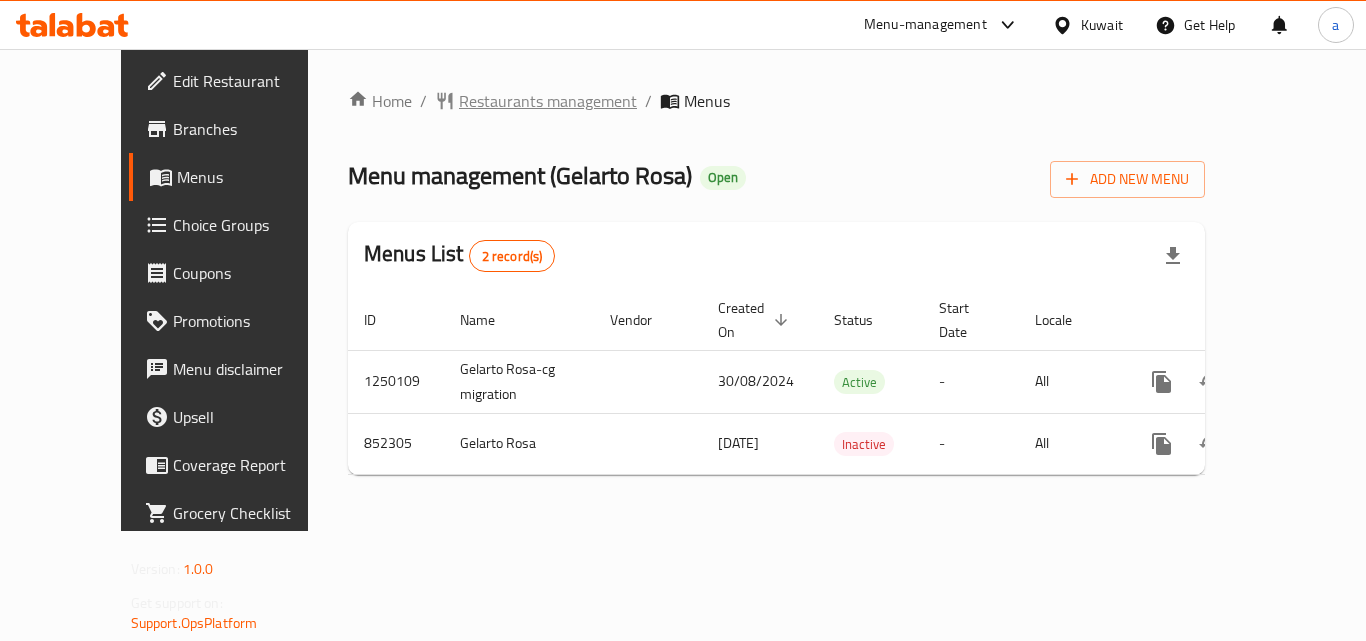click on "Restaurants management" at bounding box center (548, 101) 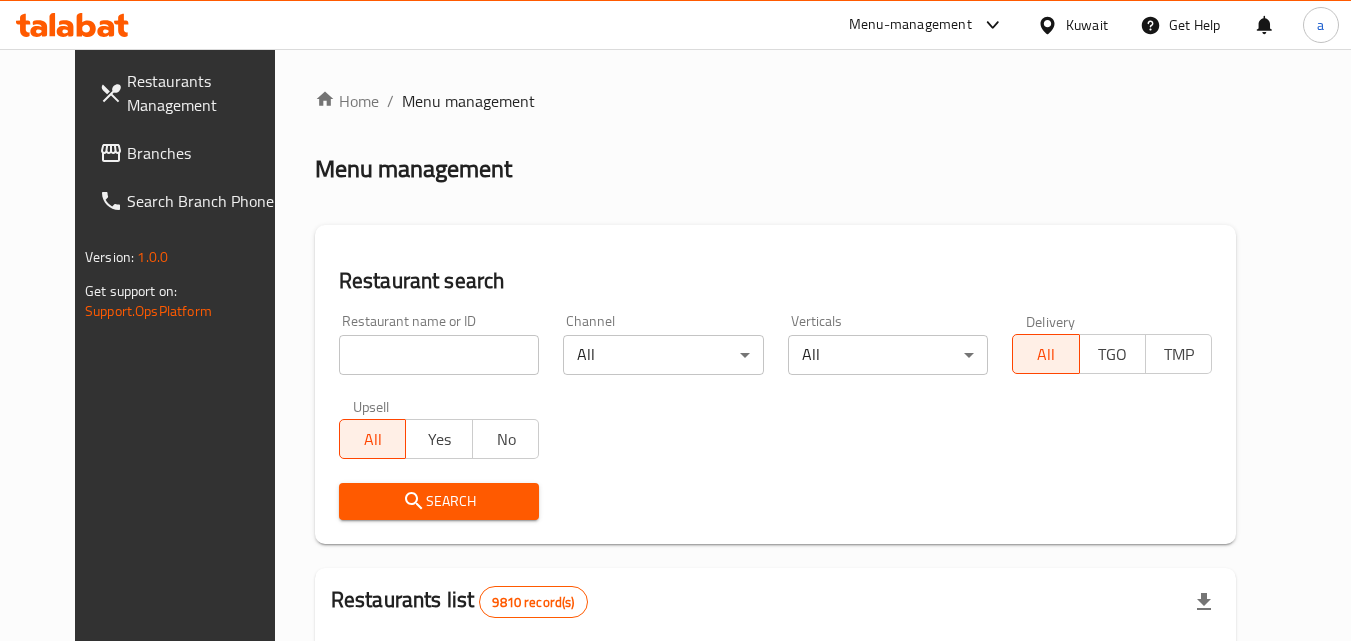 click at bounding box center [675, 320] 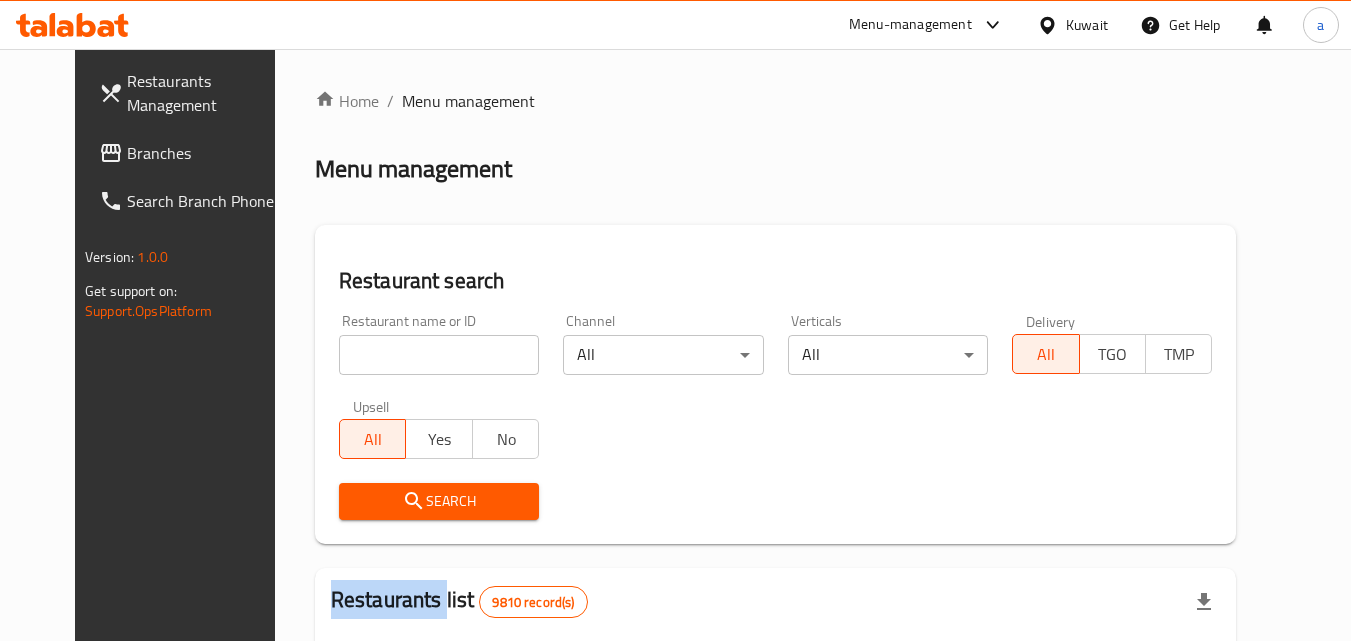 click on "Home / Menu management Menu management Restaurant search Restaurant name or ID Restaurant name or ID Channel All ​ Verticals All ​ Delivery All TGO TMP Upsell All Yes No   Search Restaurants list   9810 record(s) ID sorted ascending Name (En) Name (Ar) Ref. Name Logo Branches Open Busy Closed POS group Status Action 1 Little Caesars  ليتل سيزرز 6 0 0 0 INACTIVE 2 Pizza Hut بيتزا هت 68 0 0 2 KFG HIDDEN 3 old kfg BK-3 old kfg BK-3 77 0 0 0 KFG HIDDEN 4 Hardee's هارديز 58 50 1 0 Americana-Digital OPEN 5 Chicken Tikka دجاج تكا 15 11 1 0 OPEN 6 KFC كنتاكى 69 61 0 0 Americana-Digital OPEN 7 Dairy Queen ديري كوين 0 0 0 0 OPEN 8 Mais Alghanim ميس الغانم 11 11 0 0 OCIMS OPEN 9 Maki ماكي 2 2 0 0 OPEN 10 Rose PATISSERIE روز للمعجنات 1 1 0 0 OPEN Rows per page: 10 1-10 of 9810" at bounding box center [776, 696] 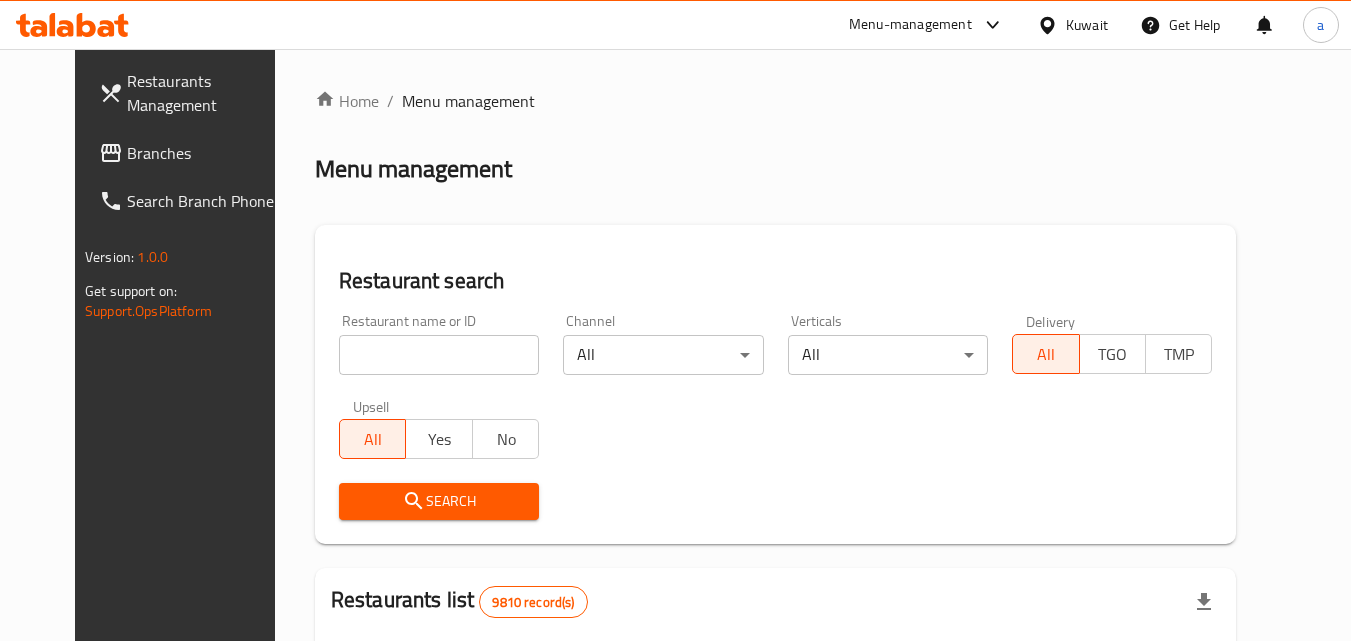 click at bounding box center [439, 355] 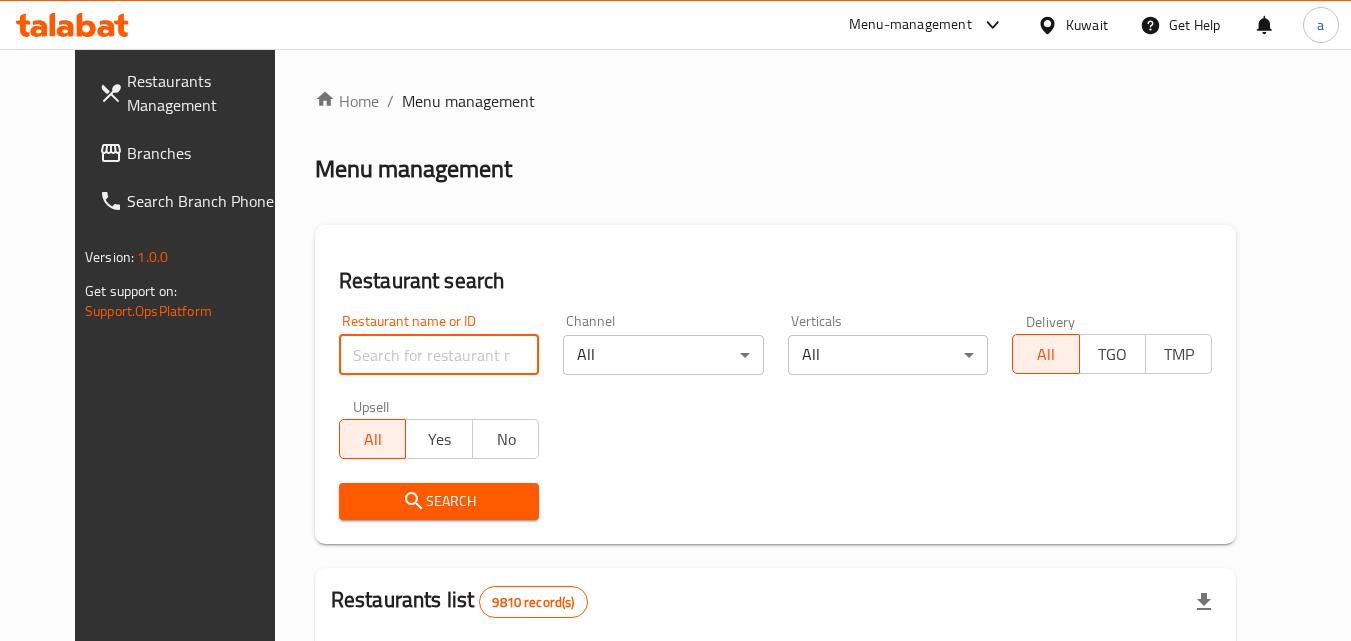 paste on "656425" 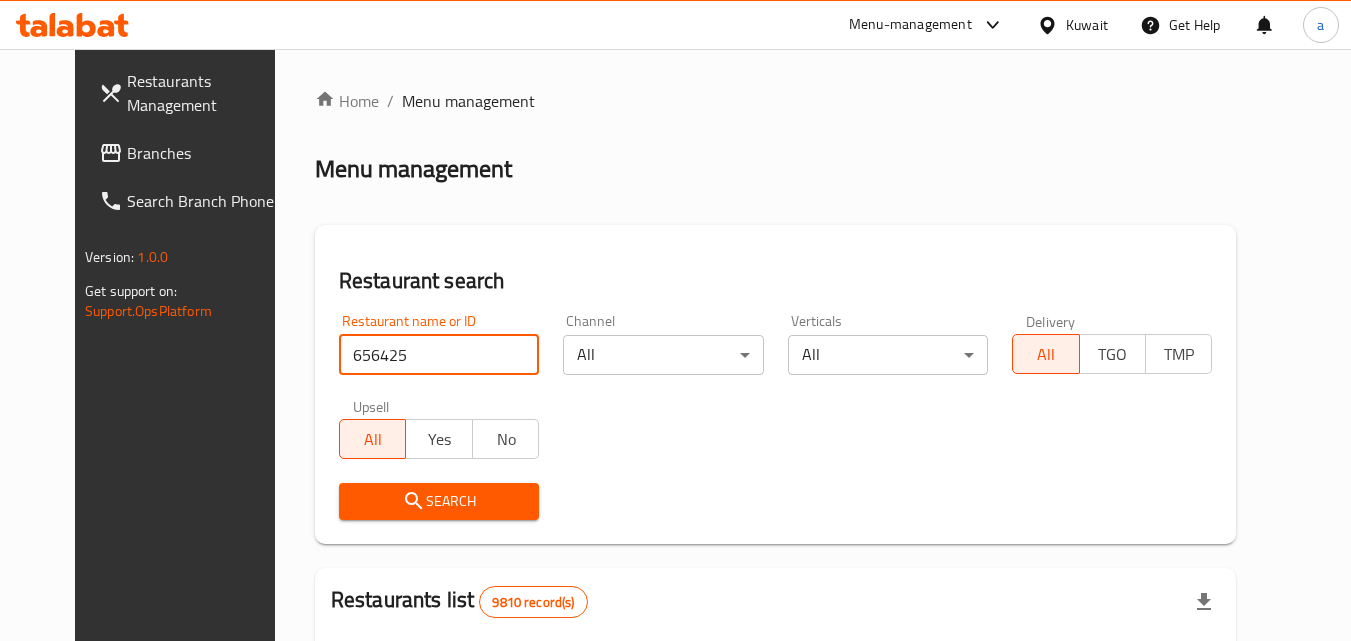 type on "656425" 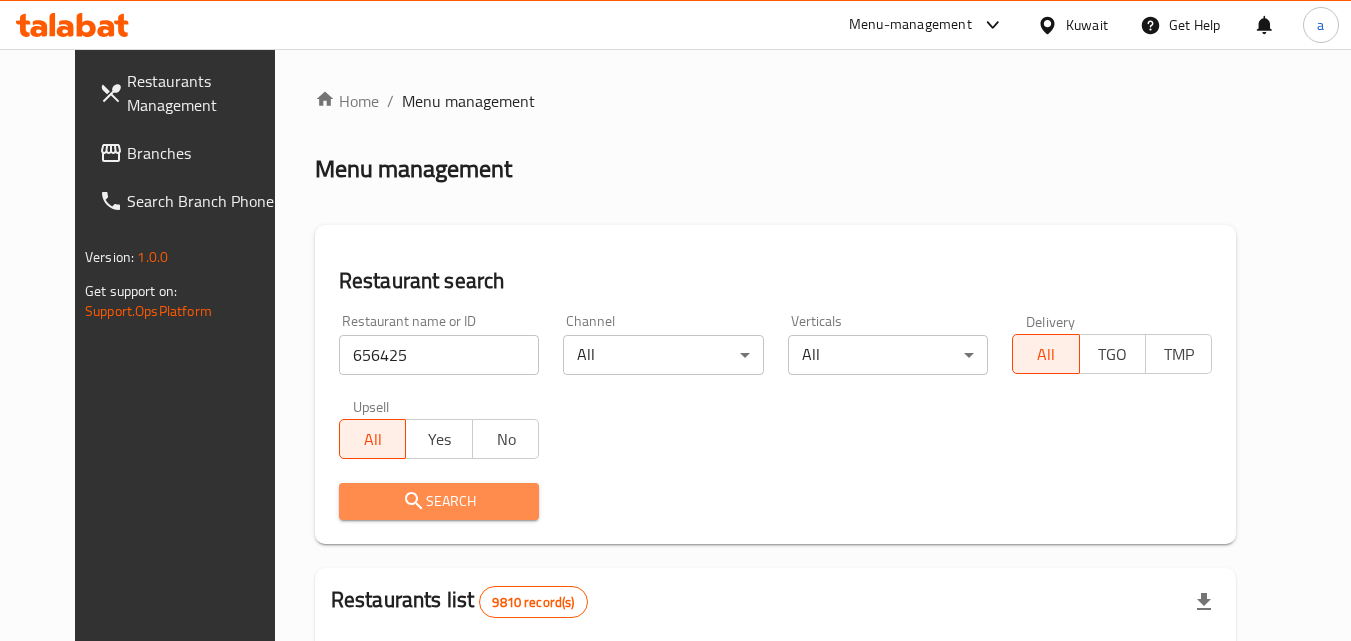 click on "Search" at bounding box center [439, 501] 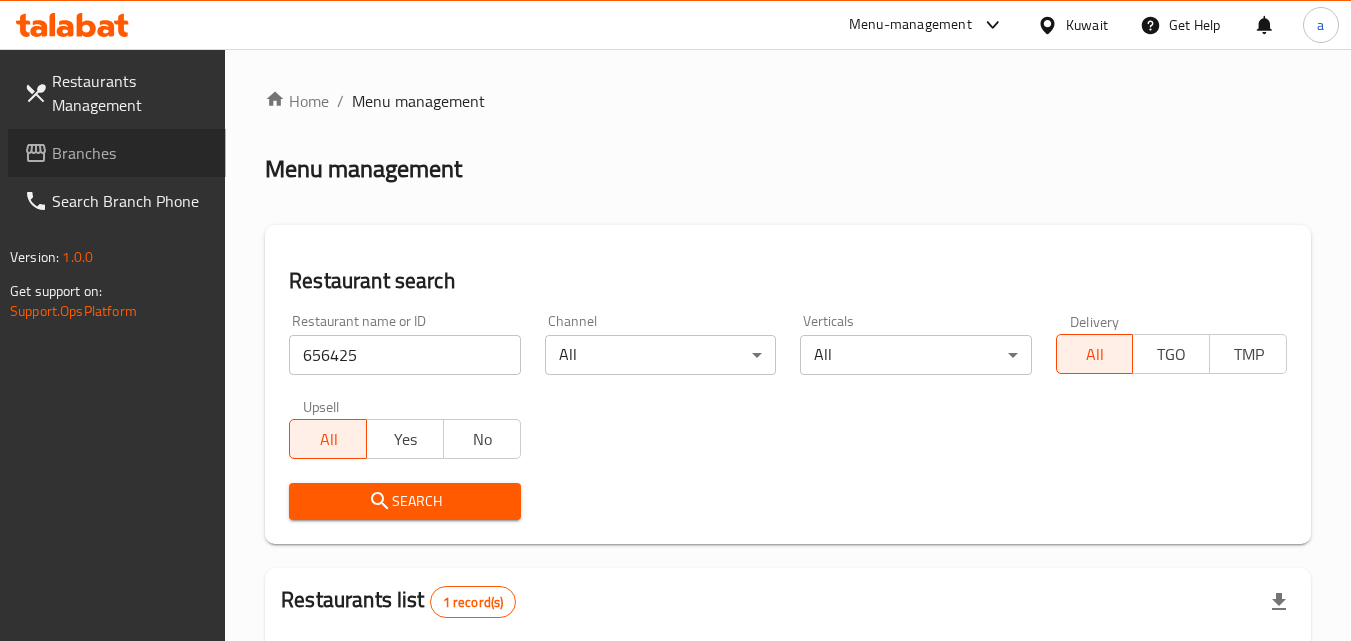 click on "Branches" at bounding box center (131, 153) 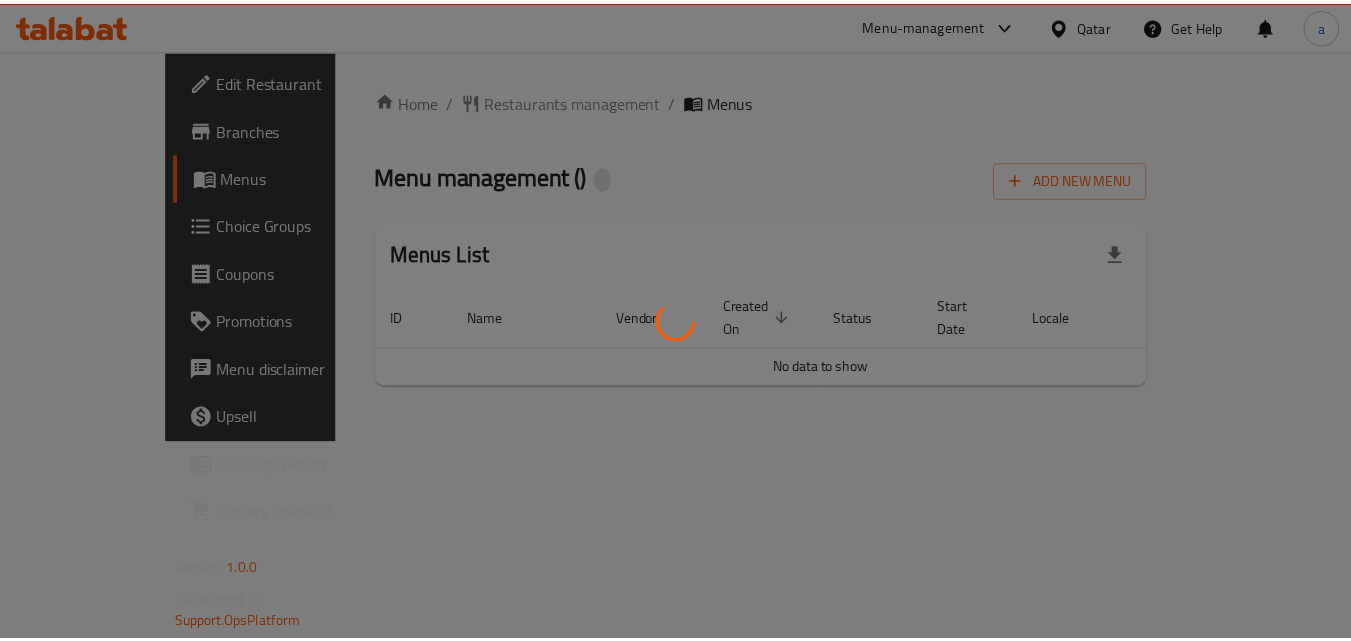 scroll, scrollTop: 0, scrollLeft: 0, axis: both 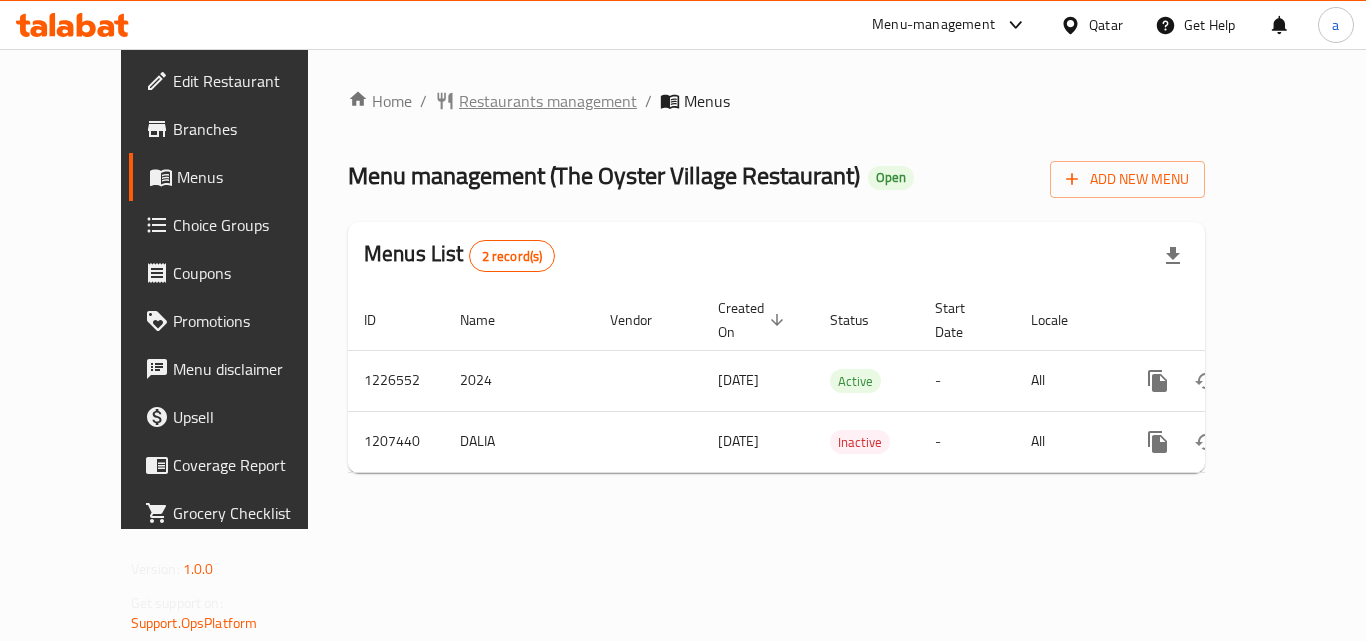 click on "Restaurants management" at bounding box center [548, 101] 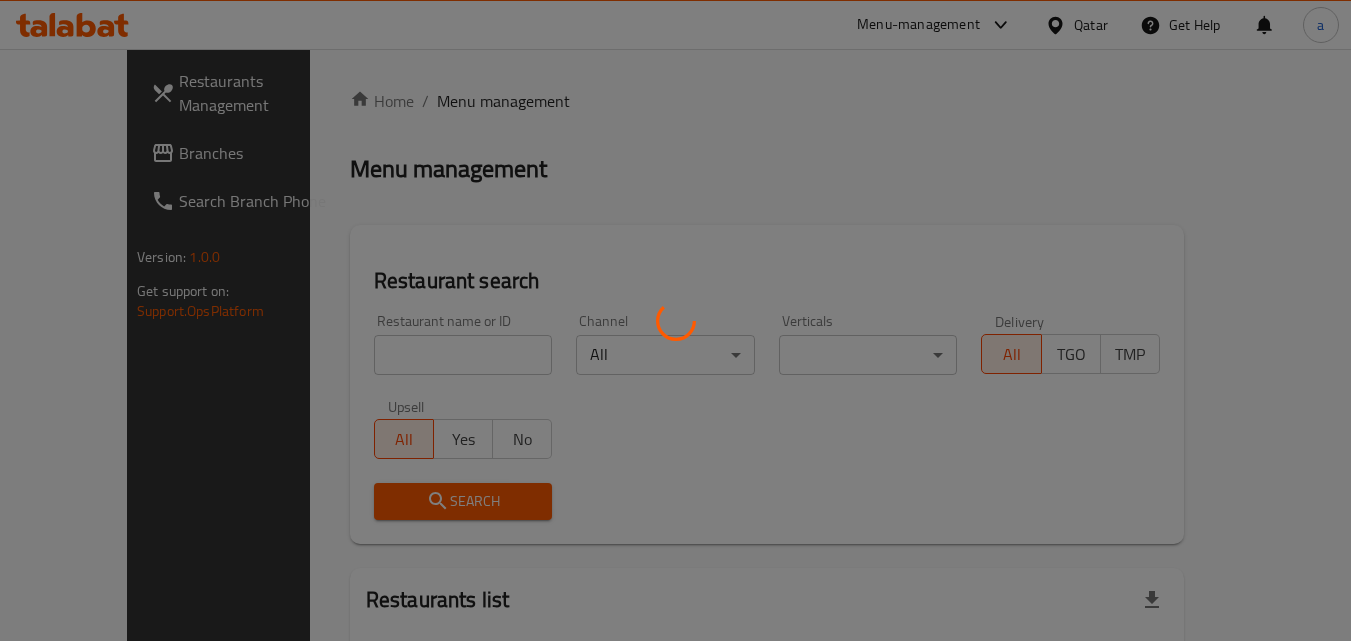 click at bounding box center [675, 320] 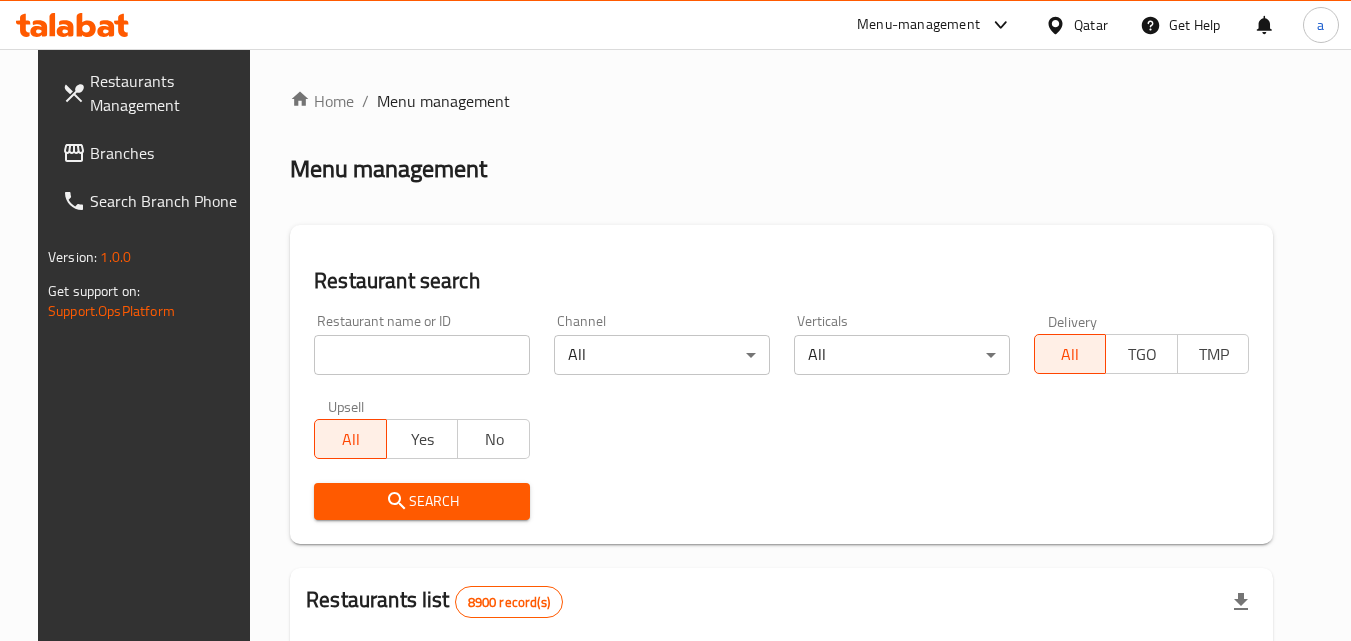 click at bounding box center [675, 320] 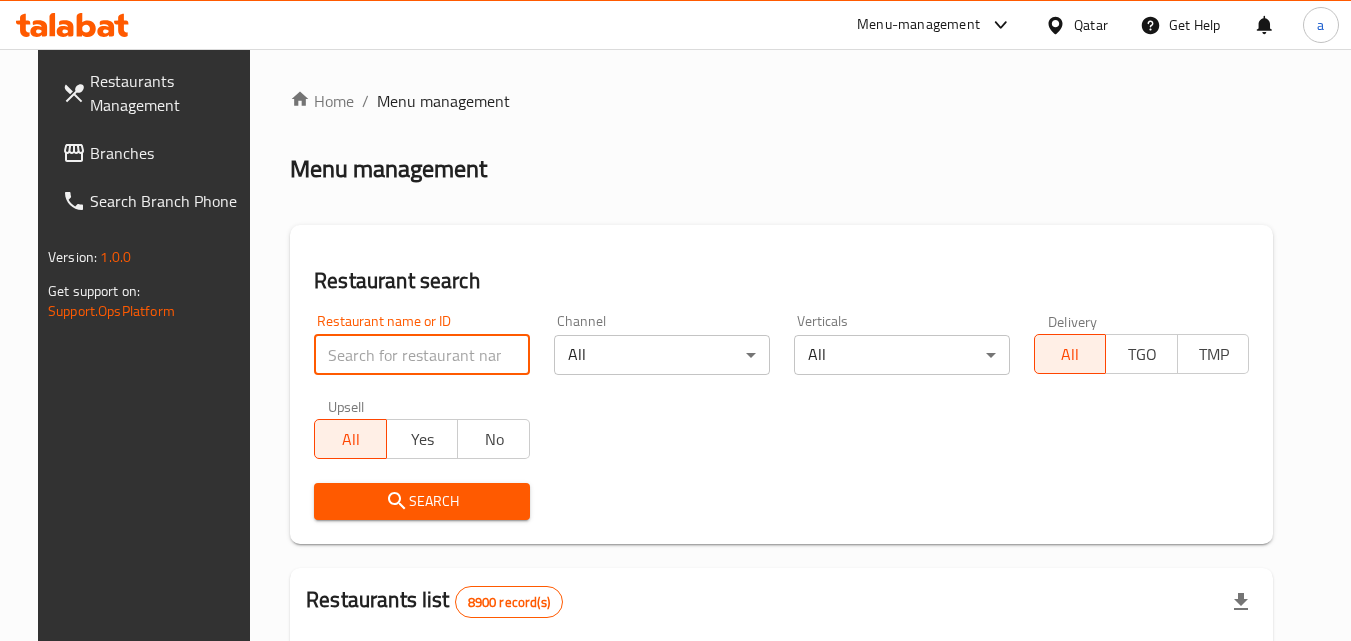 click at bounding box center [422, 355] 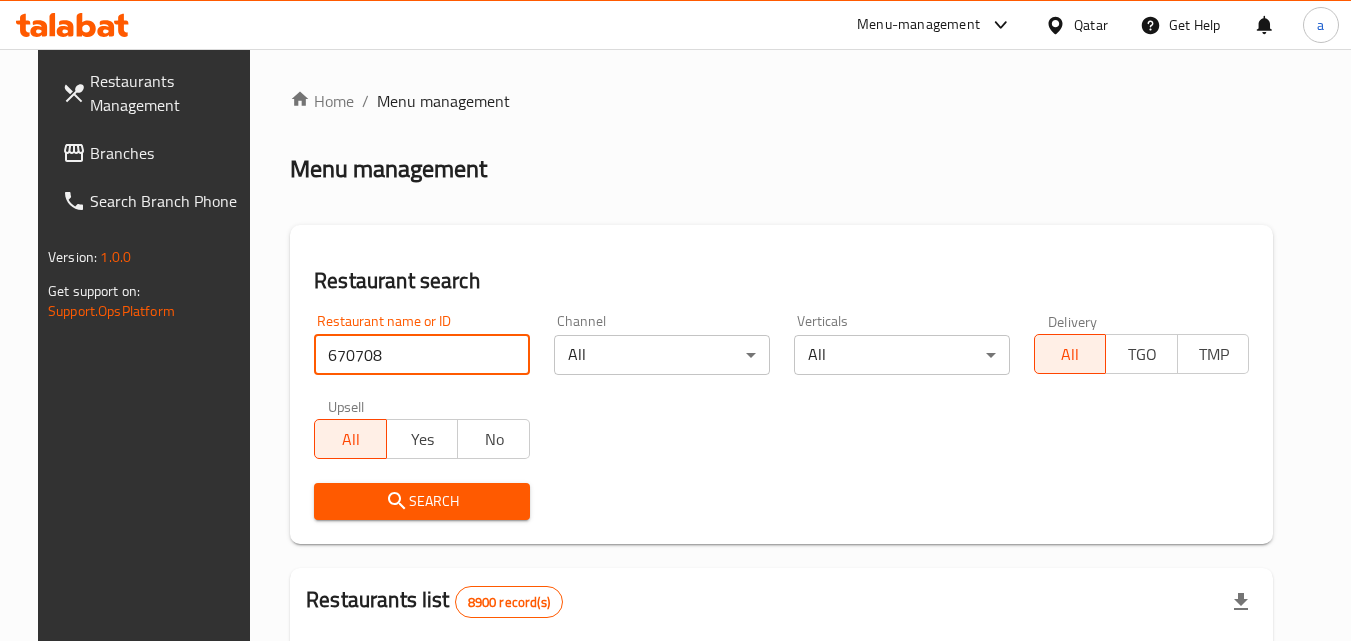 type on "670708" 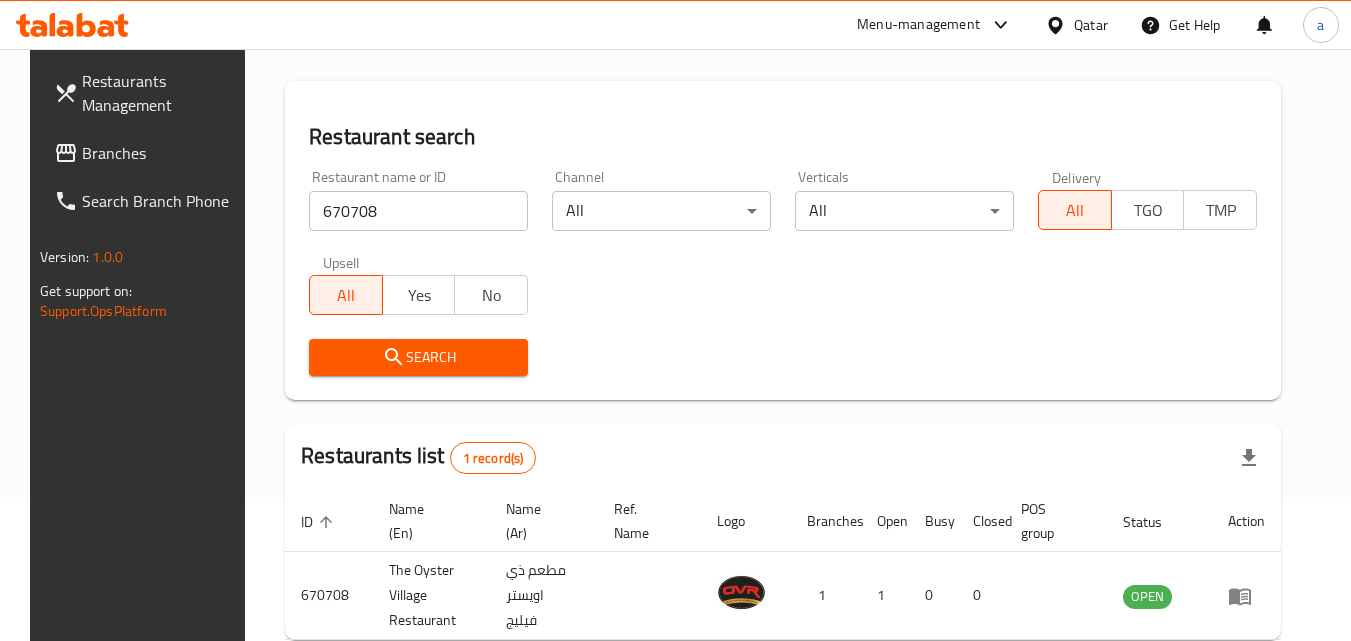 scroll, scrollTop: 0, scrollLeft: 0, axis: both 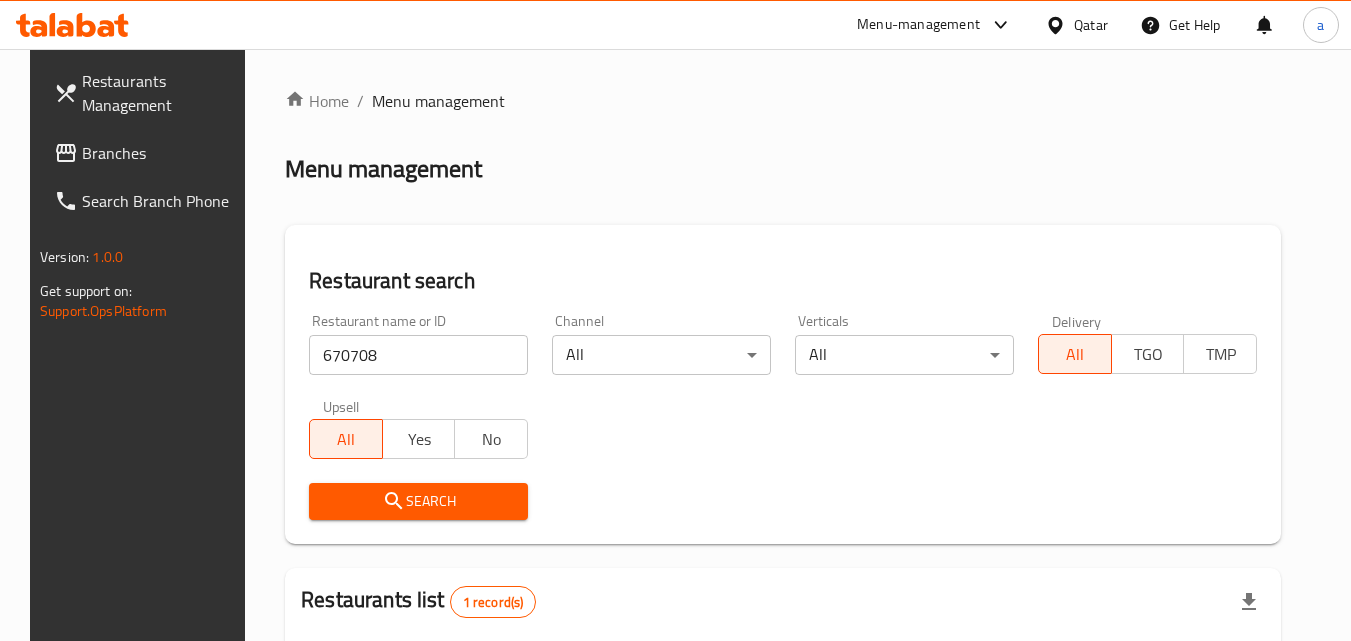 click on "Branches" at bounding box center (161, 153) 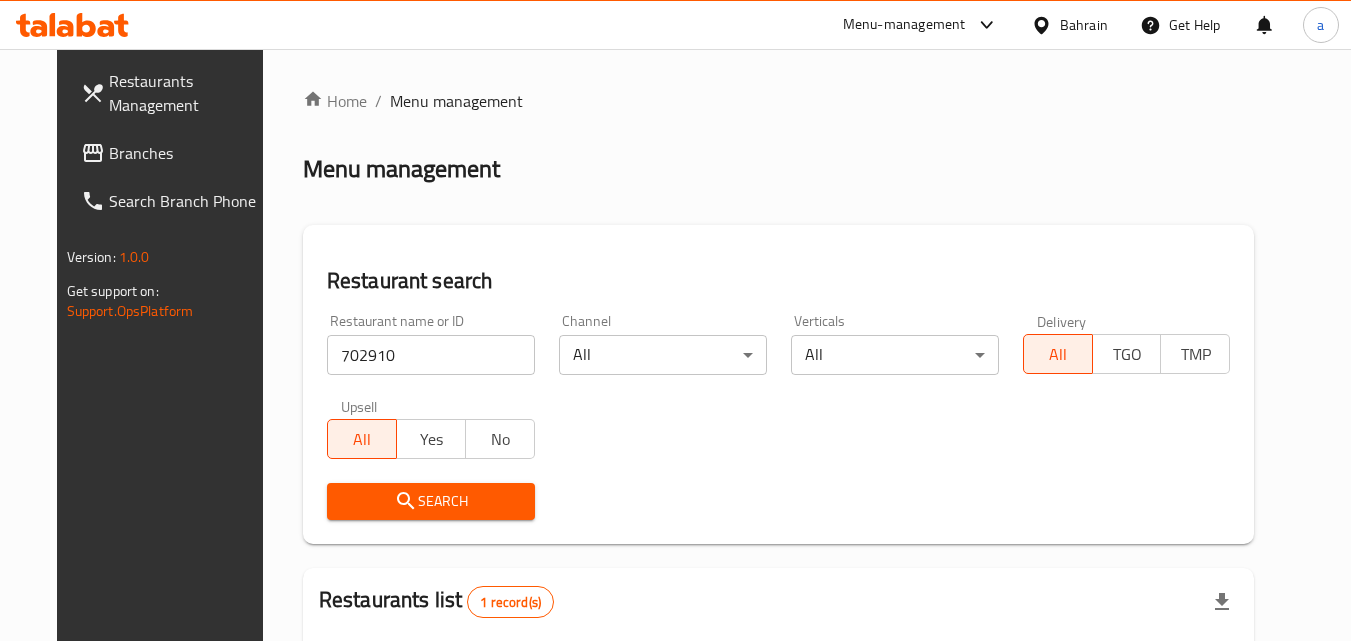 scroll, scrollTop: 134, scrollLeft: 0, axis: vertical 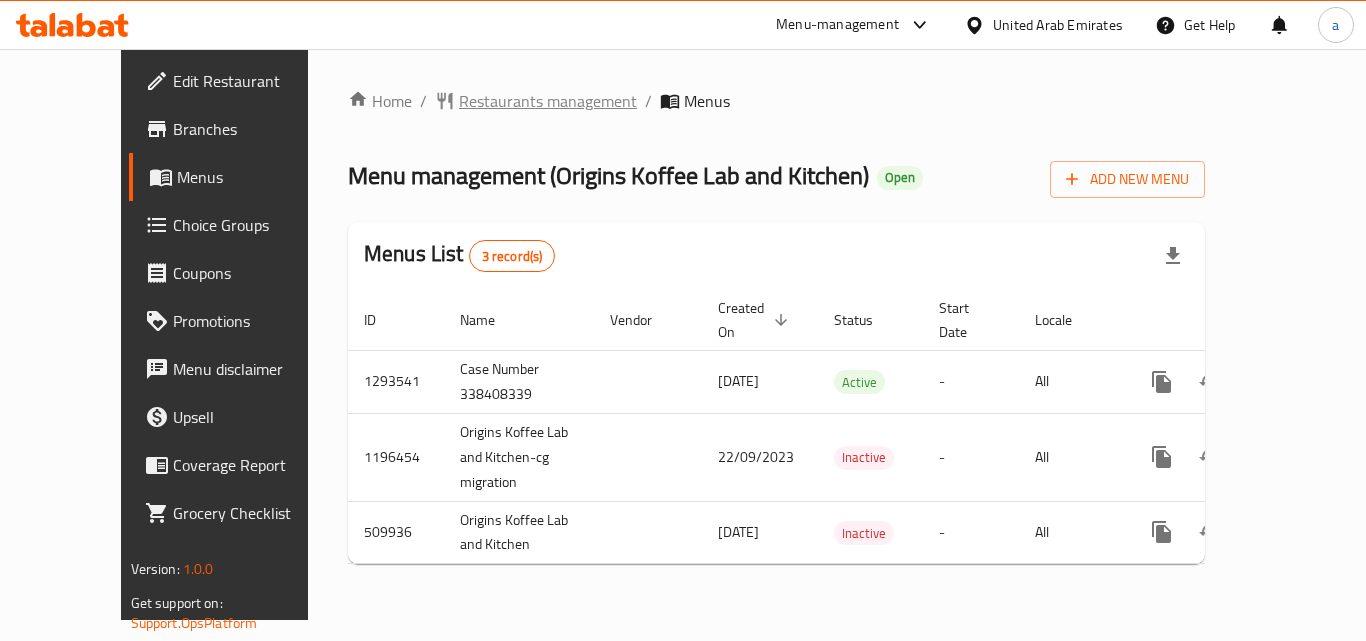 click on "Restaurants management" at bounding box center [548, 101] 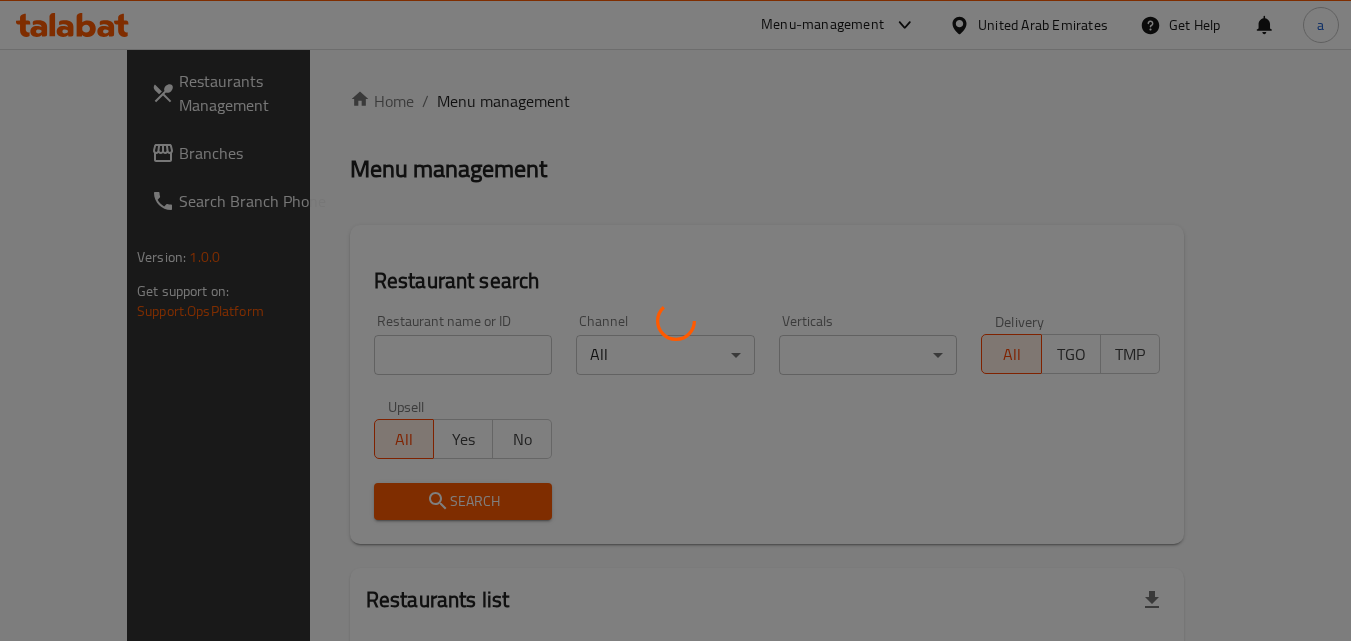 click at bounding box center [675, 320] 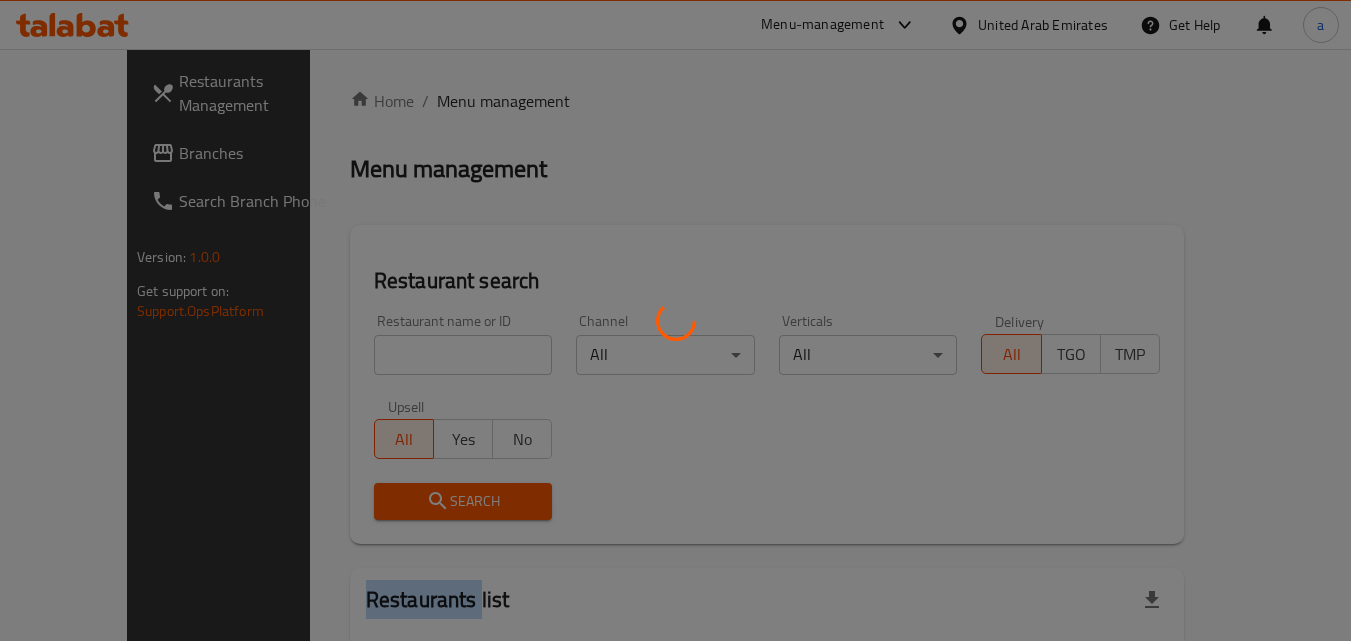 click at bounding box center (675, 320) 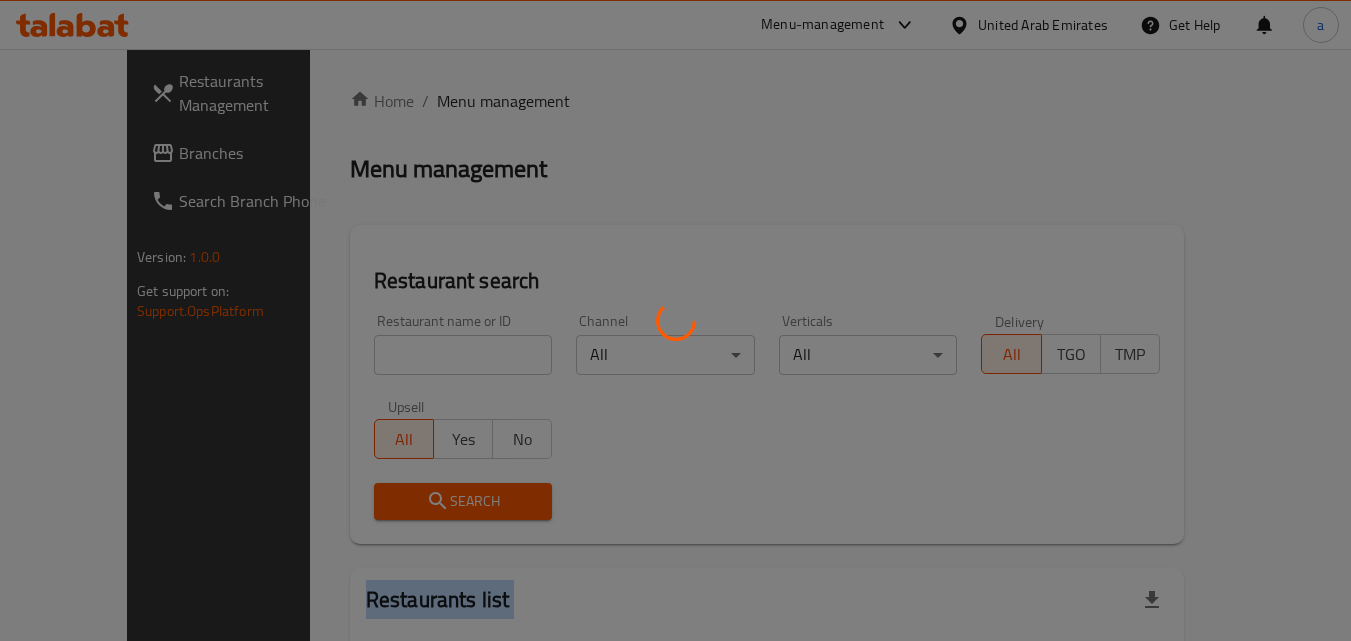 click at bounding box center (675, 320) 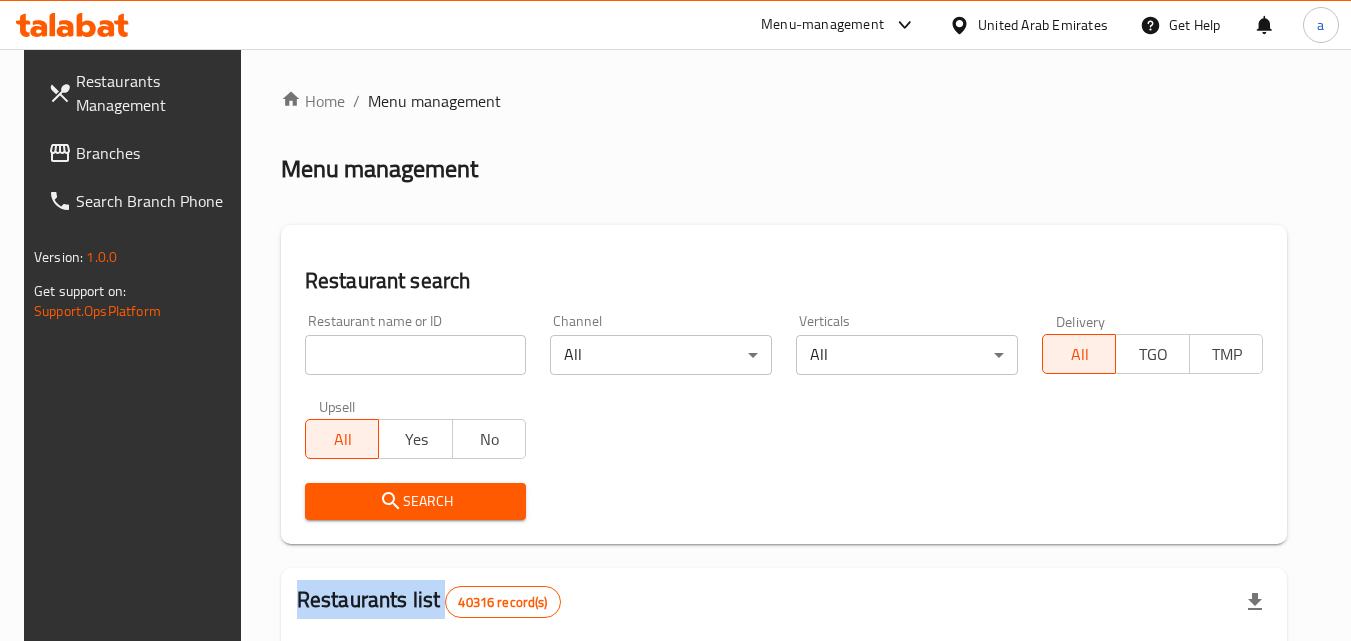 click on "Home / Menu management Menu management Restaurant search Restaurant name or ID Restaurant name or ID Channel All ​ Verticals All ​ Delivery All TGO TMP Upsell All Yes No   Search Restaurants list   40316 record(s) ID sorted ascending Name (En) Name (Ar) Ref. Name Logo Branches Open Busy Closed POS group Status Action 328 [NAME] [LAST] [NAME] [LAST] 37 0 1 0 OPEN 330 [NAME] [LAST] [NAME] [LAST] 1 0 0 0 INACTIVE 339 [NAME] [LAST] [NAME] [LAST] [ADDRESS], [ADDRESS] ​ [ADDRESS] 9 1 0 2 OPEN 340 [NAME] [LAST] [NAME] [LAST] 3 0 0 0 INACTIVE 342 [NAME] [LAST] [NAME] [LAST] 7 0 0 0 INACTIVE 343 [NAME] [LAST] [NAME] [LAST] 1 0 0 0 INACTIVE 348 [NAME] [LAST] [NAME] [LAST] 1 0 0 0 INACTIVE 349 [NAME] [LAST] [NAME] [LAST] 1 0 0 0 HIDDEN 350 [NAME] [LAST] [NAME] [LAST] 1 0 0 0 INACTIVE 355 [NAME] [LAST] [NAME] [LAST] 11 1 0 0 HIDDEN Rows per page: 10 1-10 of 40316" at bounding box center [784, 721] 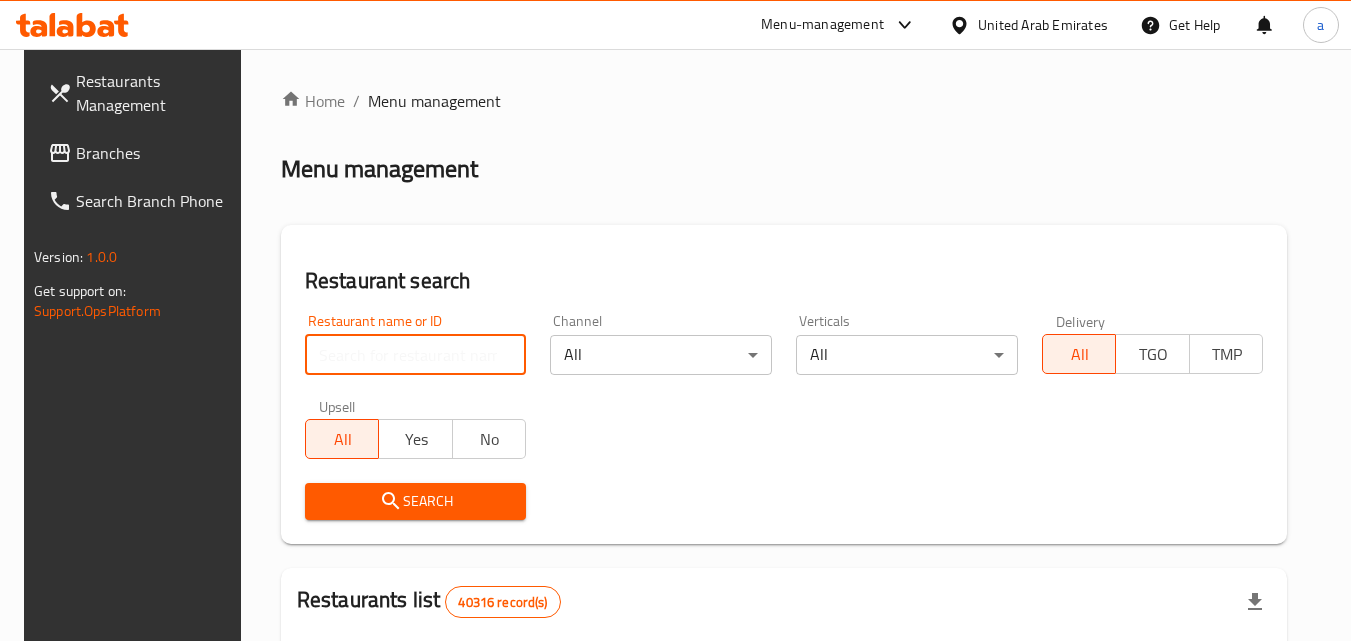 click at bounding box center (416, 355) 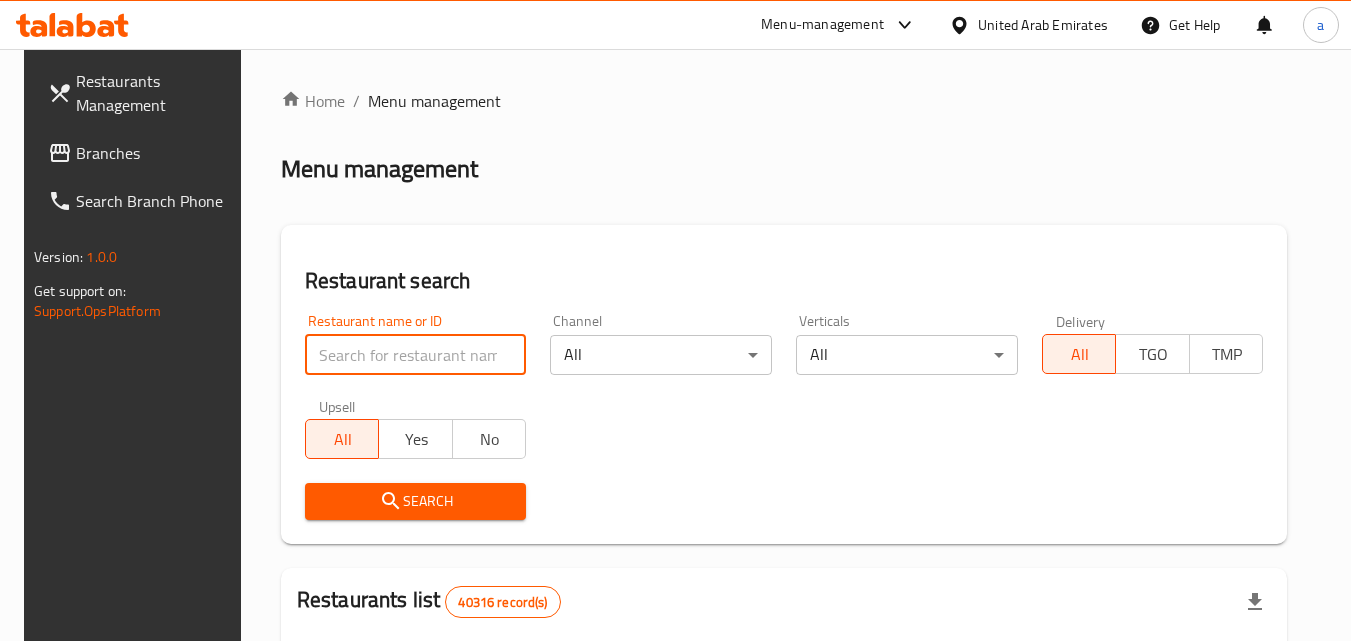 paste on "634819" 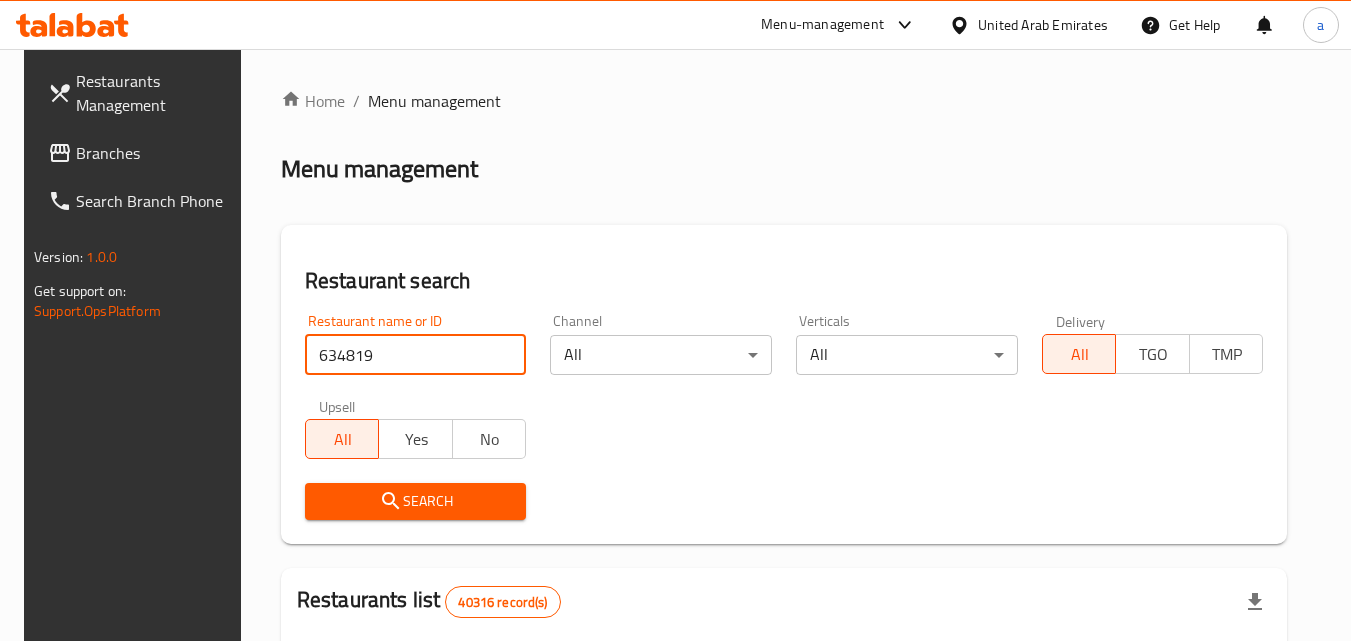 type on "634819" 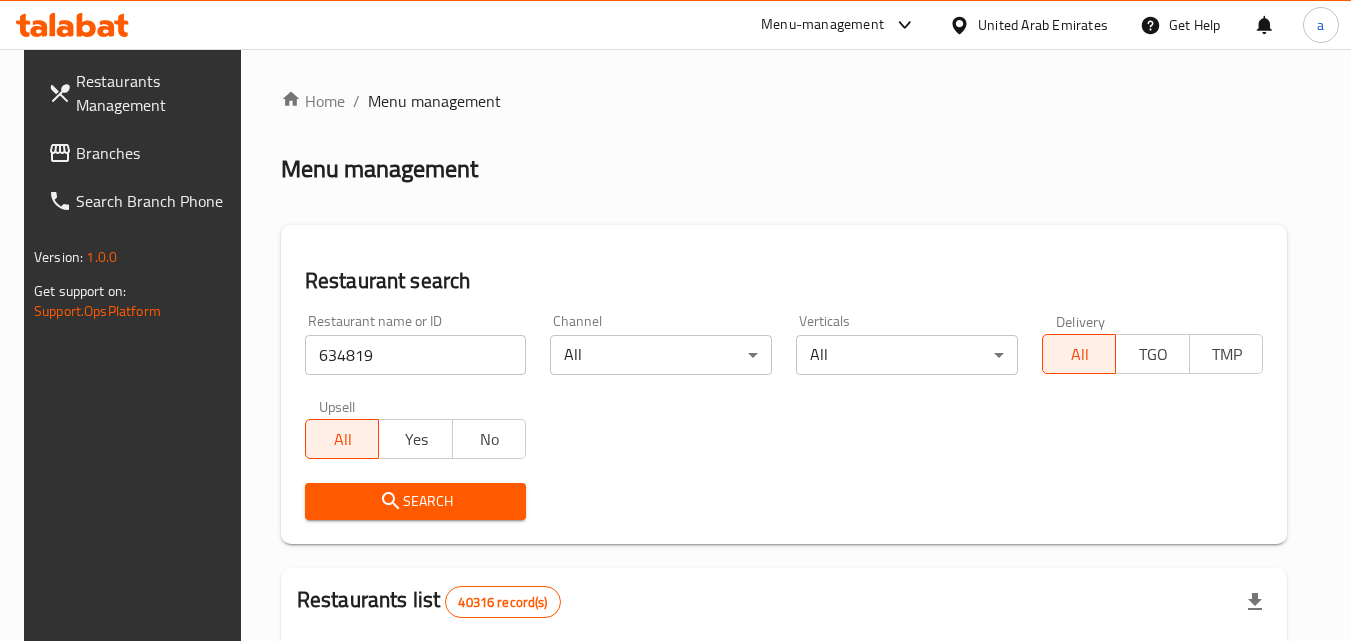 click 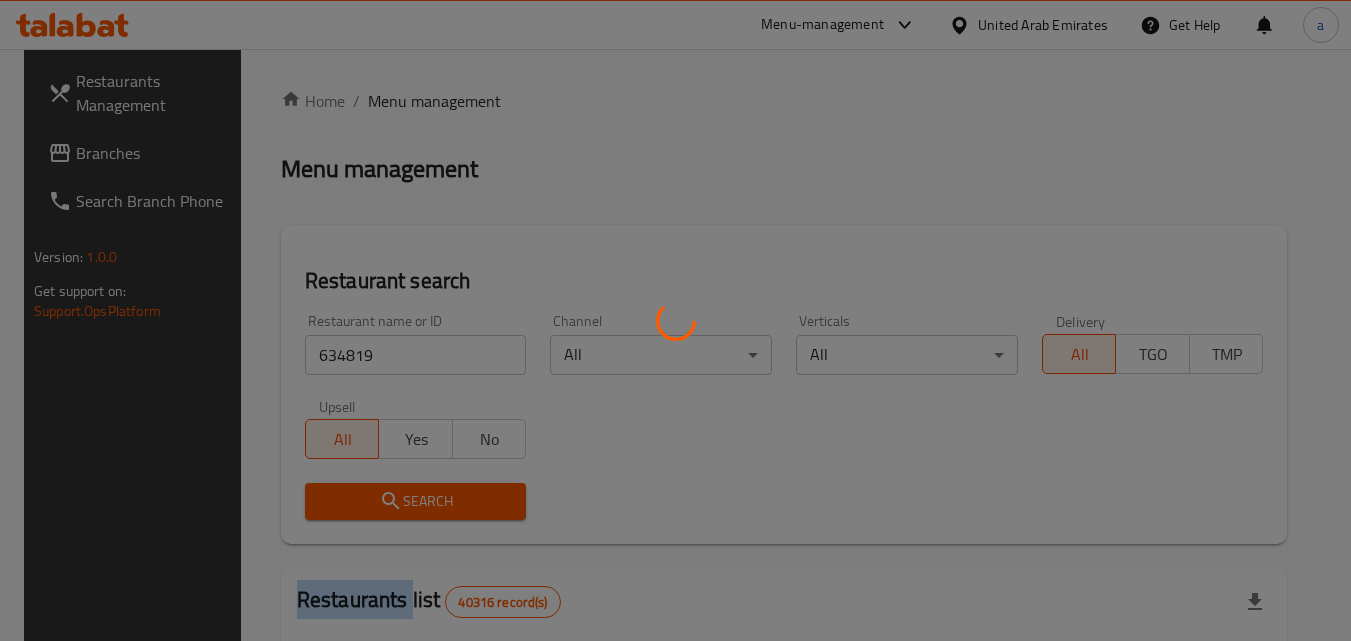 click at bounding box center (675, 320) 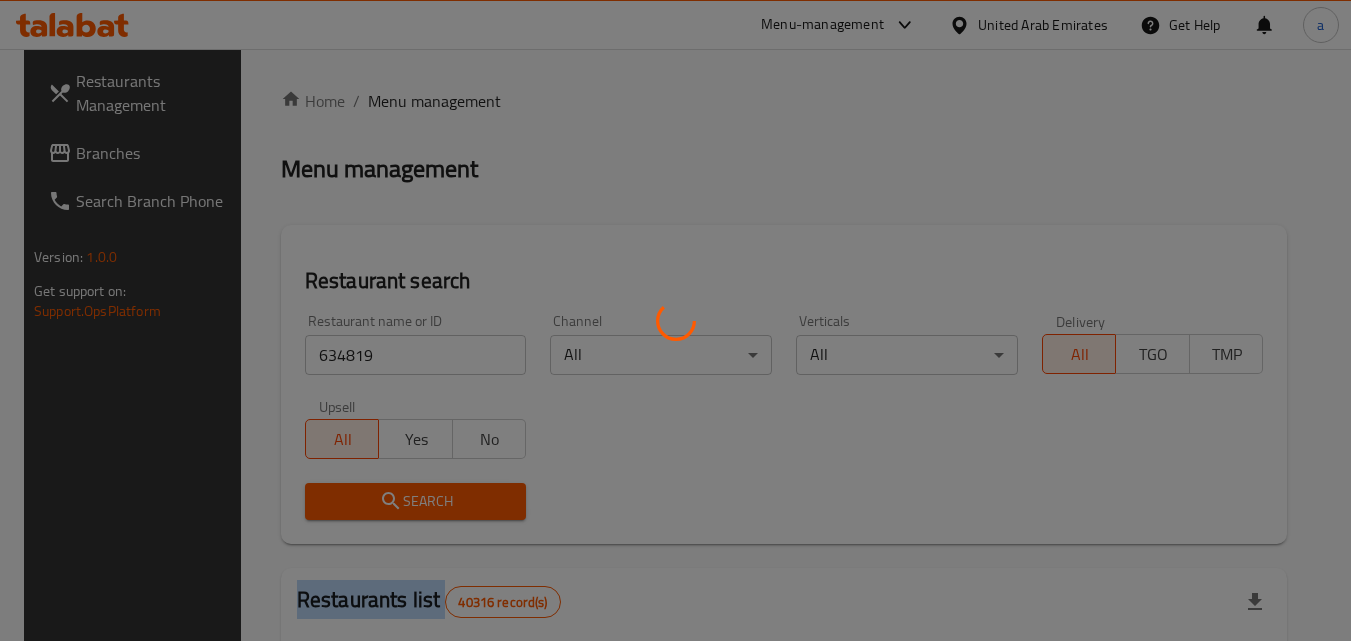 click at bounding box center [675, 320] 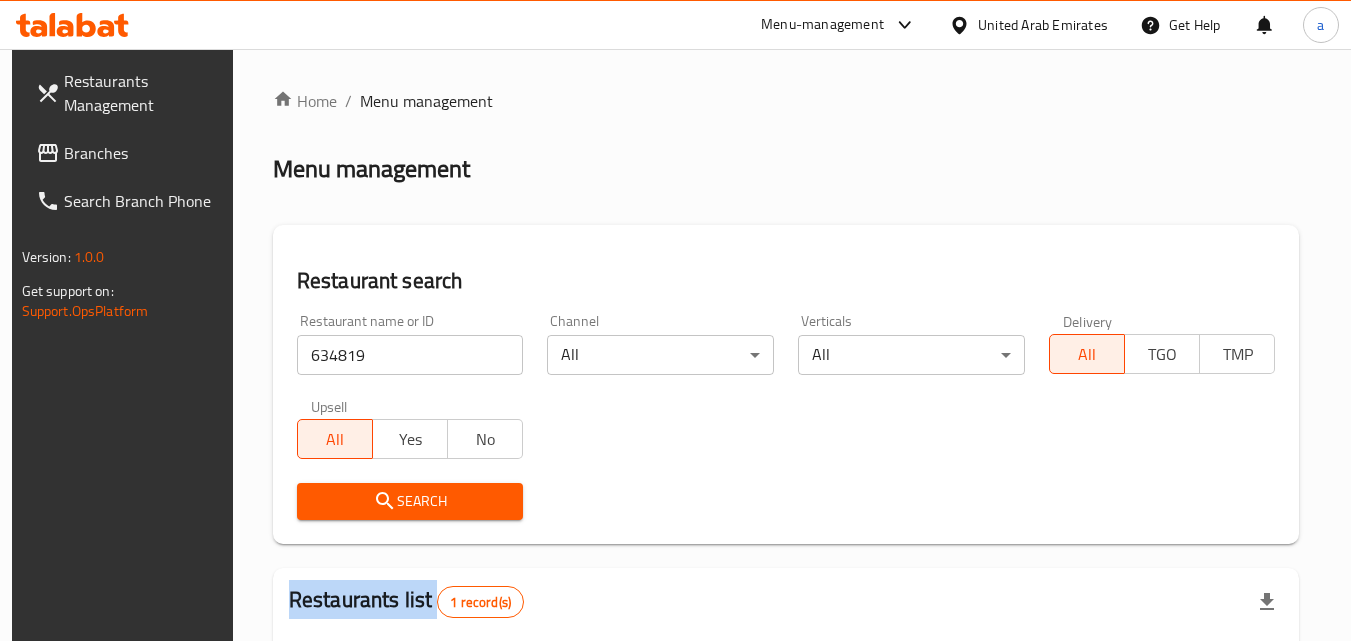 click on "Branches" at bounding box center [143, 153] 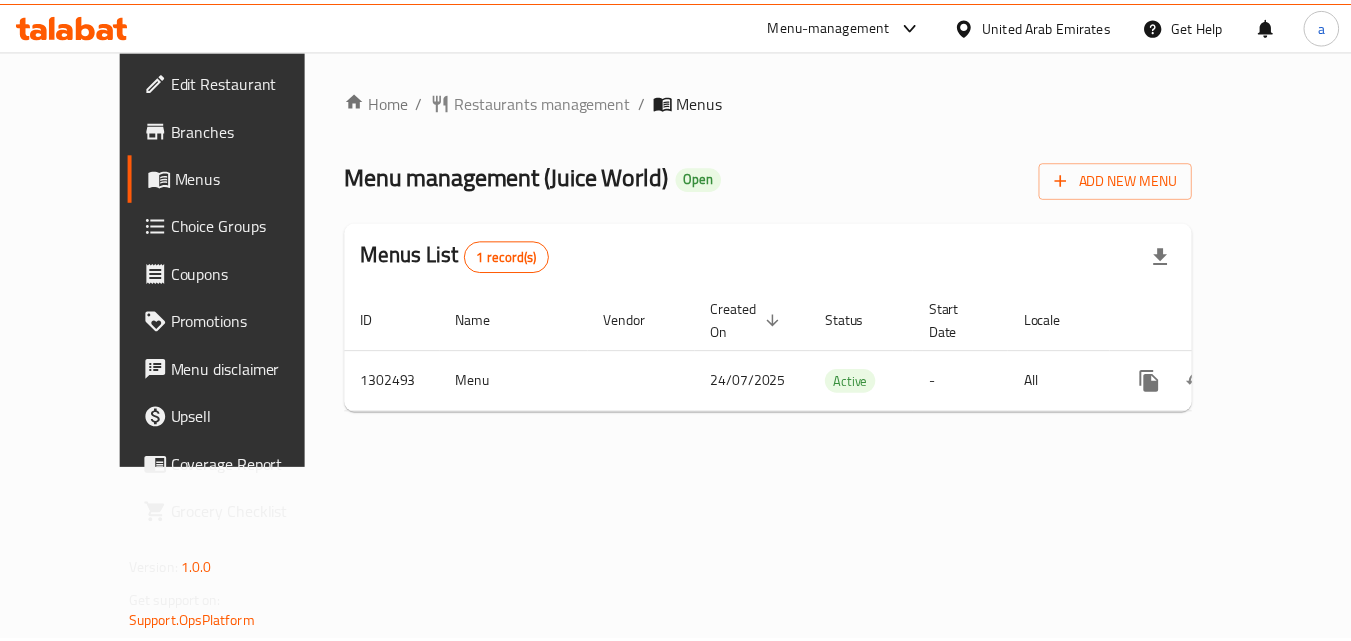 scroll, scrollTop: 0, scrollLeft: 0, axis: both 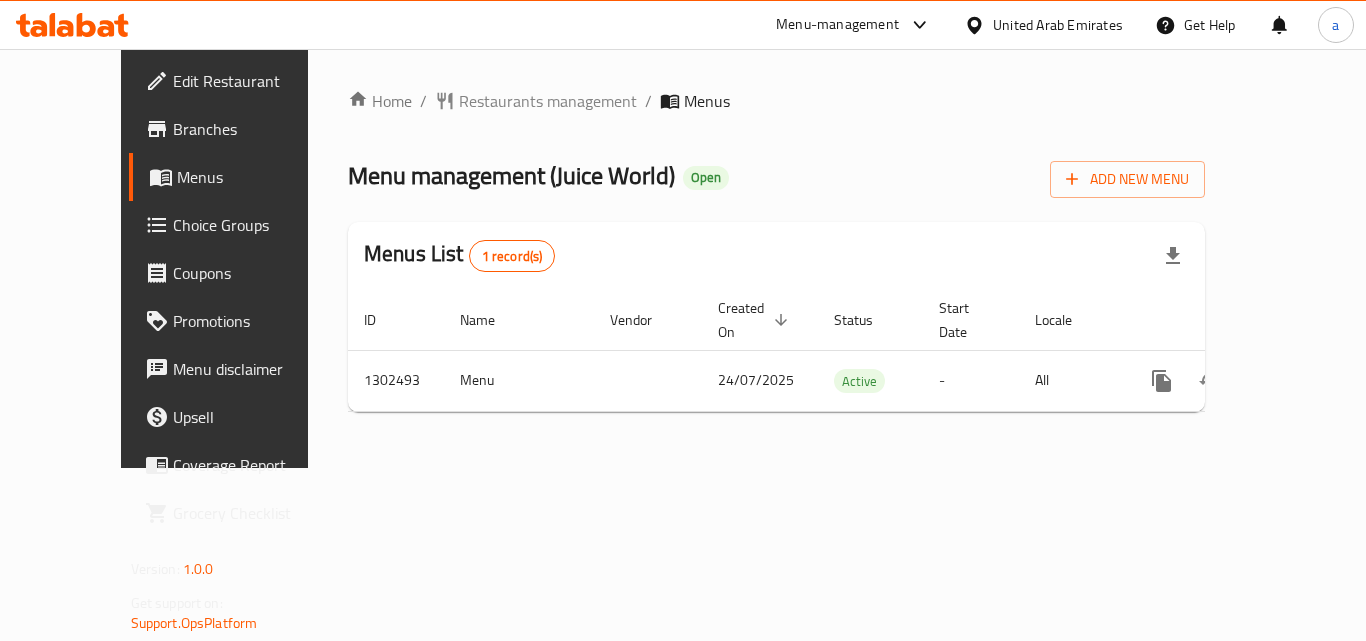 click on "Home / Restaurants management / Menus Menu management ( Juice World )  Open Add New Menu Menus List   1 record(s) ID Name Vendor Created On sorted descending Status Start Date Locale Actions 1302493 Menu 24/07/2025 Active - All" at bounding box center (776, 258) 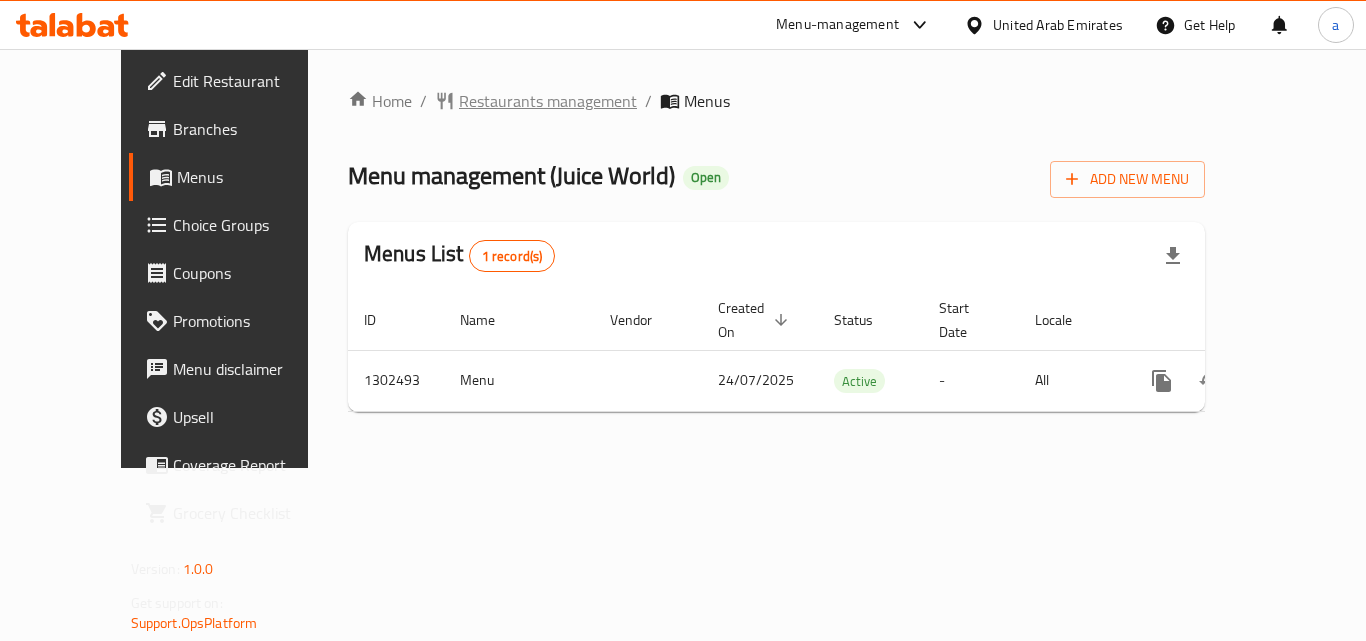 click on "Restaurants management" at bounding box center (548, 101) 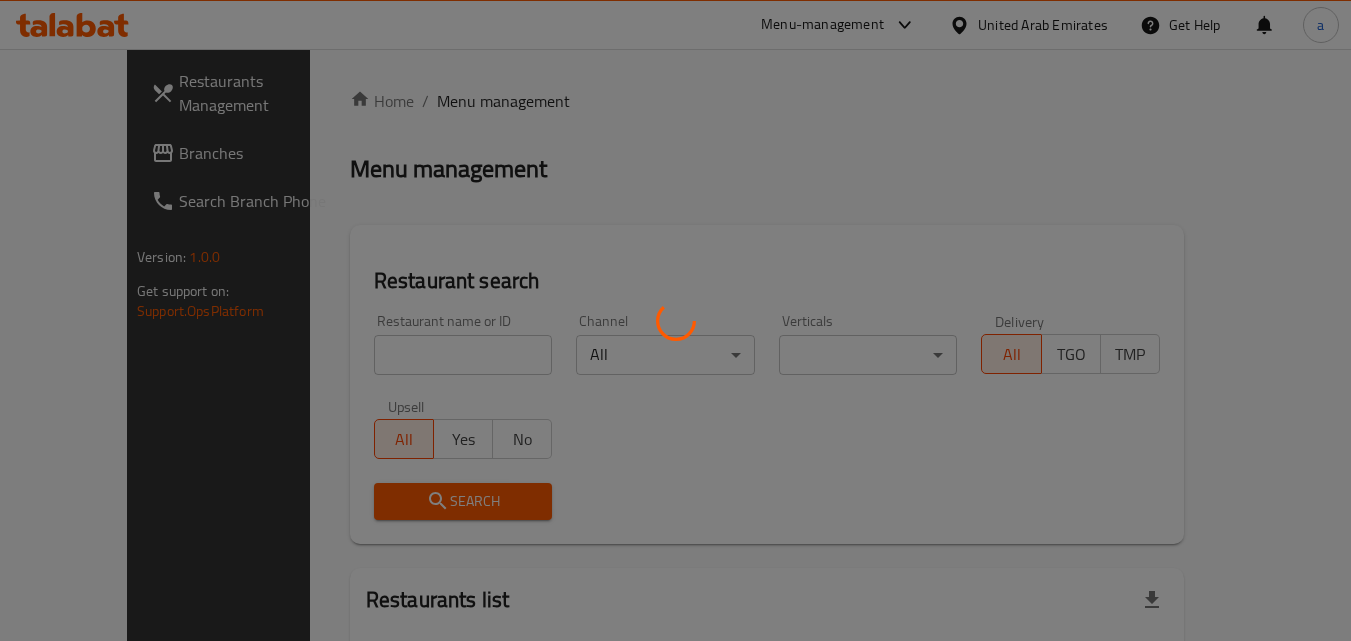 click at bounding box center (675, 320) 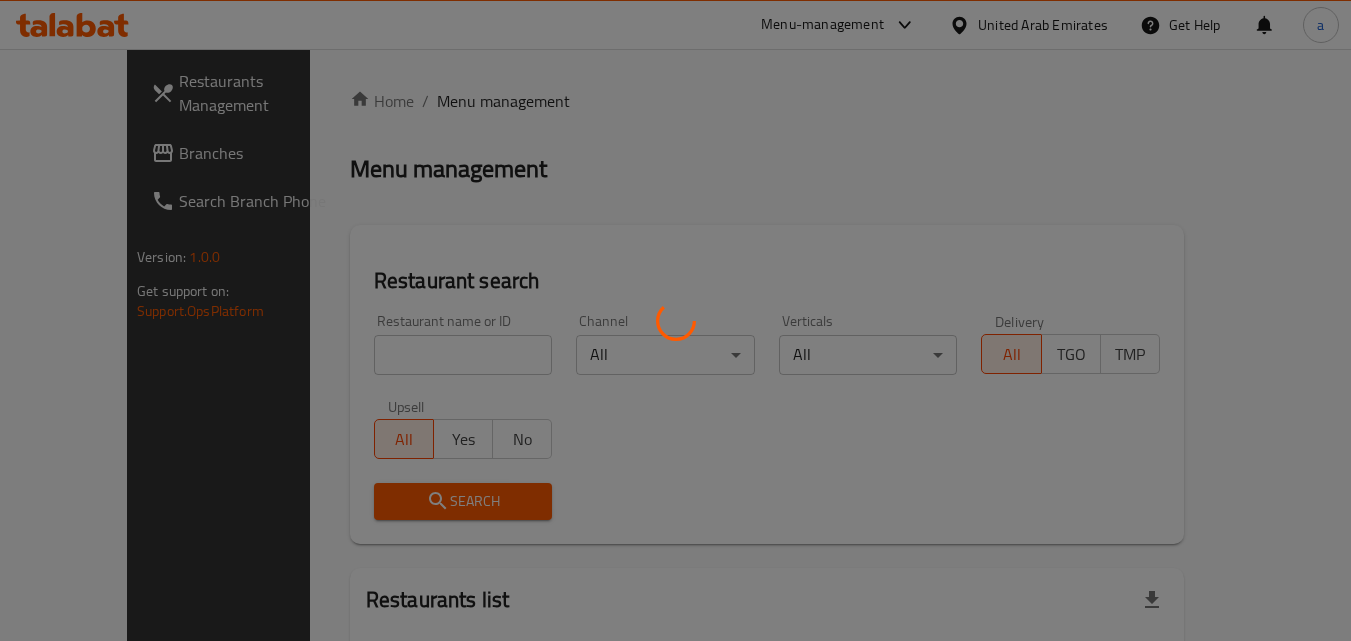 click at bounding box center [675, 320] 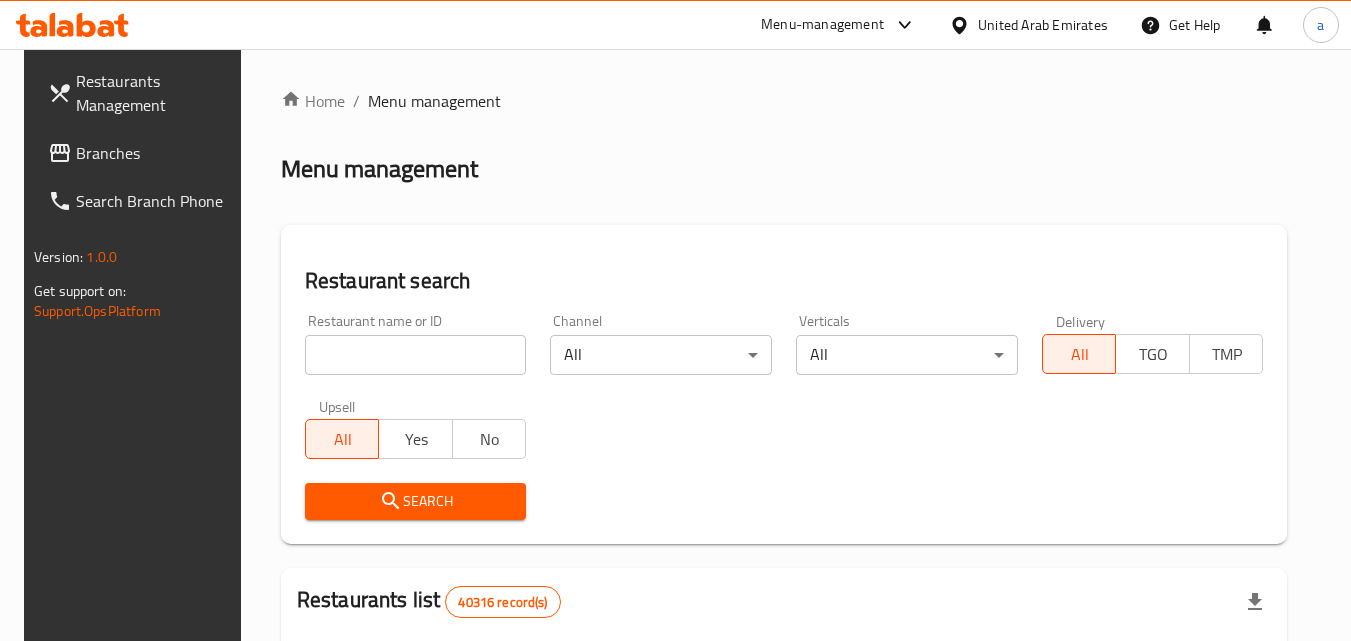 click on "Home / Menu management Menu management Restaurant search Restaurant name or ID Restaurant name or ID Channel All ​ Verticals All ​ Delivery All TGO TMP Upsell All Yes No   Search Restaurants list   40316 record(s) ID sorted ascending Name (En) Name (Ar) Ref. Name Logo Branches Open Busy Closed POS group Status Action 328 Johnny Rockets جوني روكيتس 37 0 1 0 OPEN 330 French Connection فرنش كونكشن 1 0 0 0 INACTIVE 339 Arz Lebanon أرز لبنان Al Karama,Al Barsha & Mirdif 9 1 0 2 OPEN 340 Mega Wraps ميجا رابس 3 0 0 0 INACTIVE 342 Sandella's Flatbread Cafe سانديلاز فلات براد 7 0 0 0 INACTIVE 343 Dragon Hut كوخ التنين 1 0 0 0 INACTIVE 348 Thai Kitchen المطبخ التايلندى 1 0 0 0 INACTIVE 349 Mughal  موغل 1 0 0 0 HIDDEN 350 HOT N COOL (Old) هوت و كول 1 0 0 0 INACTIVE 355 Al Habasha  الحبشة 11 1 0 0 HIDDEN Rows per page: 10 1-10 of 40316" at bounding box center [784, 721] 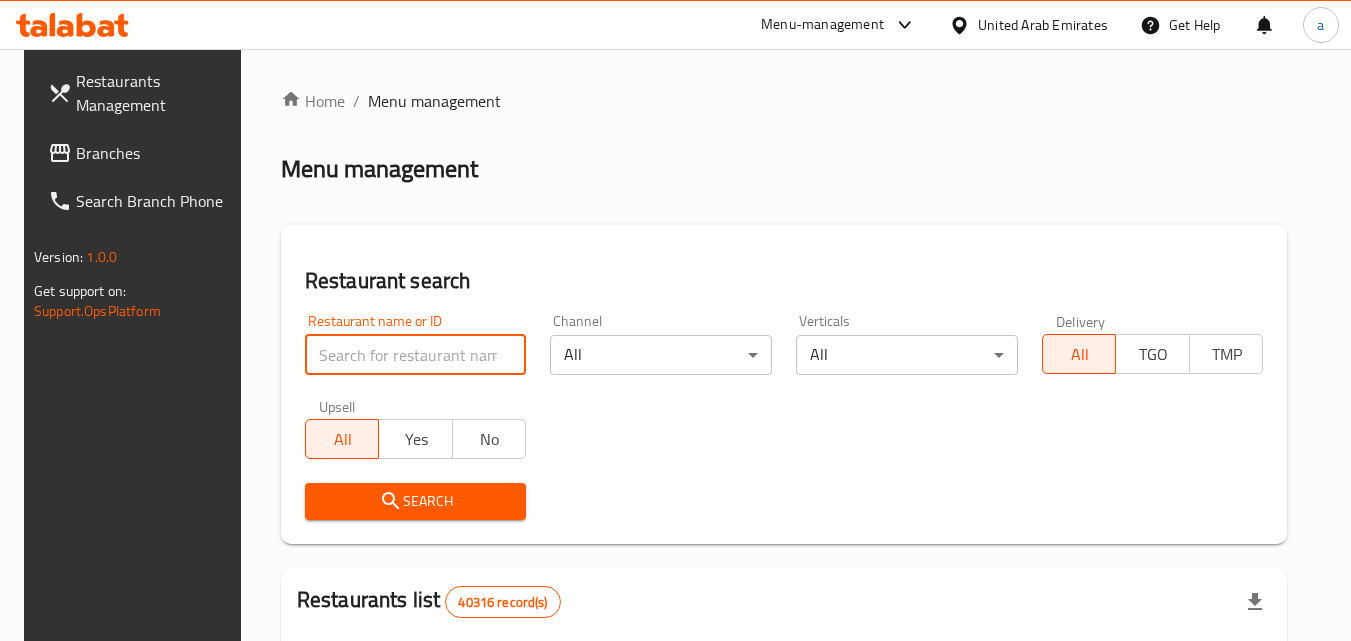 paste on "702432" 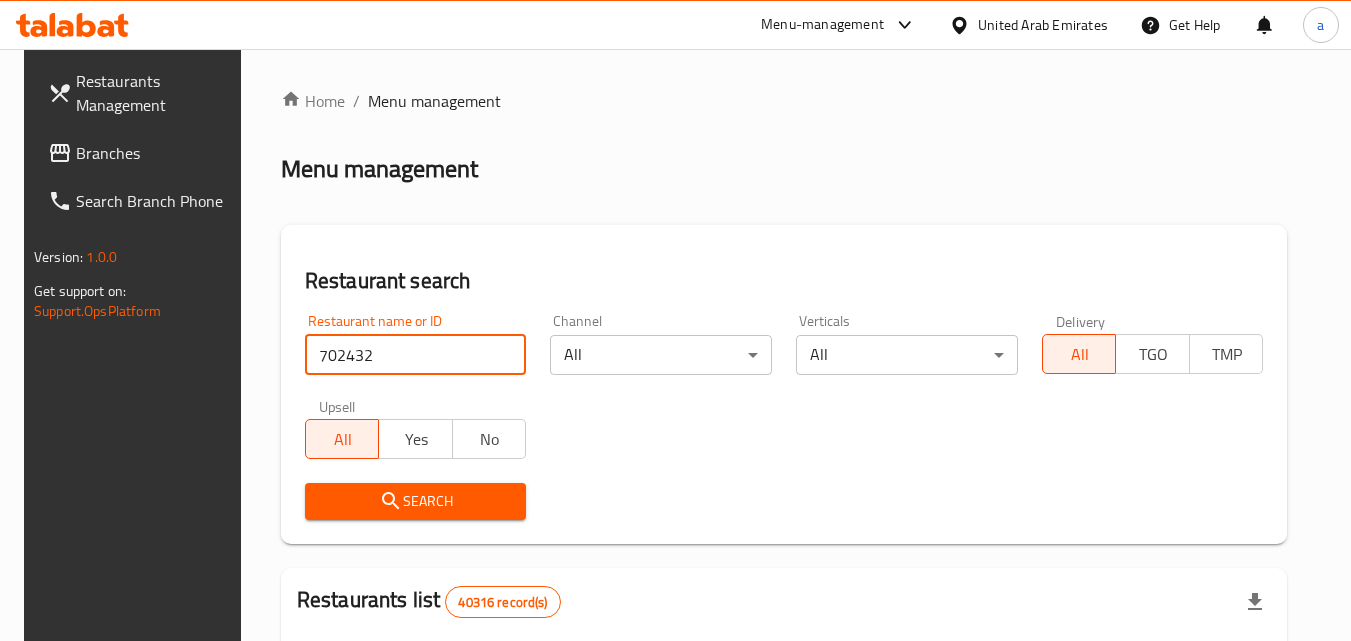 type on "702432" 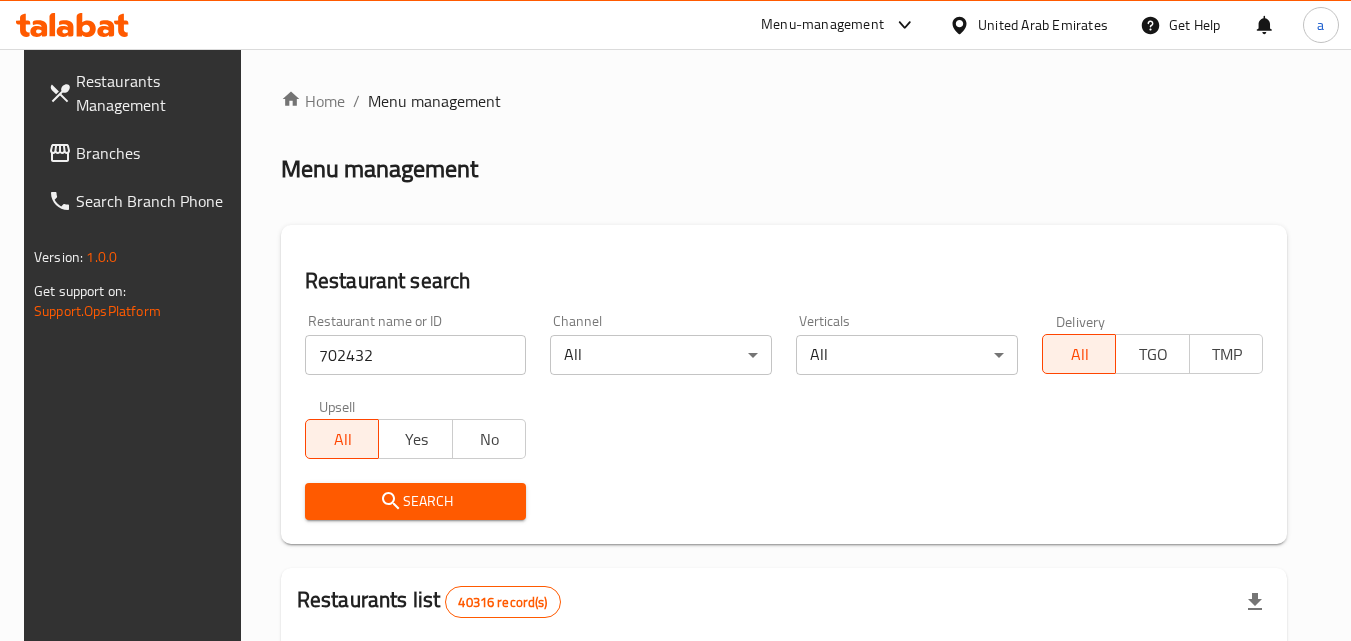 click on "Search" at bounding box center [416, 501] 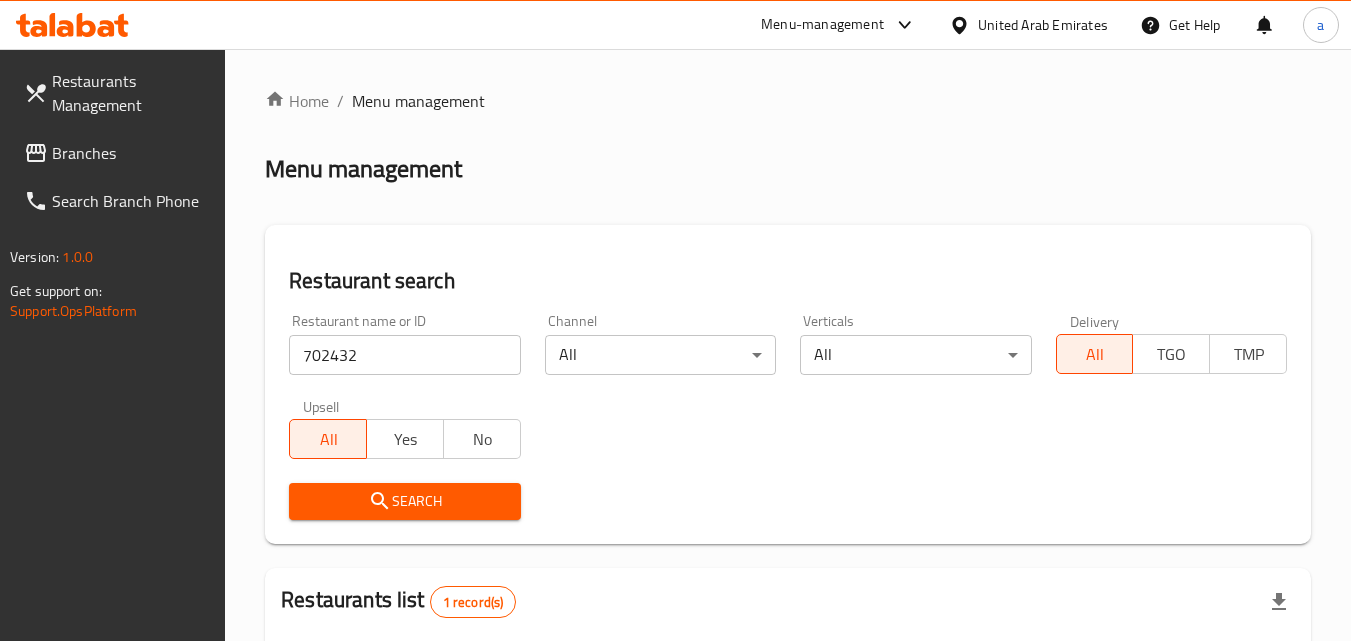 click on "Branches" at bounding box center [131, 153] 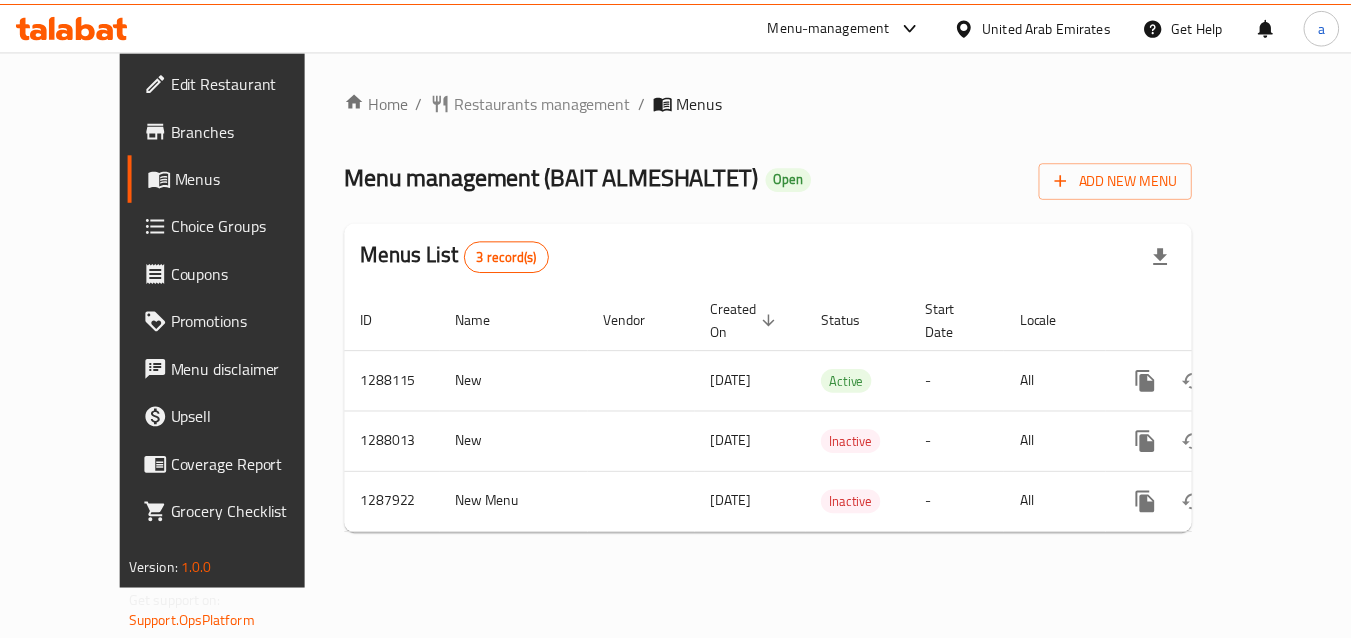 scroll, scrollTop: 0, scrollLeft: 0, axis: both 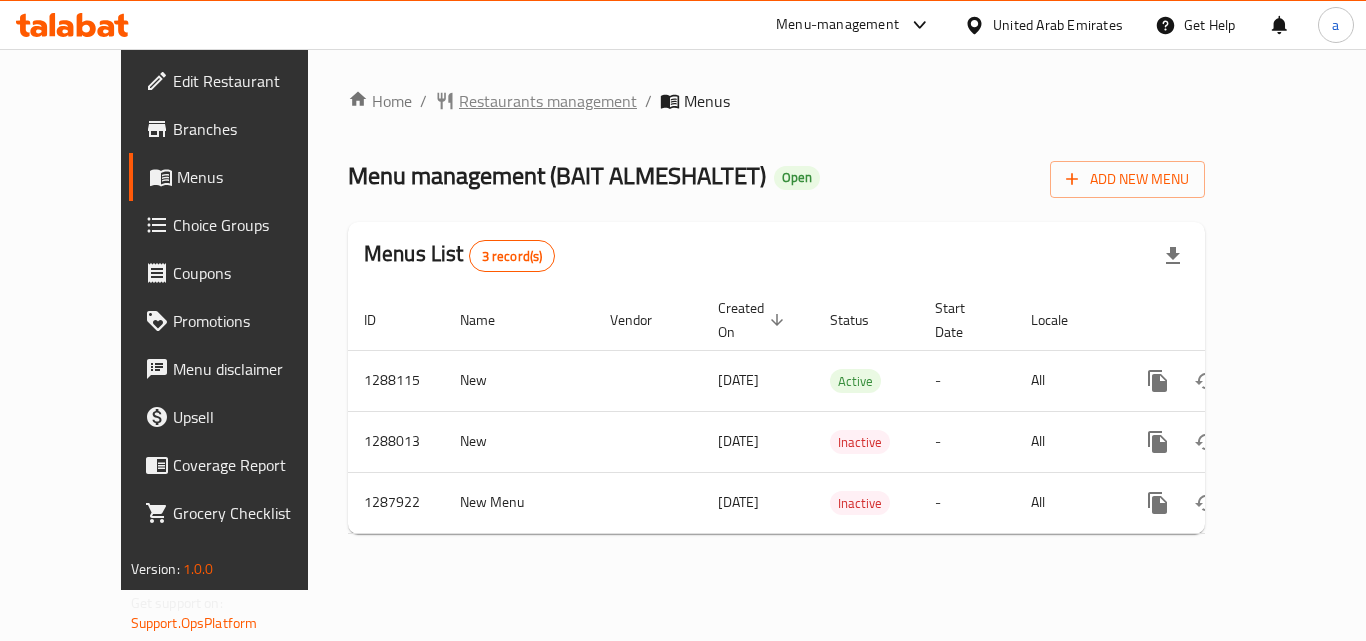click on "Restaurants management" at bounding box center (548, 101) 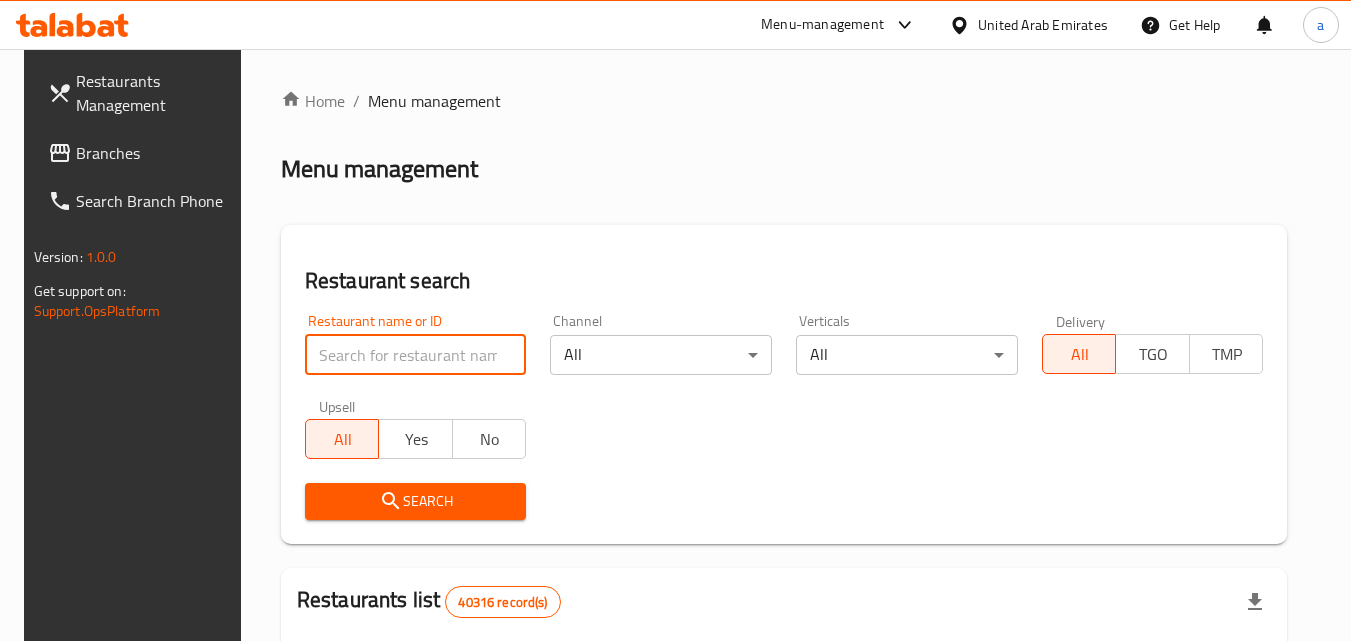 click at bounding box center [416, 355] 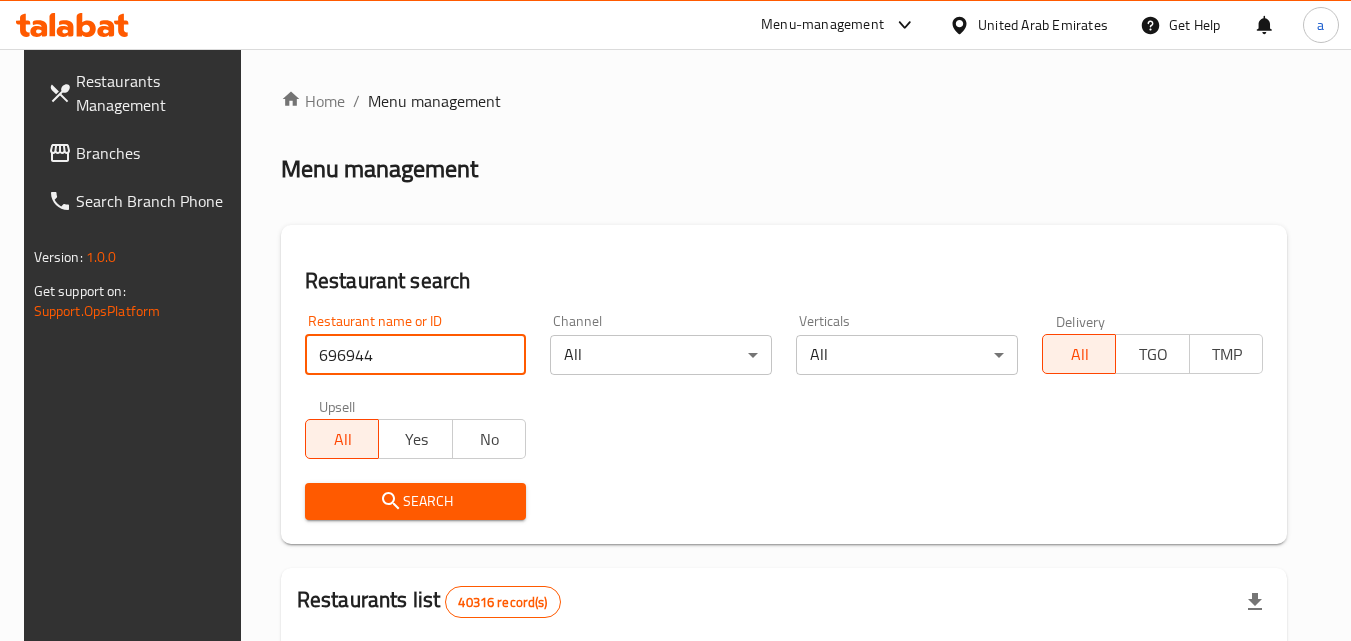 type on "696944" 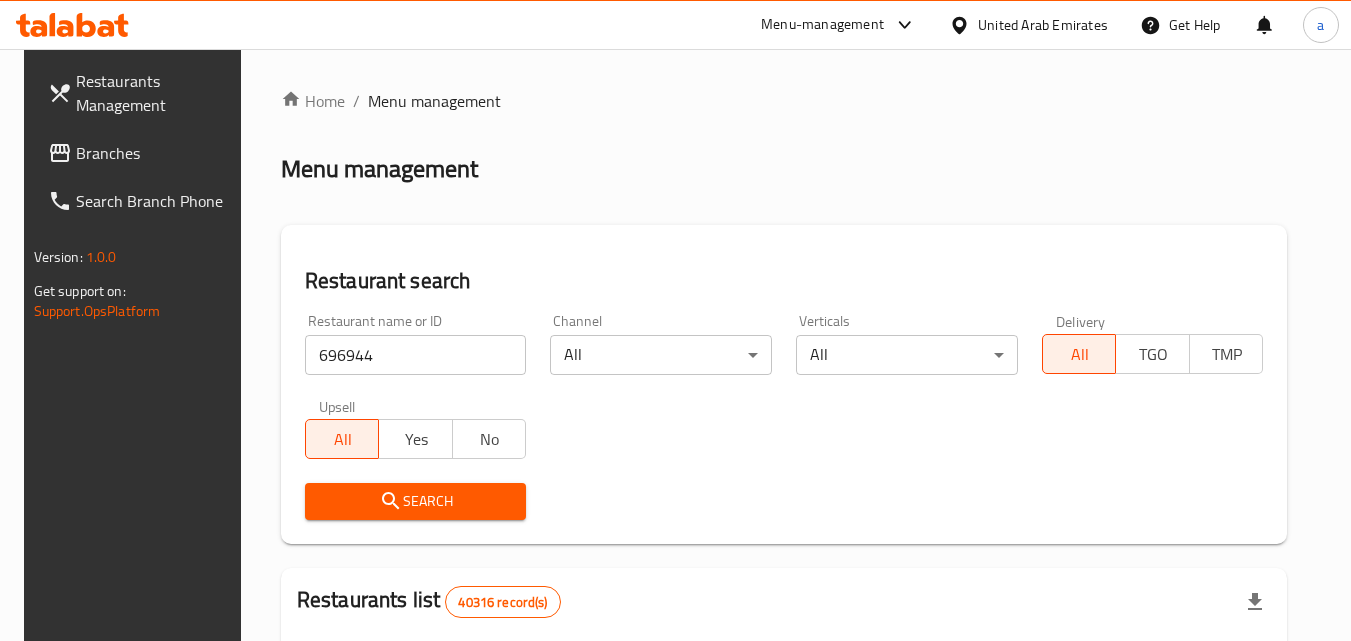 click on "Search" at bounding box center [416, 501] 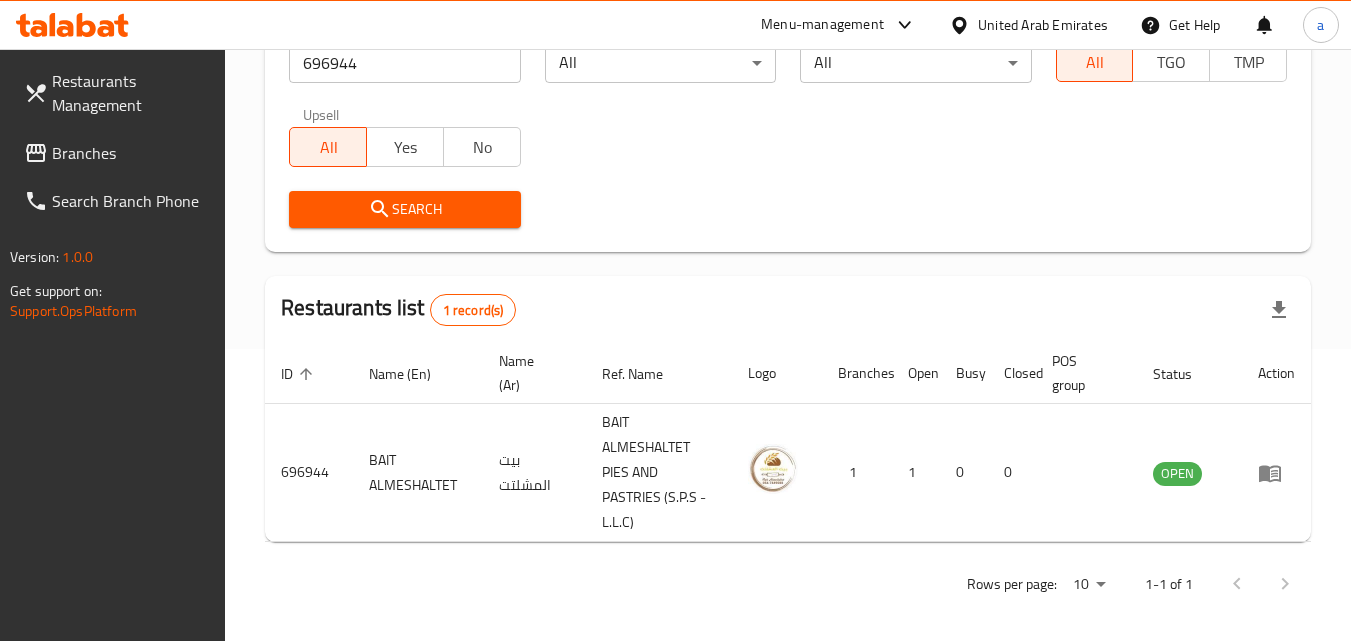scroll, scrollTop: 301, scrollLeft: 0, axis: vertical 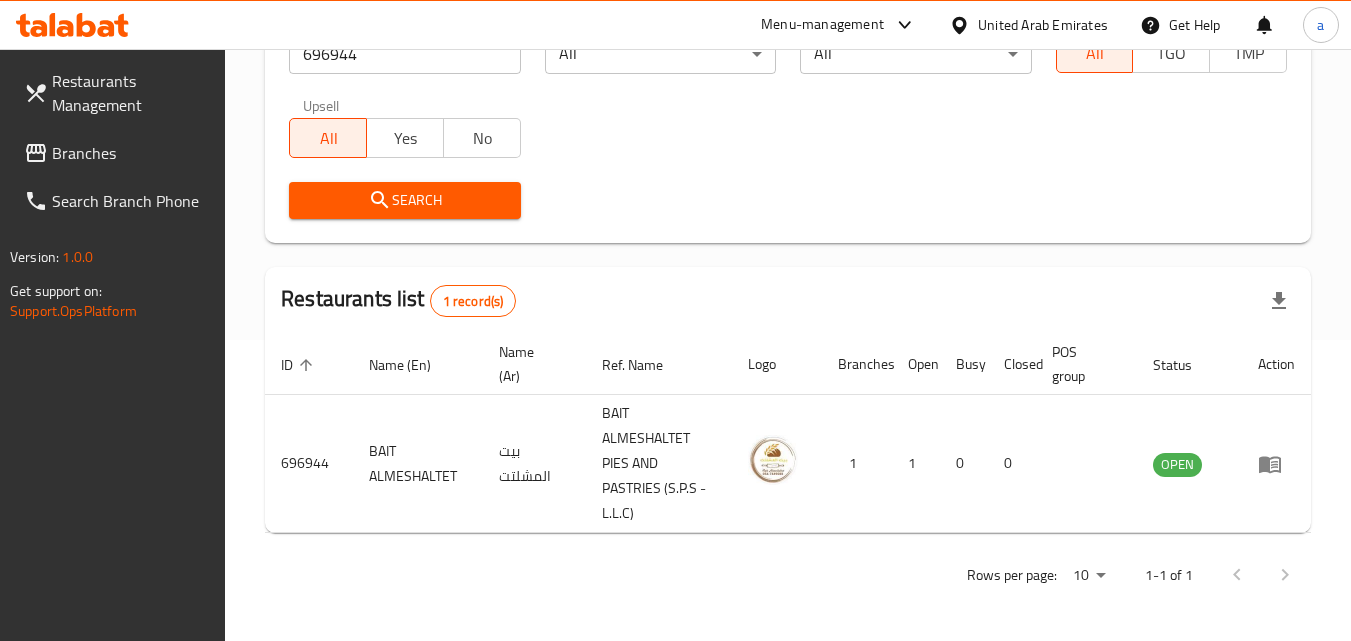 click on "Branches" at bounding box center [117, 153] 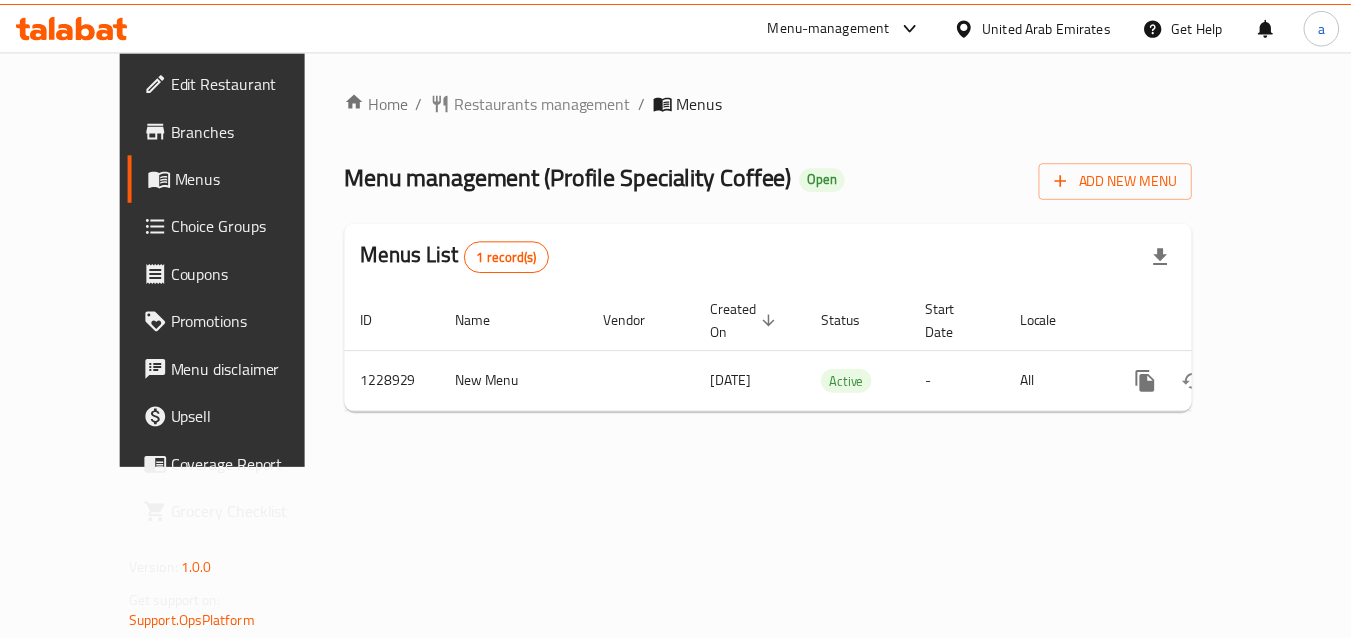 scroll, scrollTop: 0, scrollLeft: 0, axis: both 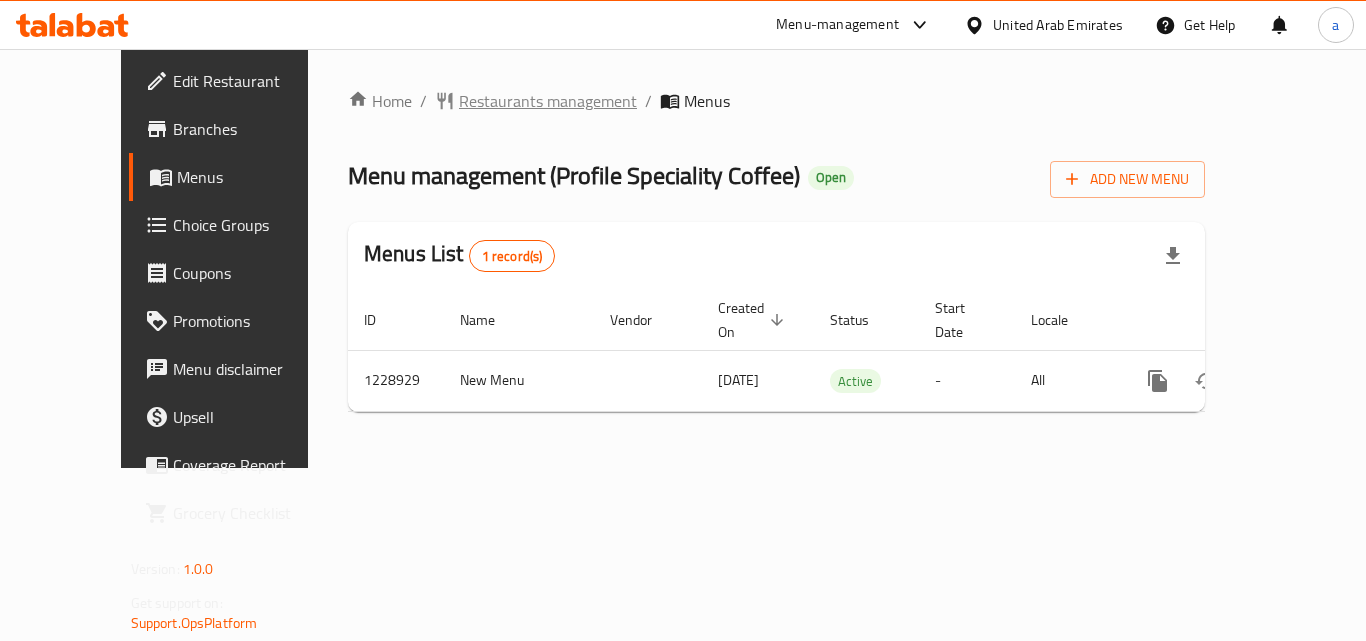 click on "Restaurants management" at bounding box center (548, 101) 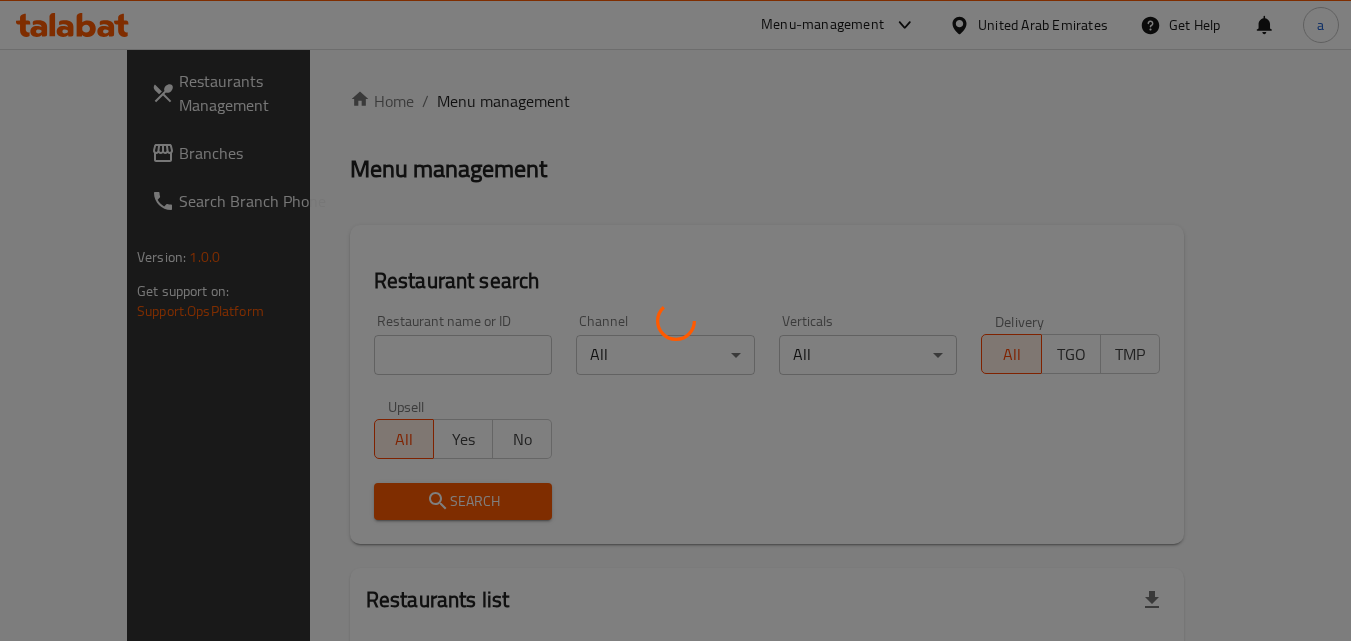 click at bounding box center (675, 320) 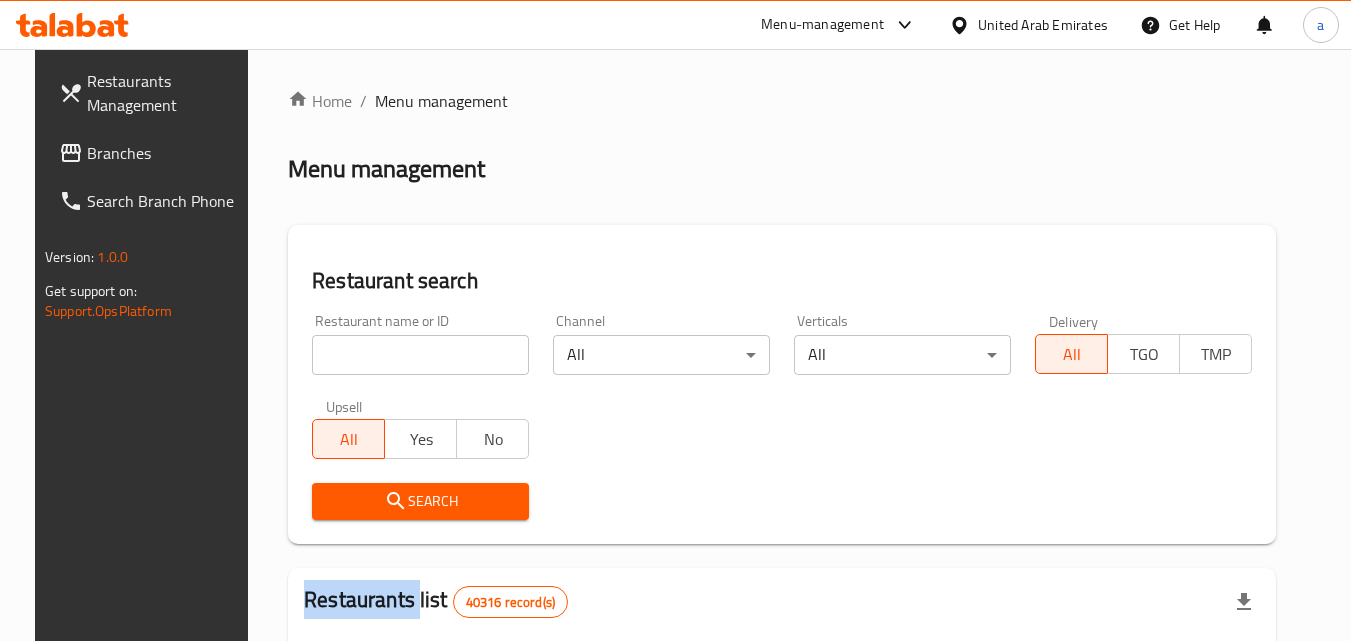 click at bounding box center [675, 320] 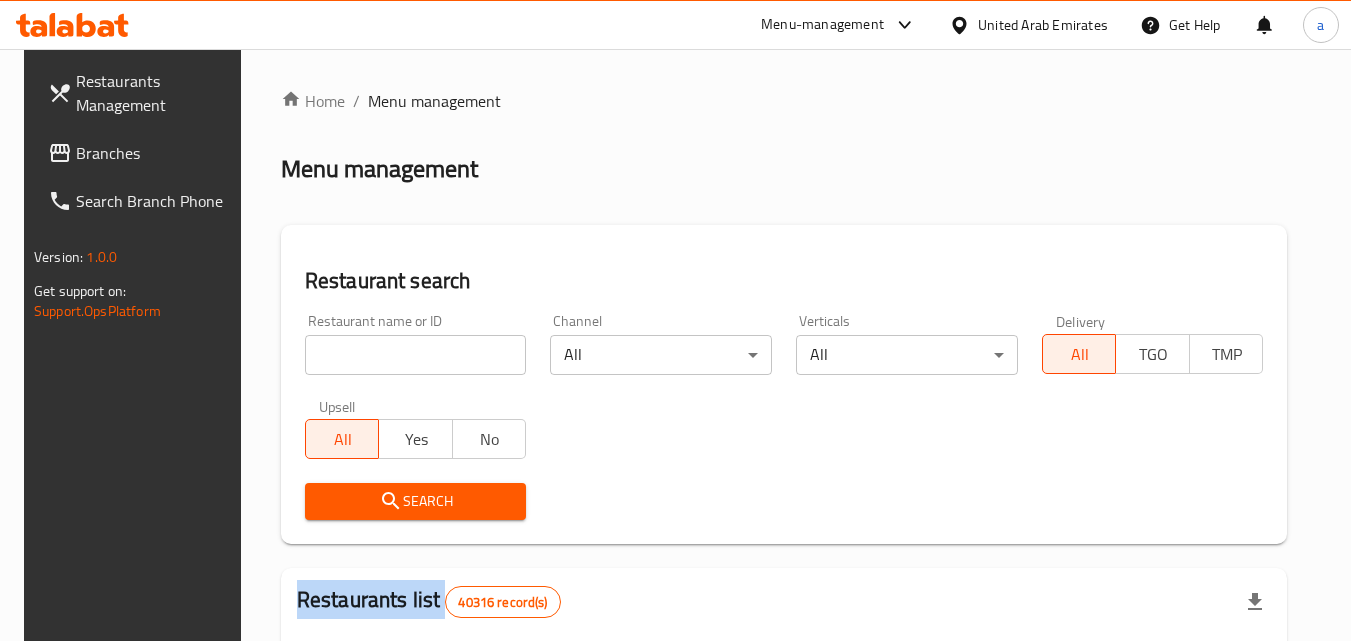 click on "Home / Menu management Menu management Restaurant search Restaurant name or ID Restaurant name or ID Channel All ​ Verticals All ​ Delivery All TGO TMP Upsell All Yes No   Search Restaurants list   40316 record(s) ID sorted ascending Name (En) Name (Ar) Ref. Name Logo Branches Open Busy Closed POS group Status Action 328 Johnny Rockets جوني روكيتس 37 0 1 0 OPEN 330 French Connection فرنش كونكشن 1 0 0 0 INACTIVE 339 Arz Lebanon أرز لبنان Al Karama,Al Barsha & Mirdif 9 1 0 2 OPEN 340 Mega Wraps ميجا رابس 3 0 0 0 INACTIVE 342 Sandella's Flatbread Cafe سانديلاز فلات براد 7 0 0 0 INACTIVE 343 Dragon Hut كوخ التنين 1 0 0 0 INACTIVE 348 Thai Kitchen المطبخ التايلندى 1 0 0 0 INACTIVE 349 Mughal  موغل 1 0 0 0 HIDDEN 350 HOT N COOL (Old) هوت و كول 1 0 0 0 INACTIVE 355 Al Habasha  الحبشة 11 1 0 0 HIDDEN Rows per page: 10 1-10 of 40316" at bounding box center (784, 721) 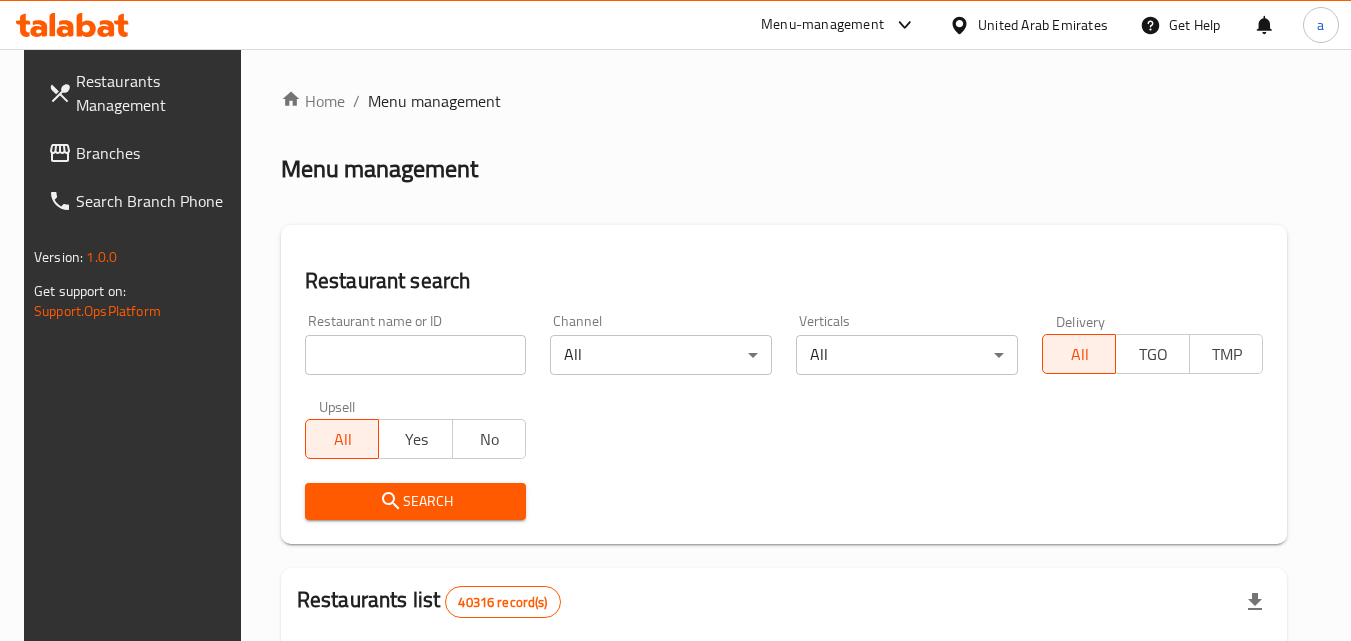 click at bounding box center (416, 355) 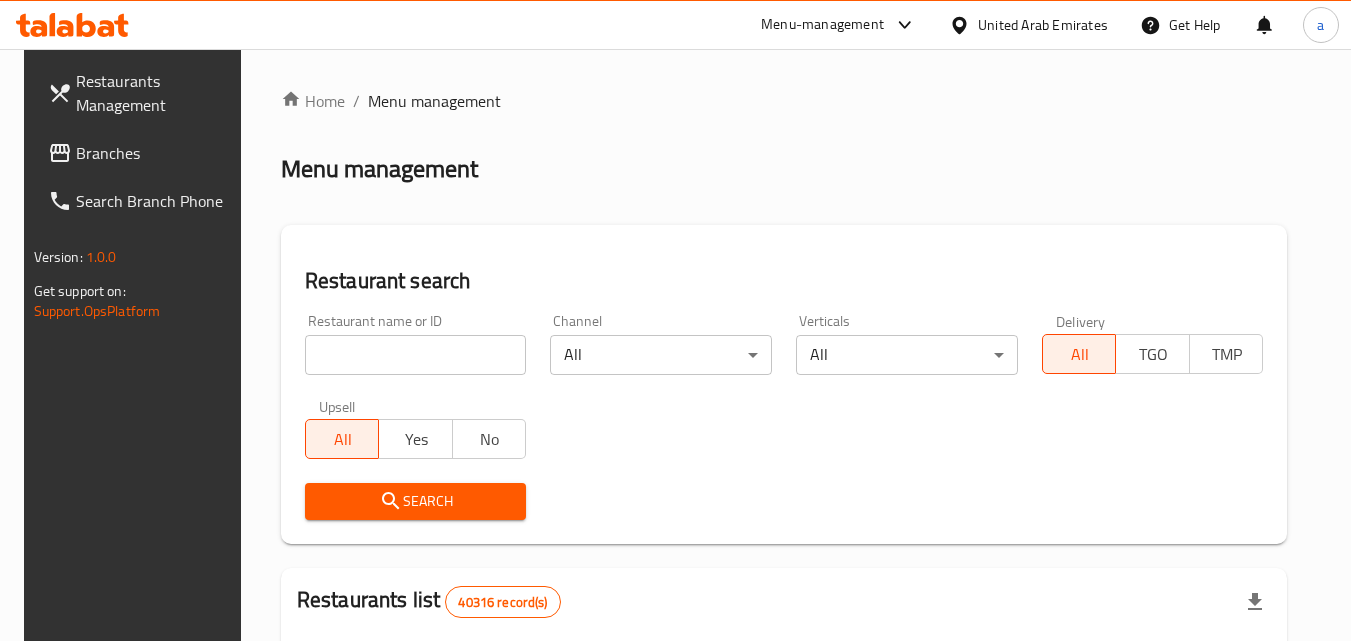 click at bounding box center [416, 355] 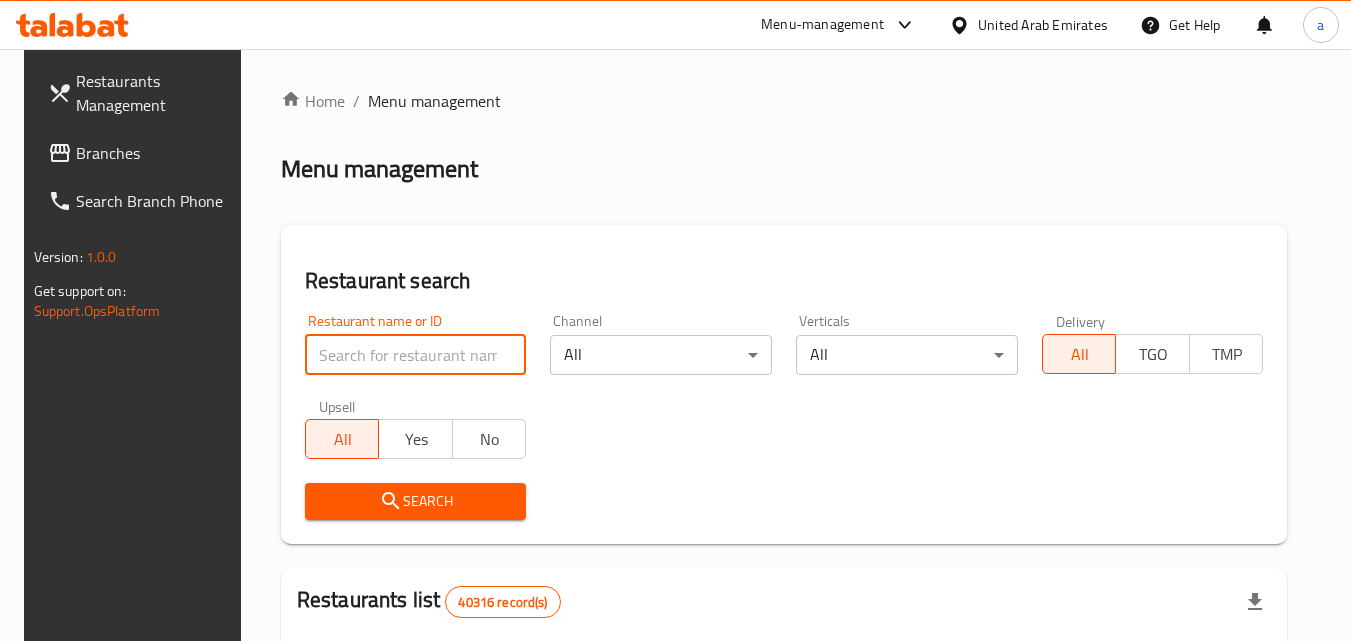 click at bounding box center (416, 355) 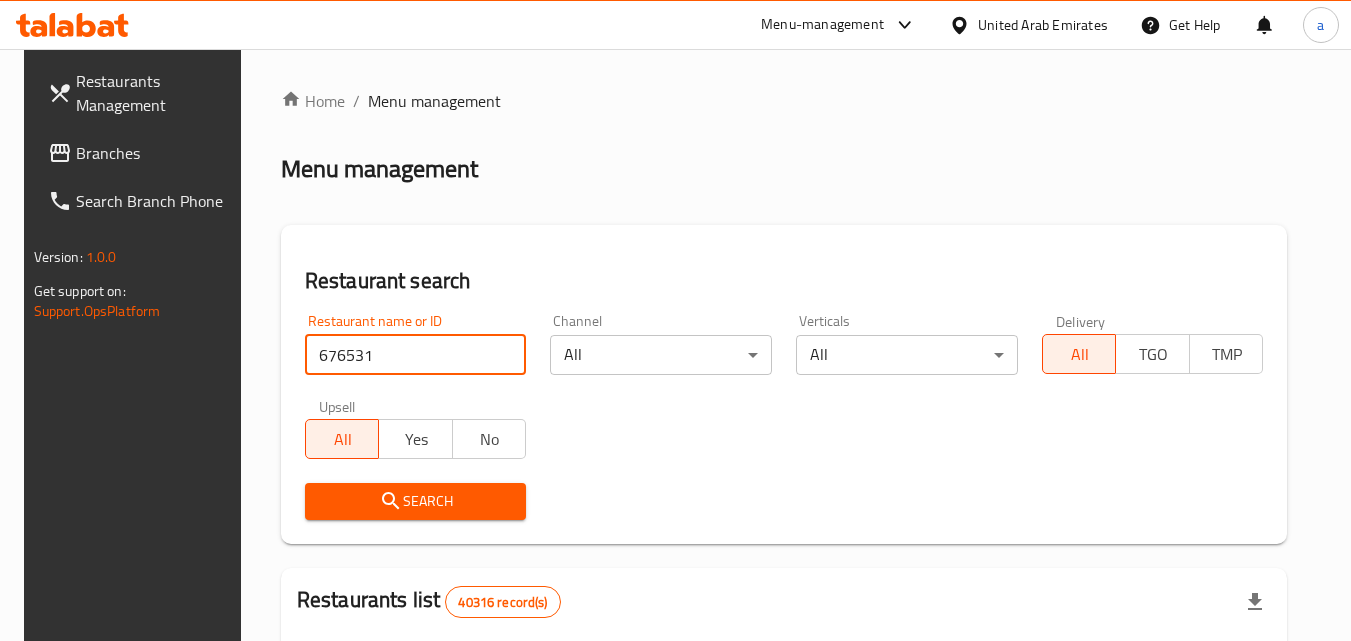 type on "676531" 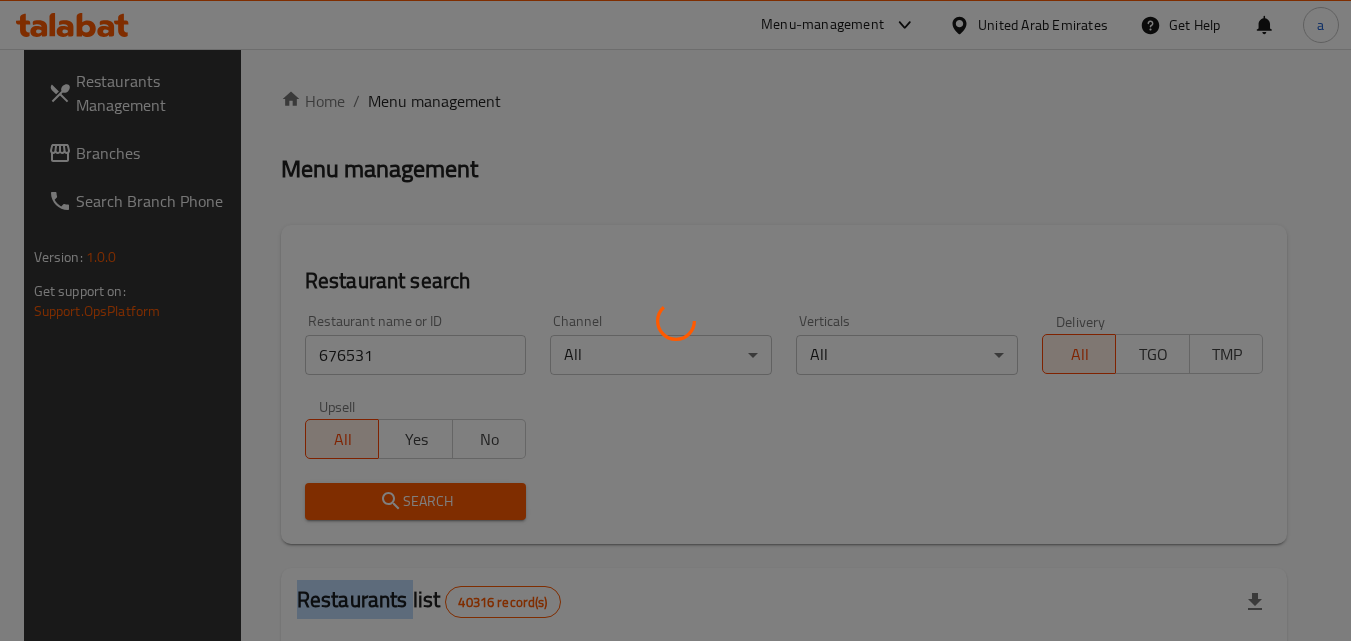 click at bounding box center (675, 320) 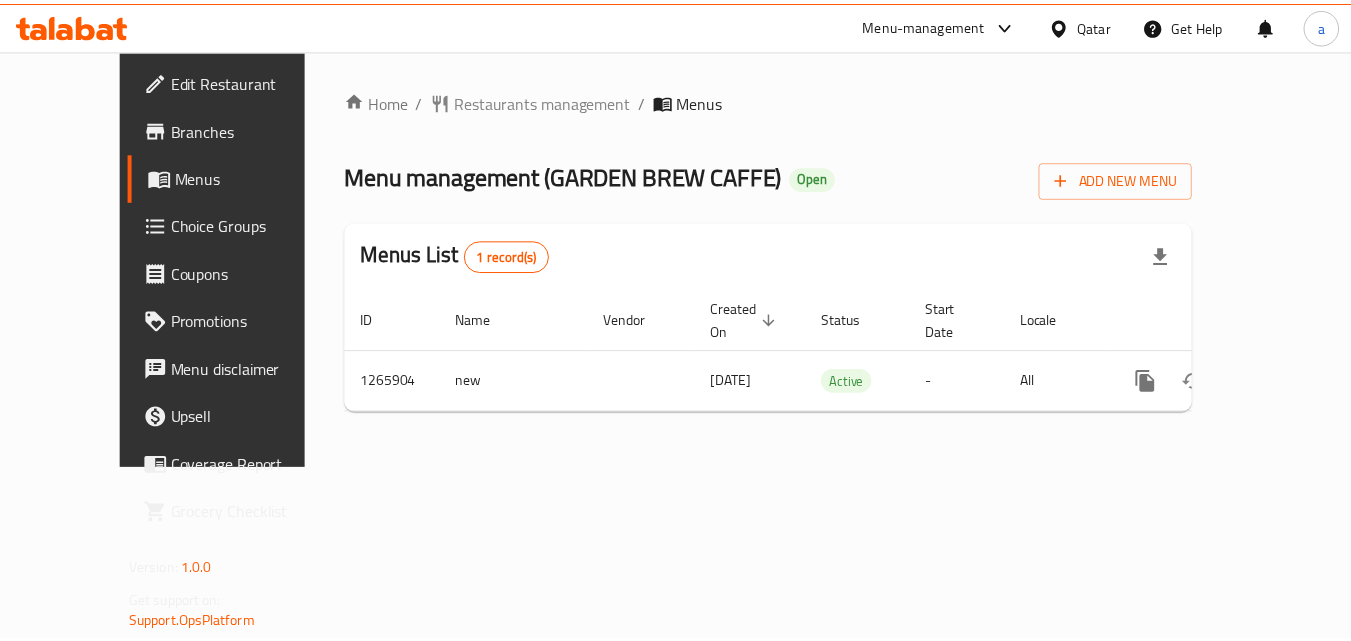 scroll, scrollTop: 0, scrollLeft: 0, axis: both 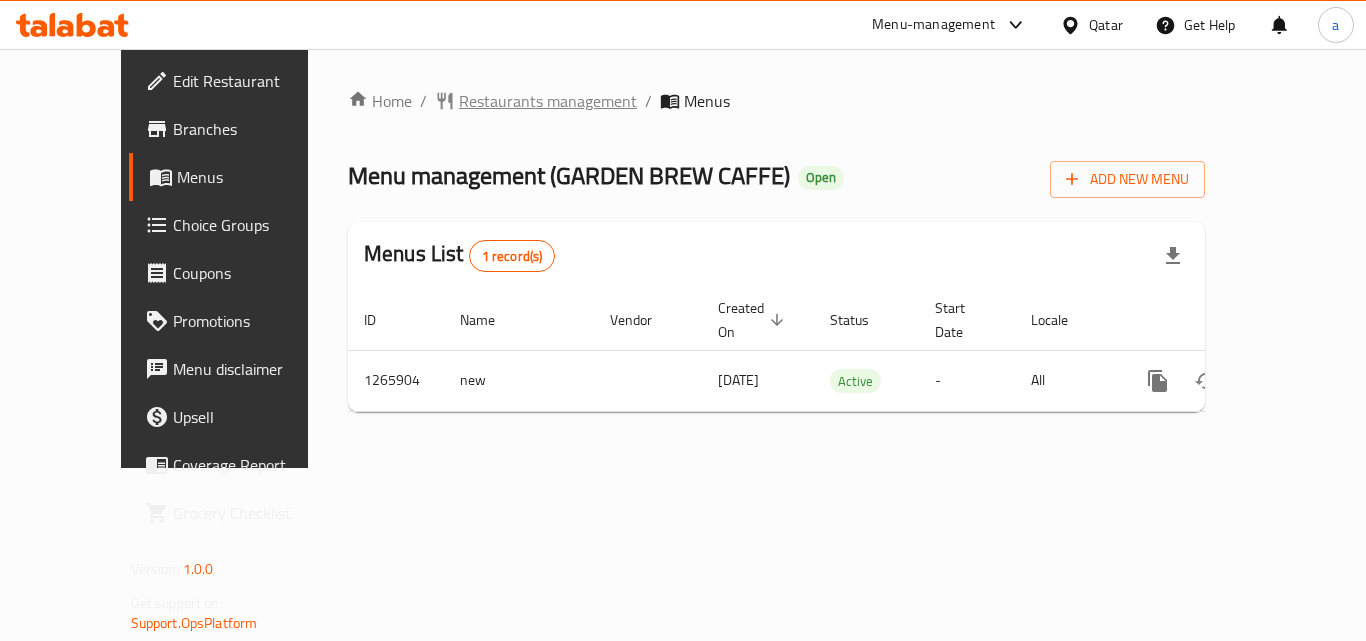 click on "Restaurants management" at bounding box center (548, 101) 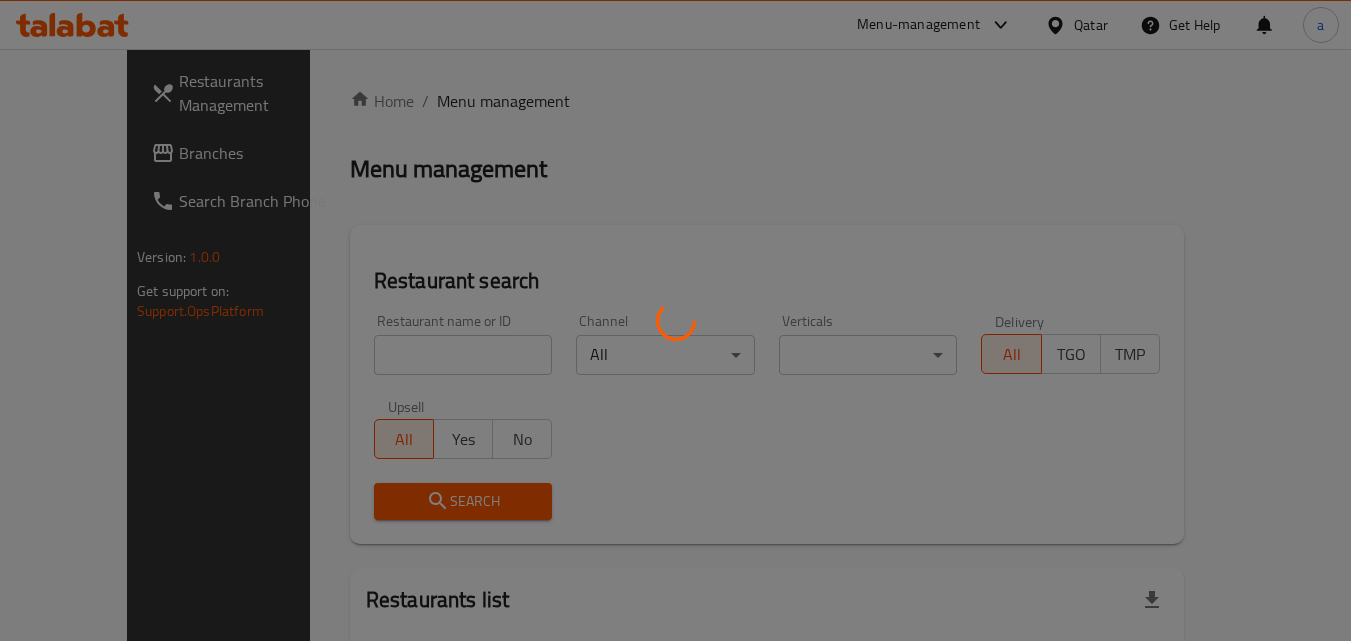 click at bounding box center [675, 320] 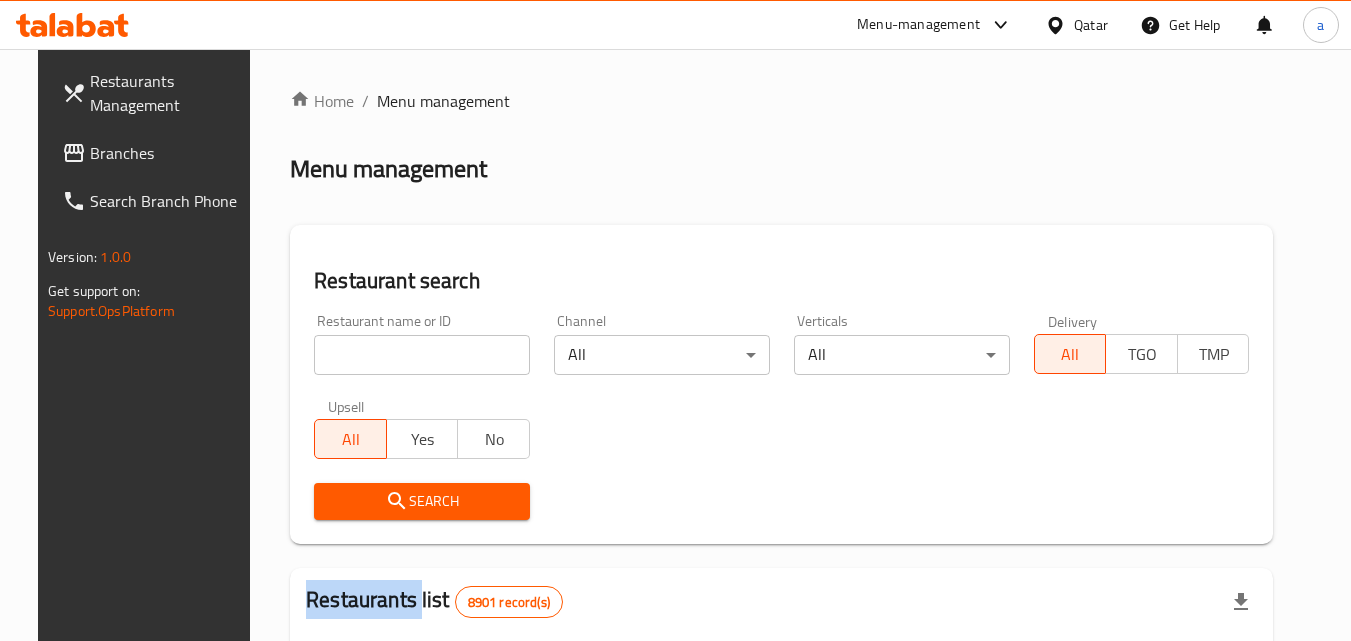 click at bounding box center [675, 320] 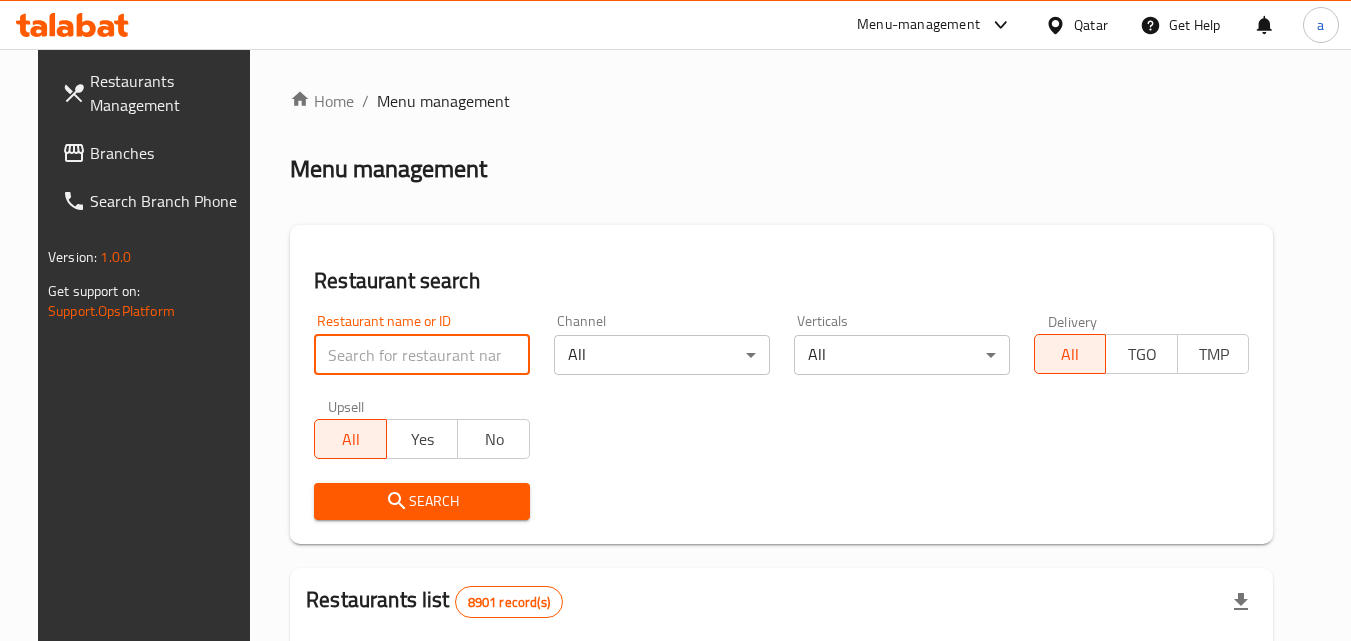 click at bounding box center [422, 355] 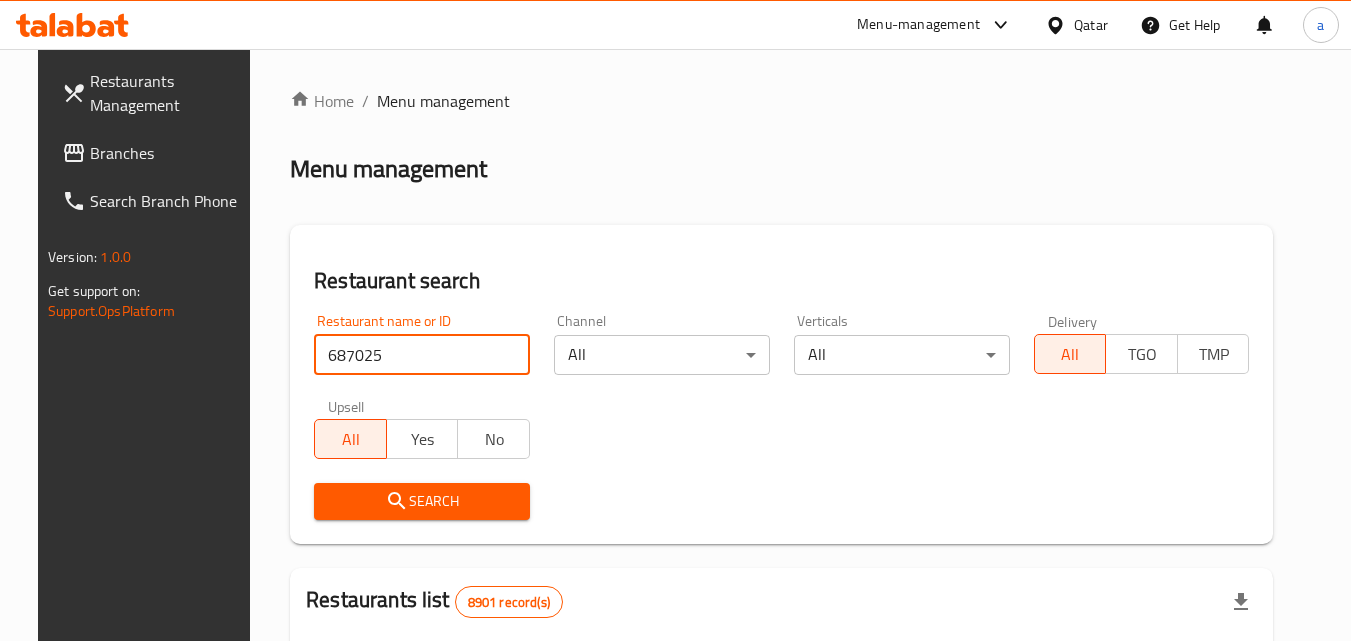 type on "687025" 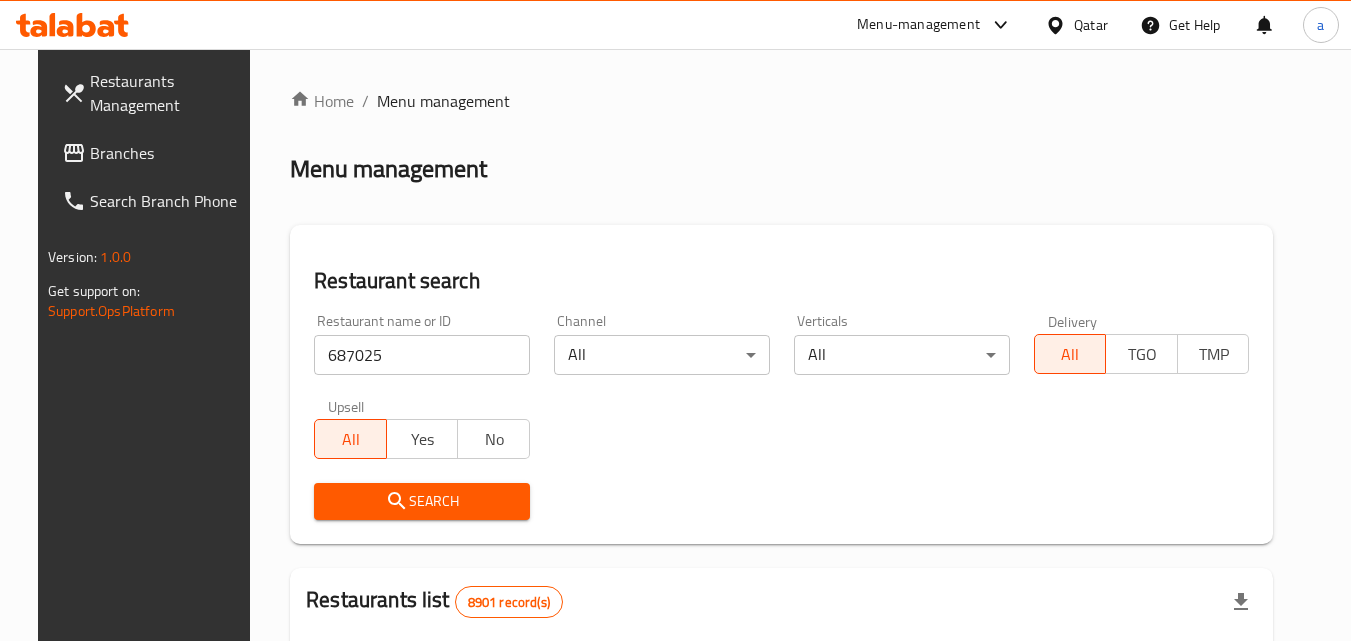 click on "Search" at bounding box center (422, 501) 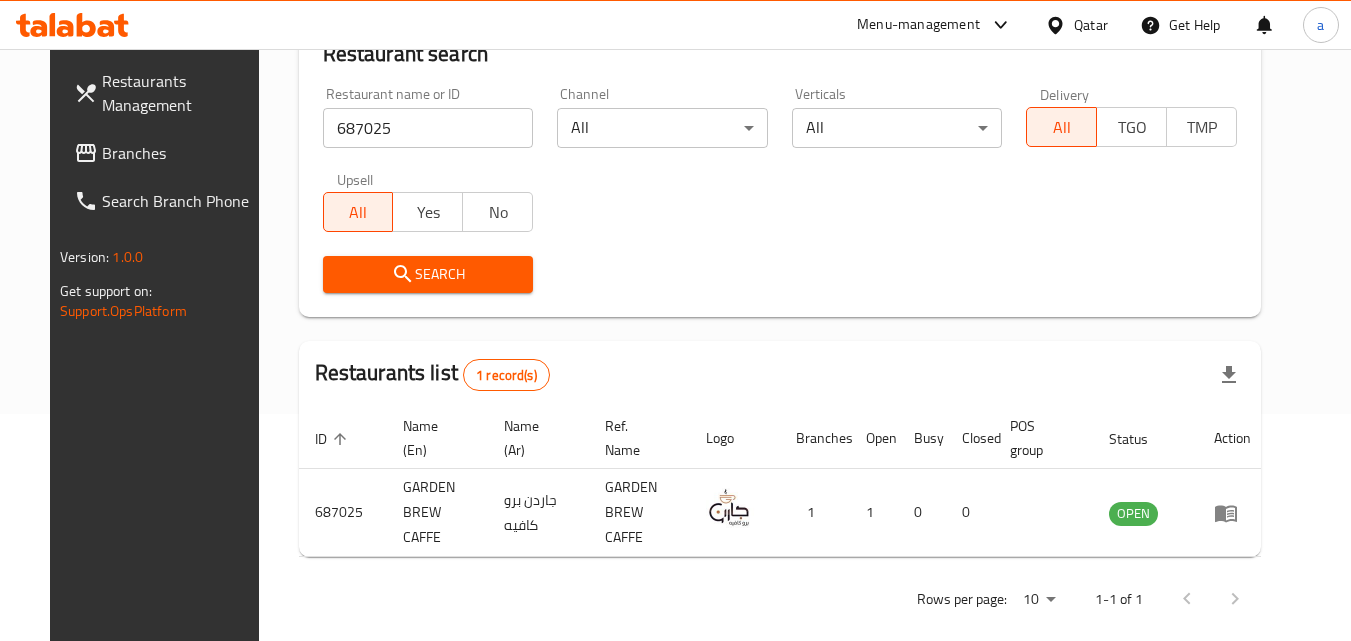 scroll, scrollTop: 234, scrollLeft: 0, axis: vertical 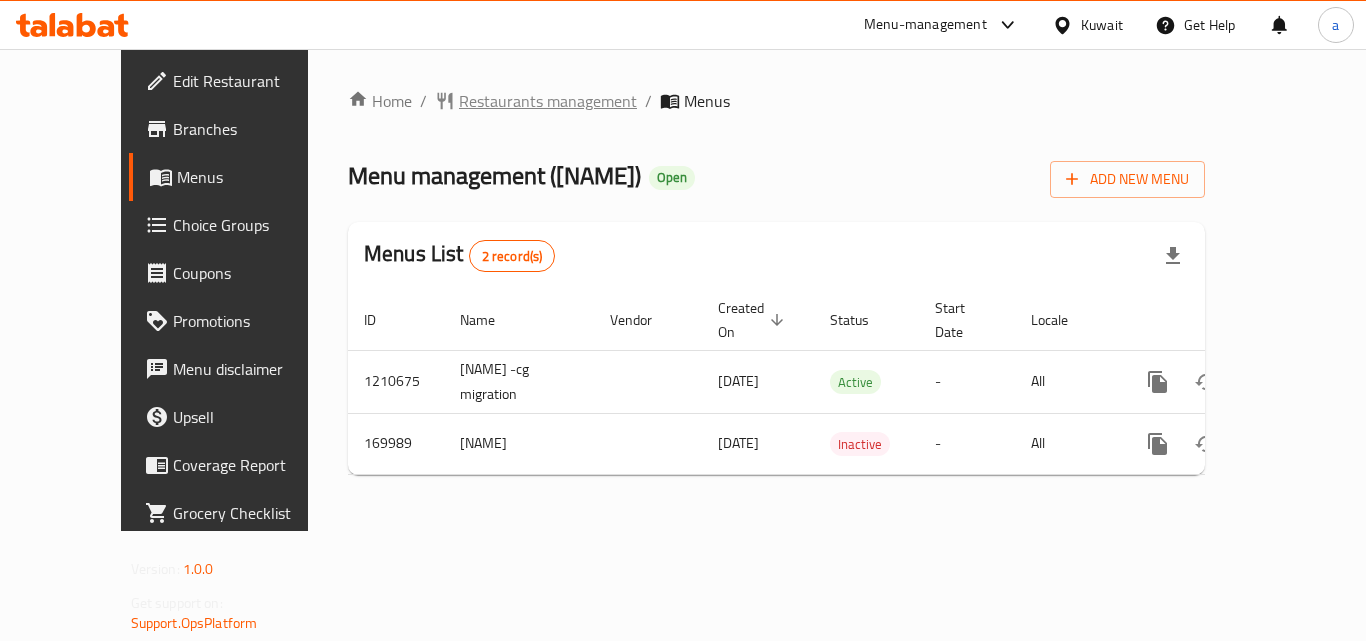 click on "Restaurants management" at bounding box center (548, 101) 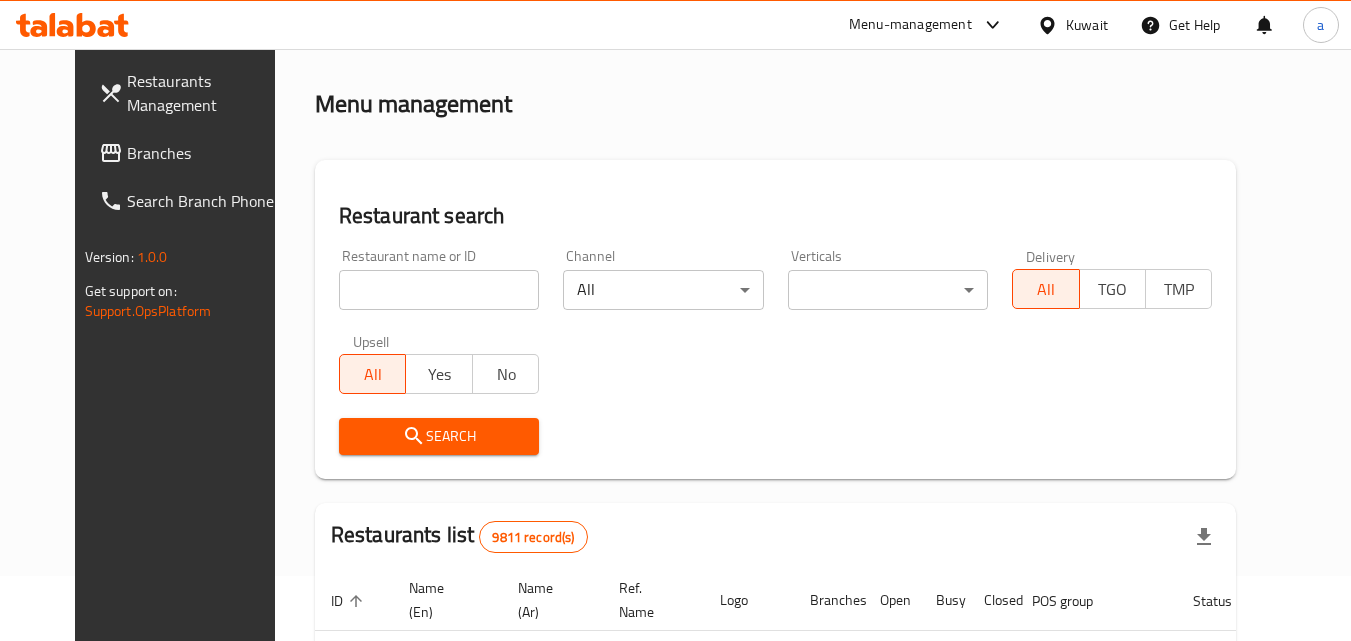 scroll, scrollTop: 200, scrollLeft: 0, axis: vertical 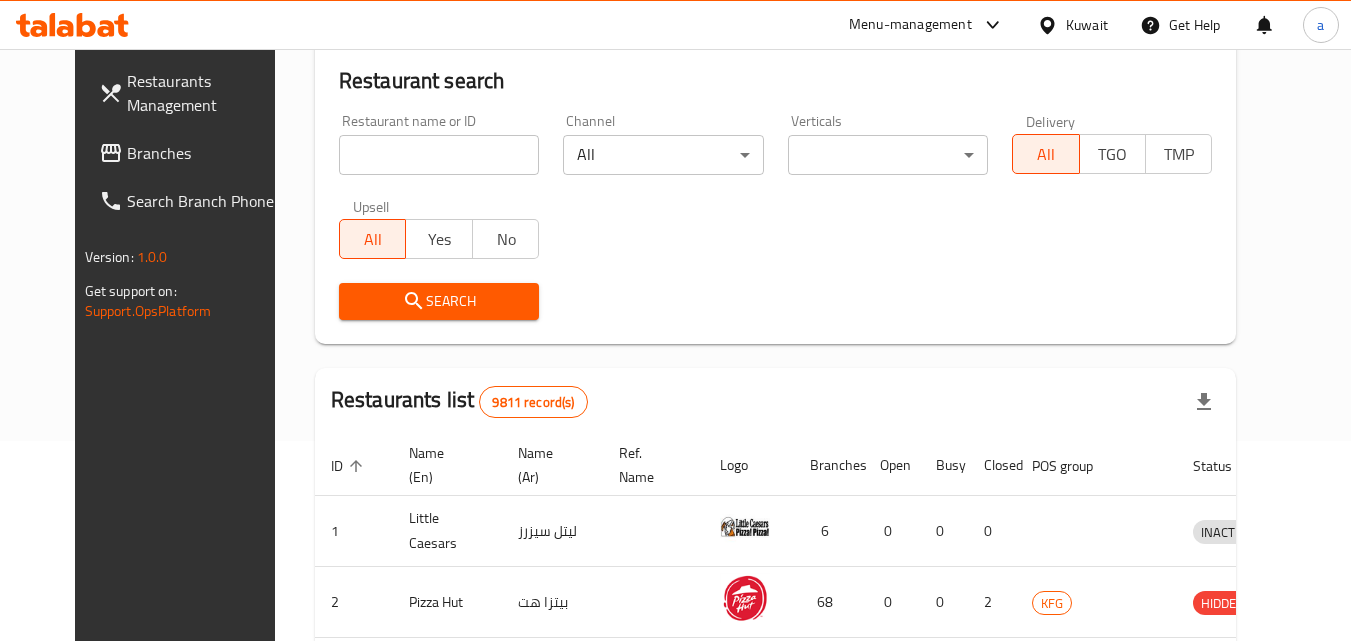 click at bounding box center [439, 155] 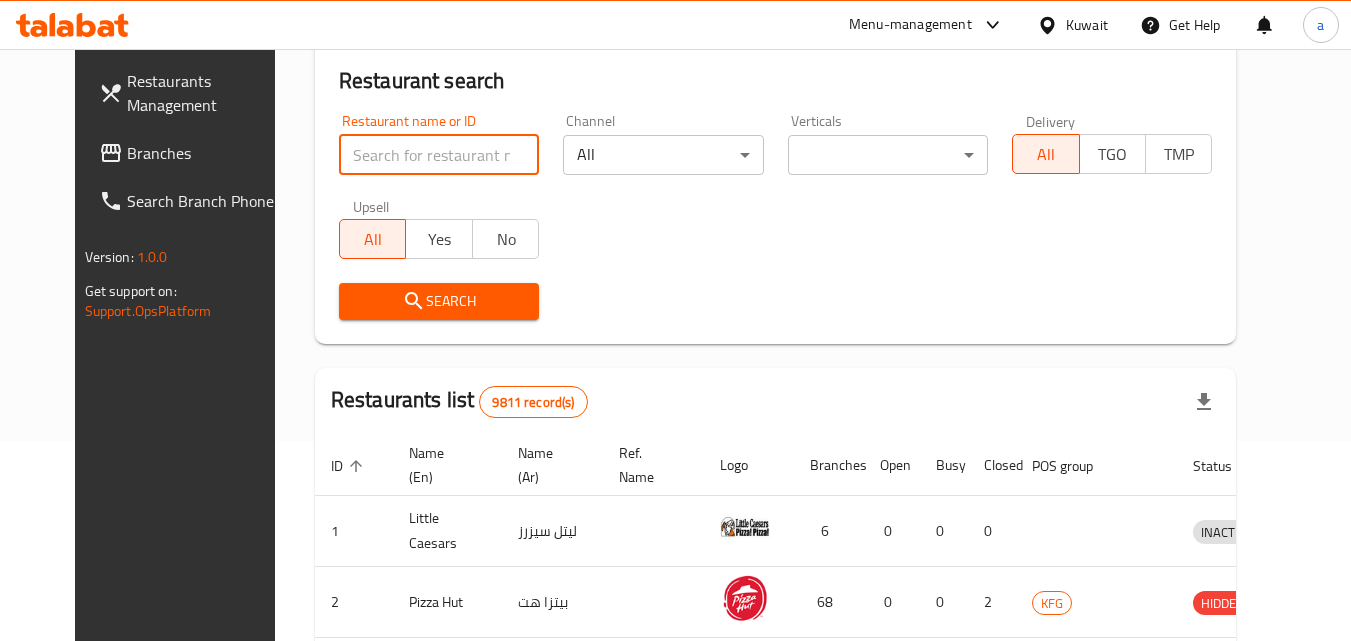 paste on "616664" 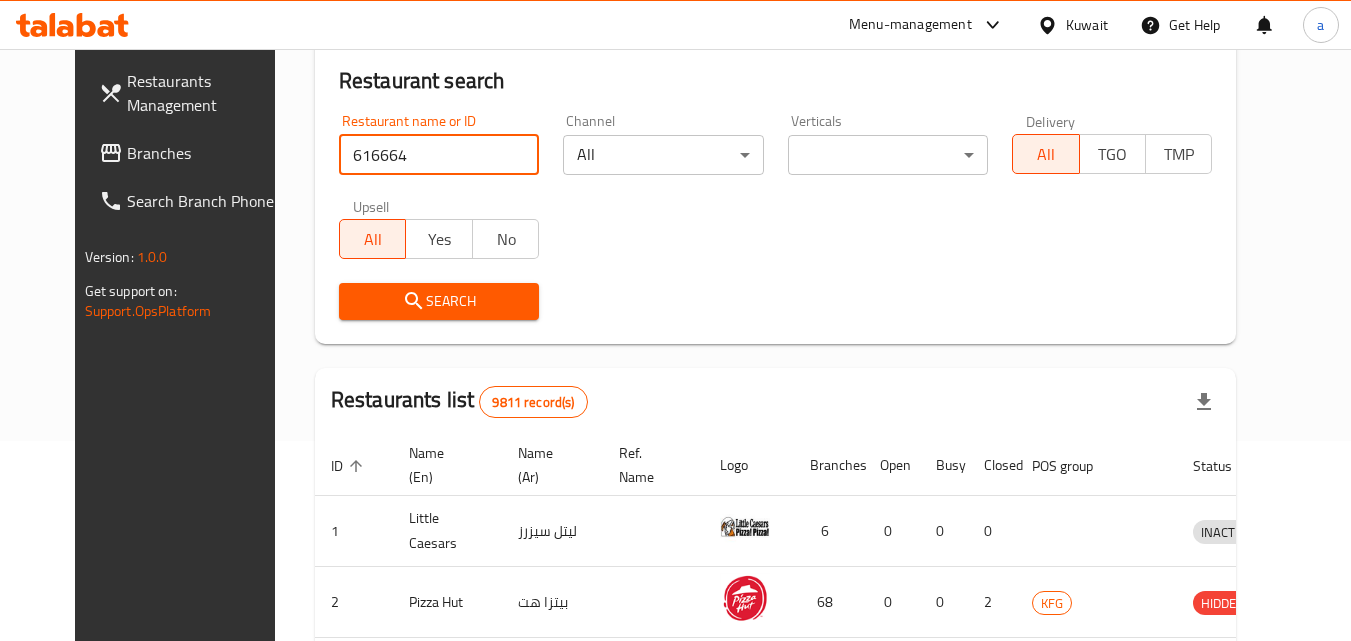 type on "616664" 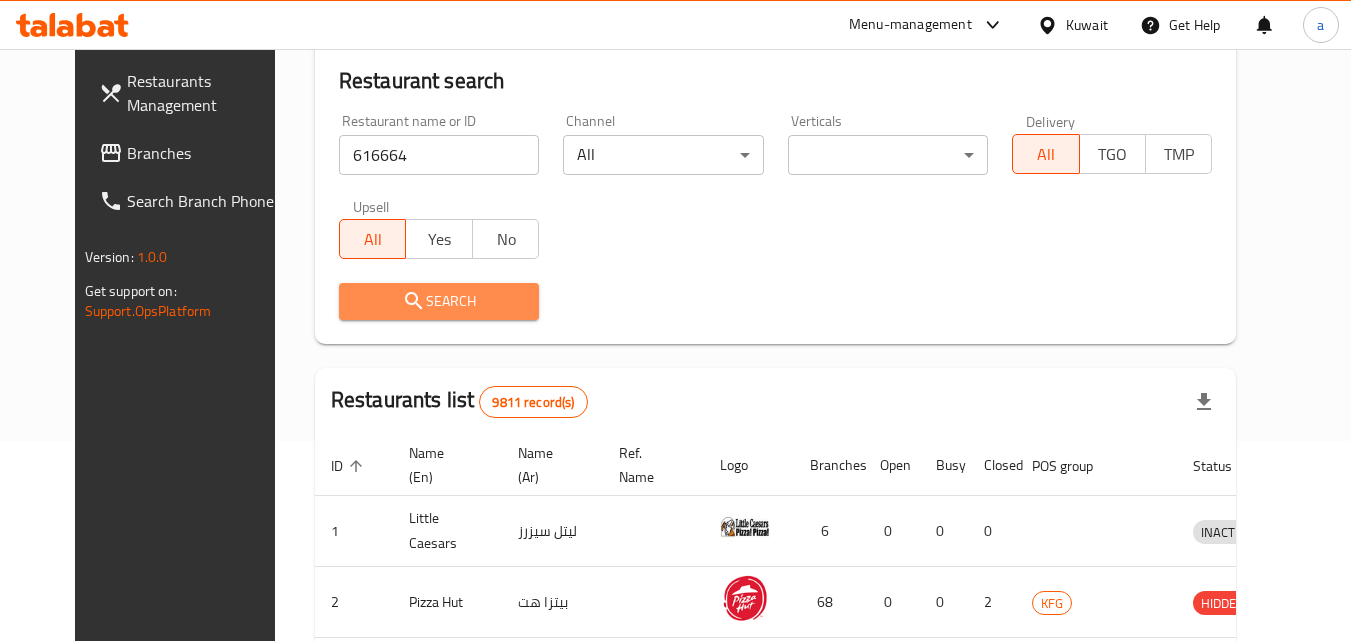 click 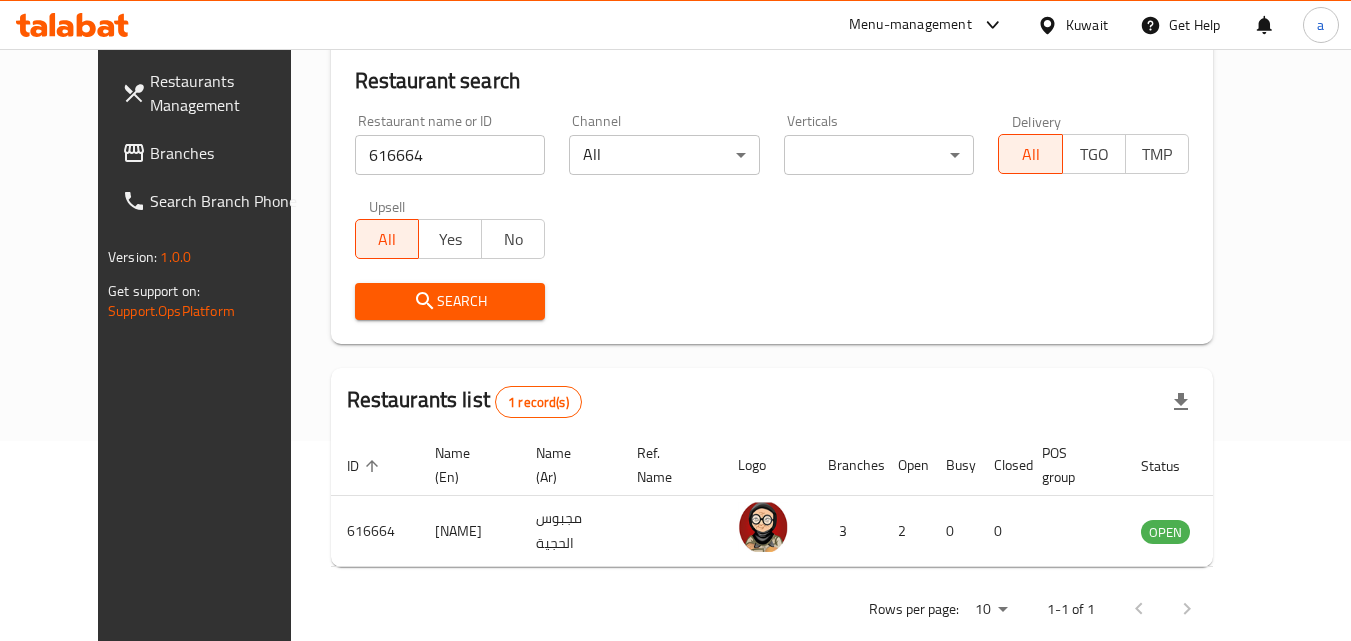 scroll, scrollTop: 234, scrollLeft: 0, axis: vertical 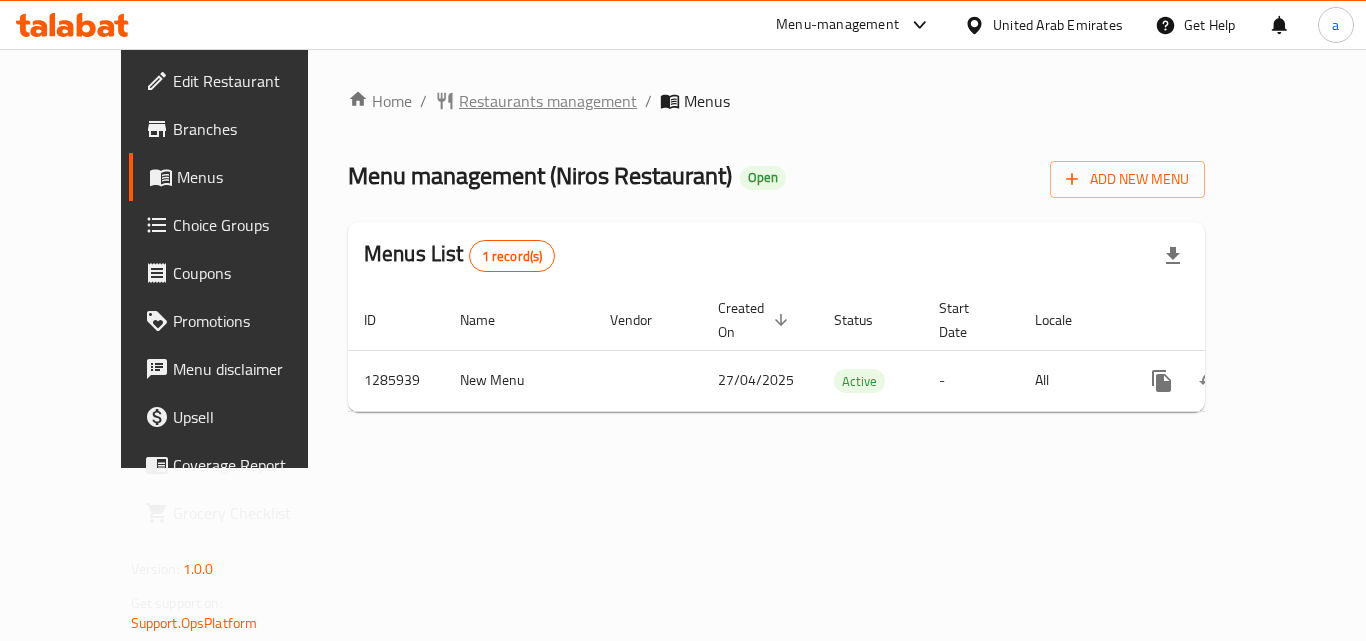 click on "Restaurants management" at bounding box center [548, 101] 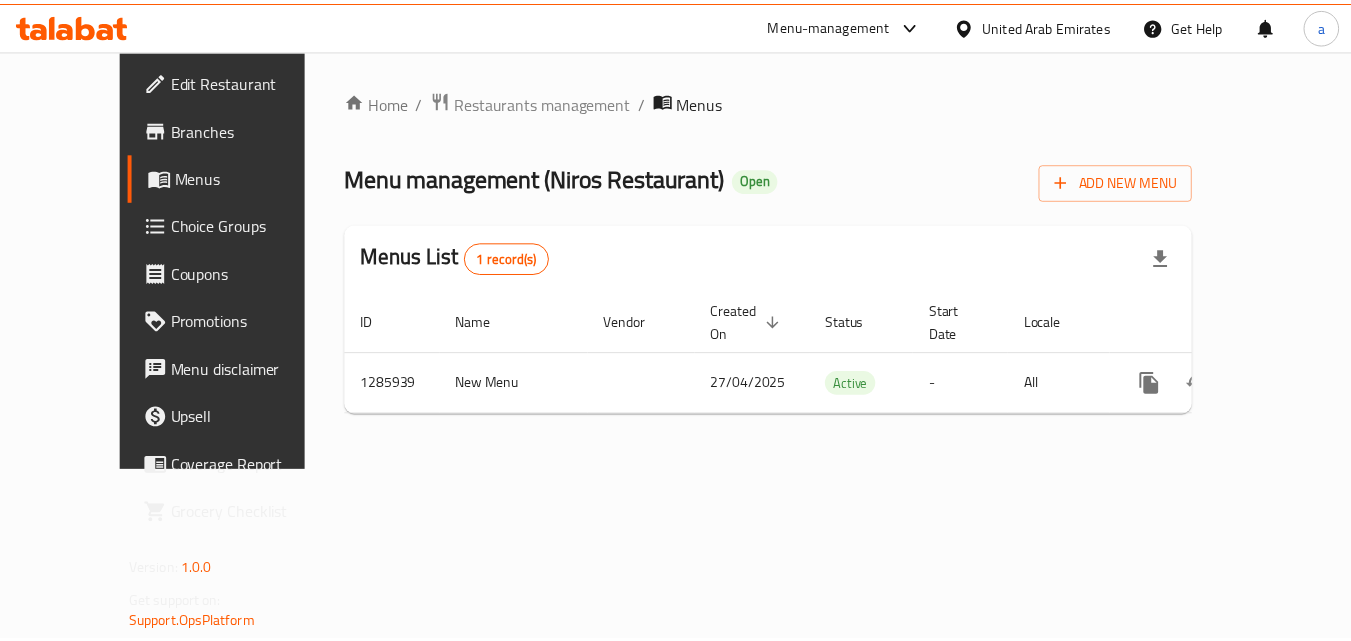 scroll, scrollTop: 0, scrollLeft: 0, axis: both 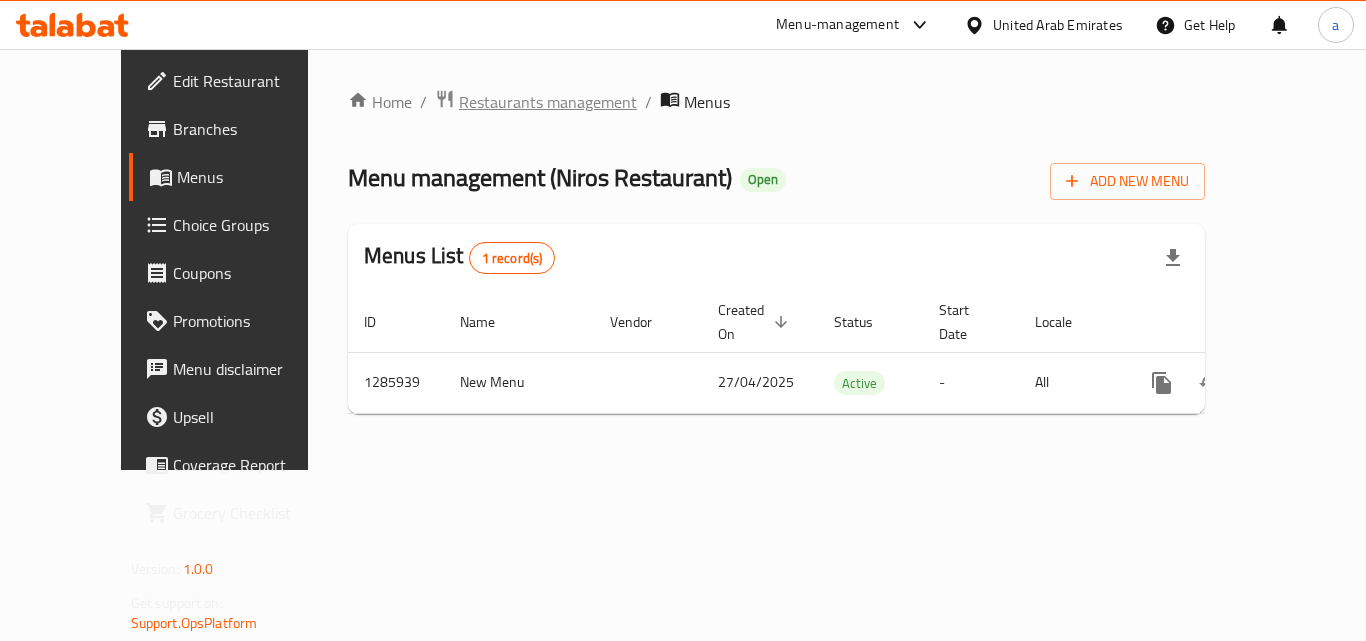 click on "Restaurants management" at bounding box center [548, 102] 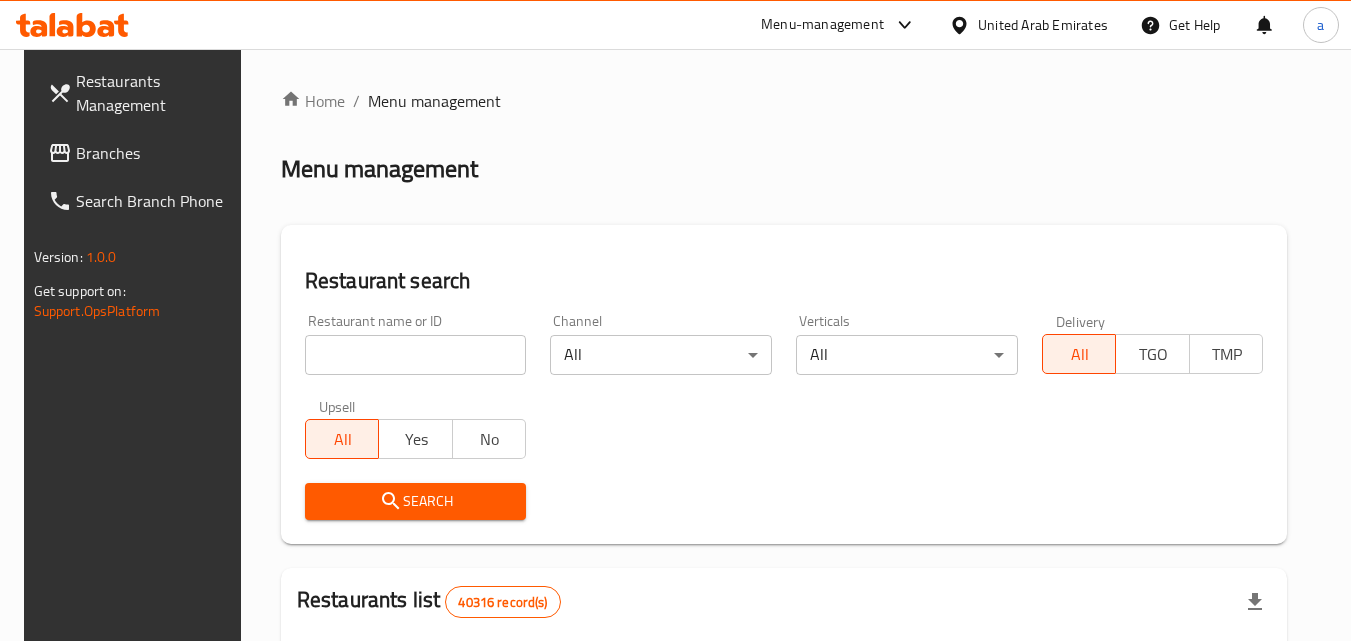 click at bounding box center (416, 355) 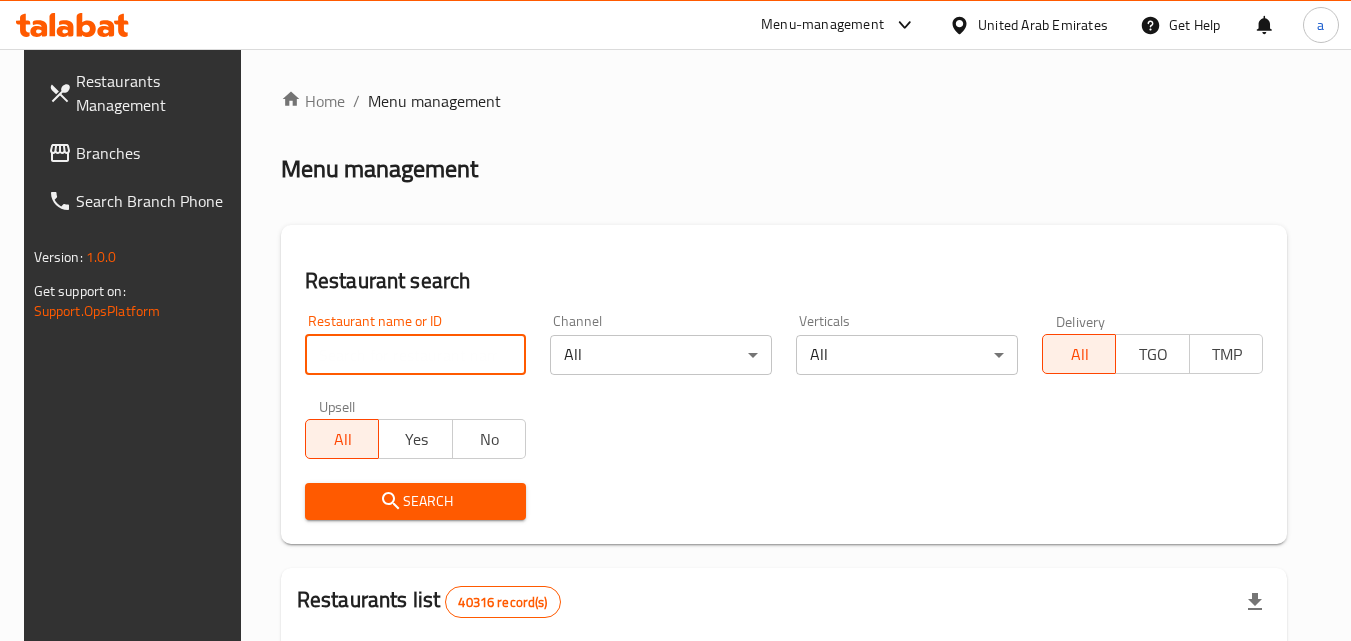 paste on "696129" 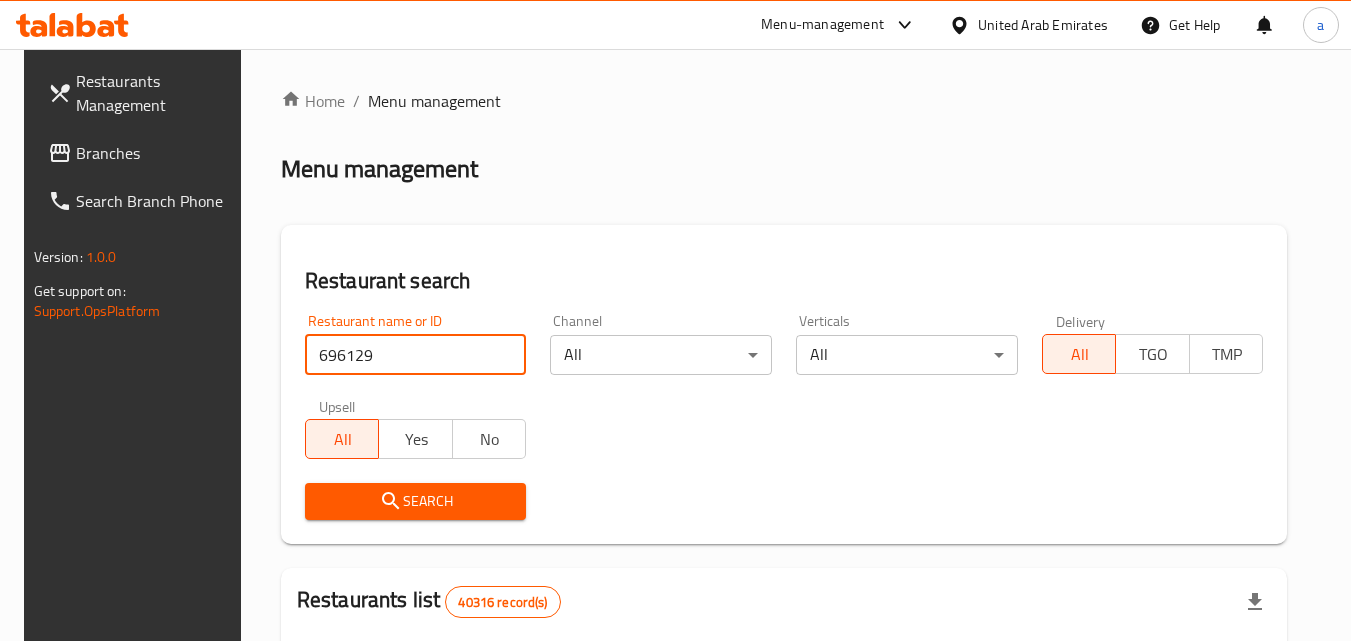 type on "696129" 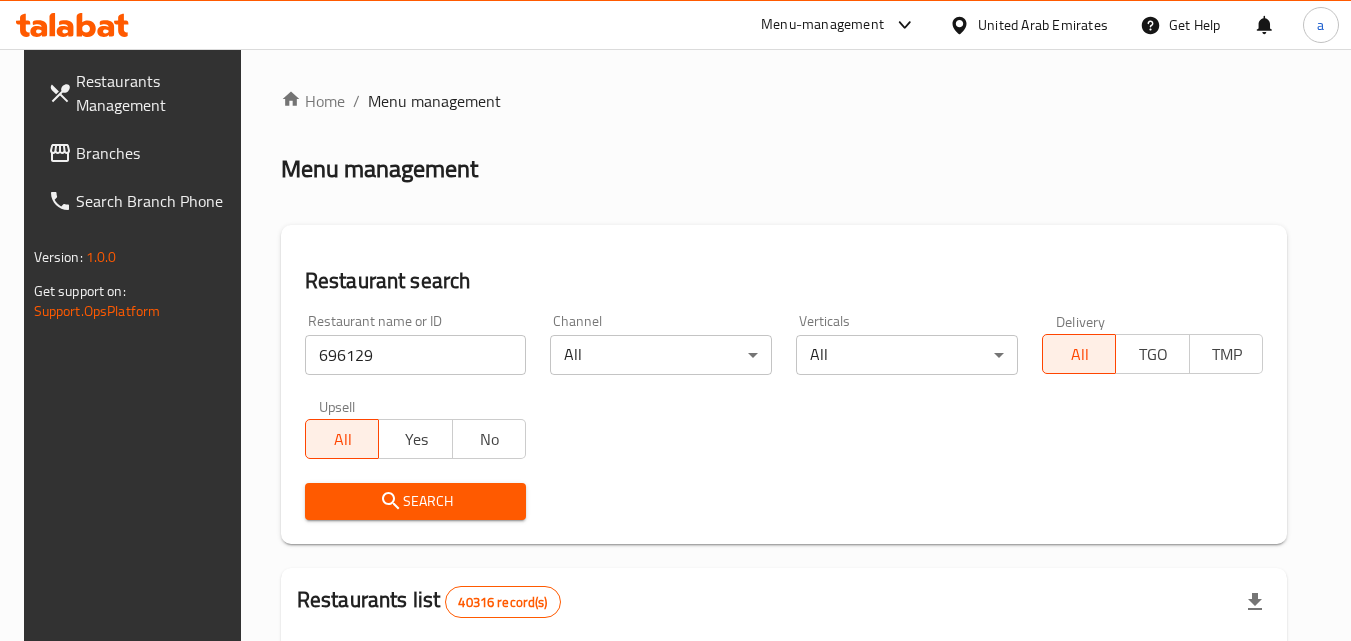 click on "Search" at bounding box center [416, 501] 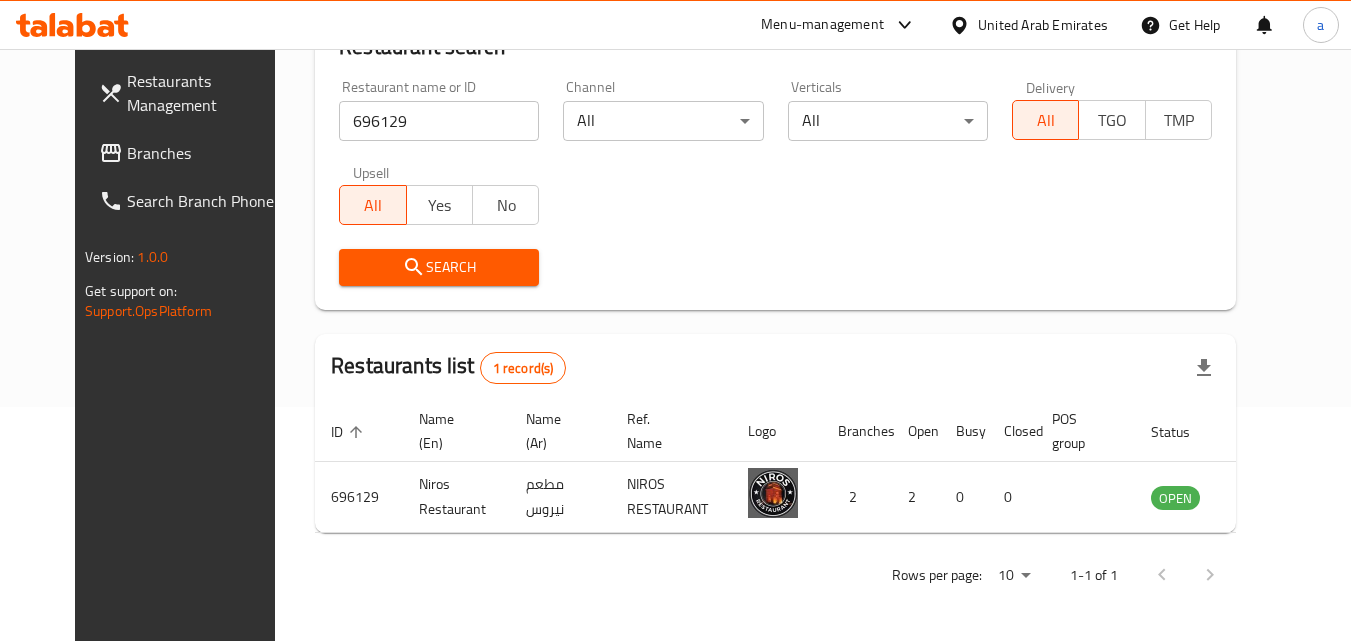 scroll, scrollTop: 34, scrollLeft: 0, axis: vertical 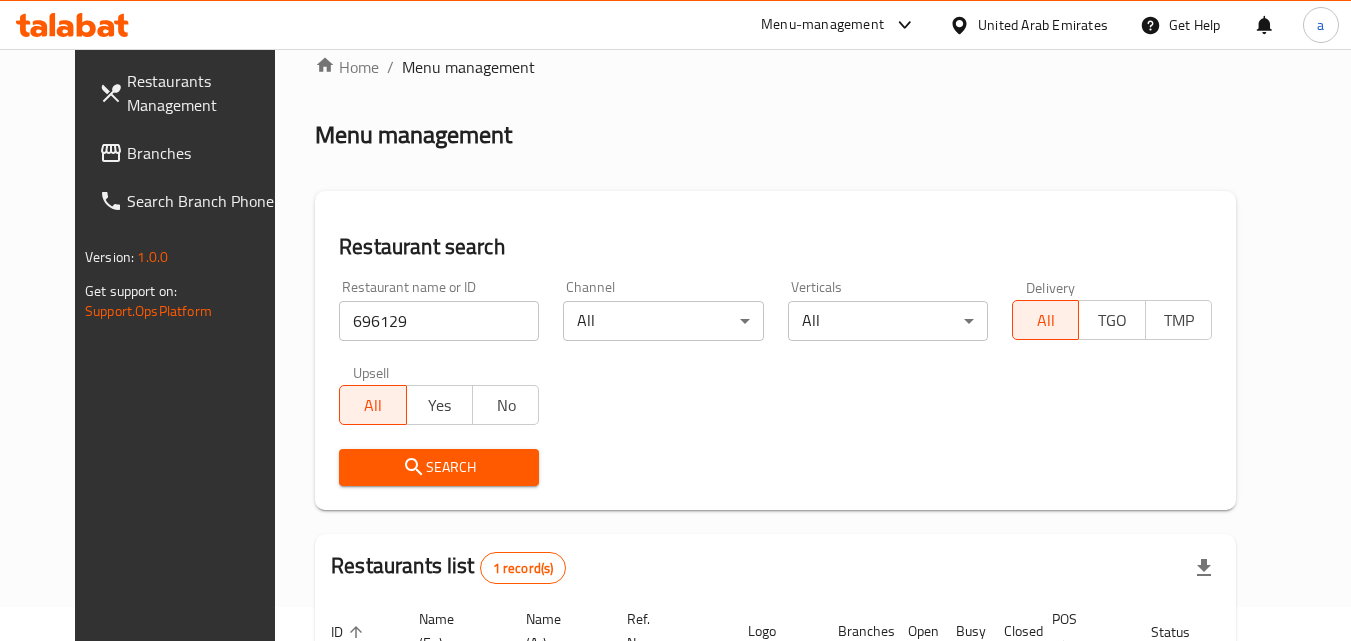 click on "Branches" at bounding box center (206, 153) 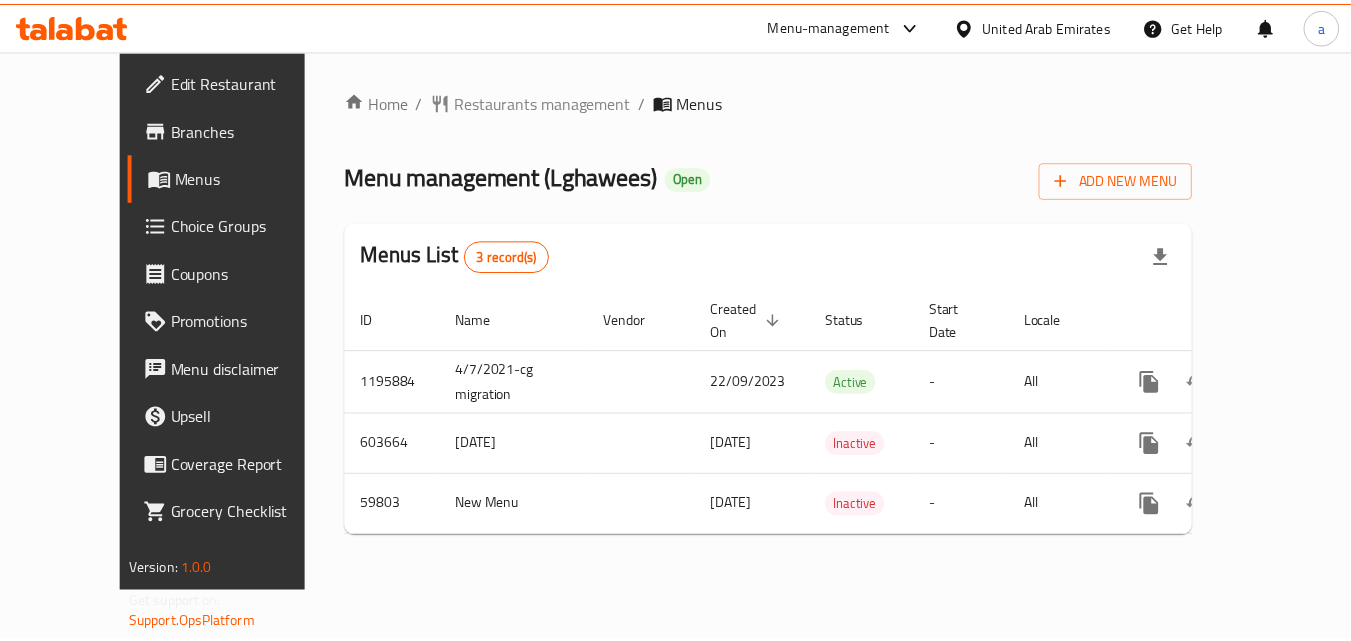 scroll, scrollTop: 0, scrollLeft: 0, axis: both 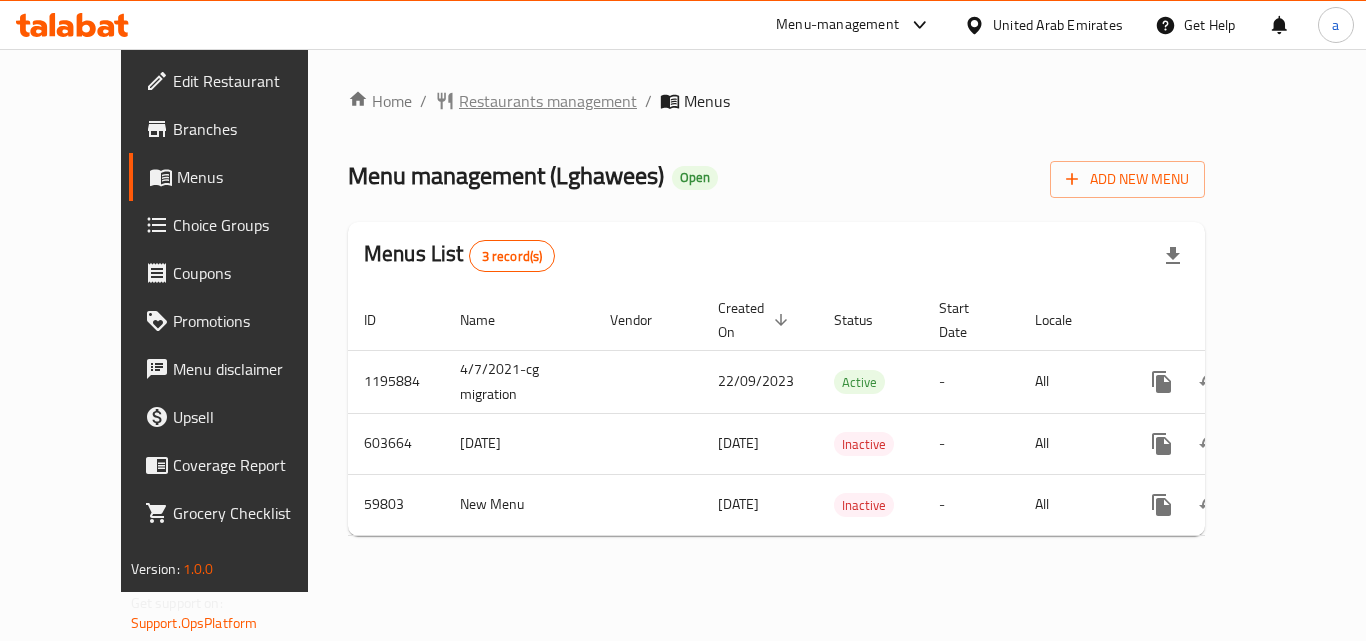 click on "Restaurants management" at bounding box center [548, 101] 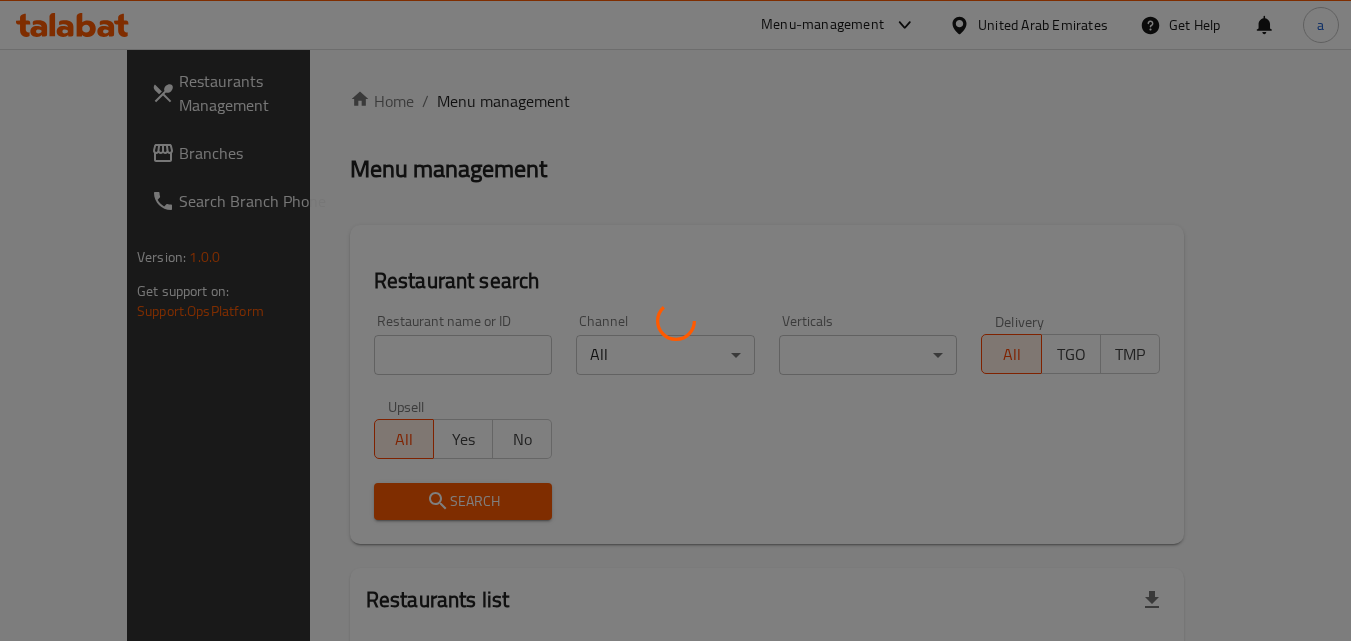 click at bounding box center (675, 320) 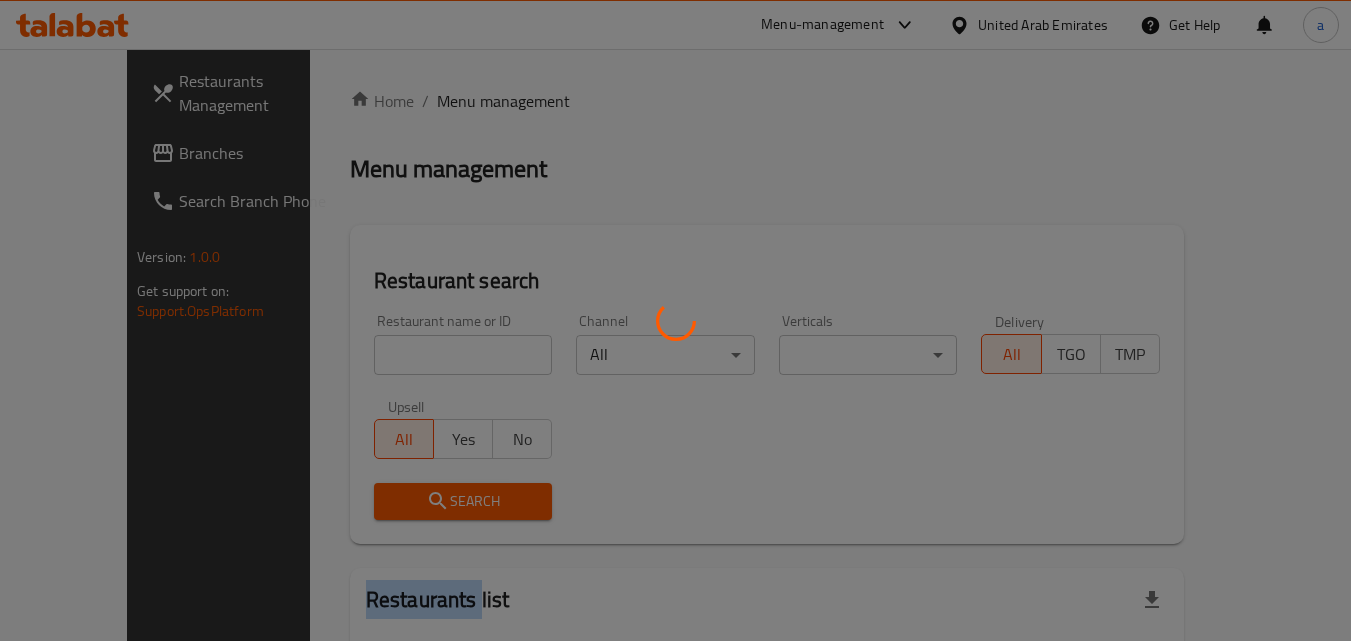 click at bounding box center (675, 320) 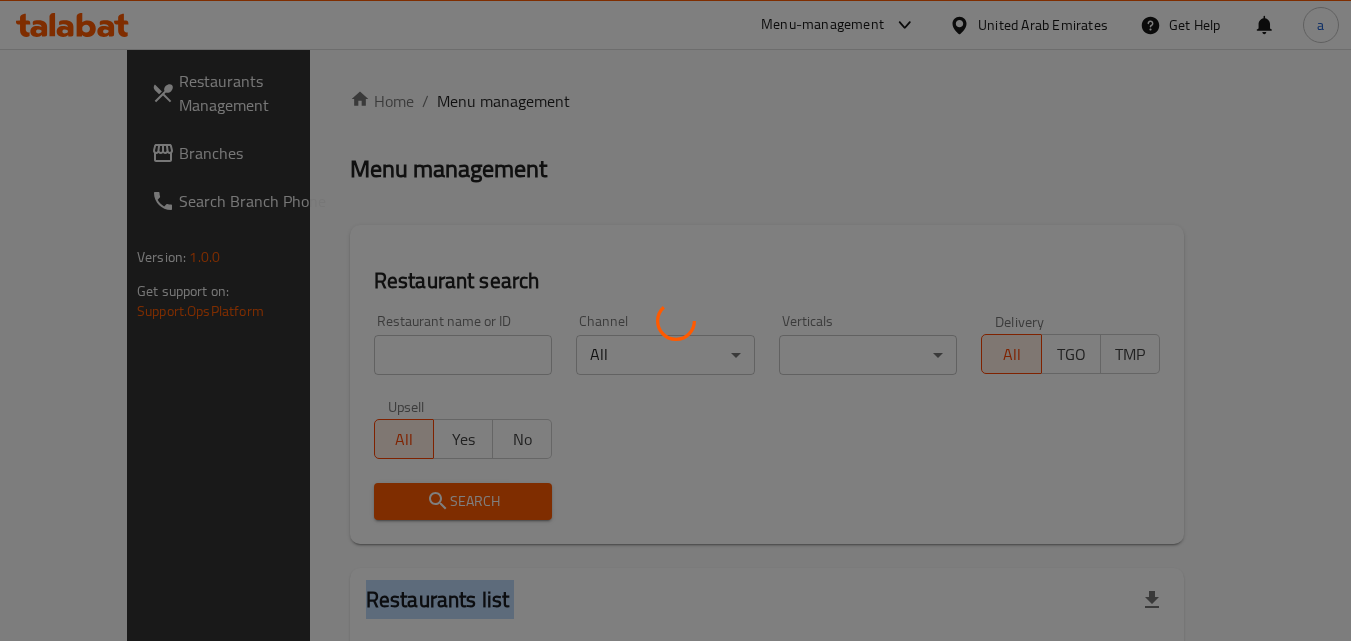 click at bounding box center [675, 320] 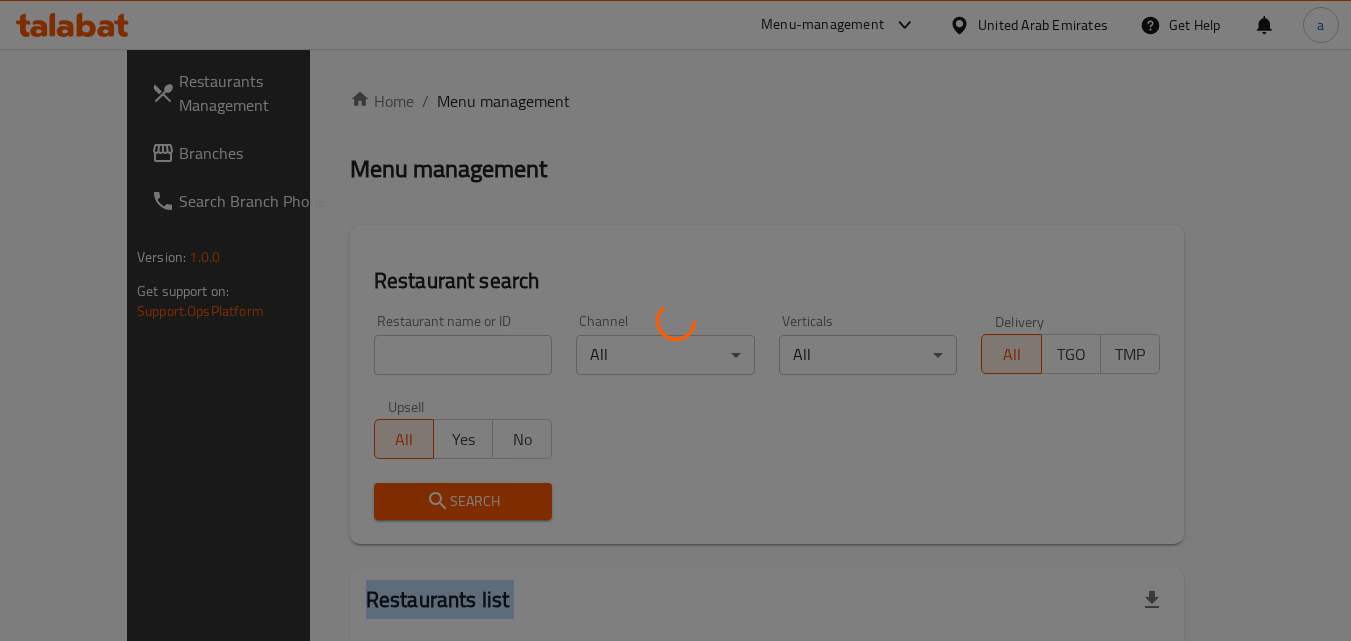 click at bounding box center (675, 320) 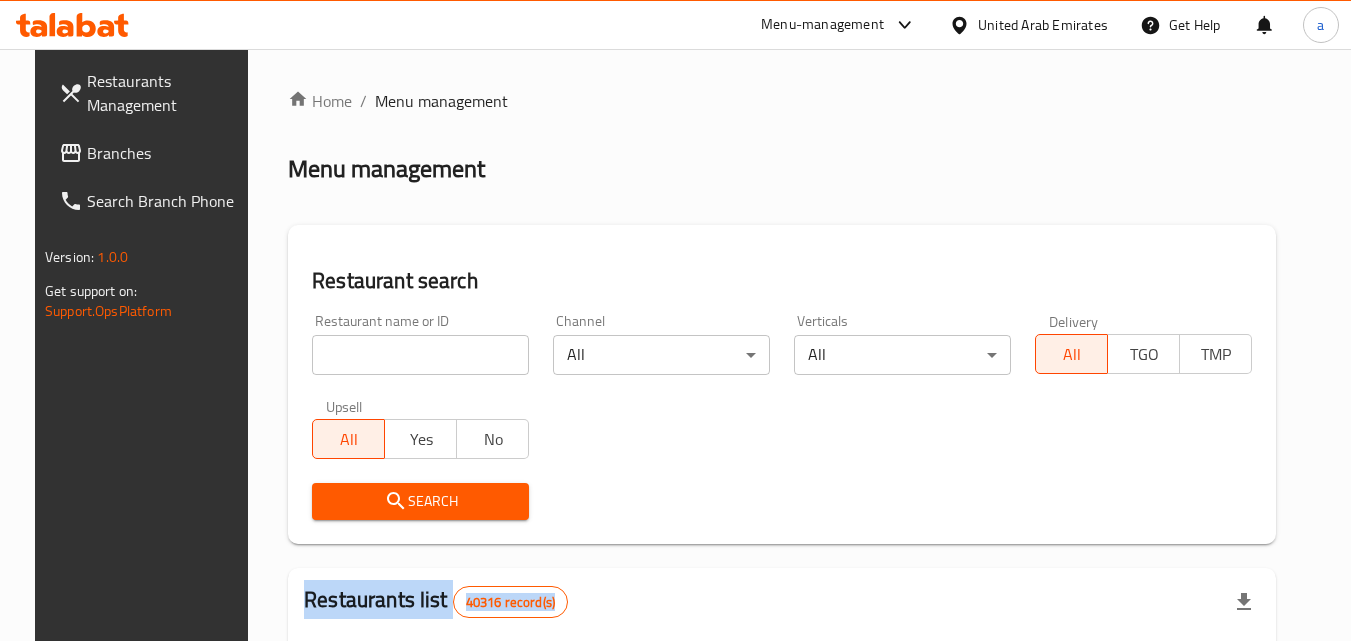 click at bounding box center (675, 320) 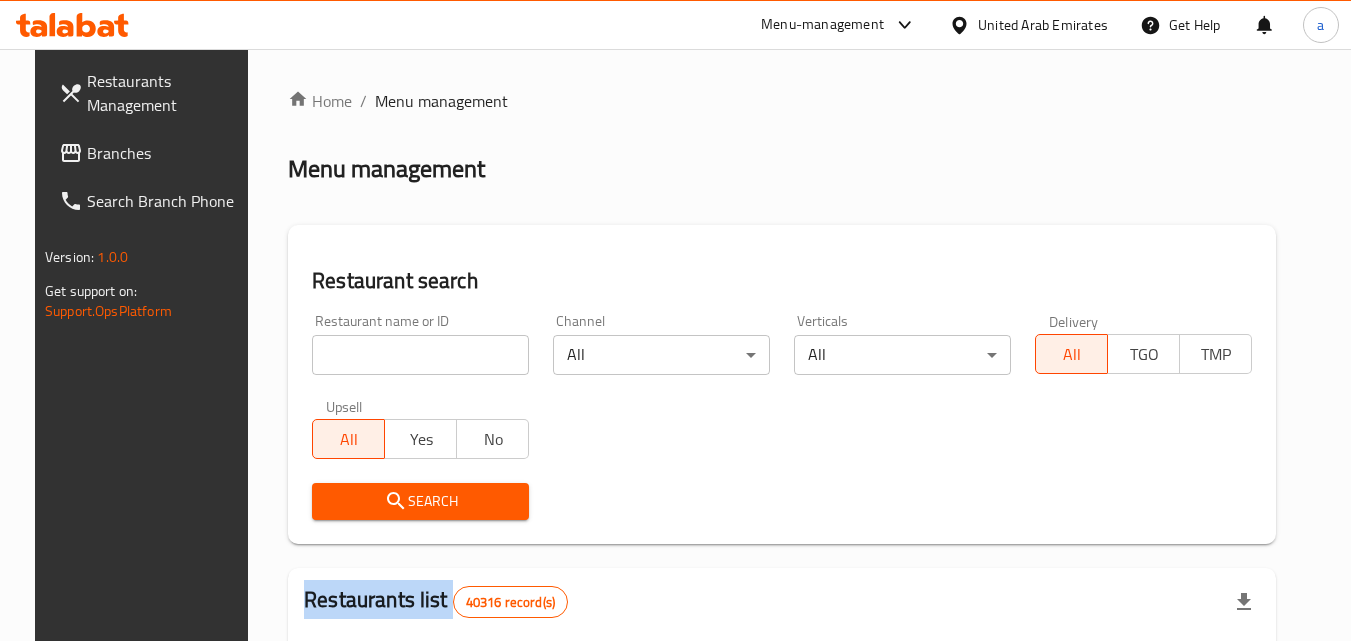 click on "Home / Menu management Menu management Restaurant search Restaurant name or ID Restaurant name or ID Channel All ​ Verticals All ​ Delivery All TGO TMP Upsell All Yes No   Search Restaurants list   40316 record(s) ID sorted ascending Name (En) Name (Ar) Ref. Name Logo Branches Open Busy Closed POS group Status Action 328 Johnny Rockets جوني روكيتس 37 0 1 0 OPEN 330 French Connection فرنش كونكشن 1 0 0 0 INACTIVE 339 Arz Lebanon أرز لبنان Al Karama,Al Barsha & Mirdif 9 1 0 2 OPEN 340 Mega Wraps ميجا رابس 3 0 0 0 INACTIVE 342 Sandella's Flatbread Cafe سانديلاز فلات براد 7 0 0 0 INACTIVE 343 Dragon Hut كوخ التنين 1 0 0 0 INACTIVE 348 Thai Kitchen المطبخ التايلندى 1 0 0 0 INACTIVE 349 Mughal  موغل 1 0 0 0 HIDDEN 350 HOT N COOL (Old) هوت و كول 1 0 0 0 INACTIVE 355 Al Habasha  الحبشة 11 1 0 0 HIDDEN Rows per page: 10 1-10 of 40316" at bounding box center [782, 717] 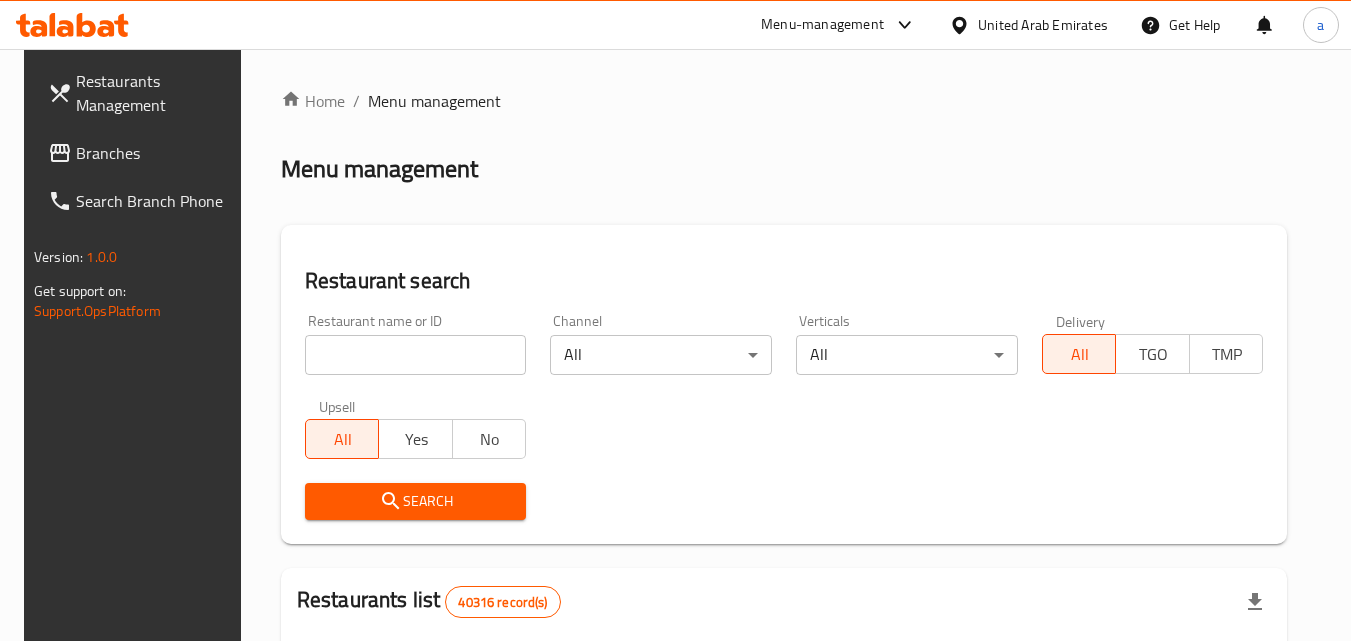 click at bounding box center (416, 355) 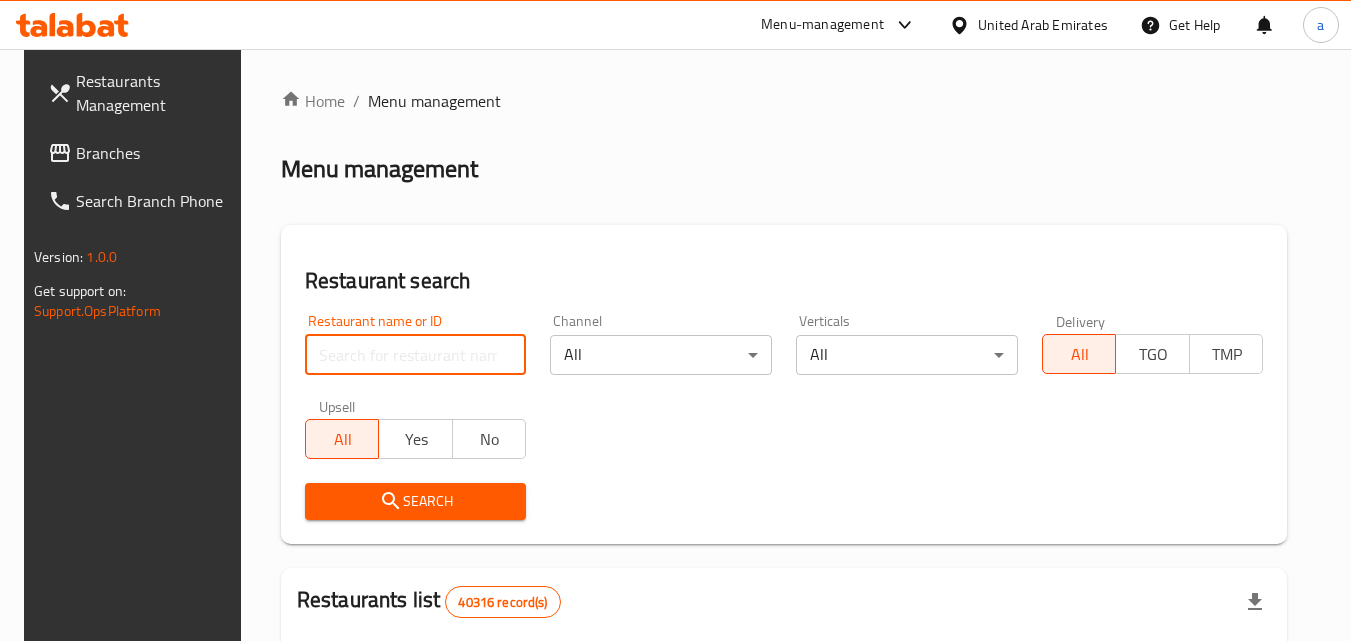 paste on "28910" 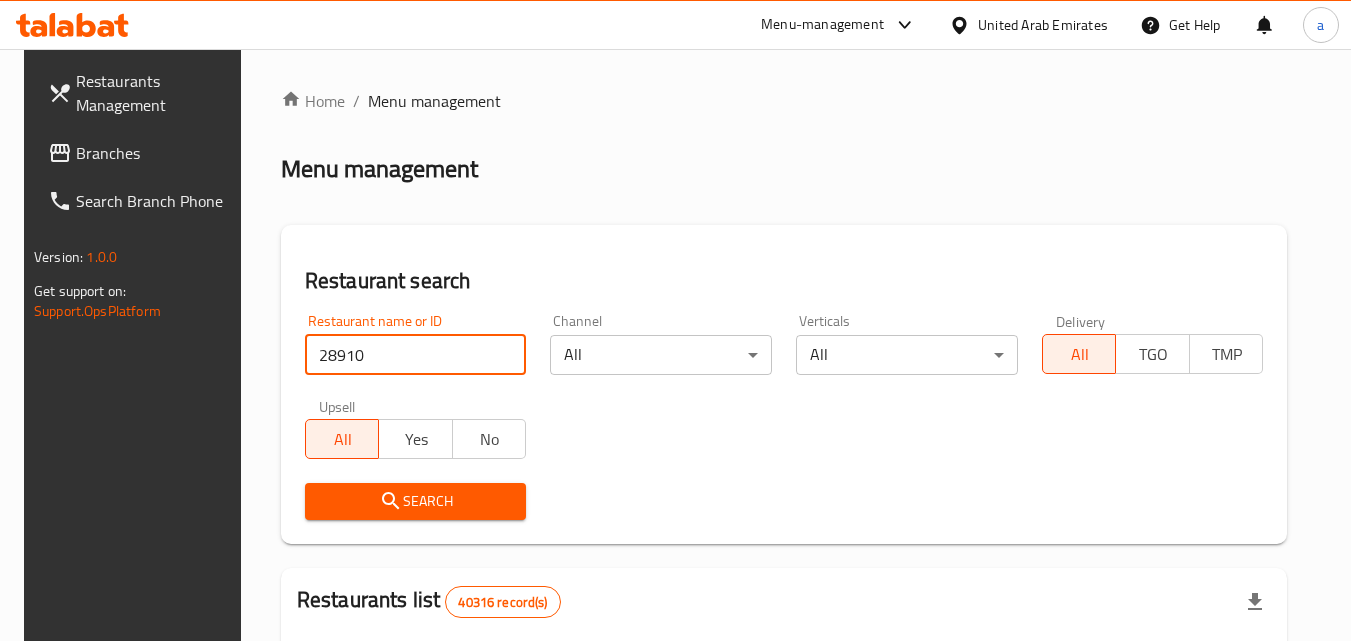type on "28910" 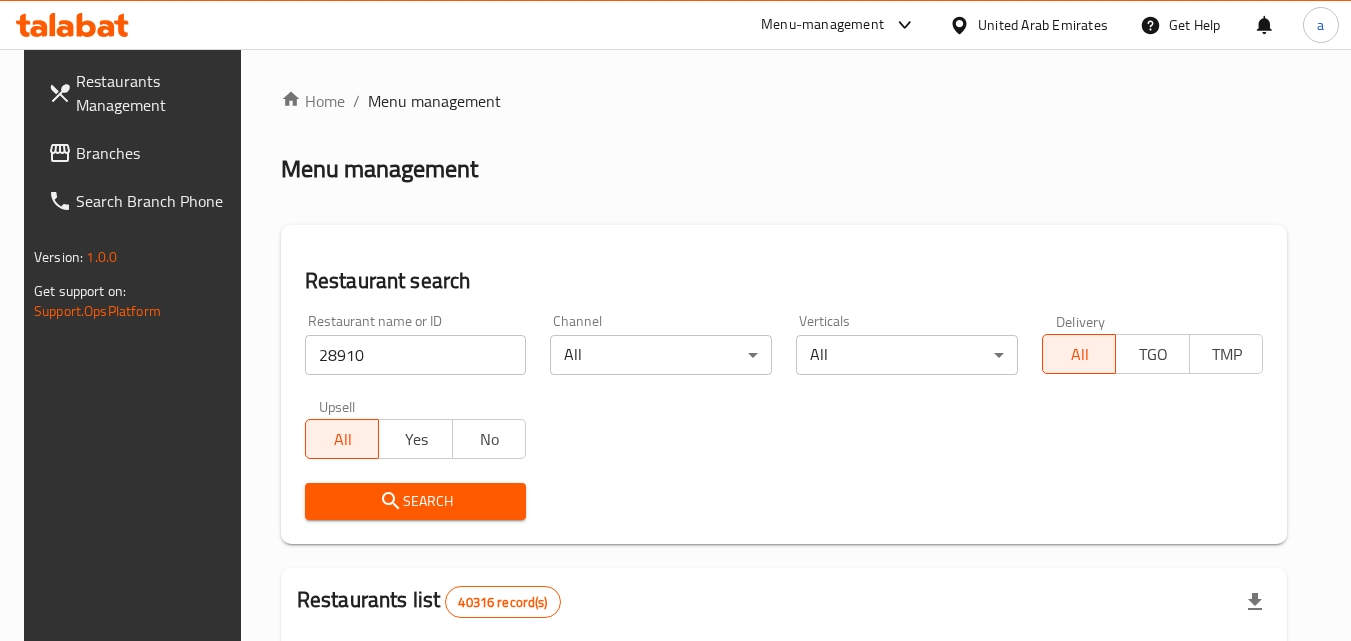 click on "Search" at bounding box center (416, 501) 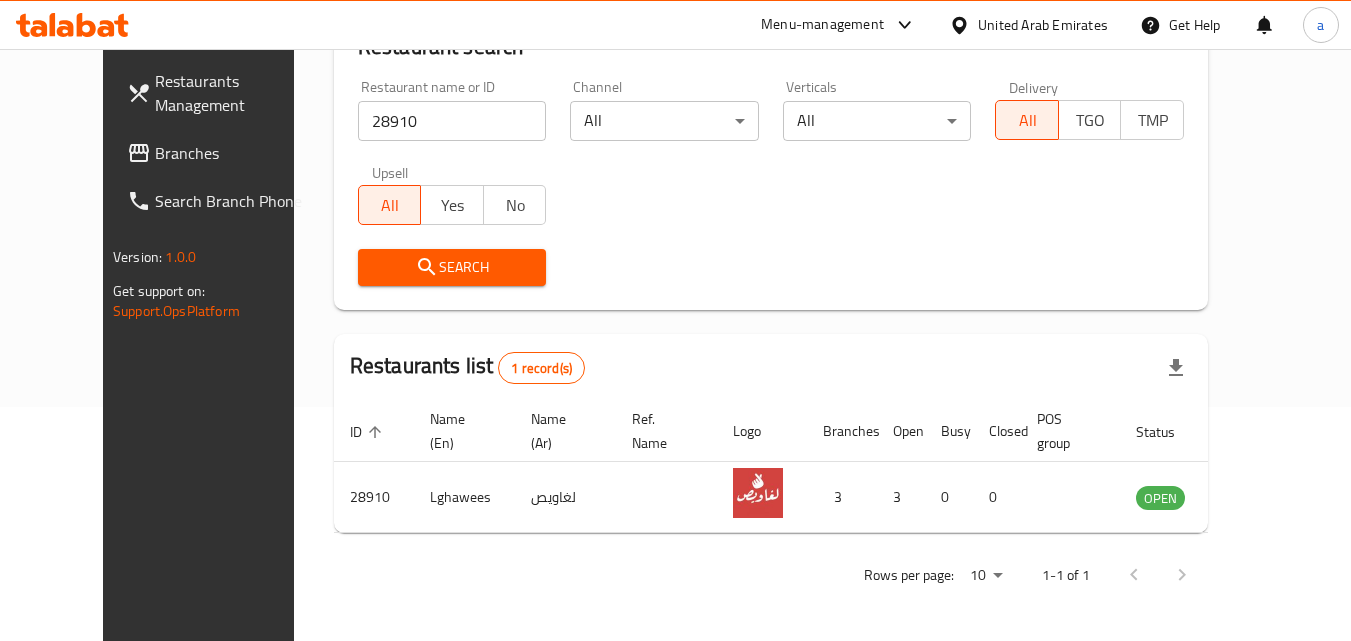 scroll, scrollTop: 0, scrollLeft: 0, axis: both 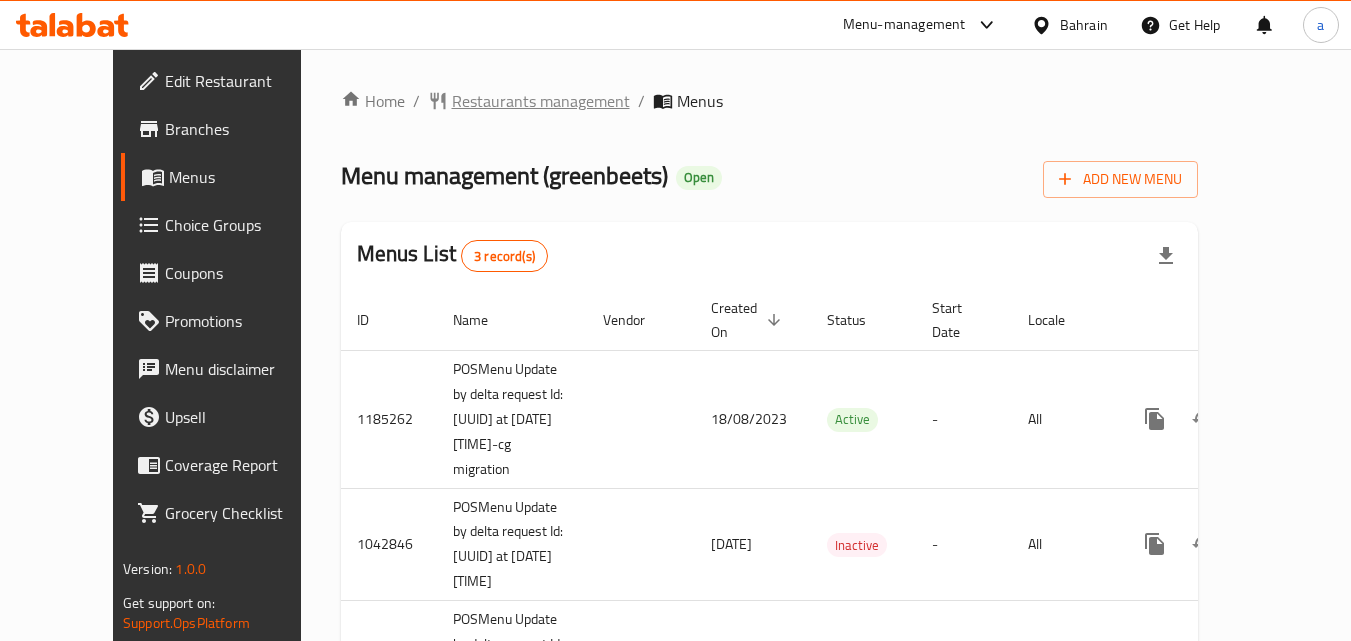 click on "Restaurants management" at bounding box center [541, 101] 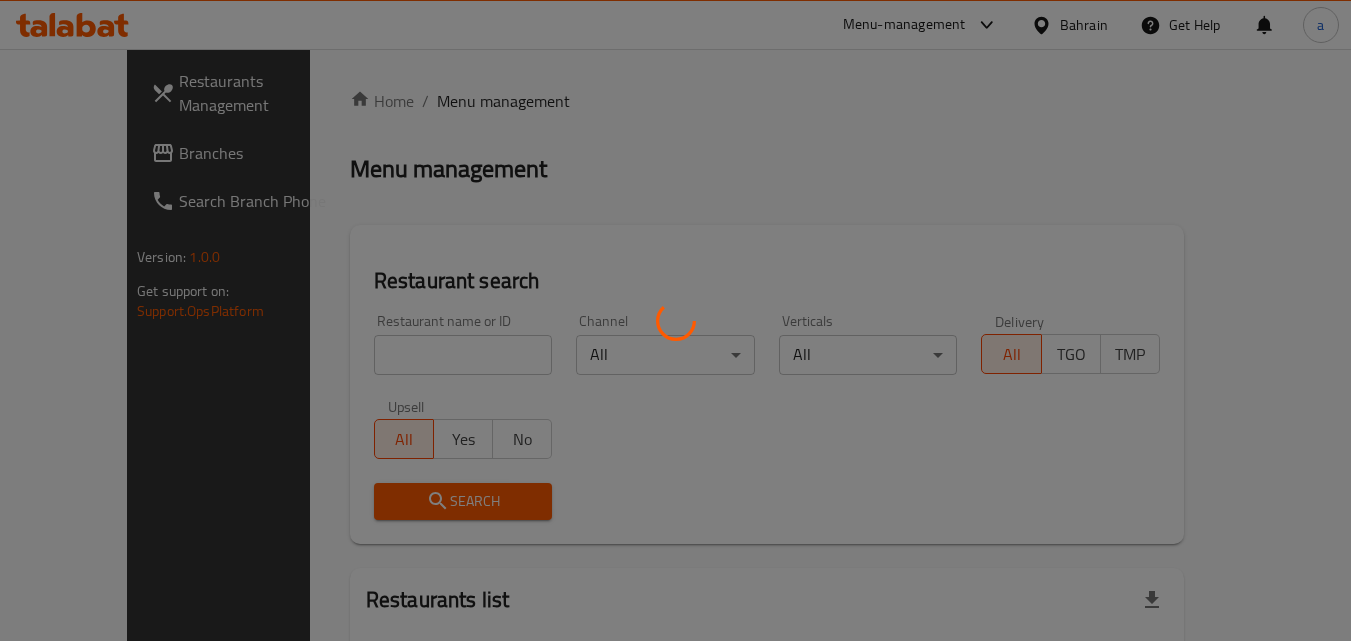 click at bounding box center [675, 320] 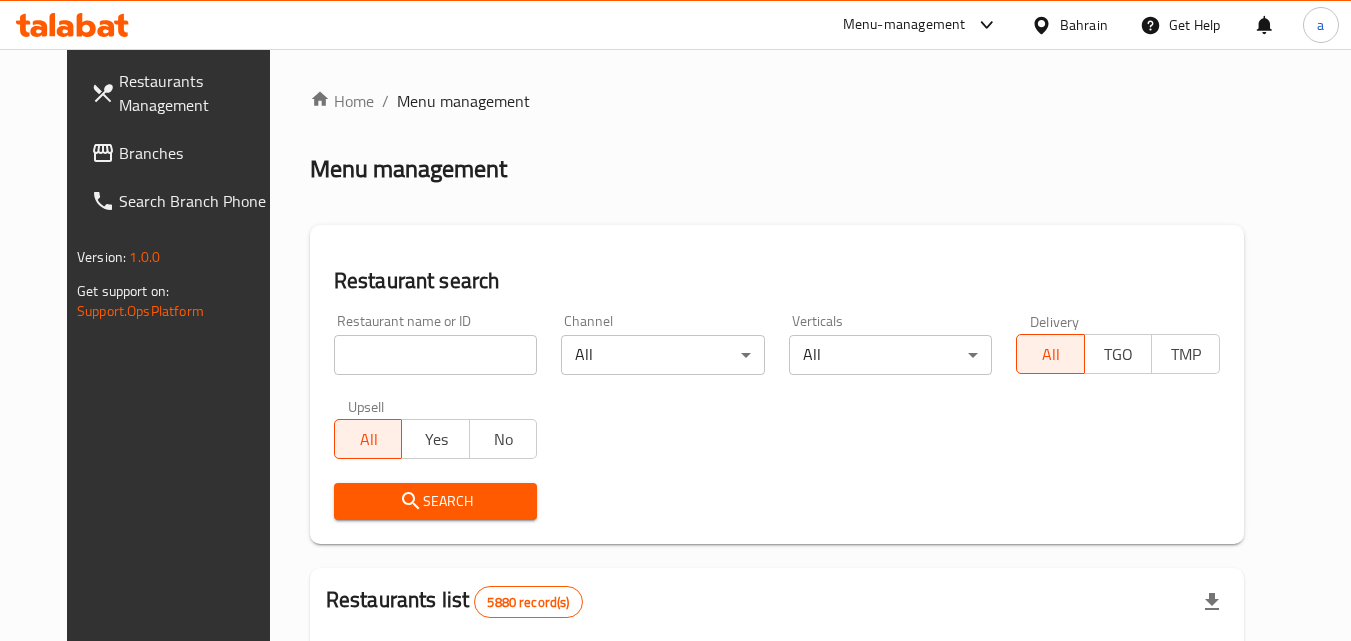 click at bounding box center [436, 355] 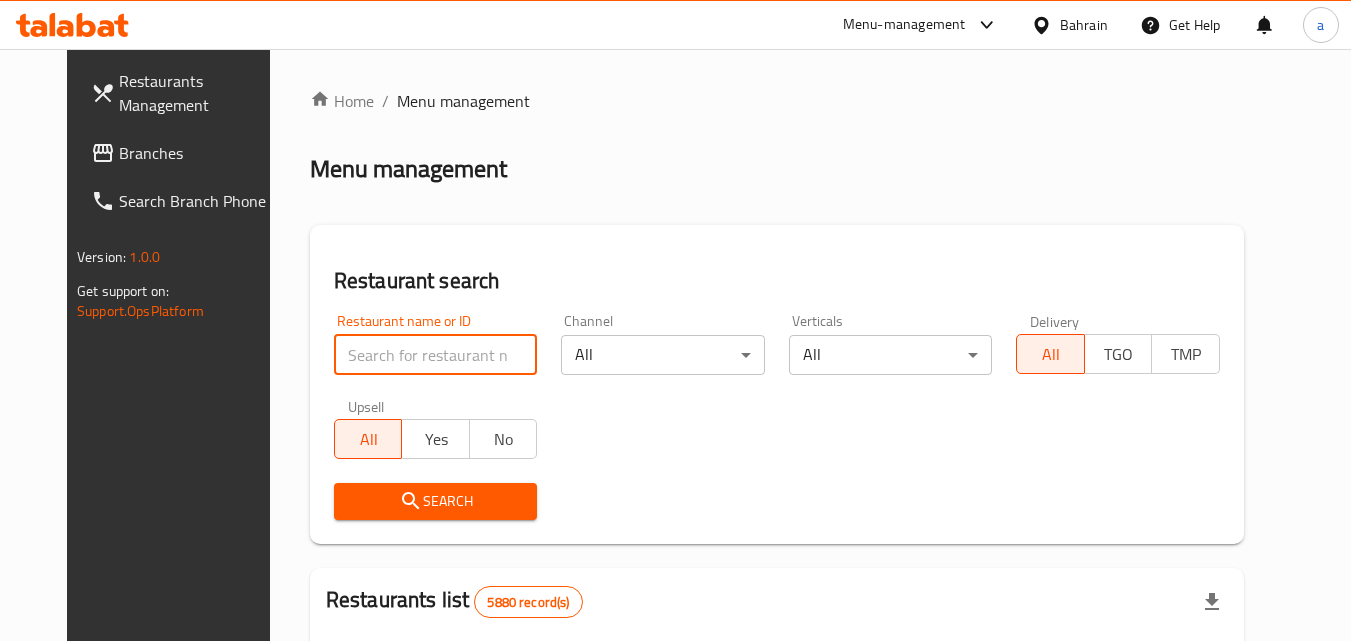 click at bounding box center (436, 355) 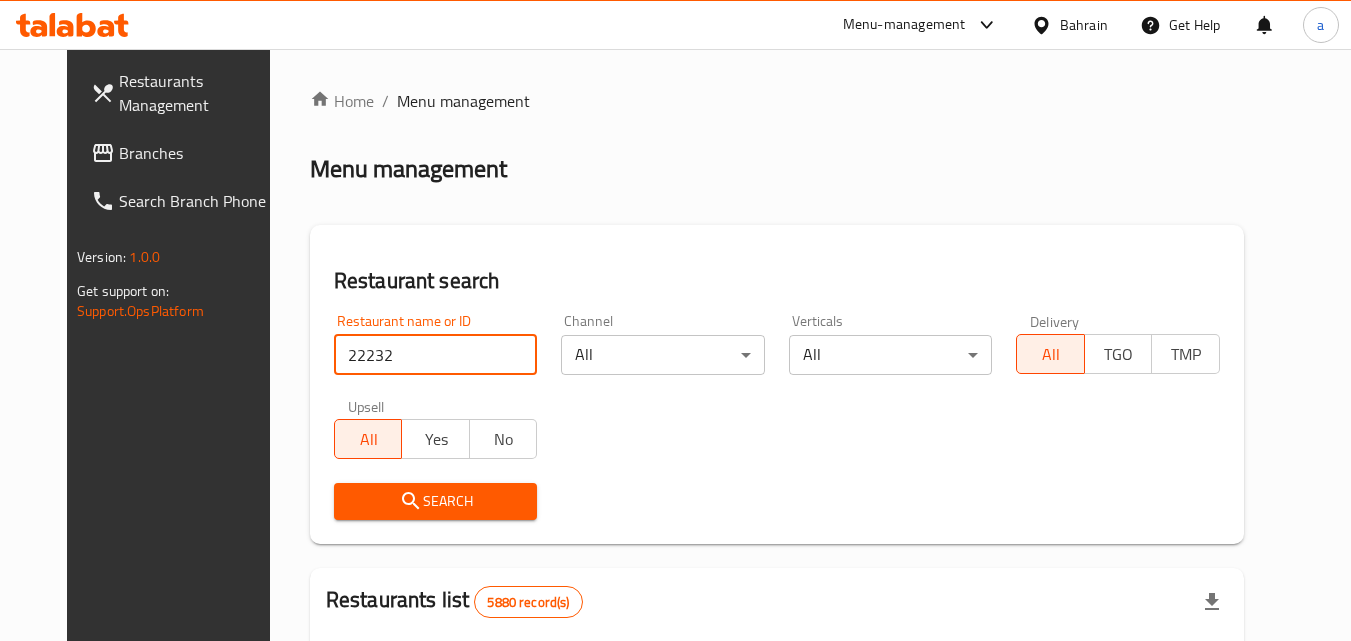 type on "22232" 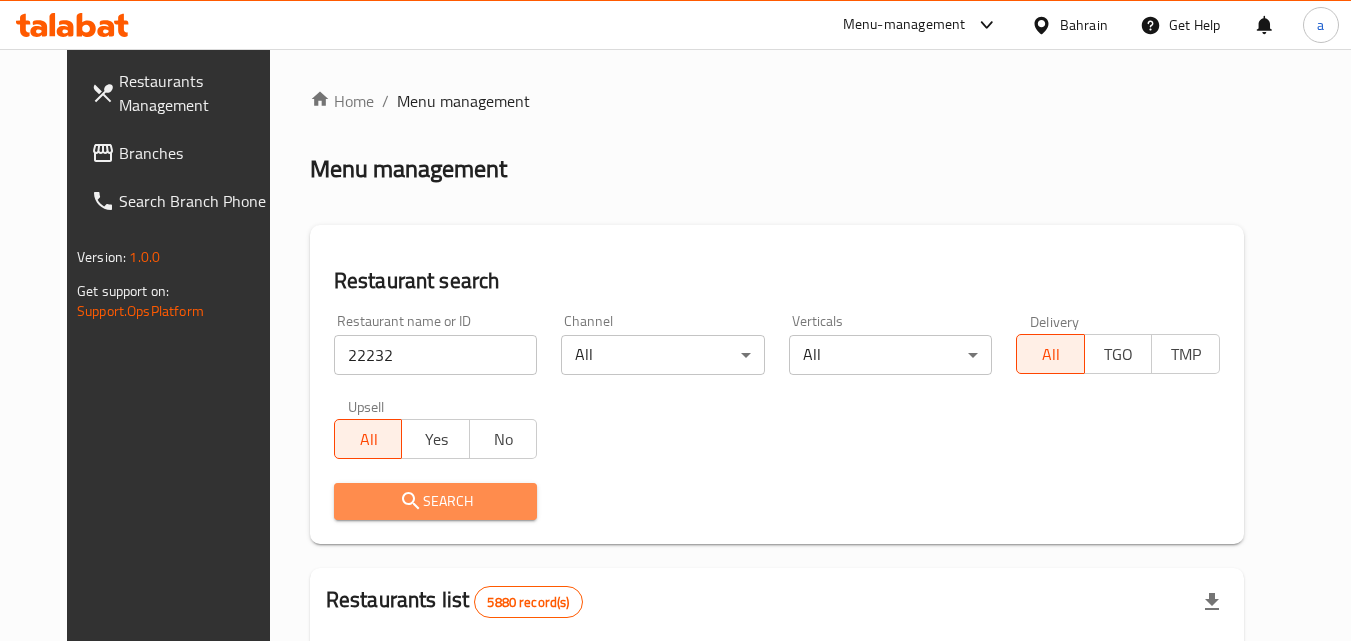 click on "Search" at bounding box center [436, 501] 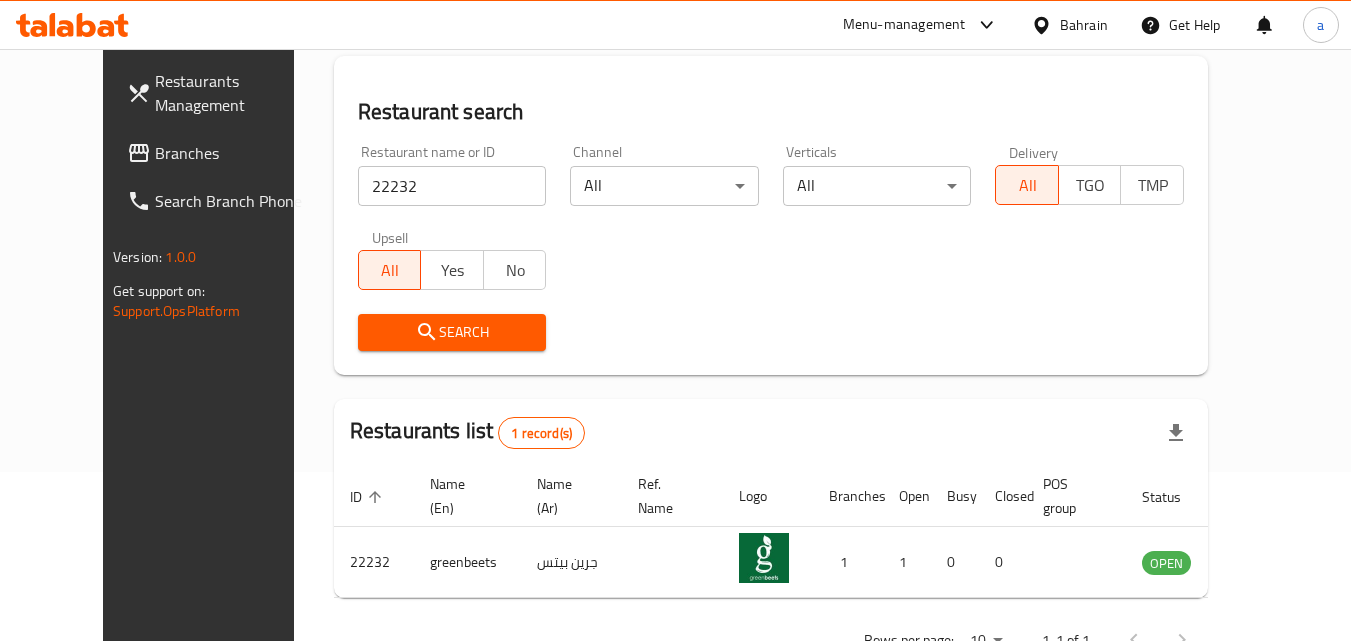 scroll, scrollTop: 134, scrollLeft: 0, axis: vertical 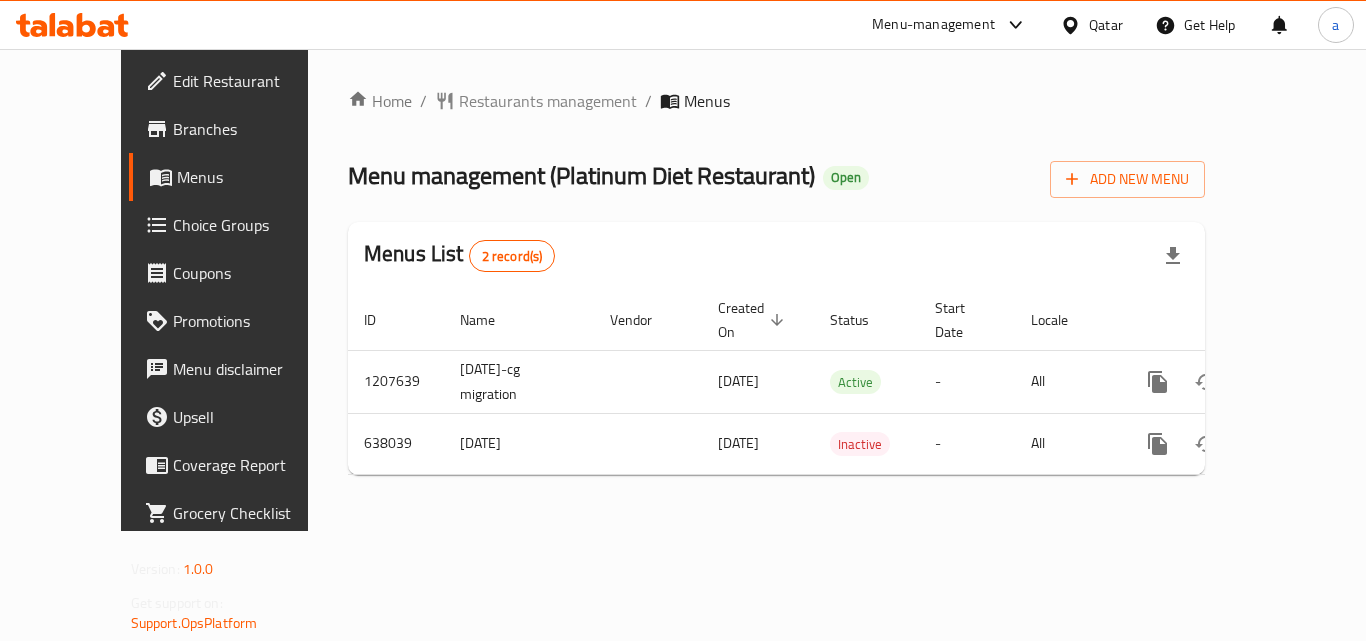 click on "Home / Restaurants management / Menus Menu management ( Platinum Diet Restaurant )  Open Add New Menu Menus List   2 record(s) ID Name Vendor Created On sorted descending Status Start Date Locale Actions 1207639 [DATE]-cg migration [DATE] Active - All 638039 [DATE] [DATE] Inactive - All" at bounding box center (776, 290) 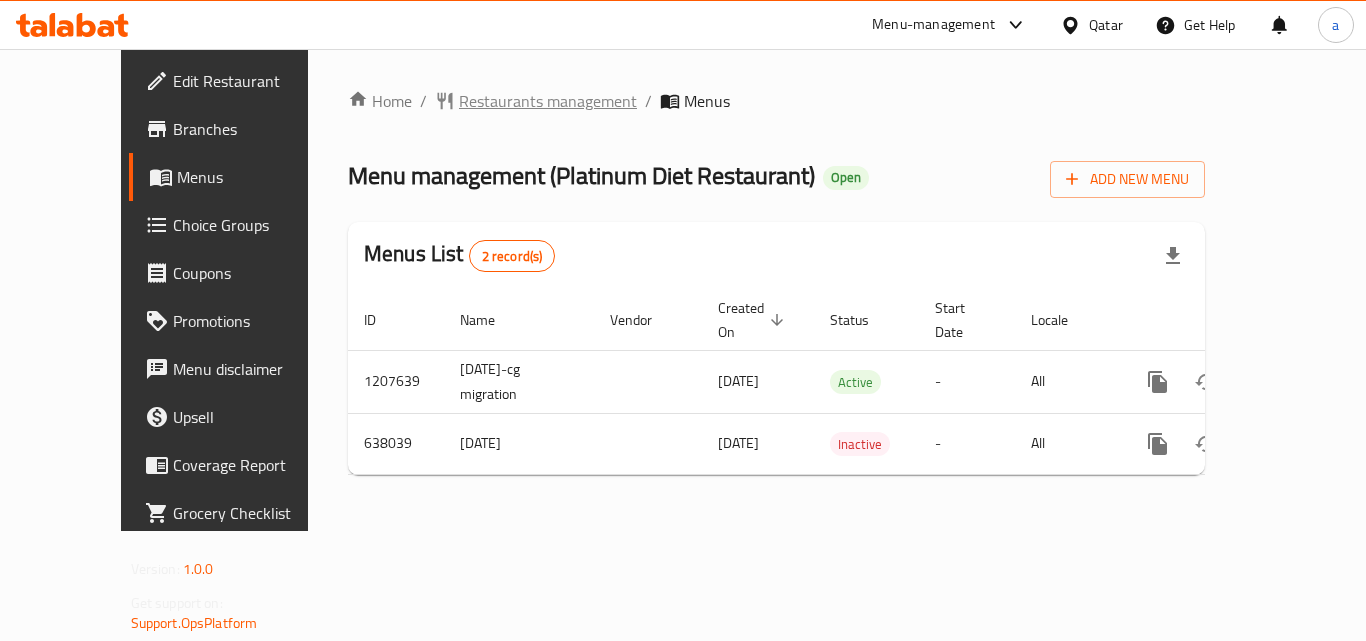 click on "Restaurants management" at bounding box center (548, 101) 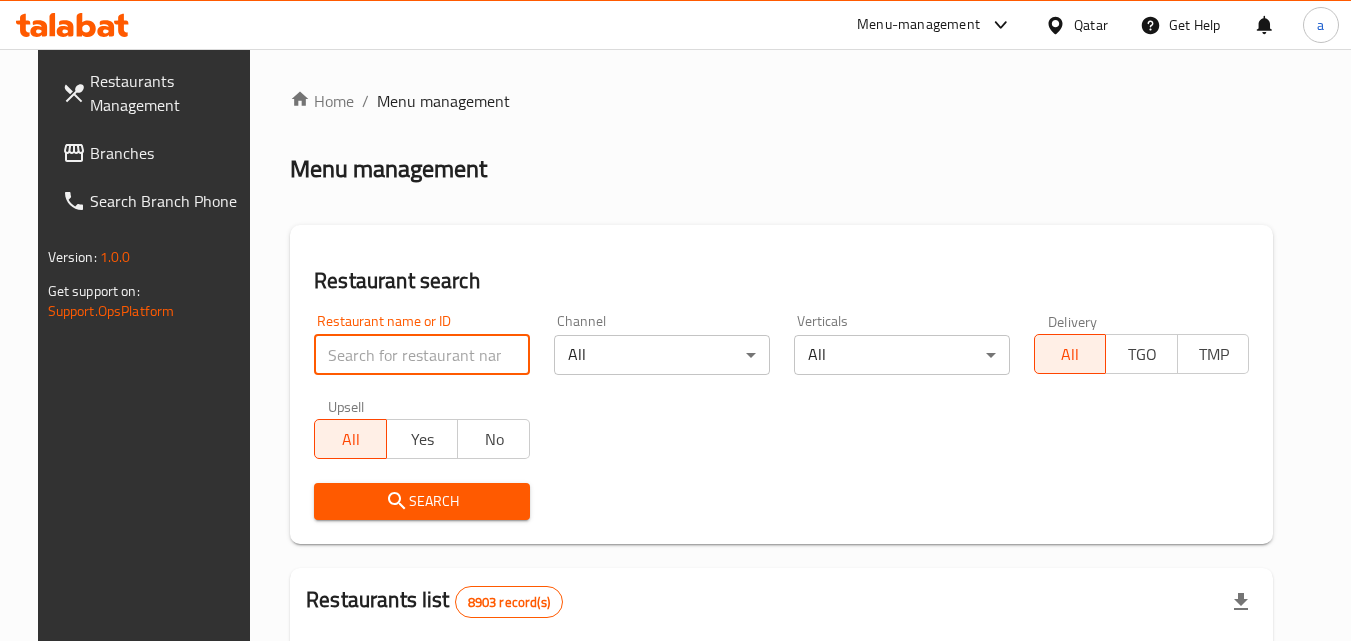 click at bounding box center [422, 355] 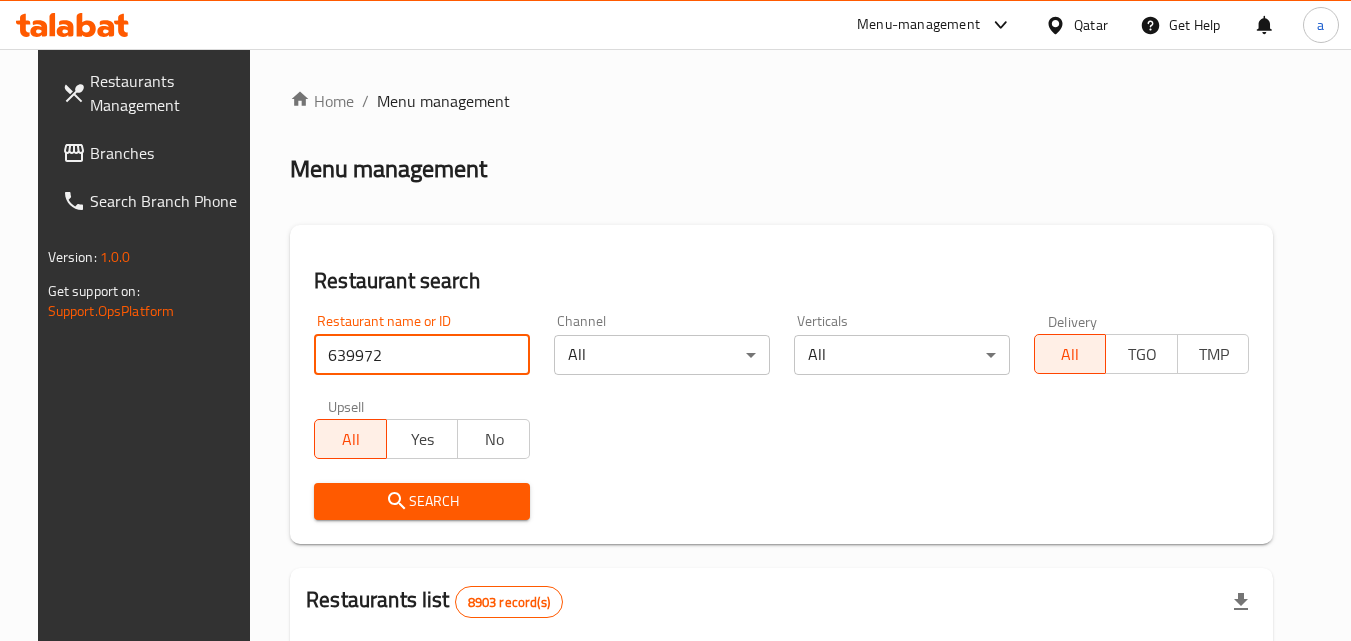 type on "639972" 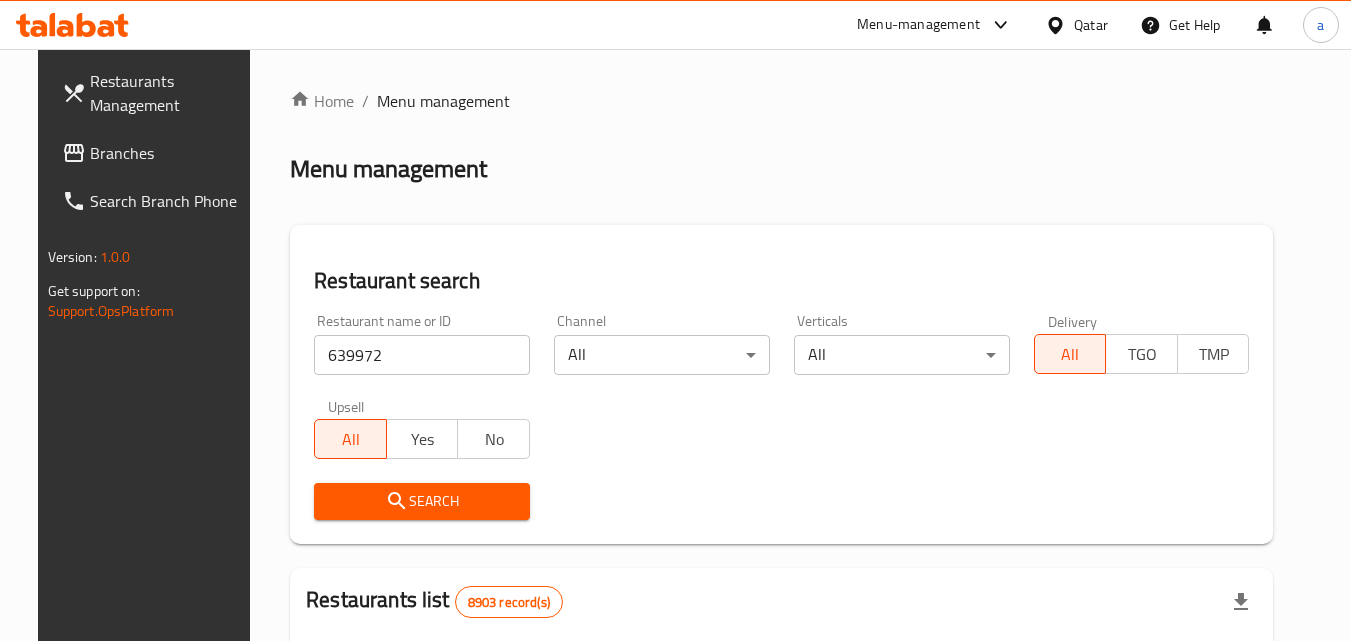 click 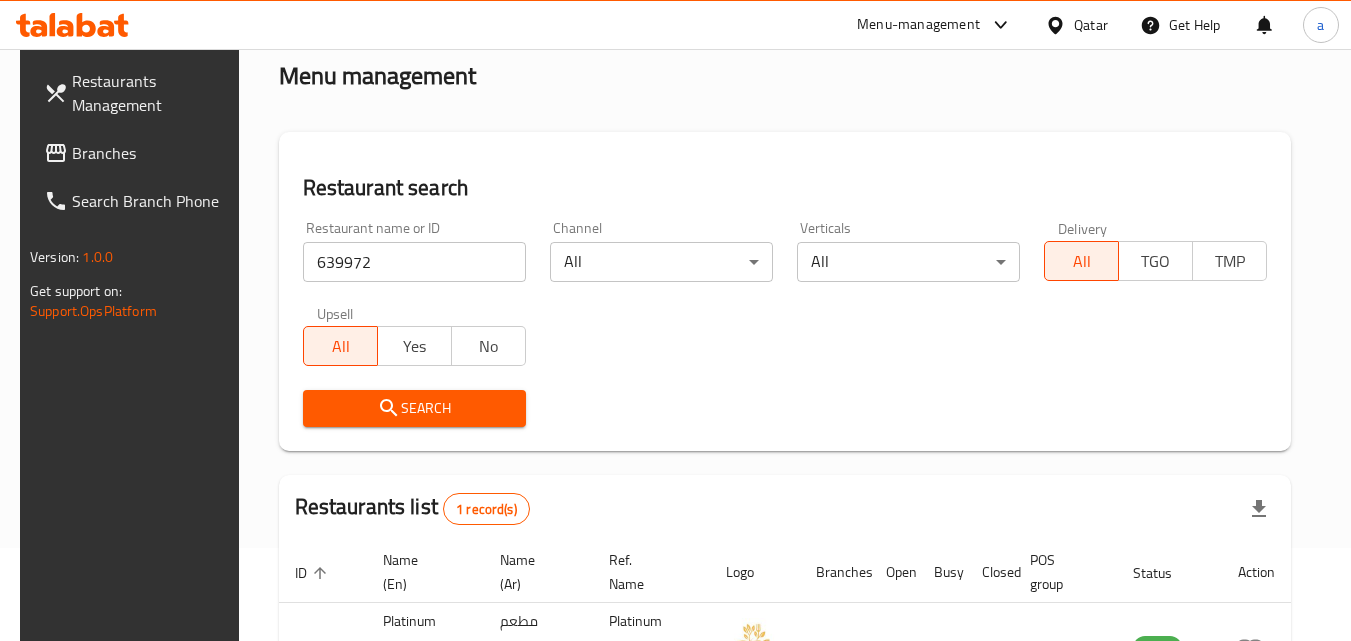 scroll, scrollTop: 0, scrollLeft: 0, axis: both 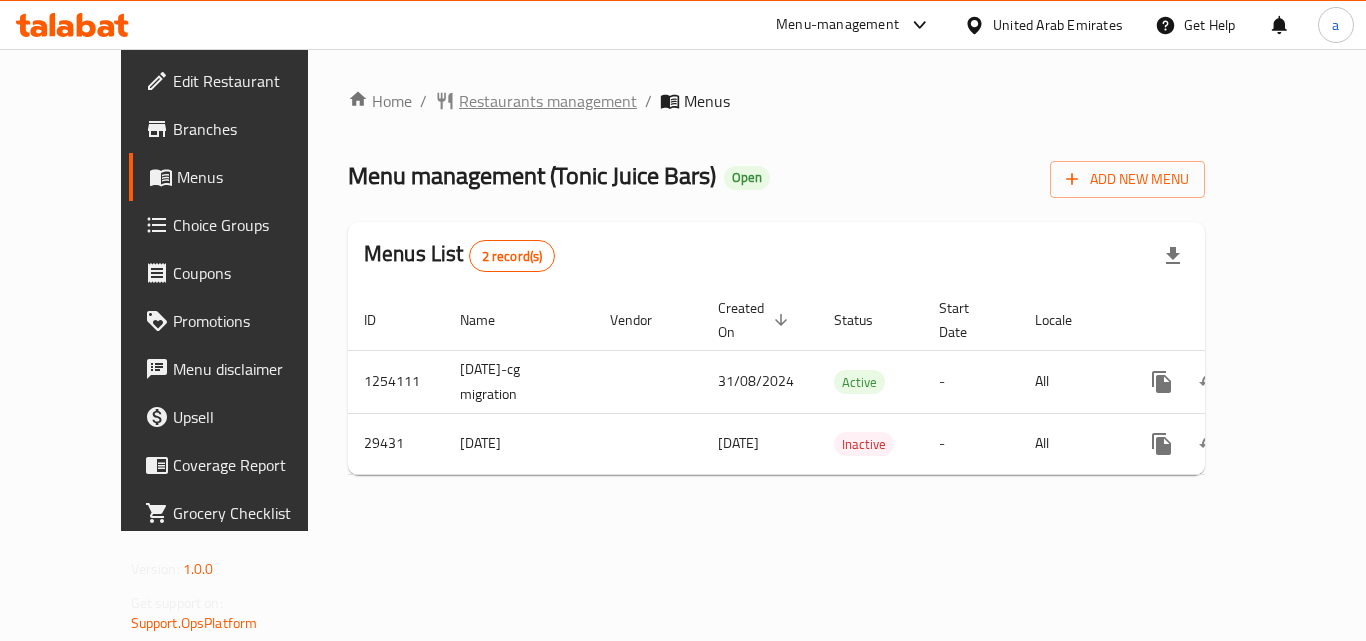 click on "Restaurants management" at bounding box center [548, 101] 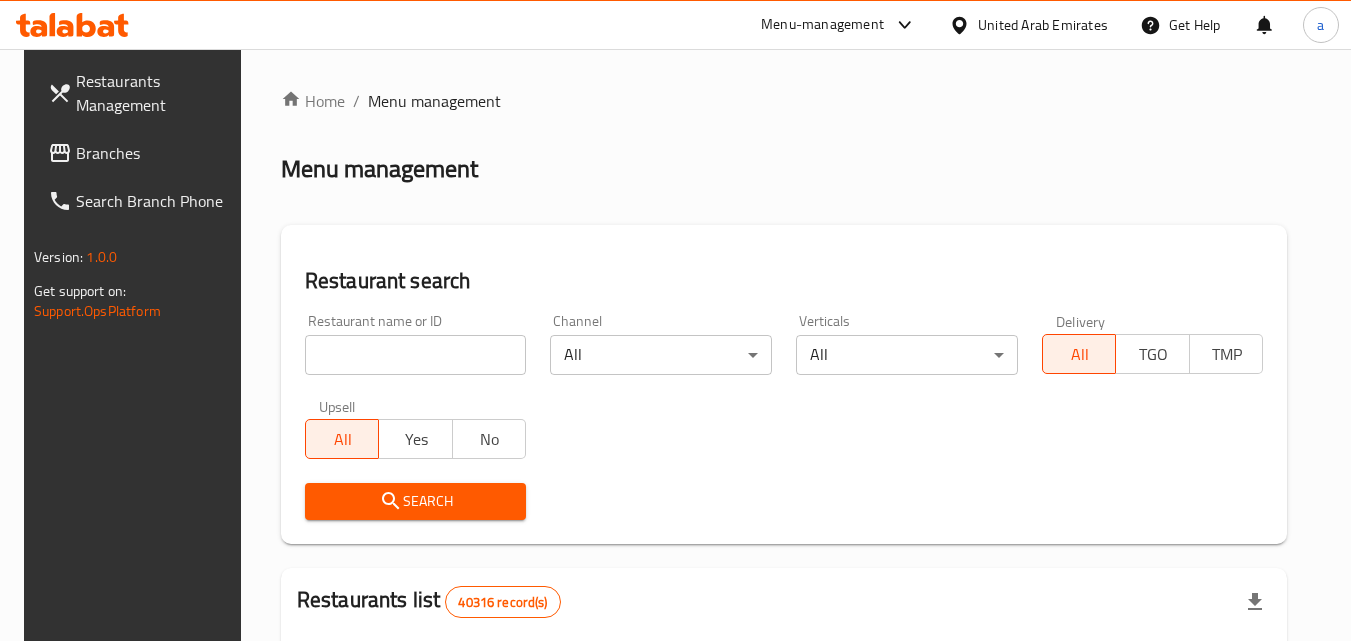 click at bounding box center [675, 320] 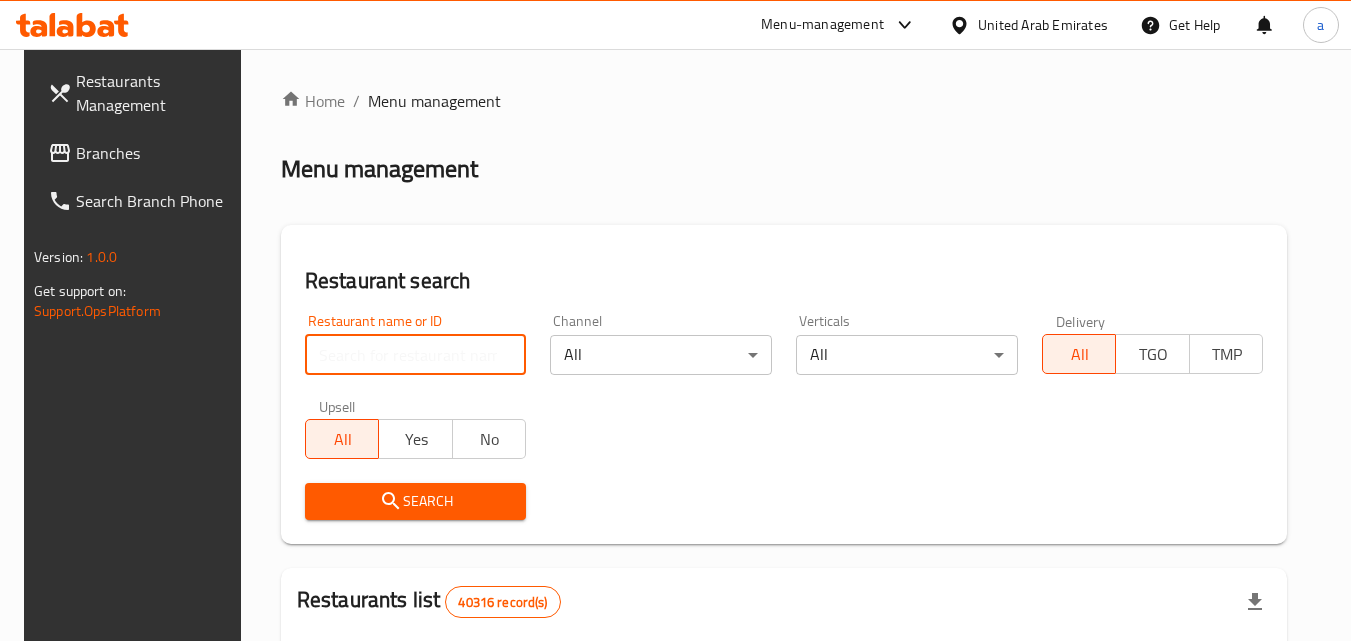 paste on "15170" 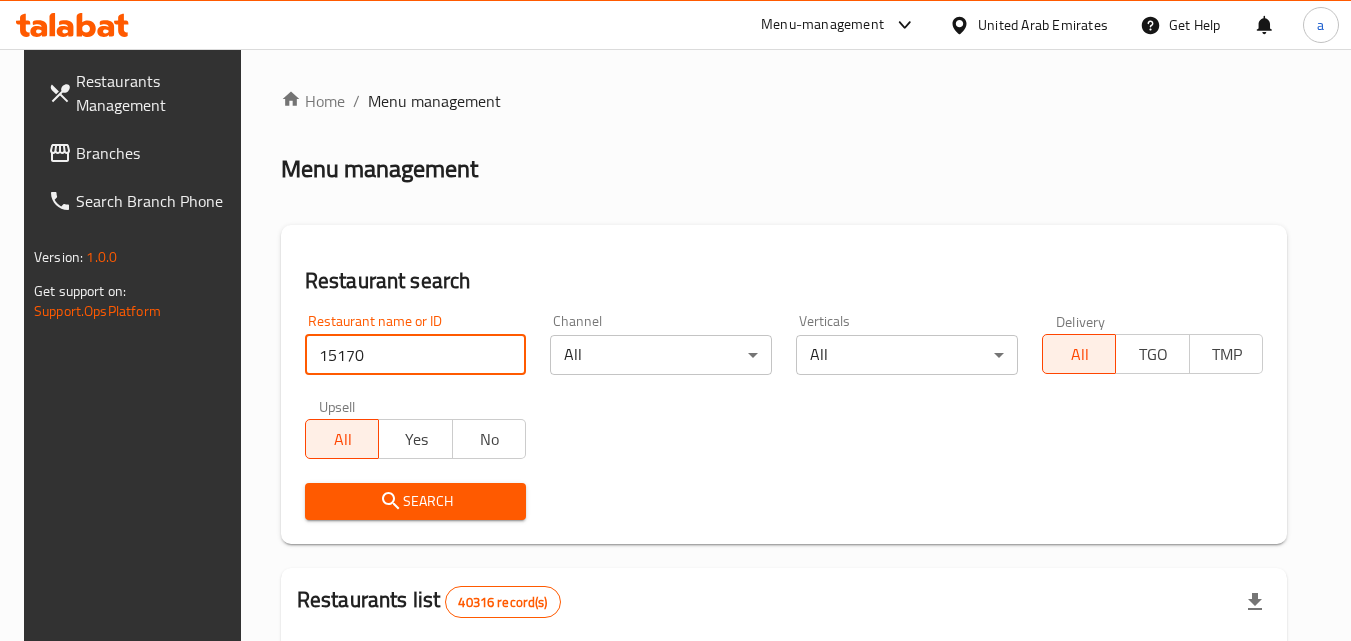 type on "15170" 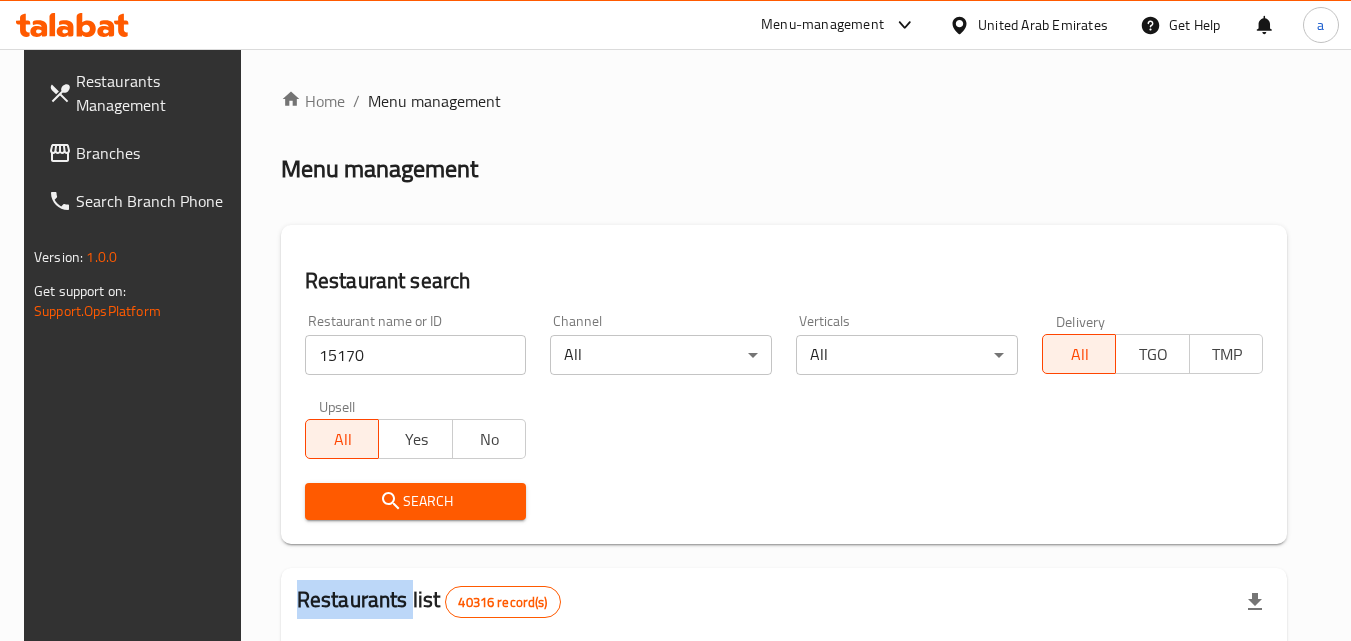 click on "Search" at bounding box center [416, 501] 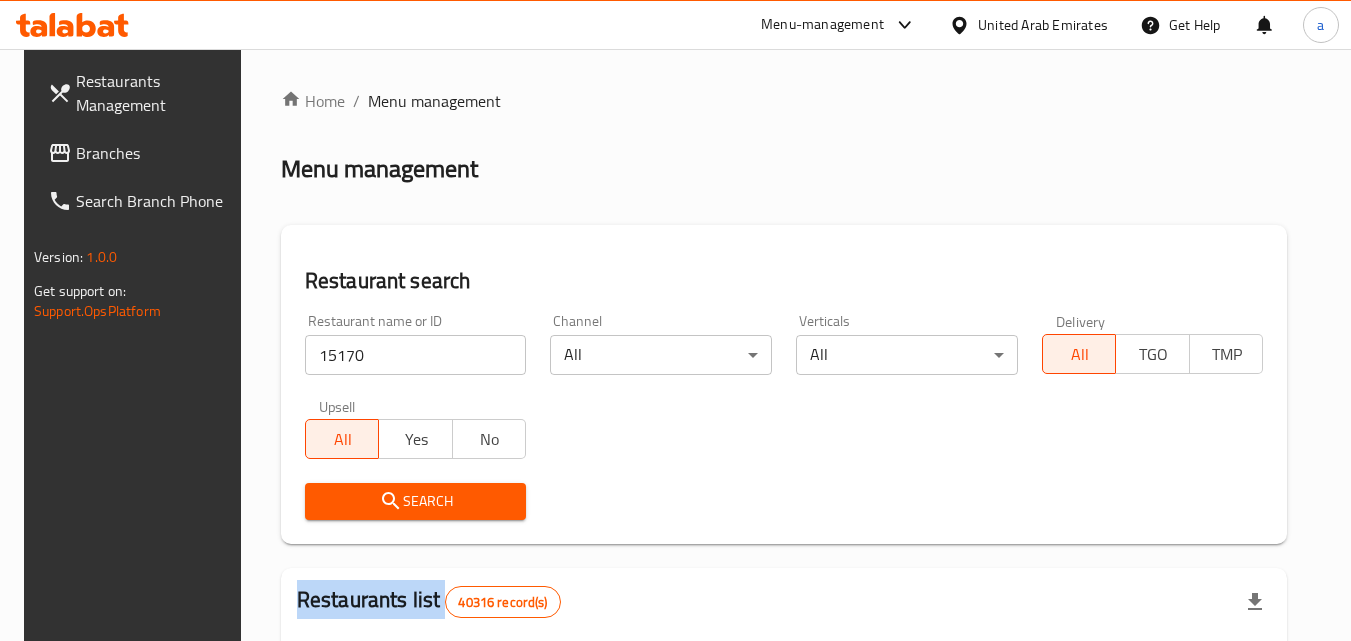 click on "Search" at bounding box center (416, 501) 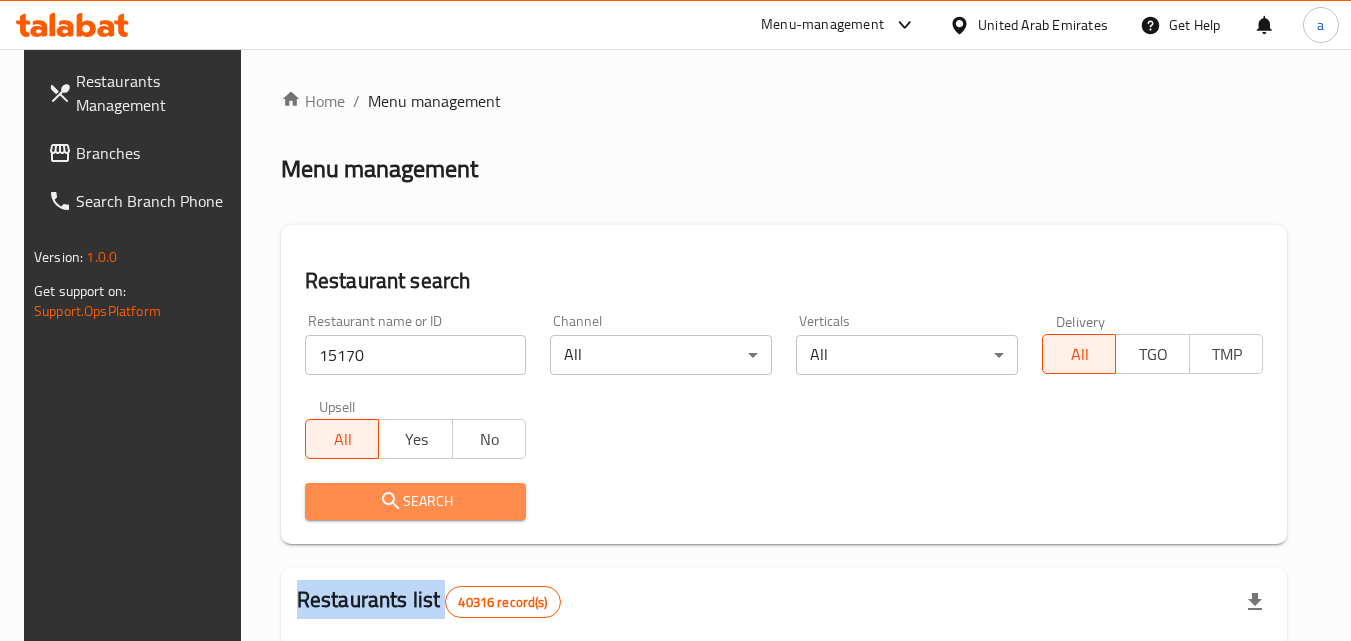 click 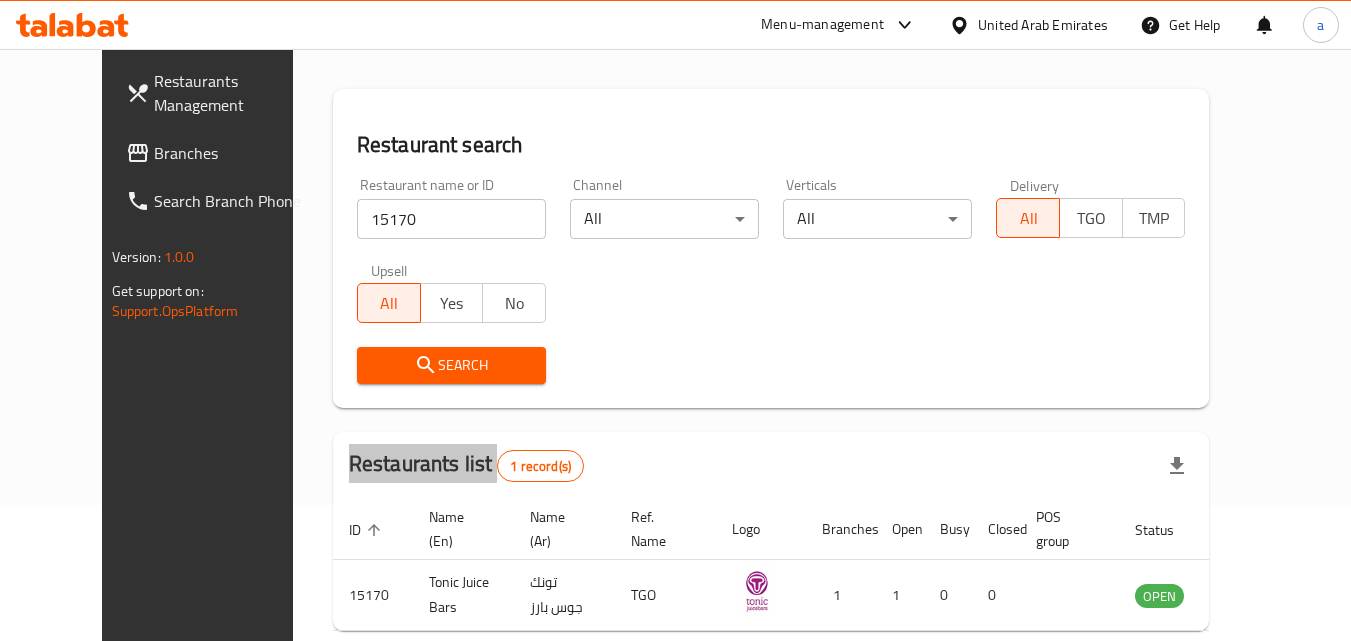 scroll, scrollTop: 0, scrollLeft: 0, axis: both 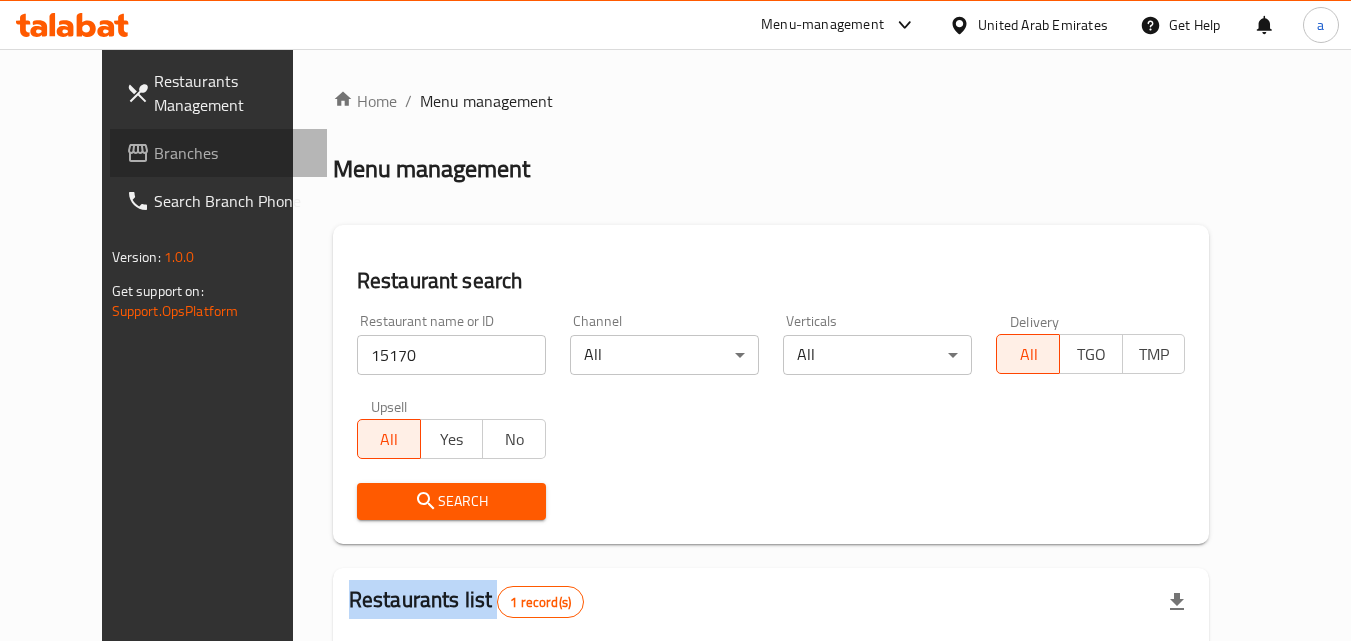 click on "Branches" at bounding box center [233, 153] 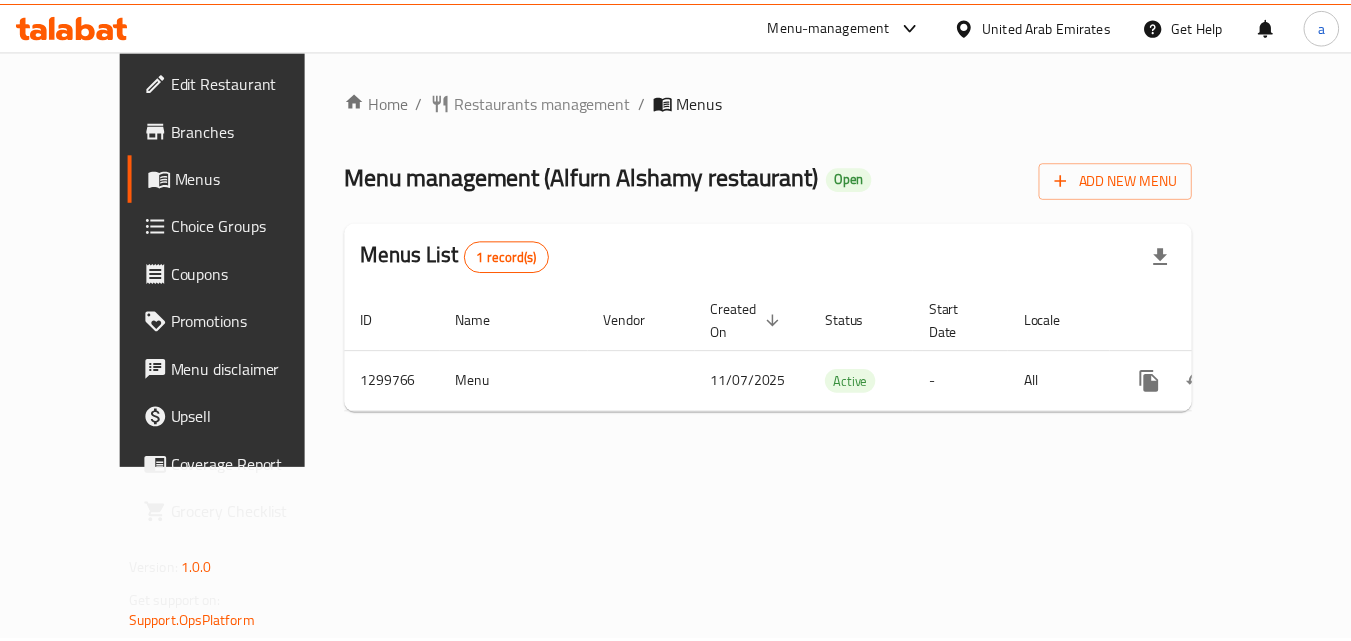 scroll, scrollTop: 0, scrollLeft: 0, axis: both 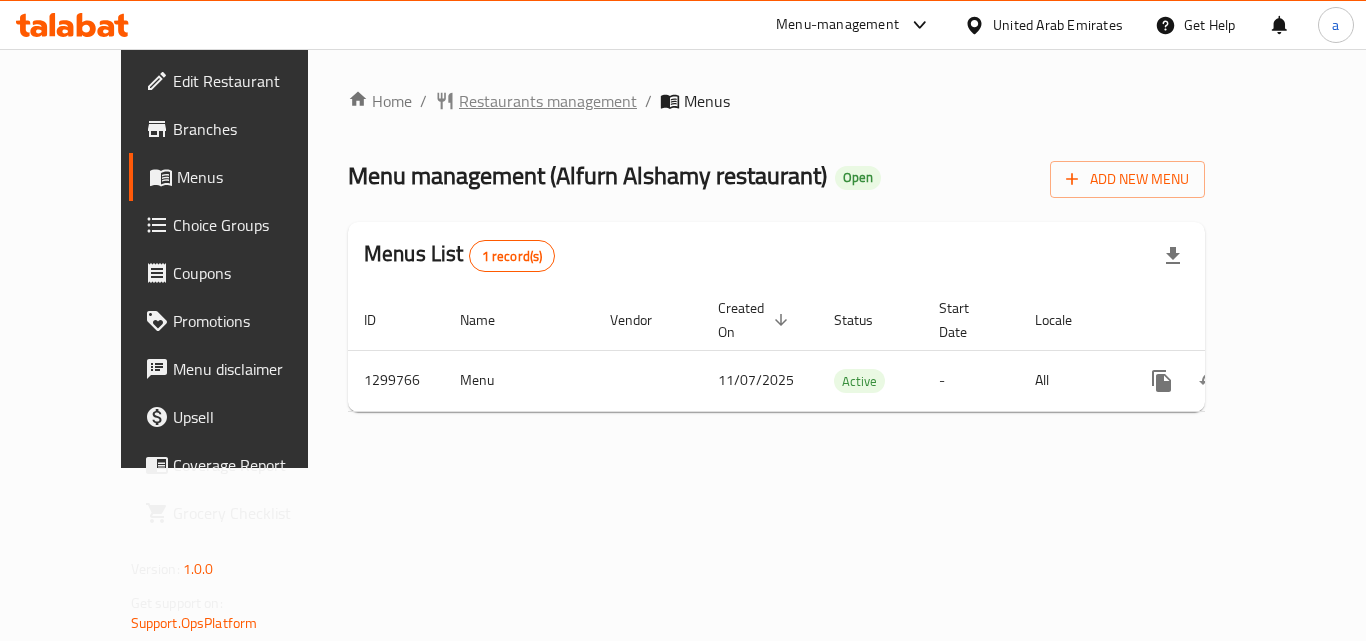 click on "Restaurants management" at bounding box center [548, 101] 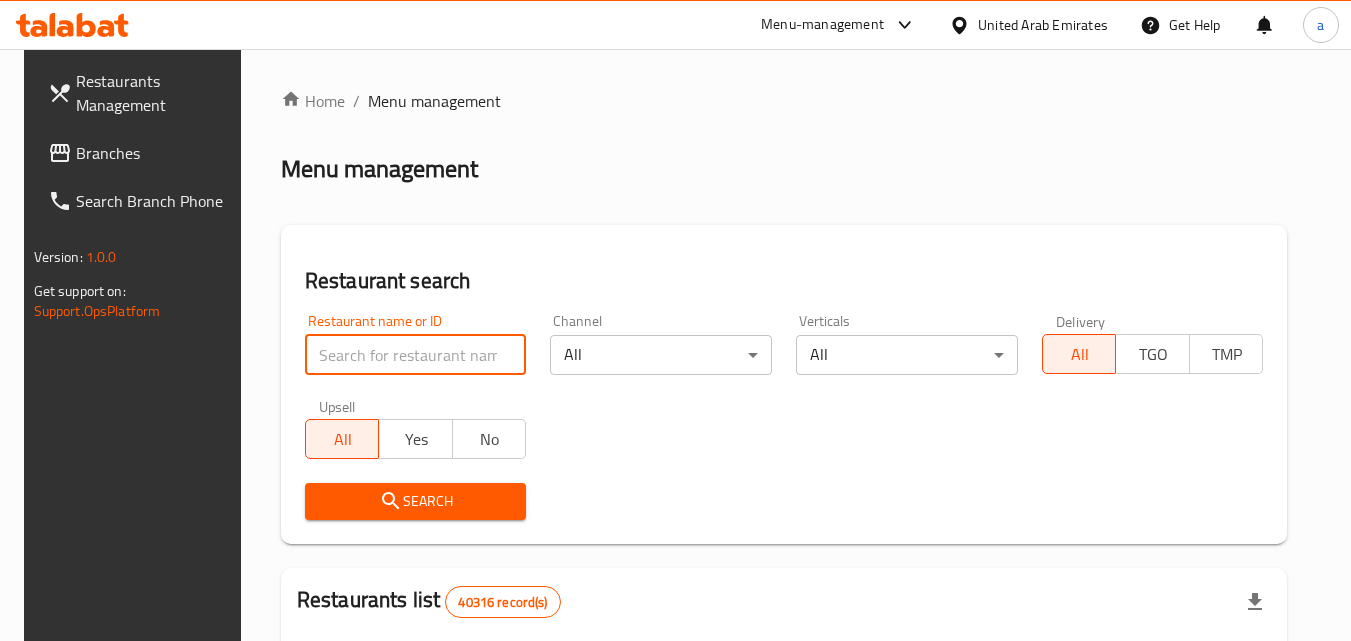 click at bounding box center [416, 355] 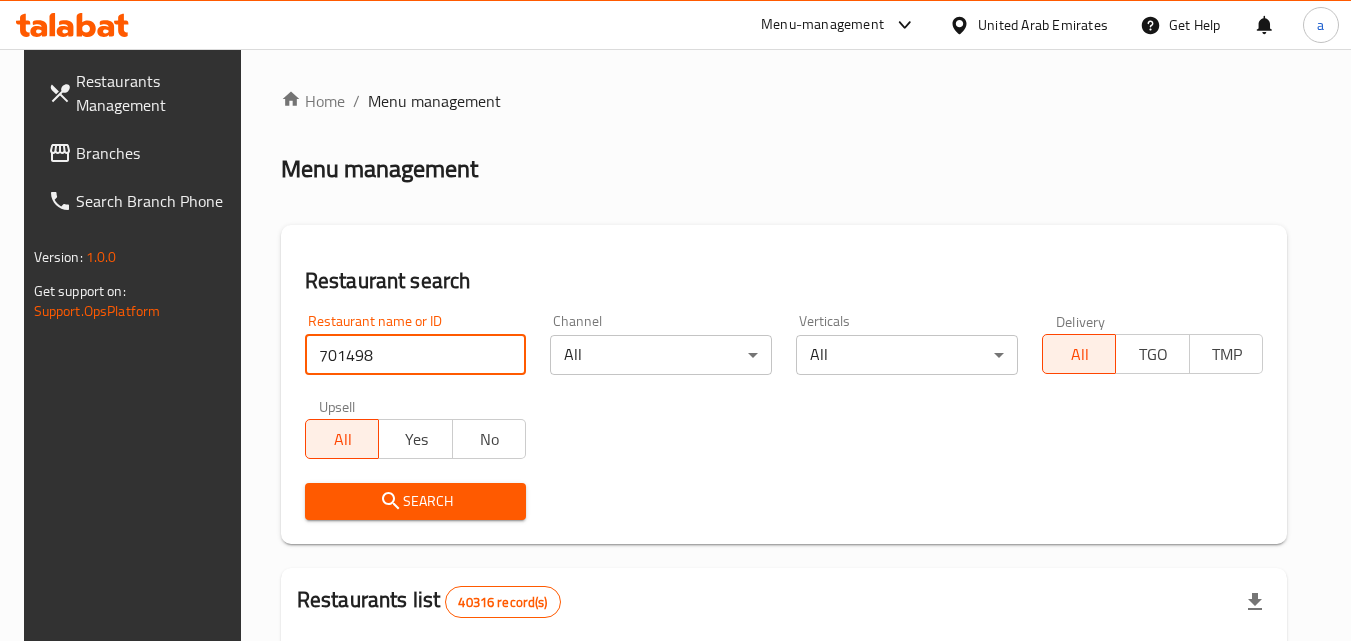 type on "701498" 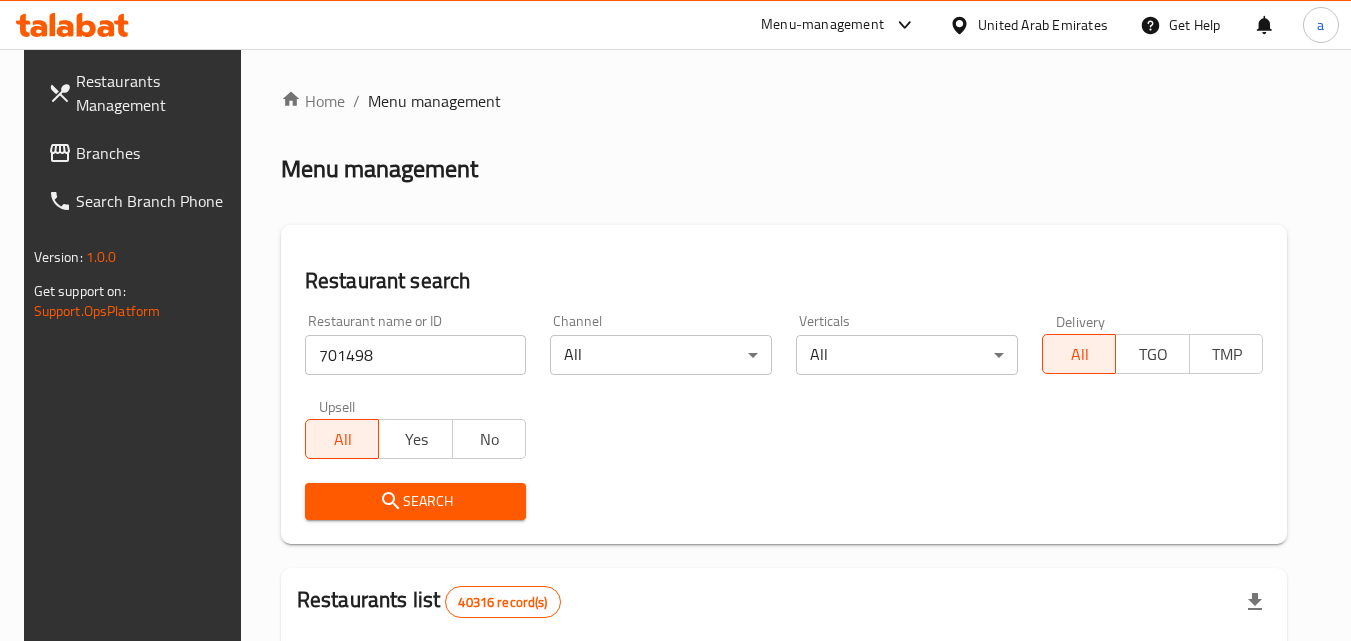 click on "Search" at bounding box center (416, 501) 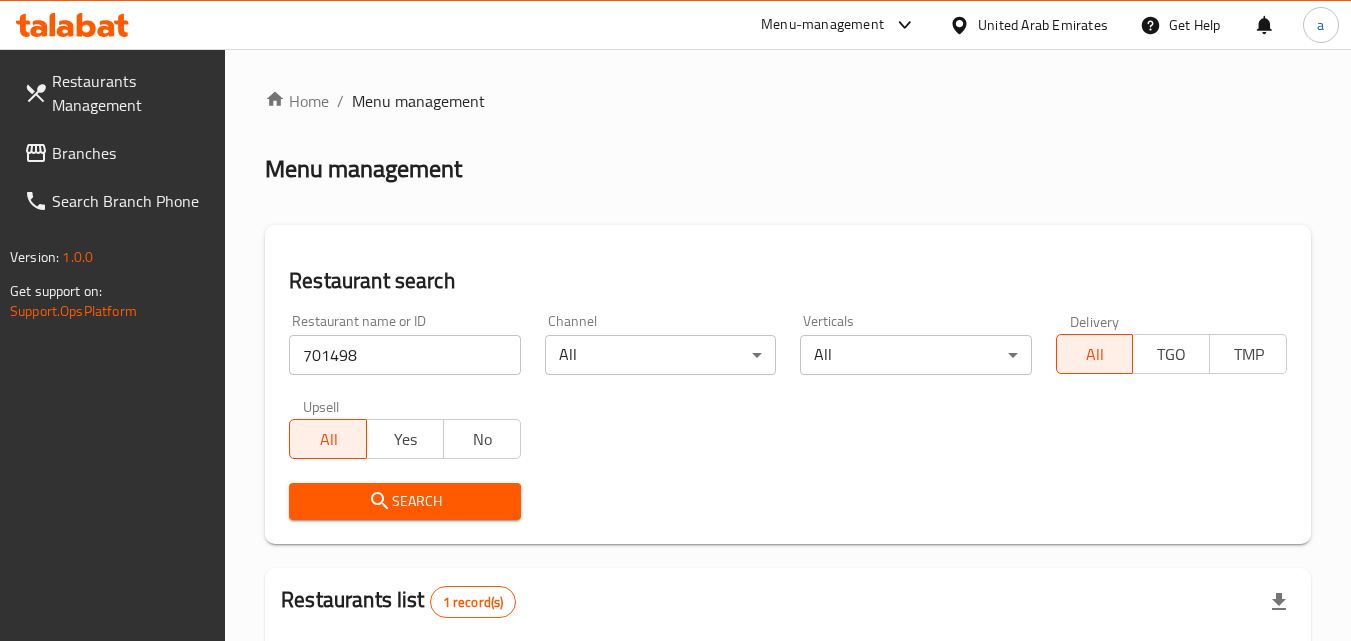 click on "Branches" at bounding box center [131, 153] 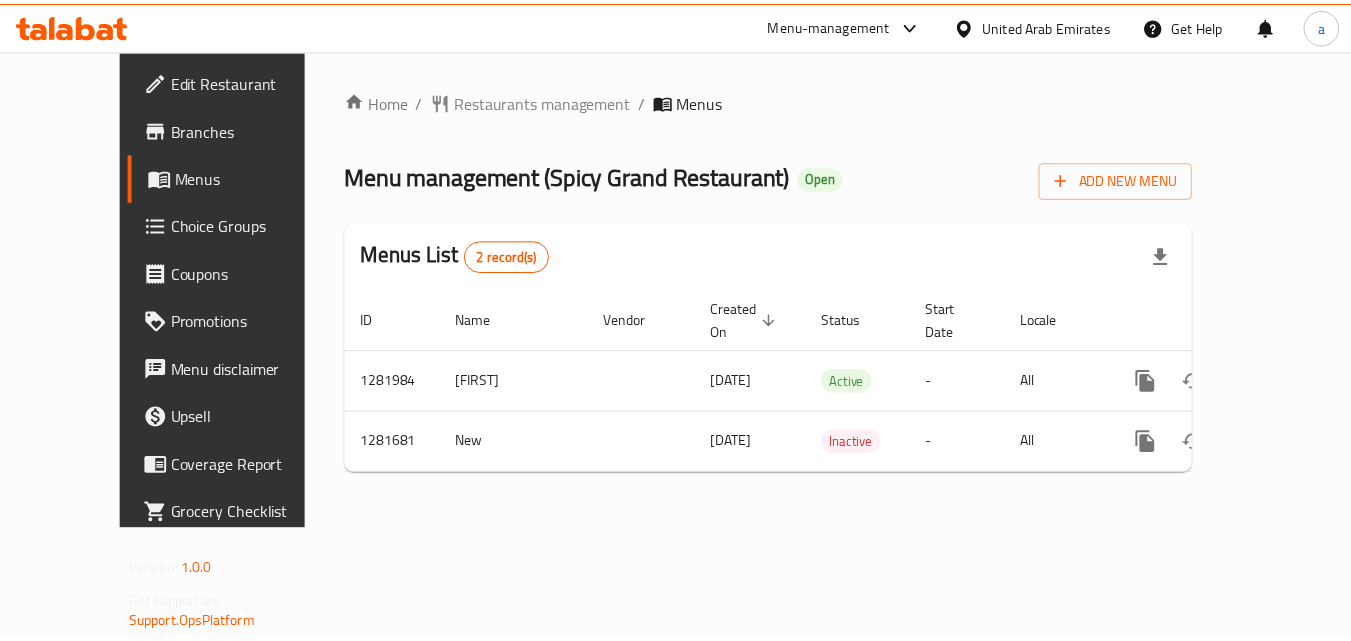 scroll, scrollTop: 0, scrollLeft: 0, axis: both 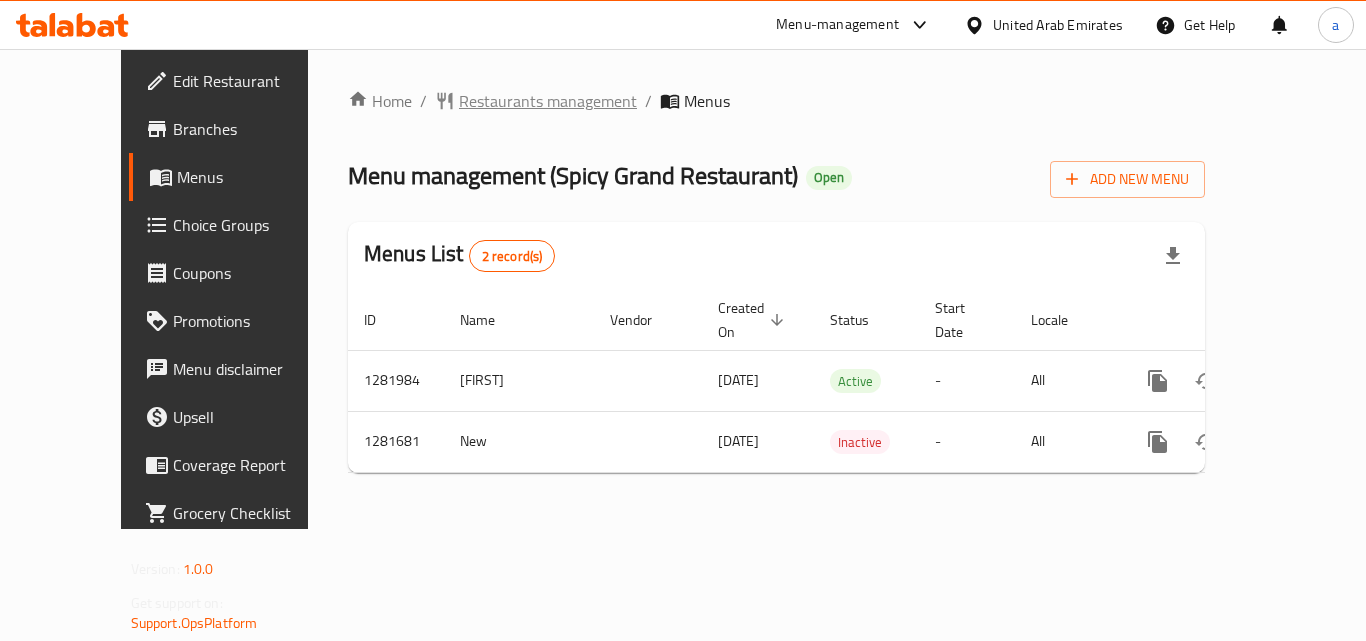 click on "Restaurants management" at bounding box center (548, 101) 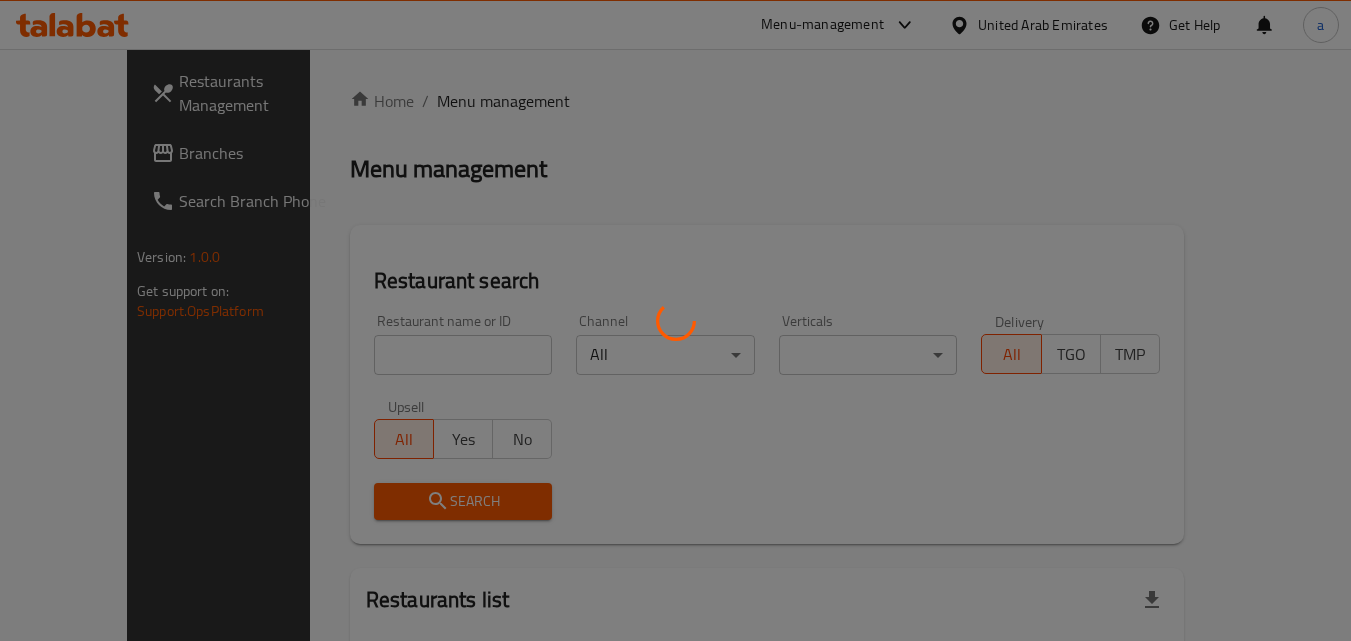 click at bounding box center (675, 320) 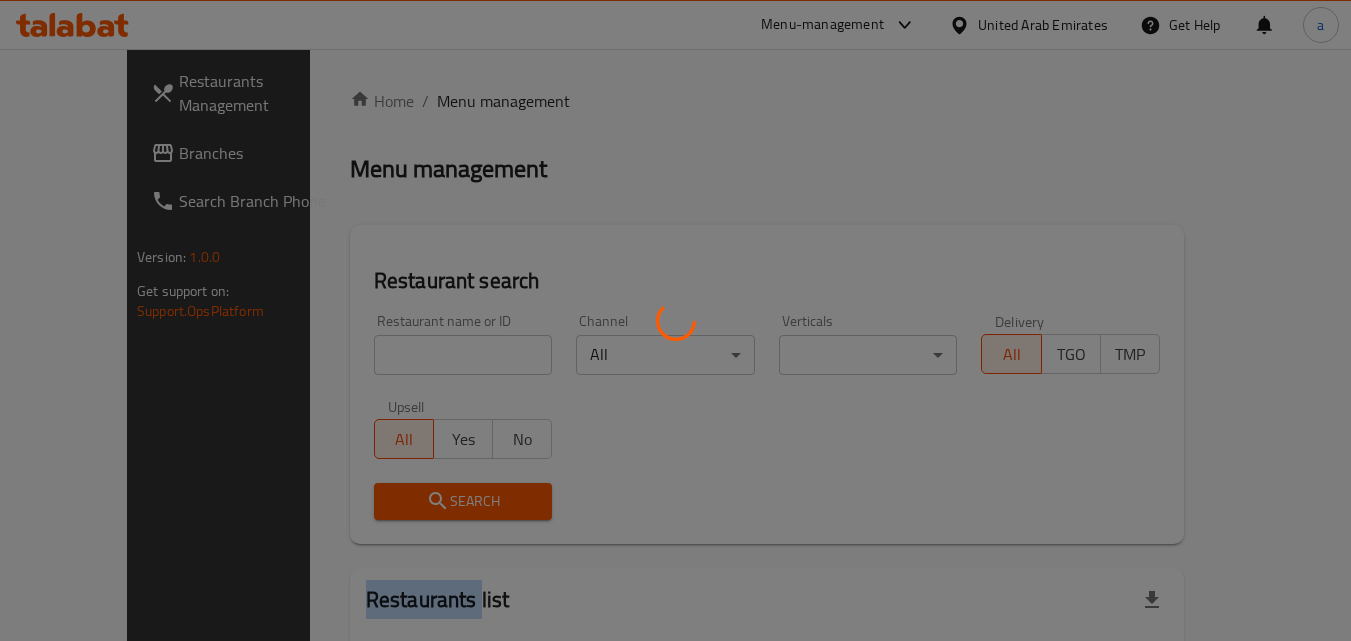 click at bounding box center (675, 320) 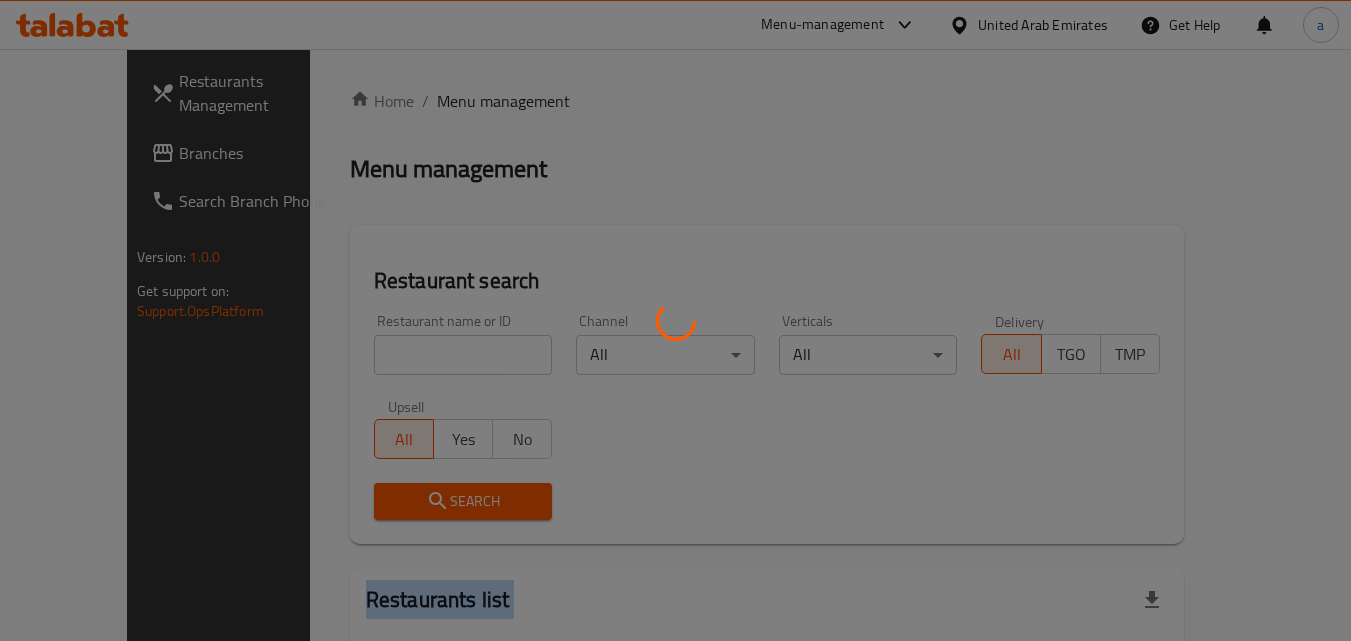click at bounding box center (675, 320) 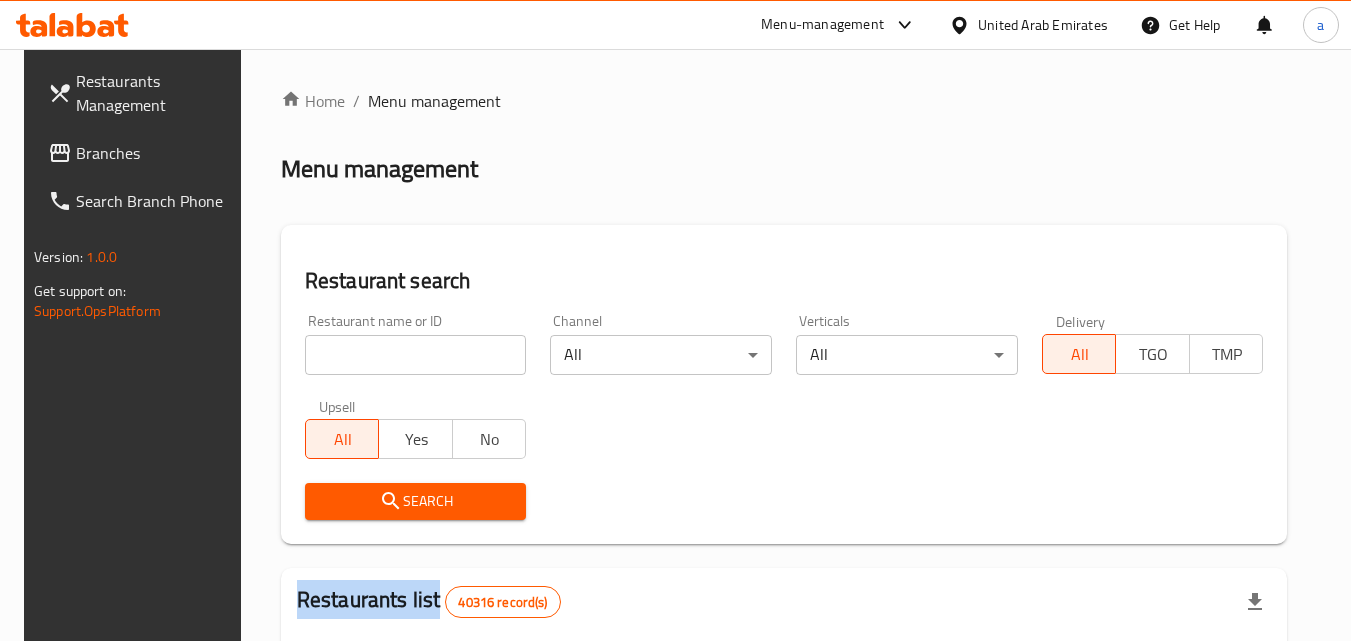 click on "Home / Menu management Menu management Restaurant search Restaurant name or ID Restaurant name or ID Channel All ​ Verticals All ​ Delivery All TGO TMP Upsell All Yes No   Search Restaurants list   40316 record(s) ID sorted ascending Name (En) Name (Ar) Ref. Name Logo Branches Open Busy Closed POS group Status Action 328 Johnny Rockets جوني روكيتس 37 0 1 0 OPEN 330 French Connection فرنش كونكشن 1 0 0 0 INACTIVE 339 Arz Lebanon أرز لبنان Al Karama,Al Barsha & Mirdif 9 1 0 2 OPEN 340 Mega Wraps ميجا رابس 3 0 0 0 INACTIVE 342 Sandella's Flatbread Cafe سانديلاز فلات براد 7 0 0 0 INACTIVE 343 Dragon Hut كوخ التنين 1 0 0 0 INACTIVE 348 Thai Kitchen المطبخ التايلندى 1 0 0 0 INACTIVE 349 Mughal  موغل 1 0 0 0 HIDDEN 350 HOT N COOL (Old) هوت و كول 1 0 0 0 INACTIVE 355 Al Habasha  الحبشة 11 1 0 0 HIDDEN Rows per page: 10 1-10 of 40316" at bounding box center [784, 721] 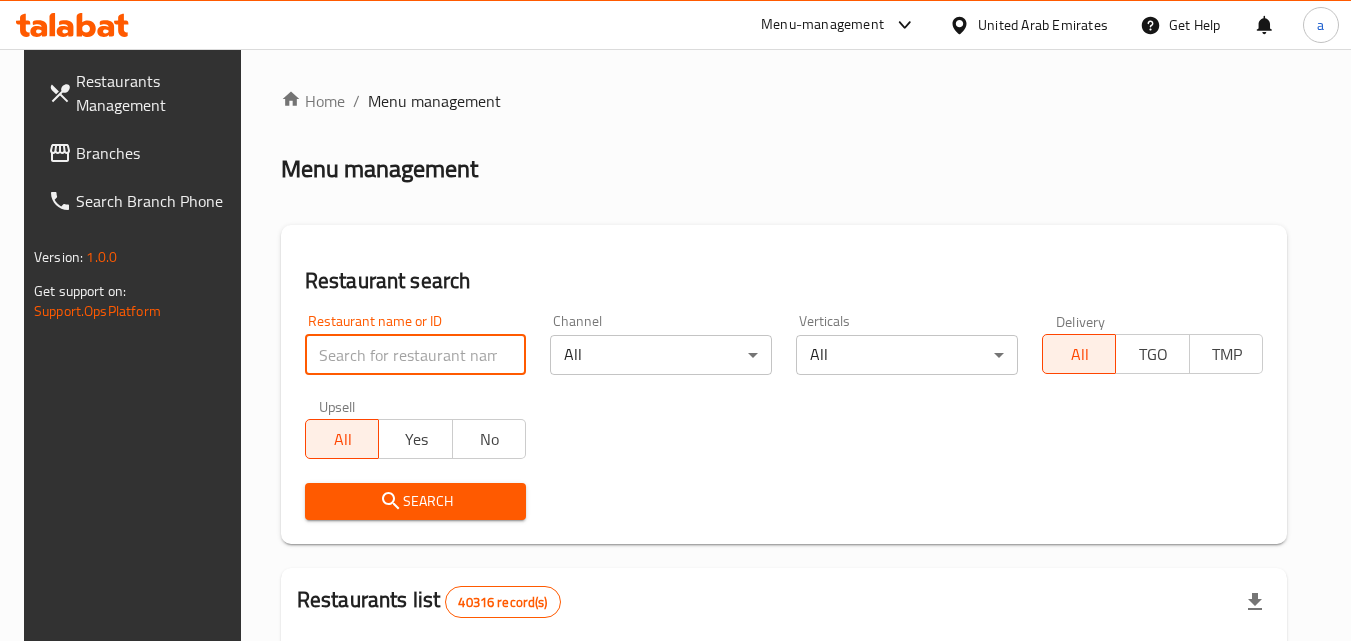 click at bounding box center (416, 355) 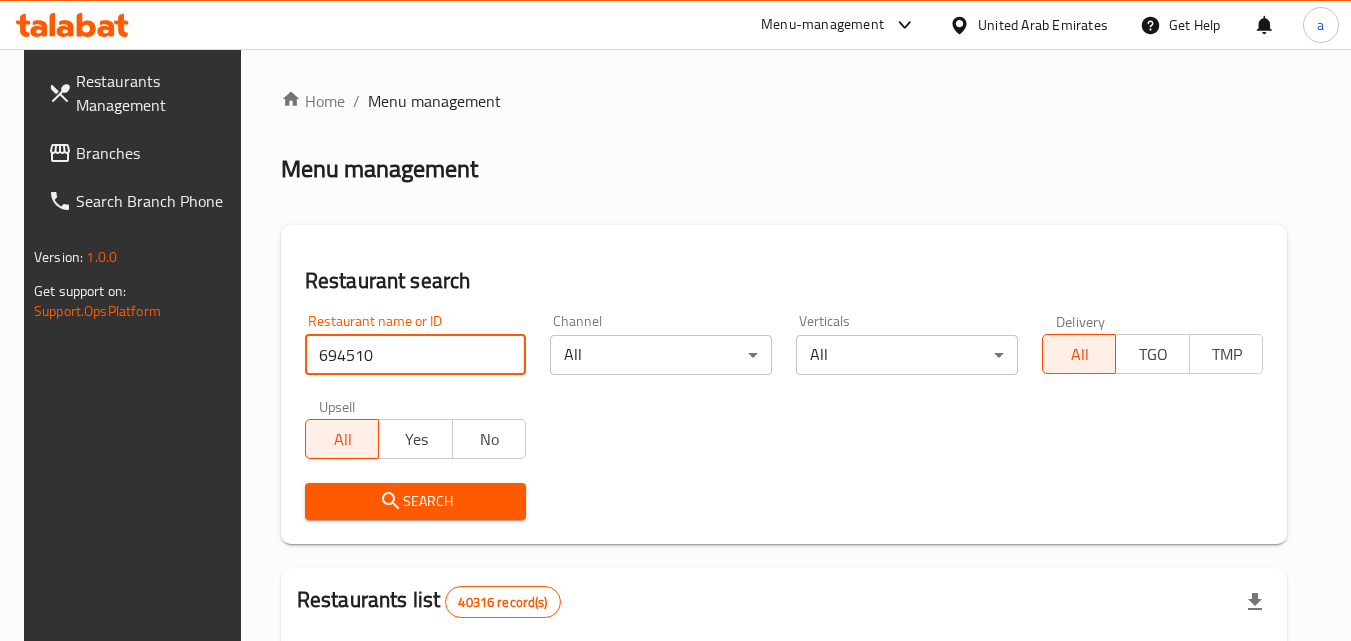 type on "694510" 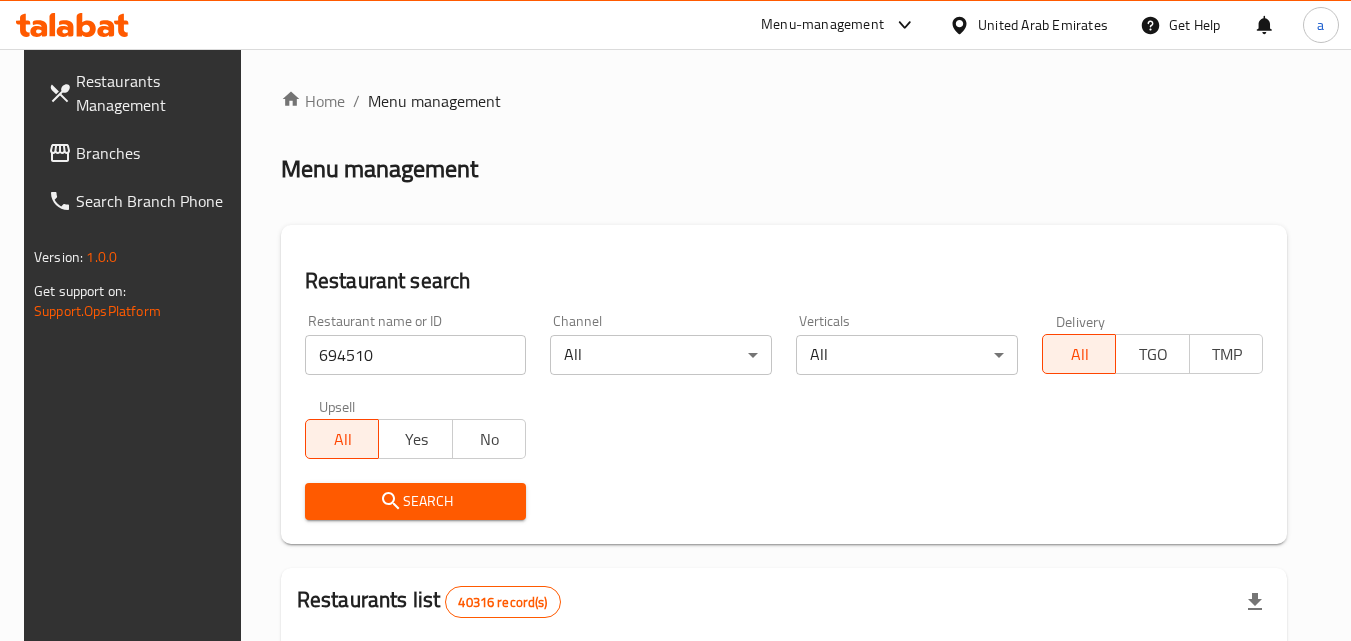 click on "Search" at bounding box center (416, 501) 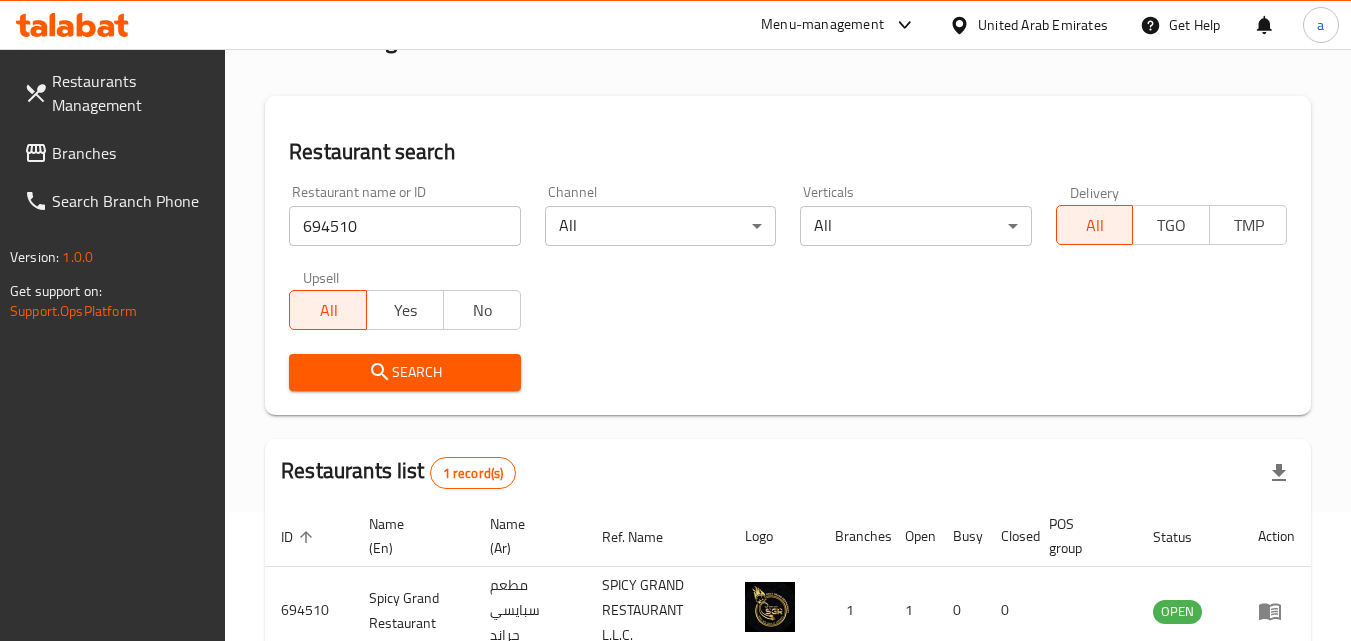 scroll, scrollTop: 0, scrollLeft: 0, axis: both 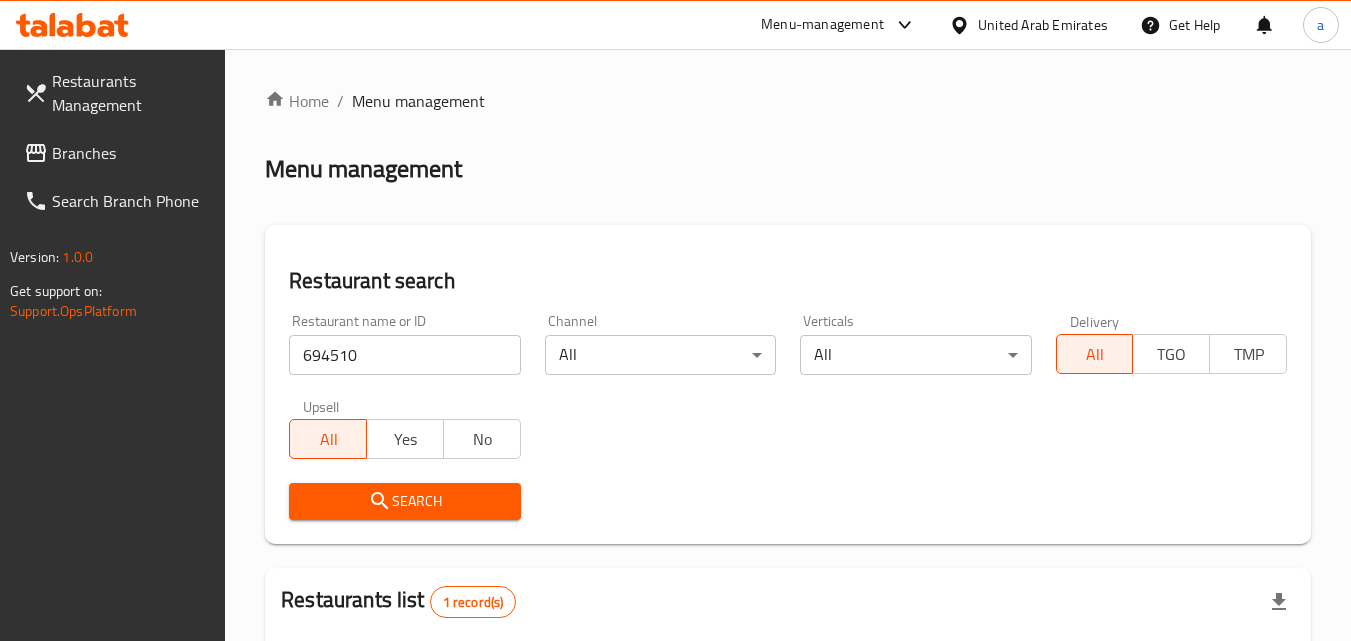 click on "Branches" at bounding box center (131, 153) 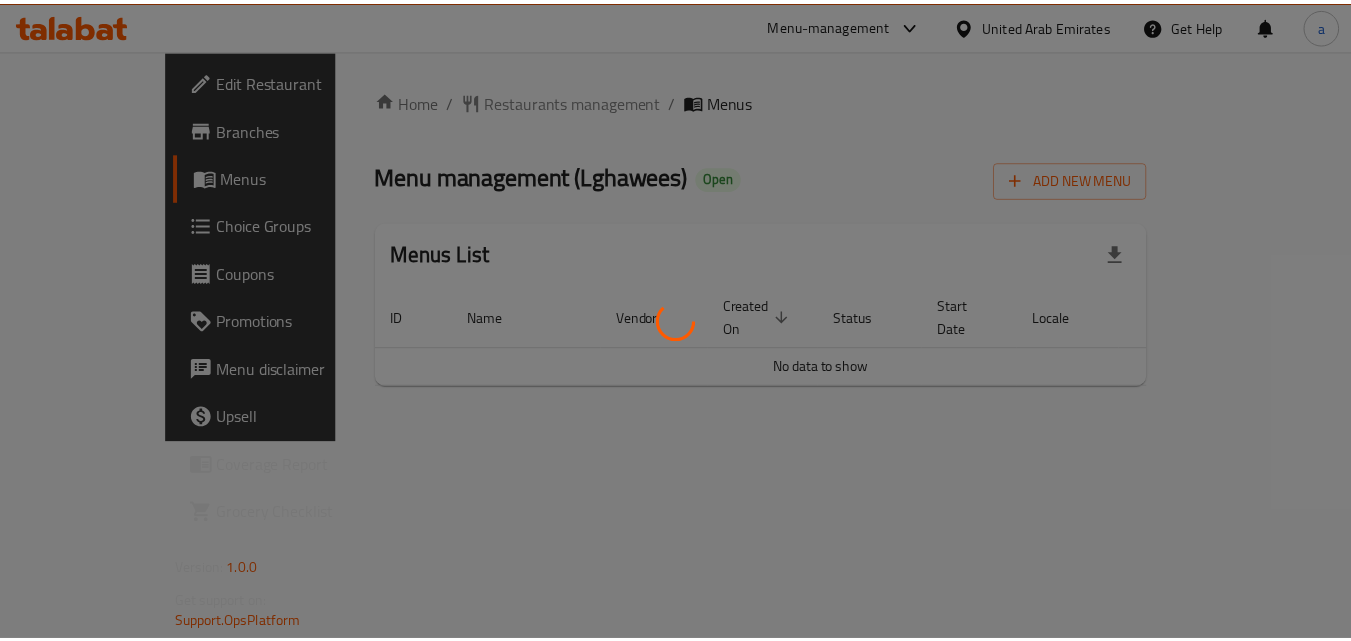 scroll, scrollTop: 0, scrollLeft: 0, axis: both 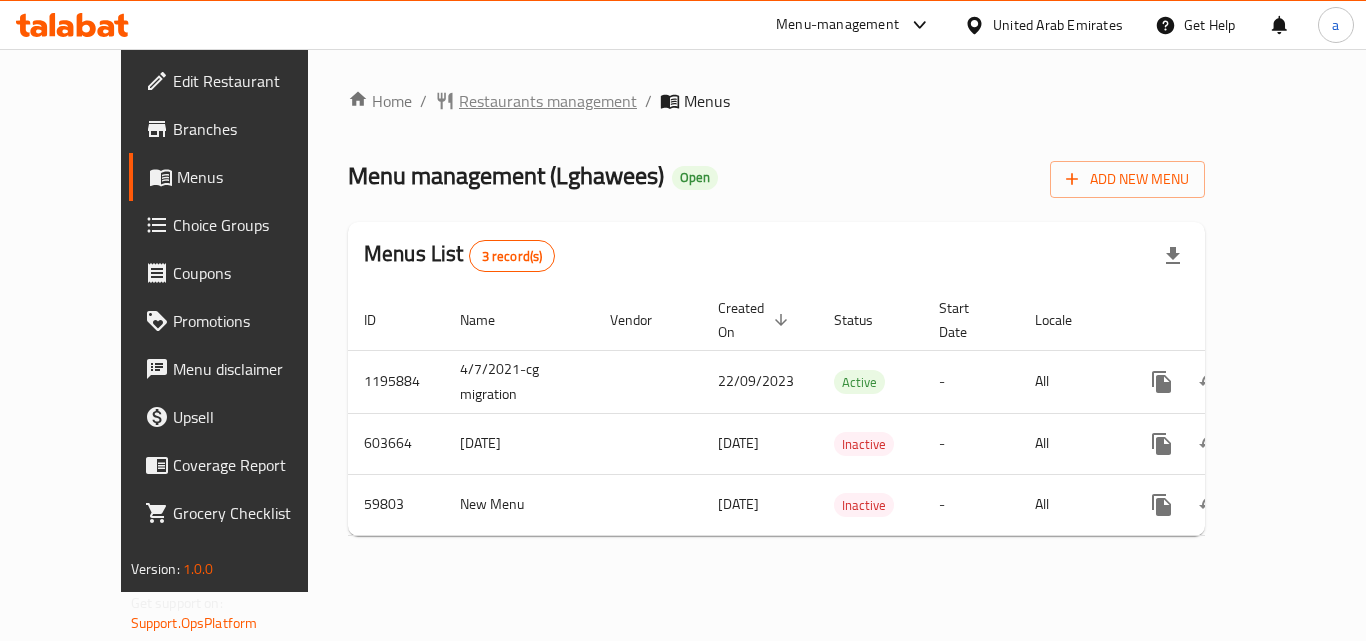 click on "Restaurants management" at bounding box center [548, 101] 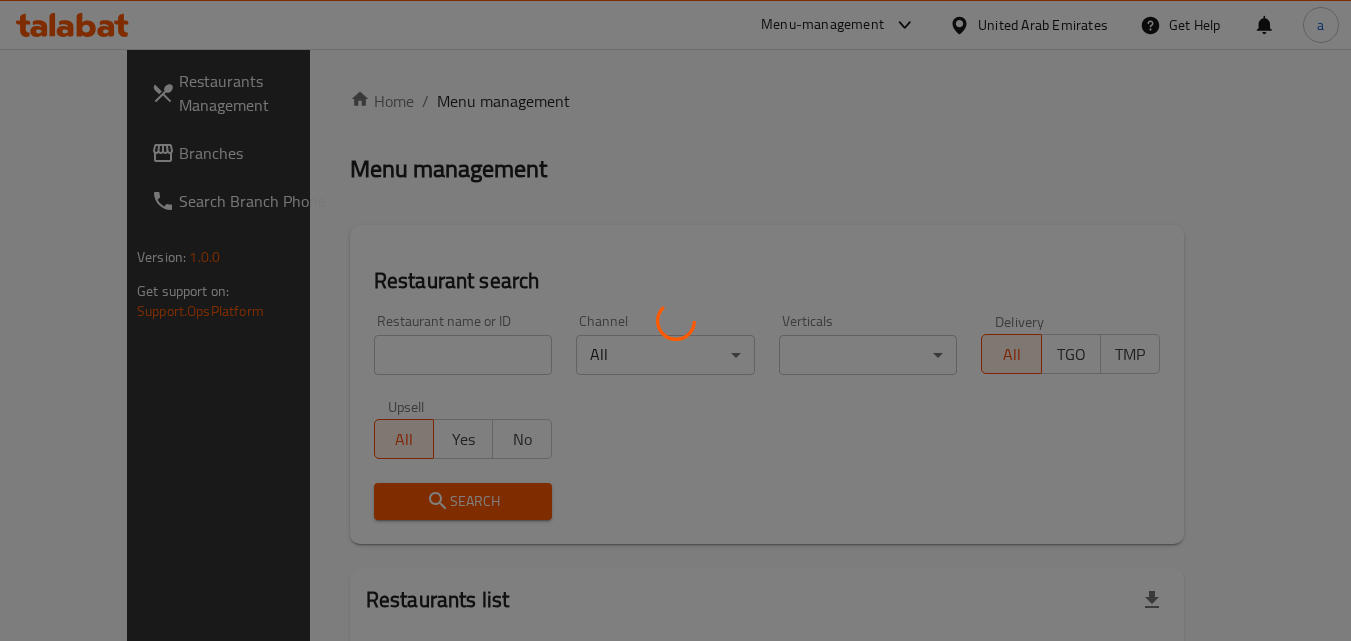 click at bounding box center [675, 320] 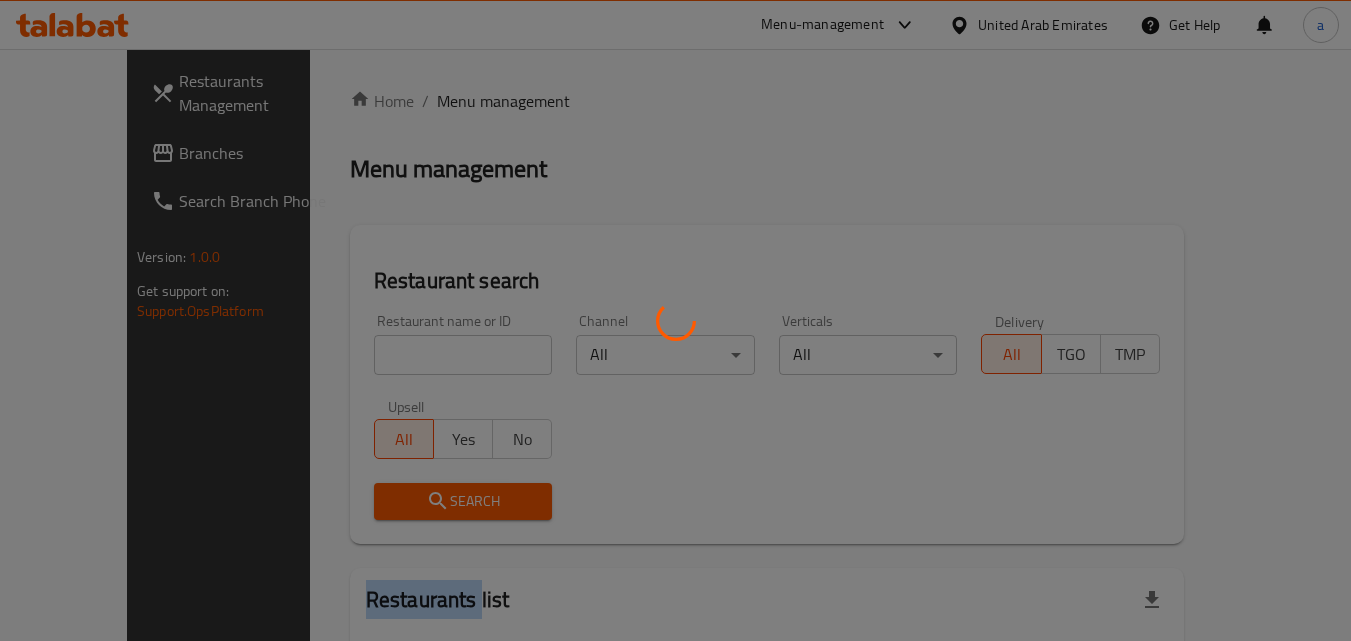 click at bounding box center (675, 320) 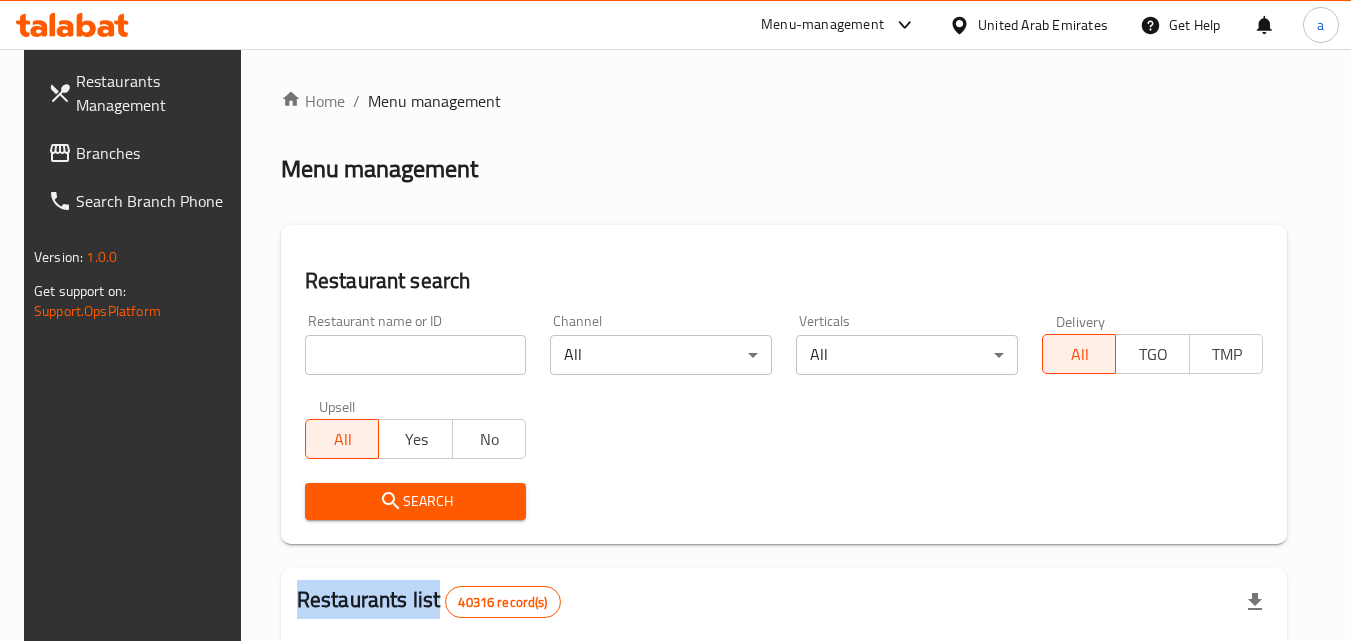 click on "Home / Menu management Menu management Restaurant search Restaurant name or ID Restaurant name or ID Channel All ​ Verticals All ​ Delivery All TGO TMP Upsell All Yes No   Search Restaurants list   40316 record(s) ID sorted ascending Name (En) Name (Ar) Ref. Name Logo Branches Open Busy Closed POS group Status Action 328 Johnny Rockets جوني روكيتس 37 0 1 0 OPEN 330 French Connection فرنش كونكشن 1 0 0 0 INACTIVE 339 Arz Lebanon أرز لبنان Al Karama,Al Barsha & Mirdif 9 1 0 2 OPEN 340 Mega Wraps ميجا رابس 3 0 0 0 INACTIVE 342 Sandella's Flatbread Cafe سانديلاز فلات براد 7 0 0 0 INACTIVE 343 Dragon Hut كوخ التنين 1 0 0 0 INACTIVE 348 Thai Kitchen المطبخ التايلندى 1 0 0 0 INACTIVE 349 Mughal  موغل 1 0 0 0 HIDDEN 350 HOT N COOL (Old) هوت و كول 1 0 0 0 INACTIVE 355 Al Habasha  الحبشة 11 1 0 0 HIDDEN Rows per page: 10 1-10 of 40316" at bounding box center [784, 721] 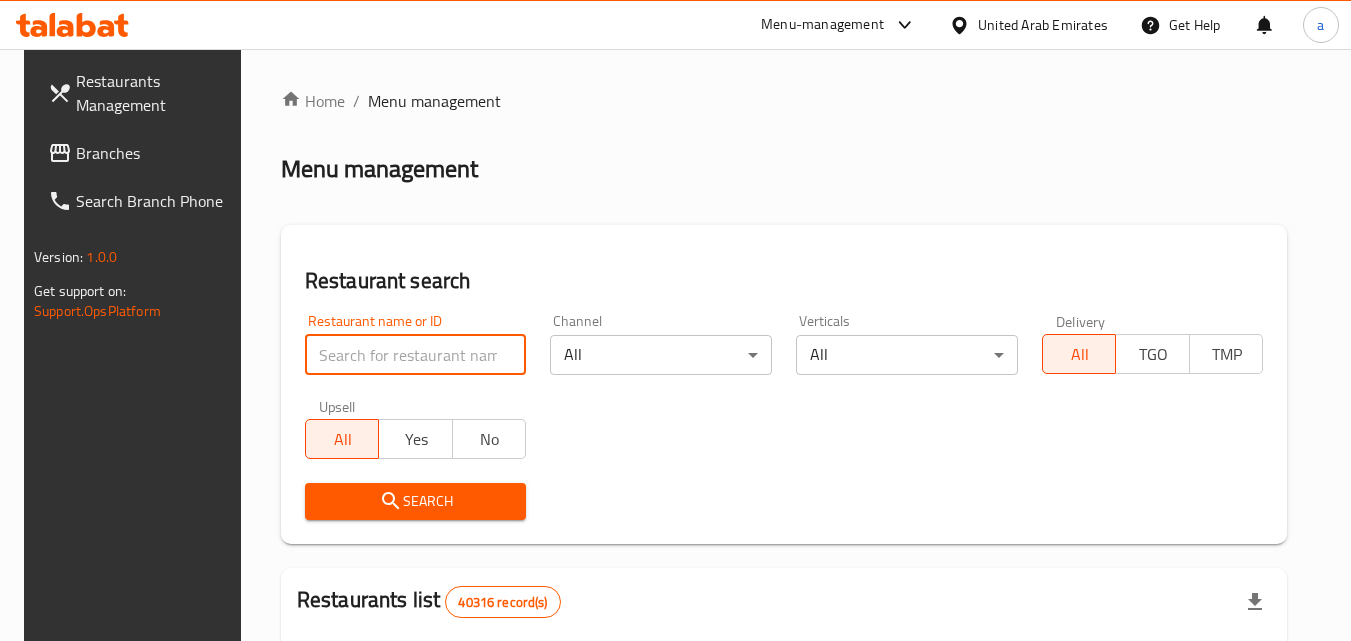 click at bounding box center (416, 355) 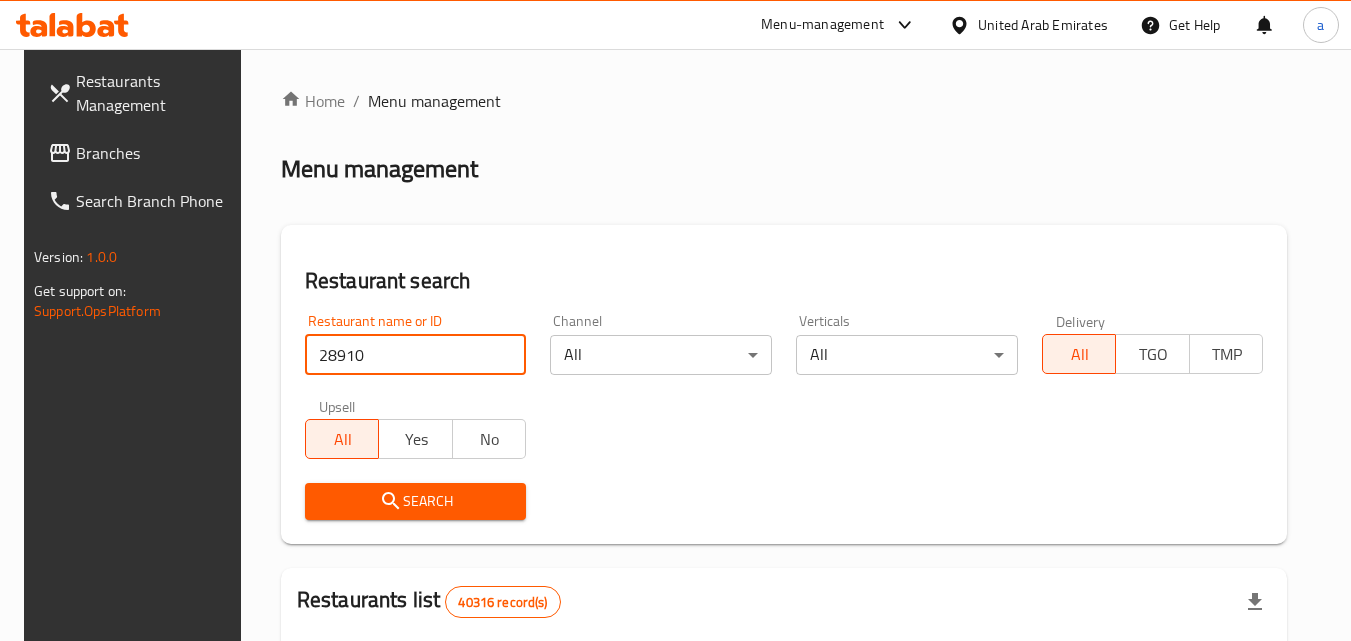 type on "28910" 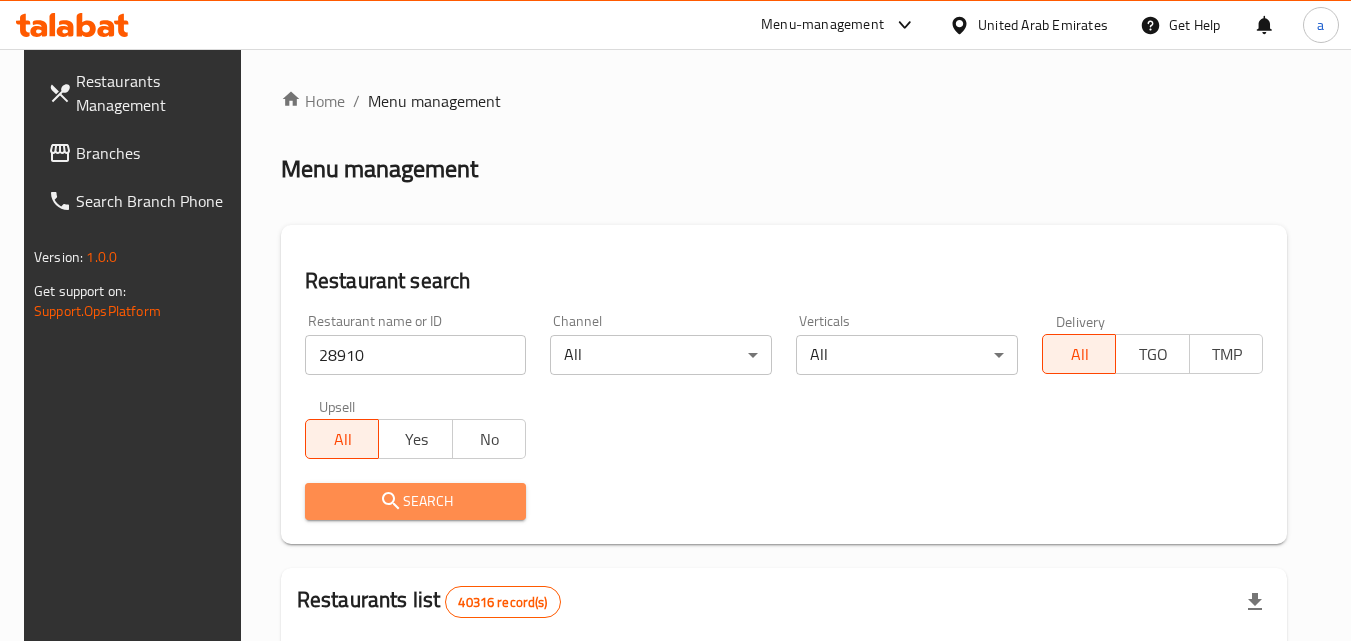 click on "Search" at bounding box center (416, 501) 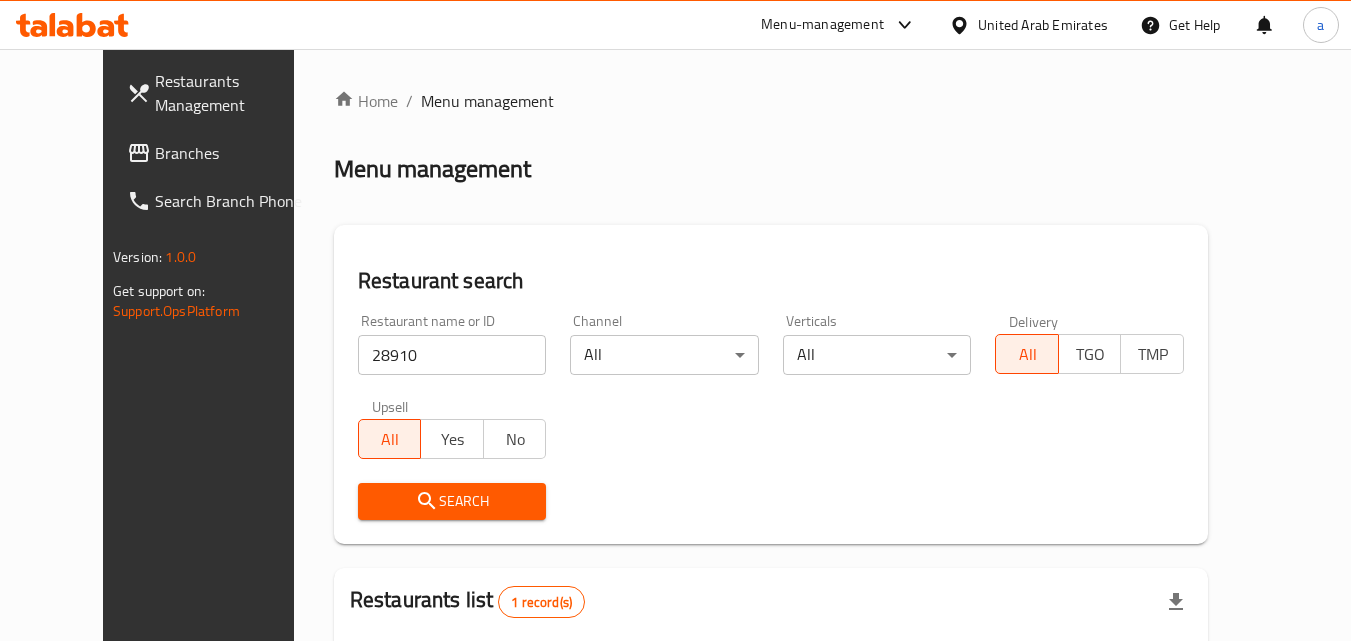 click on "Branches" at bounding box center [234, 153] 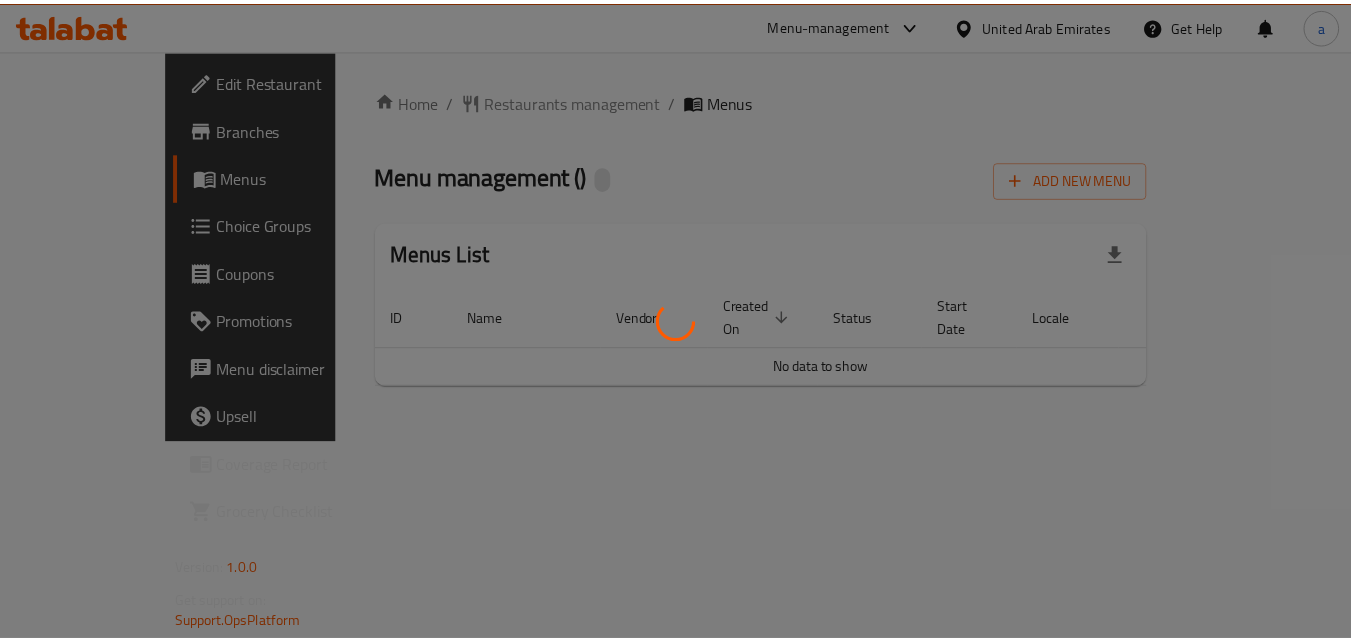 scroll, scrollTop: 0, scrollLeft: 0, axis: both 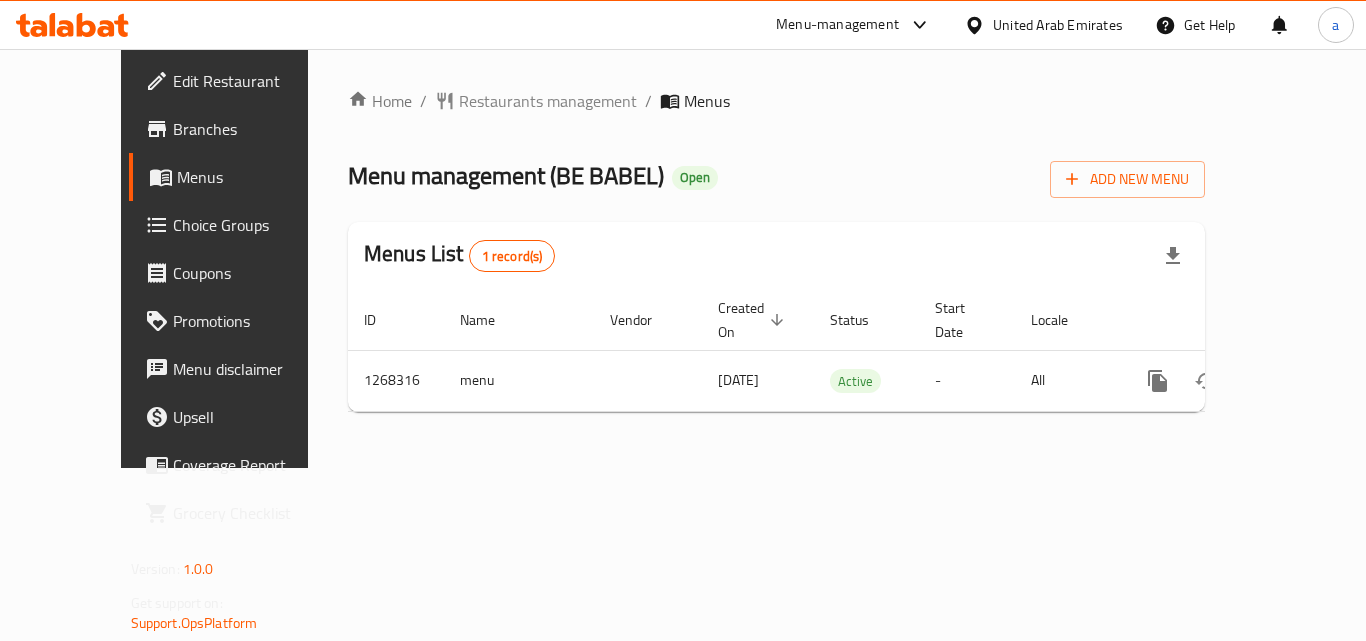 click at bounding box center [683, 320] 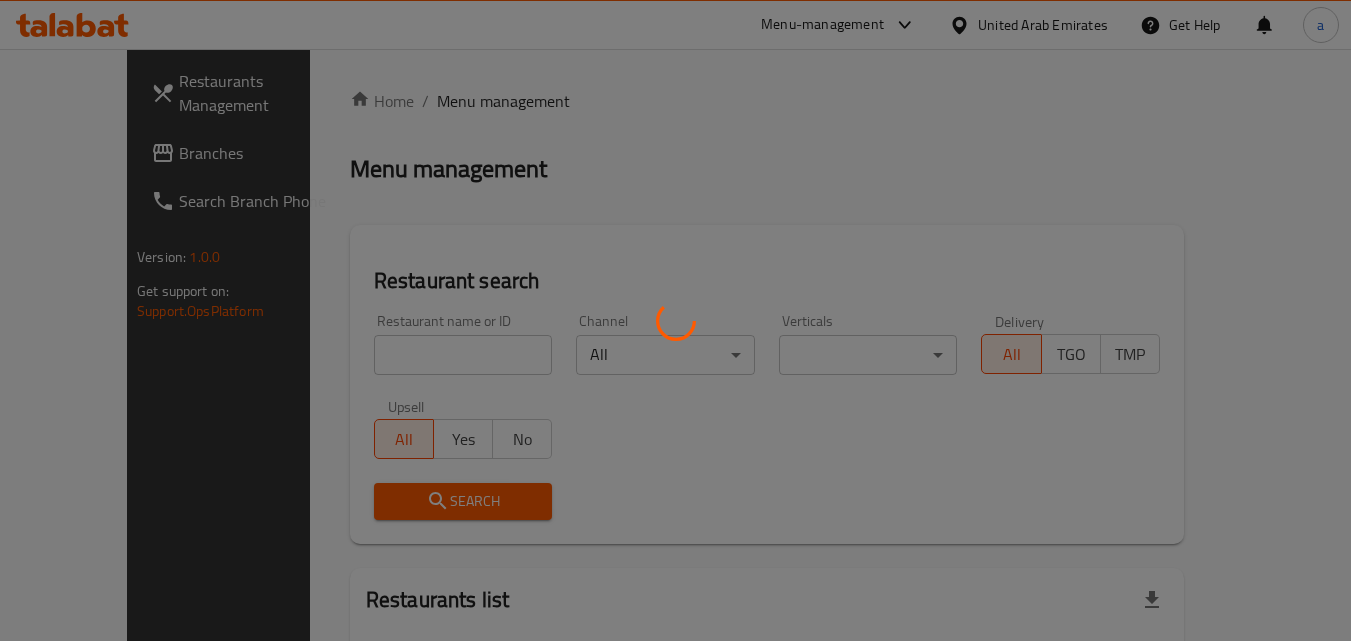 click at bounding box center [675, 320] 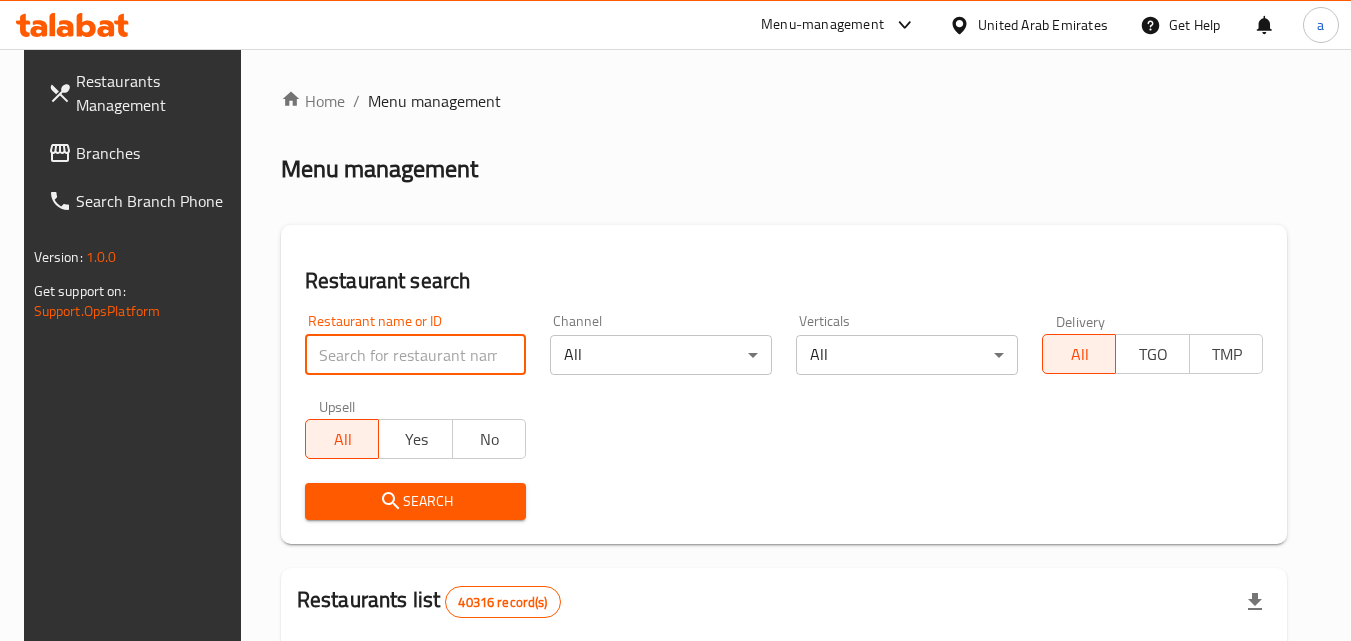 click at bounding box center (416, 355) 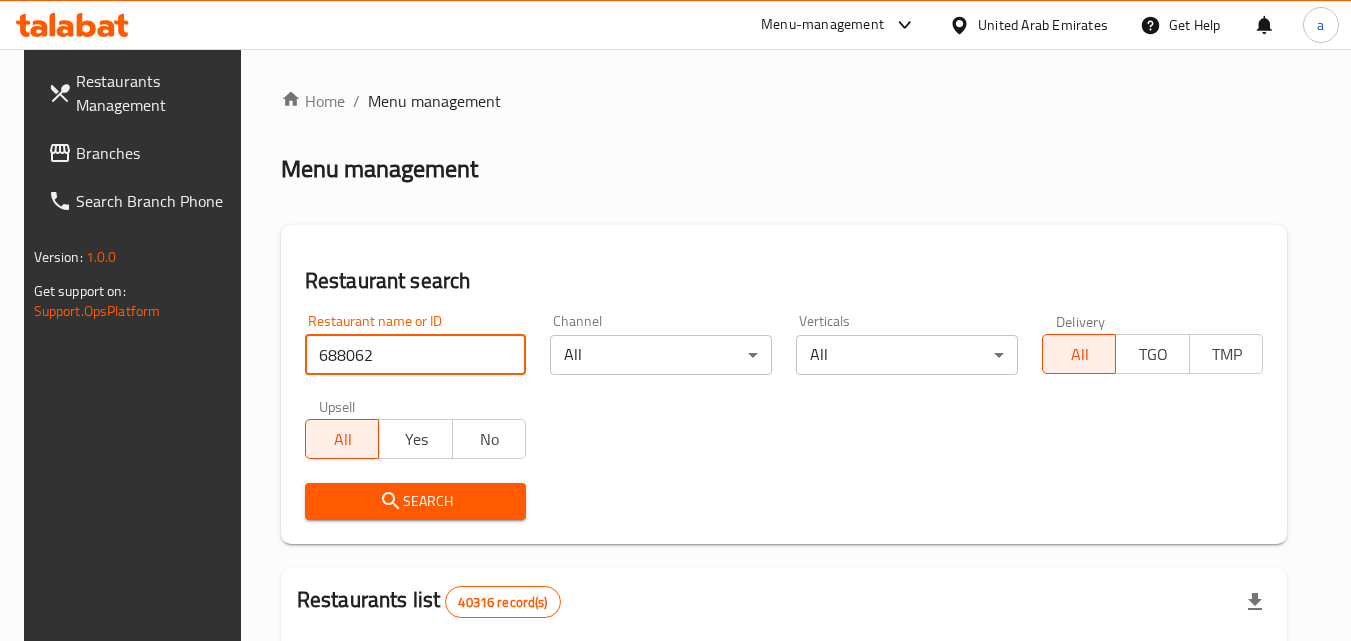 type on "688062" 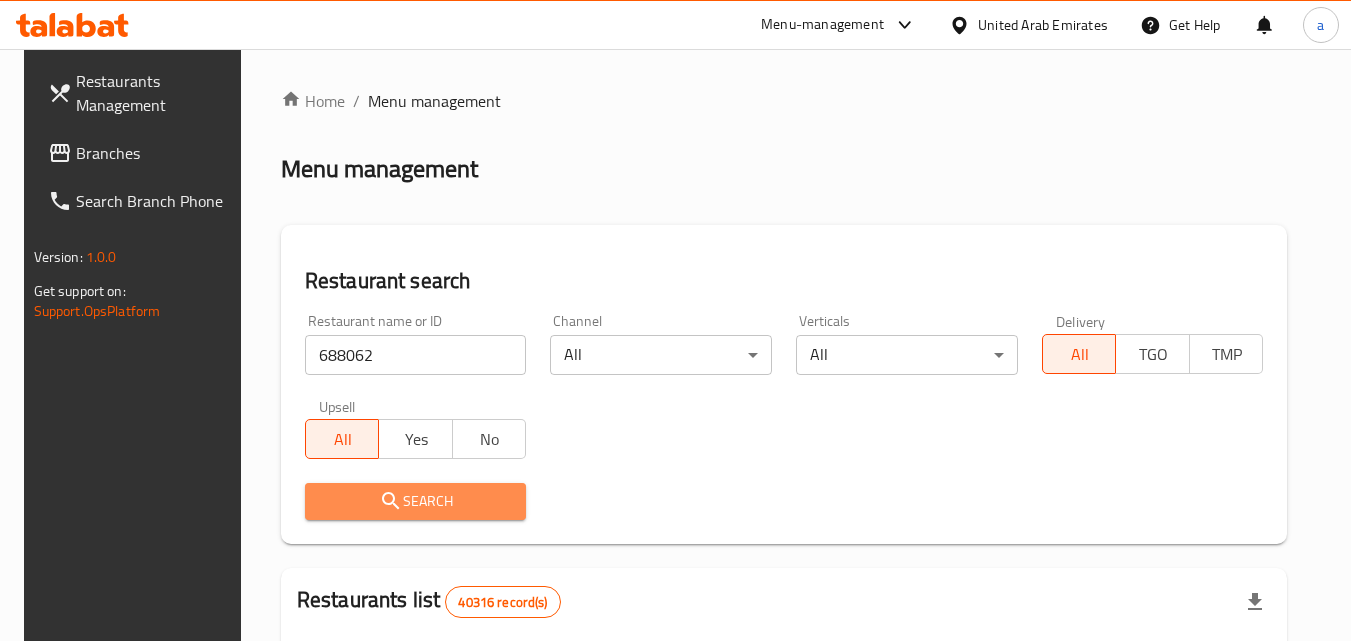 click on "Search" at bounding box center [416, 501] 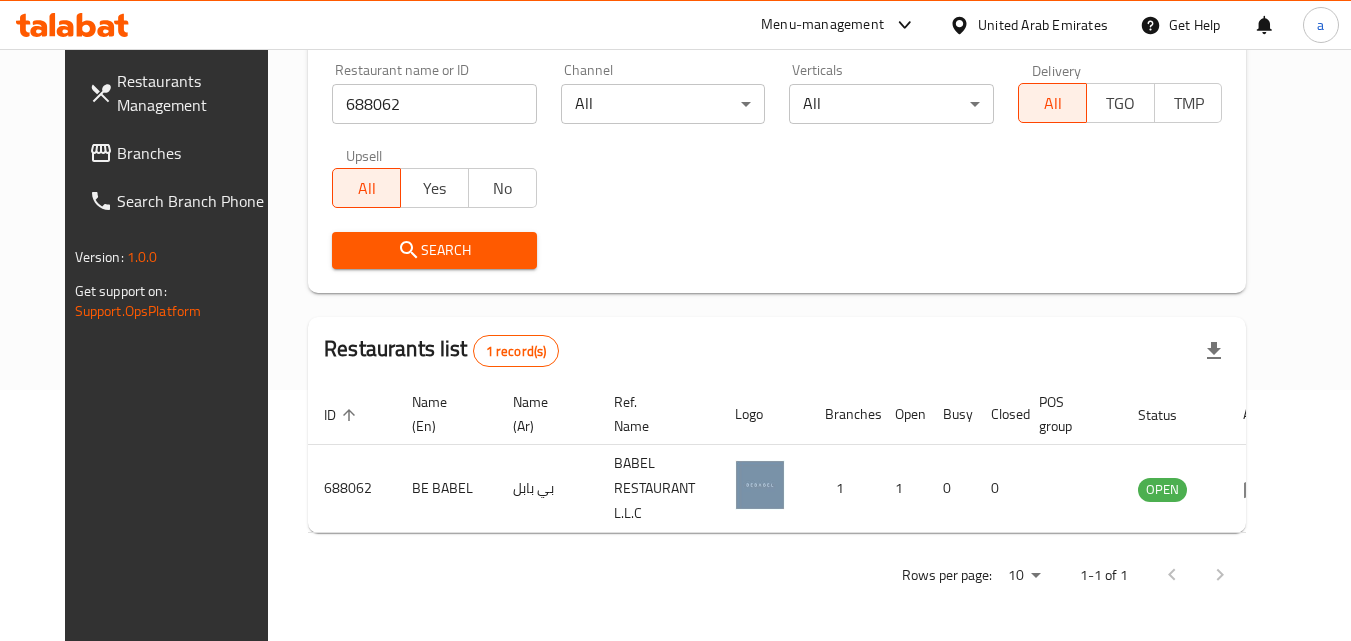 scroll, scrollTop: 51, scrollLeft: 0, axis: vertical 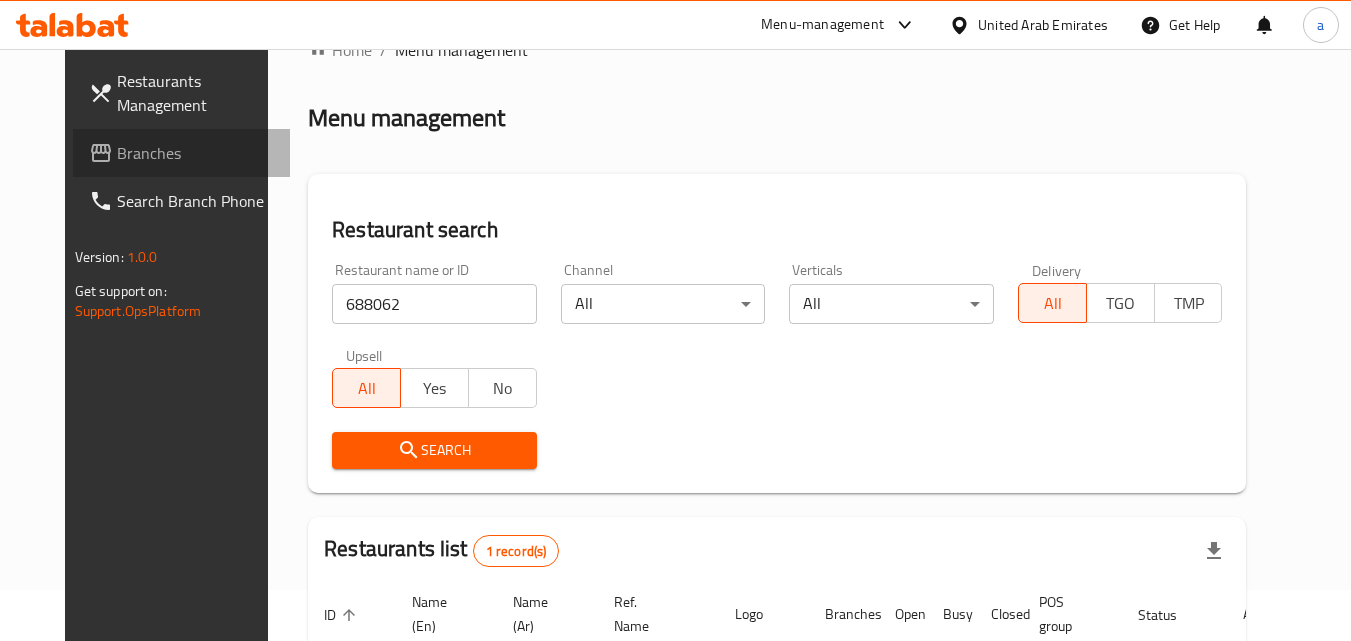 click on "Branches" at bounding box center (196, 153) 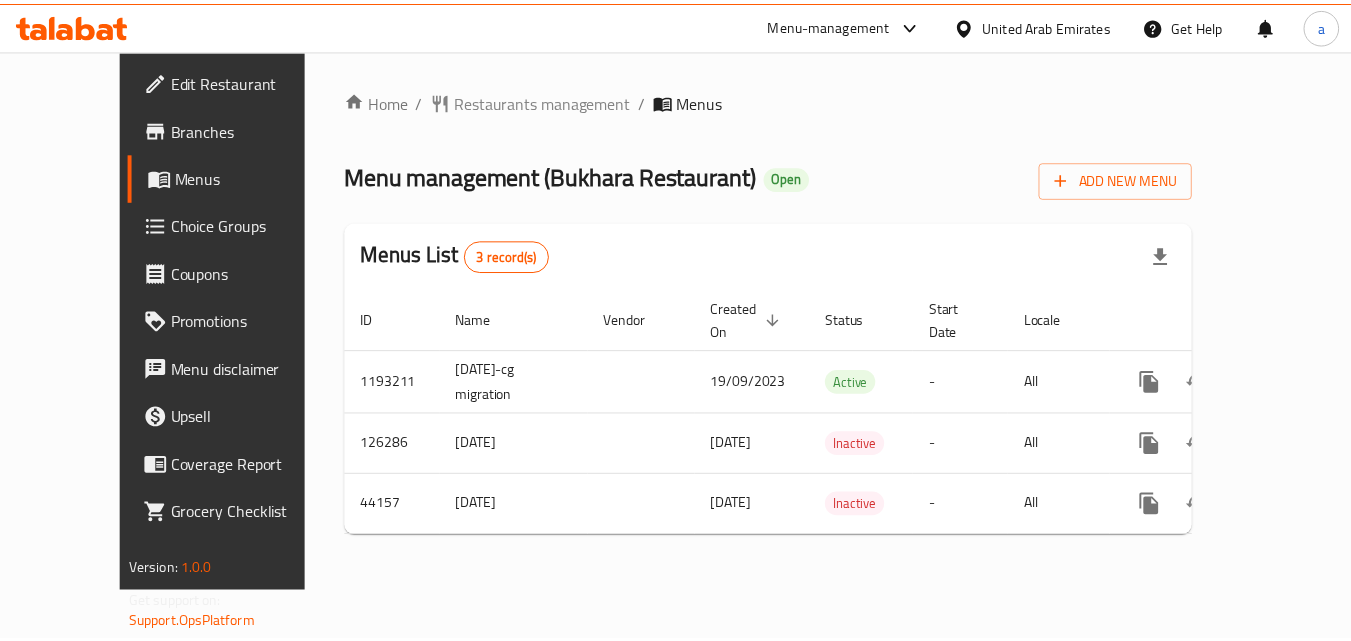 scroll, scrollTop: 0, scrollLeft: 0, axis: both 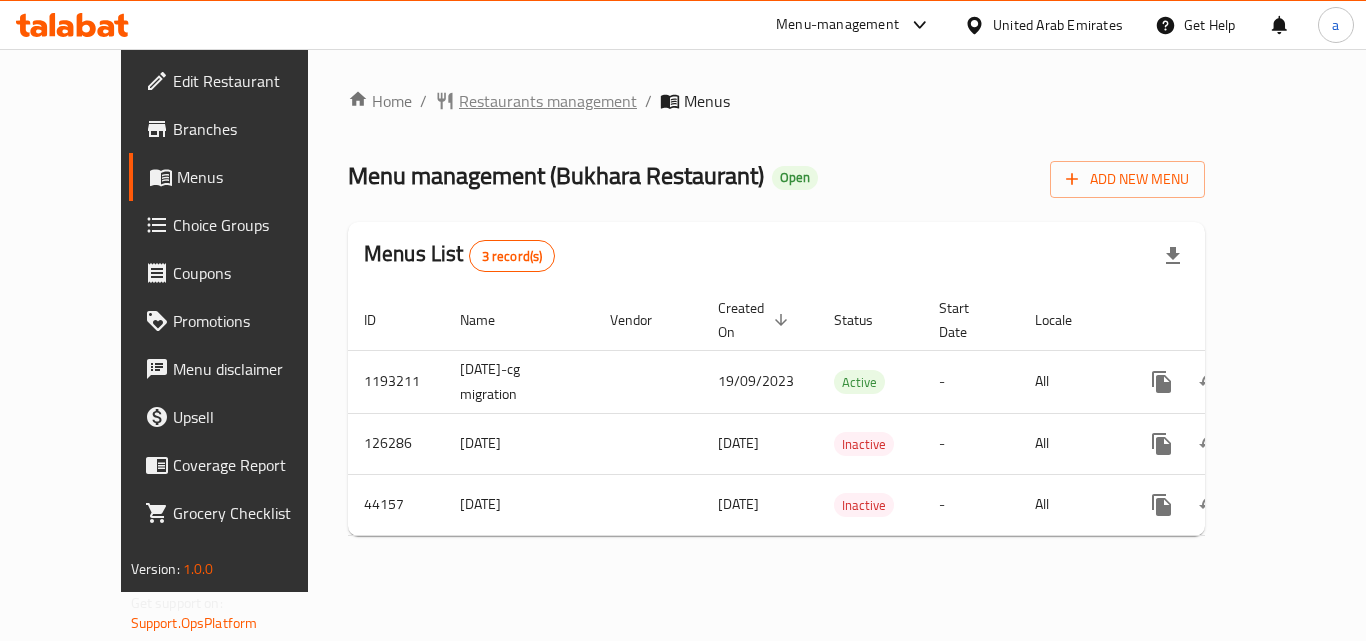 click on "Restaurants management" at bounding box center (548, 101) 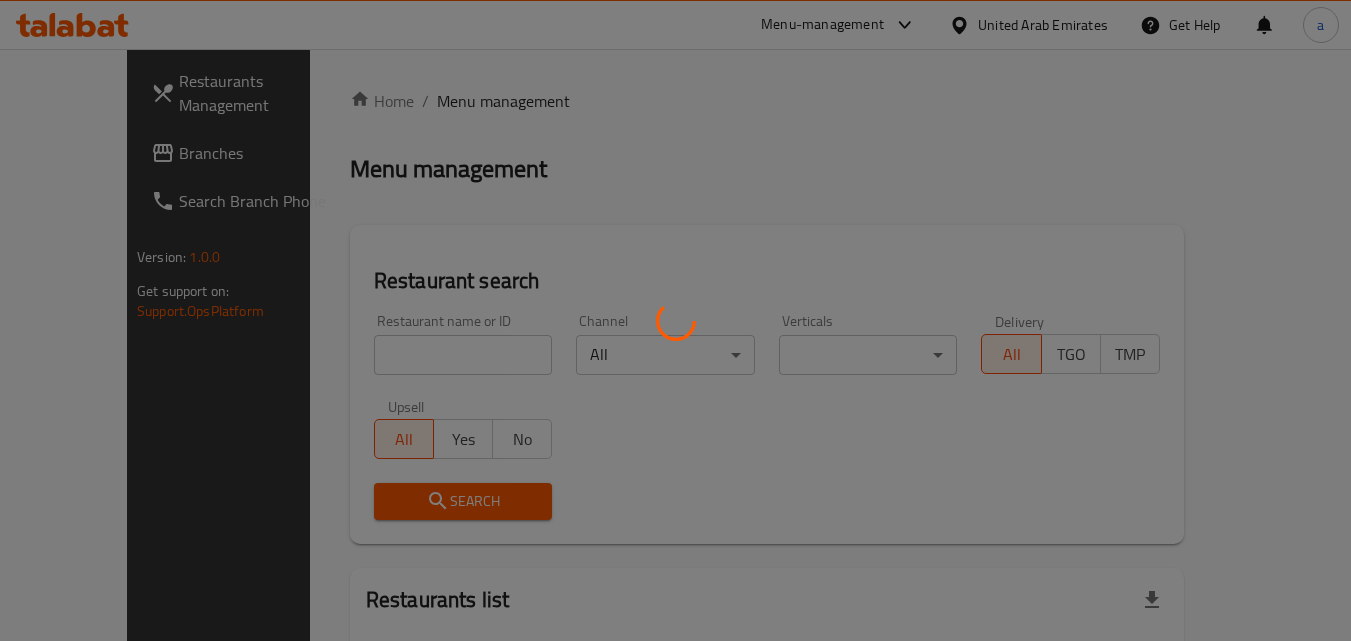 click at bounding box center (675, 320) 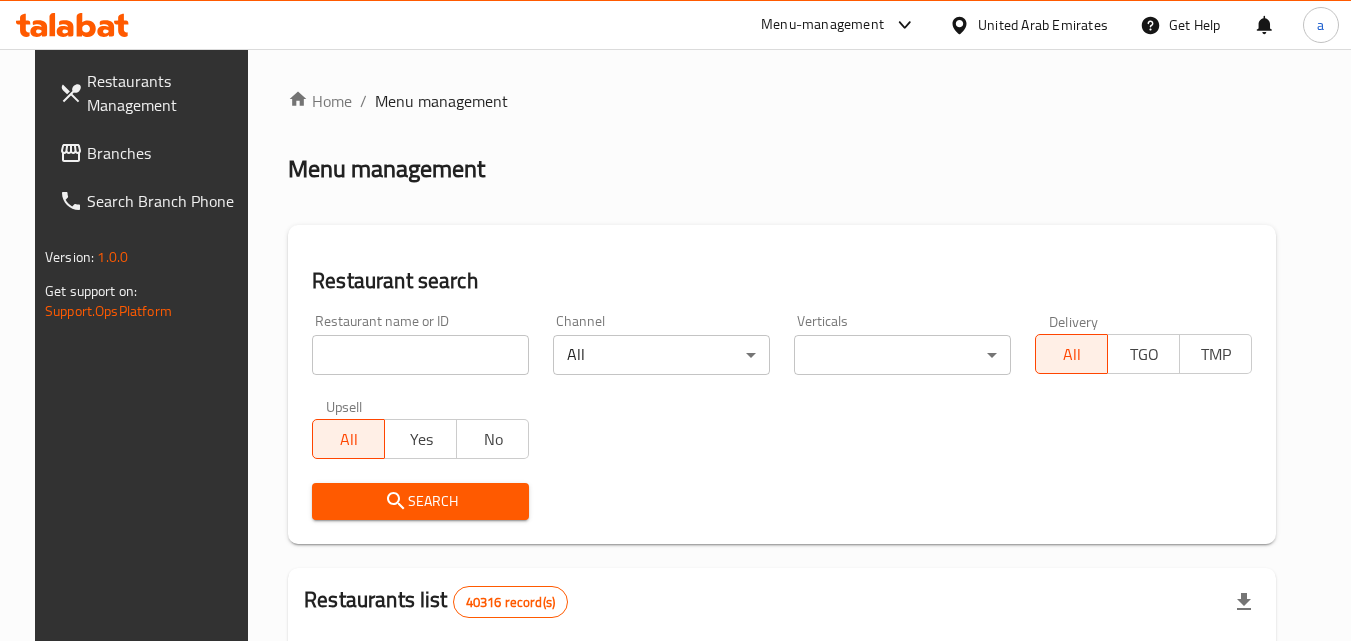 click at bounding box center [675, 320] 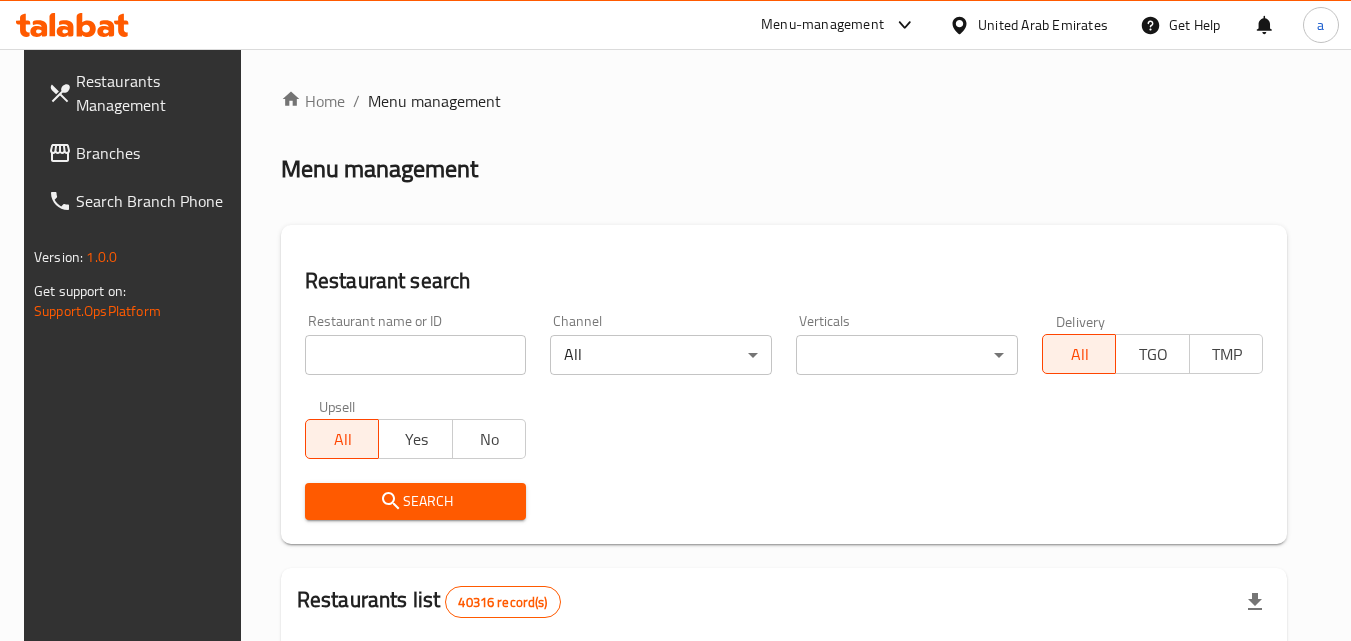 click at bounding box center [416, 355] 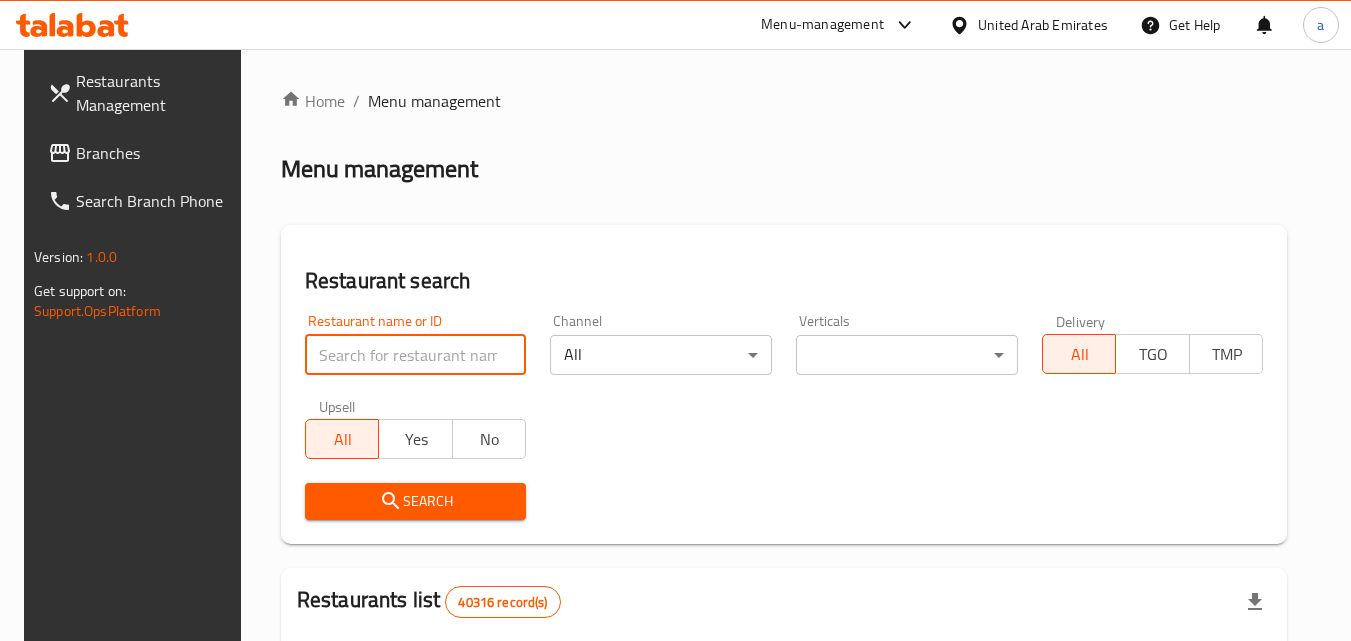 click at bounding box center (416, 355) 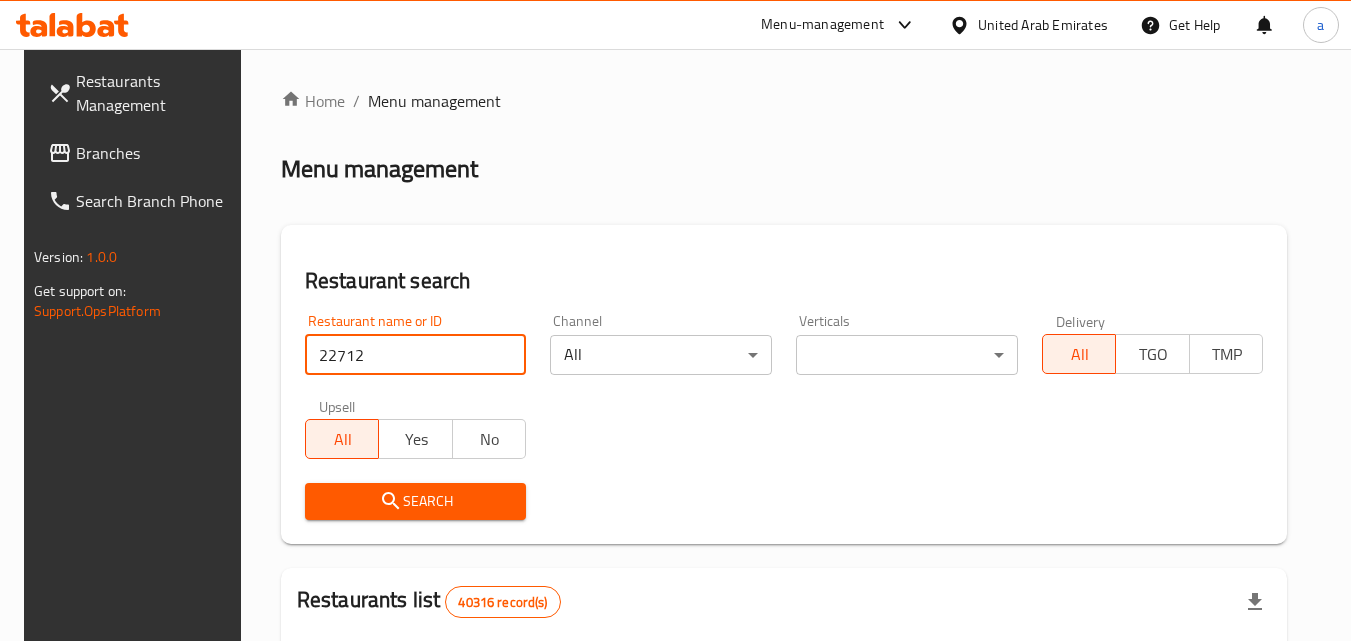 type on "22712" 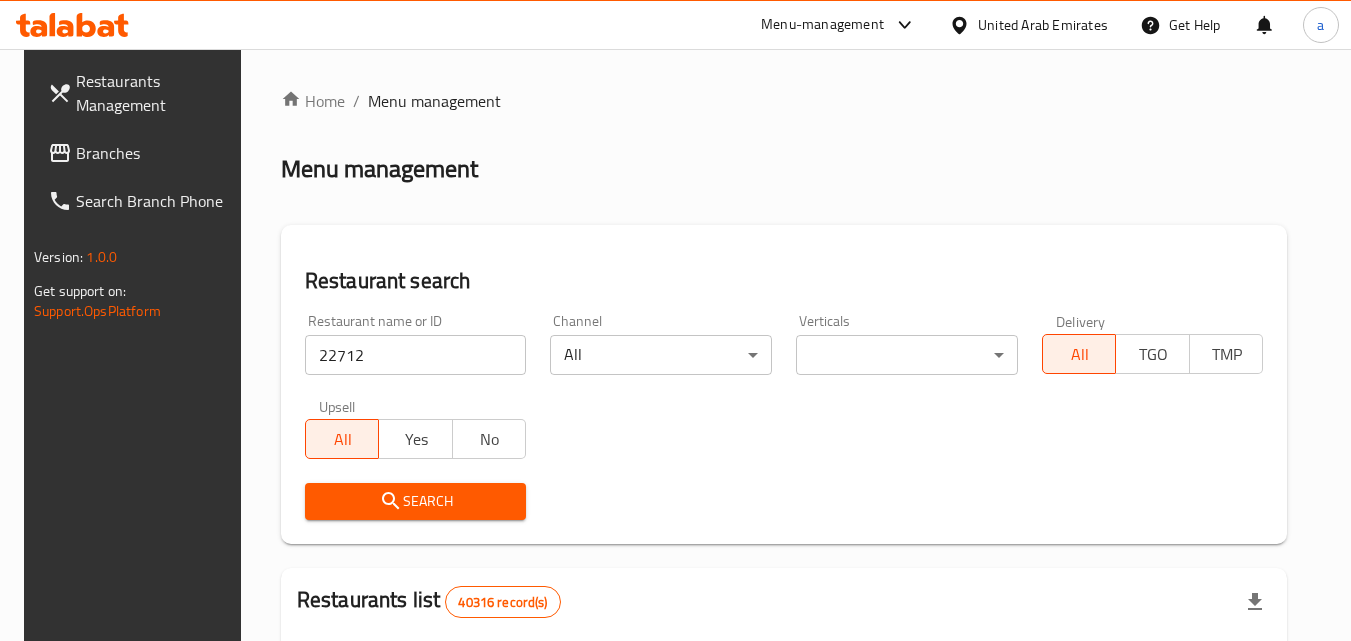 click on "Search" at bounding box center [416, 501] 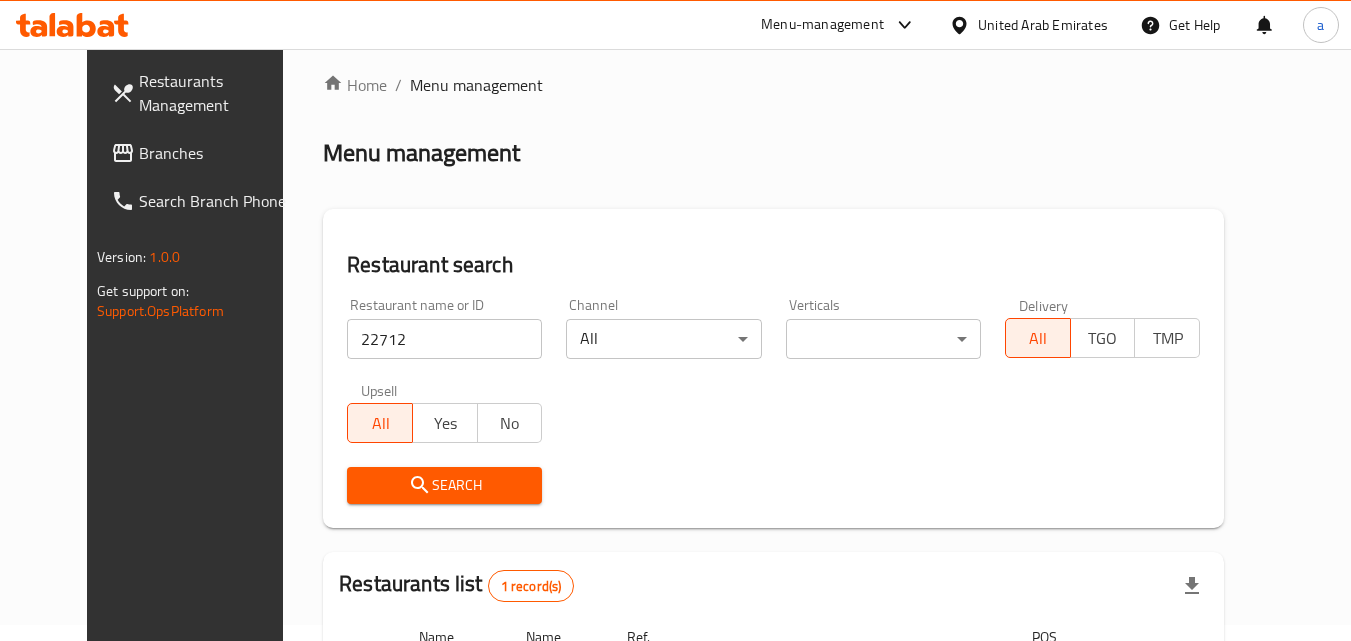 scroll, scrollTop: 0, scrollLeft: 0, axis: both 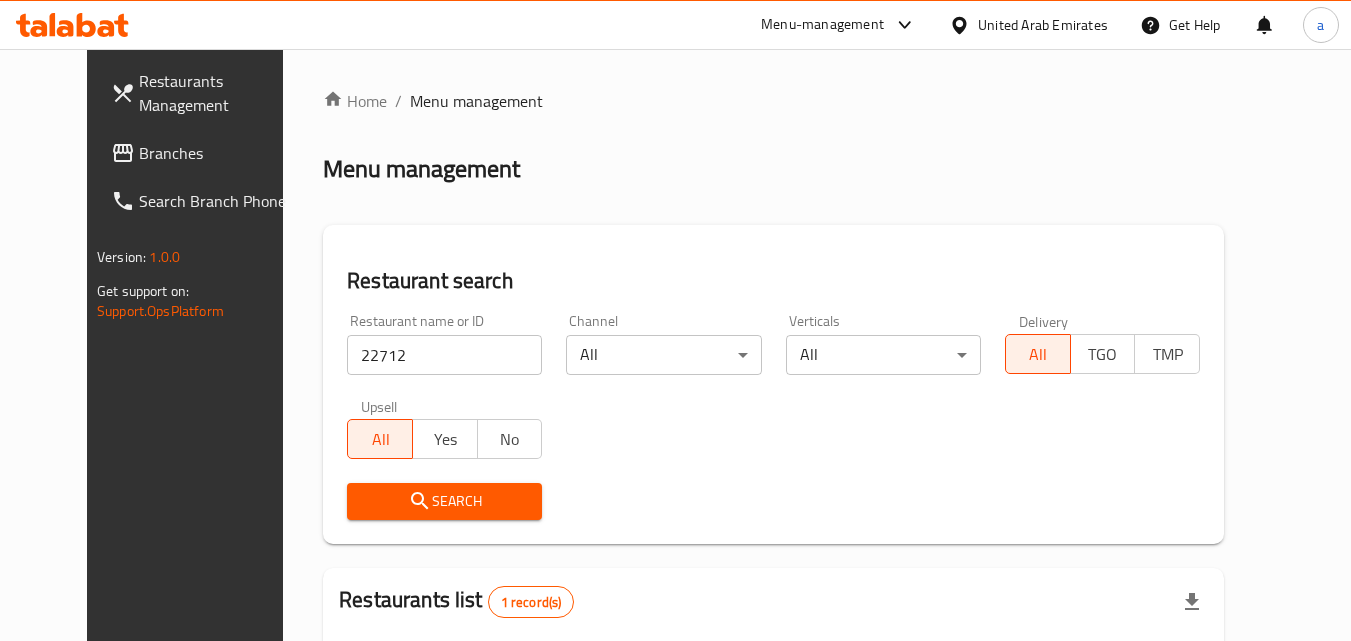 click on "Branches" at bounding box center [218, 153] 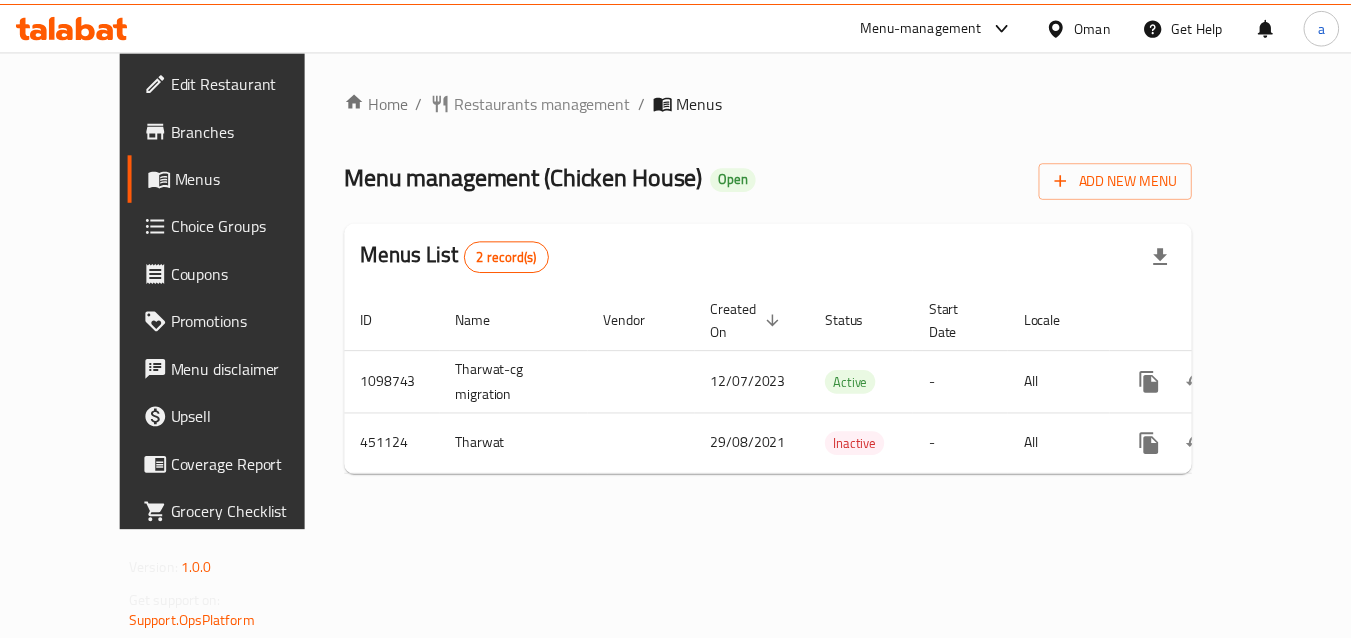 scroll, scrollTop: 0, scrollLeft: 0, axis: both 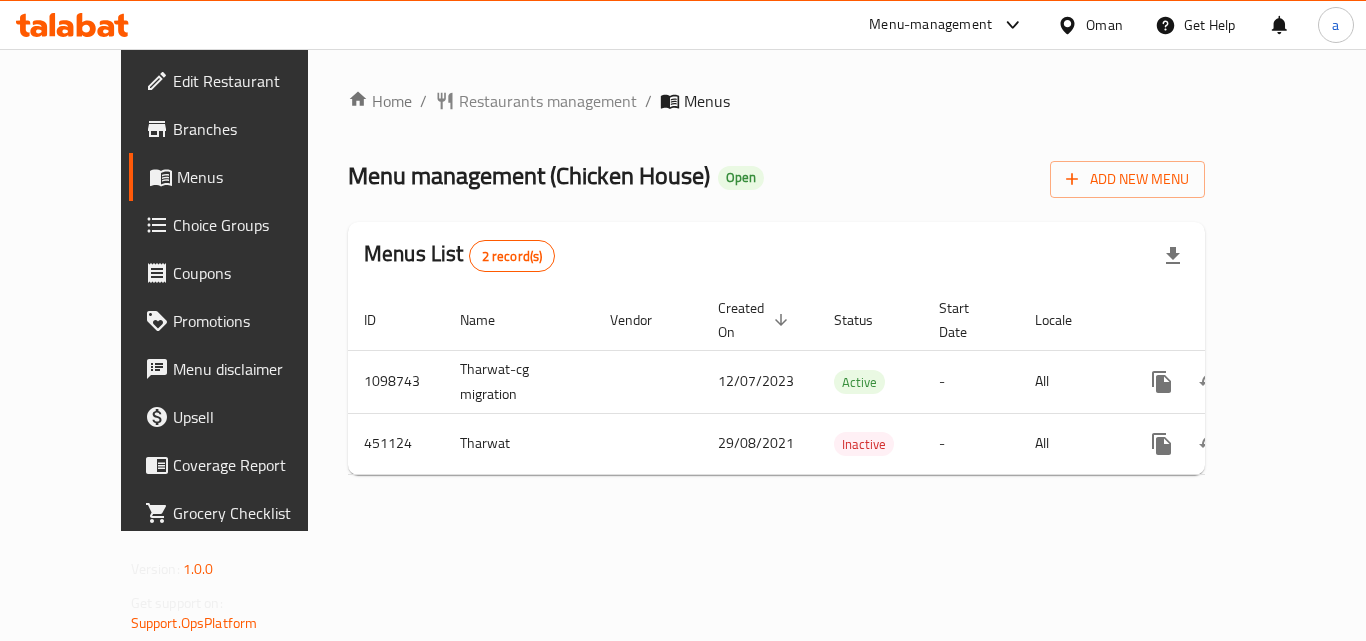 click on "Menu management ( Chicken House )  Open Add New Menu" at bounding box center [776, 175] 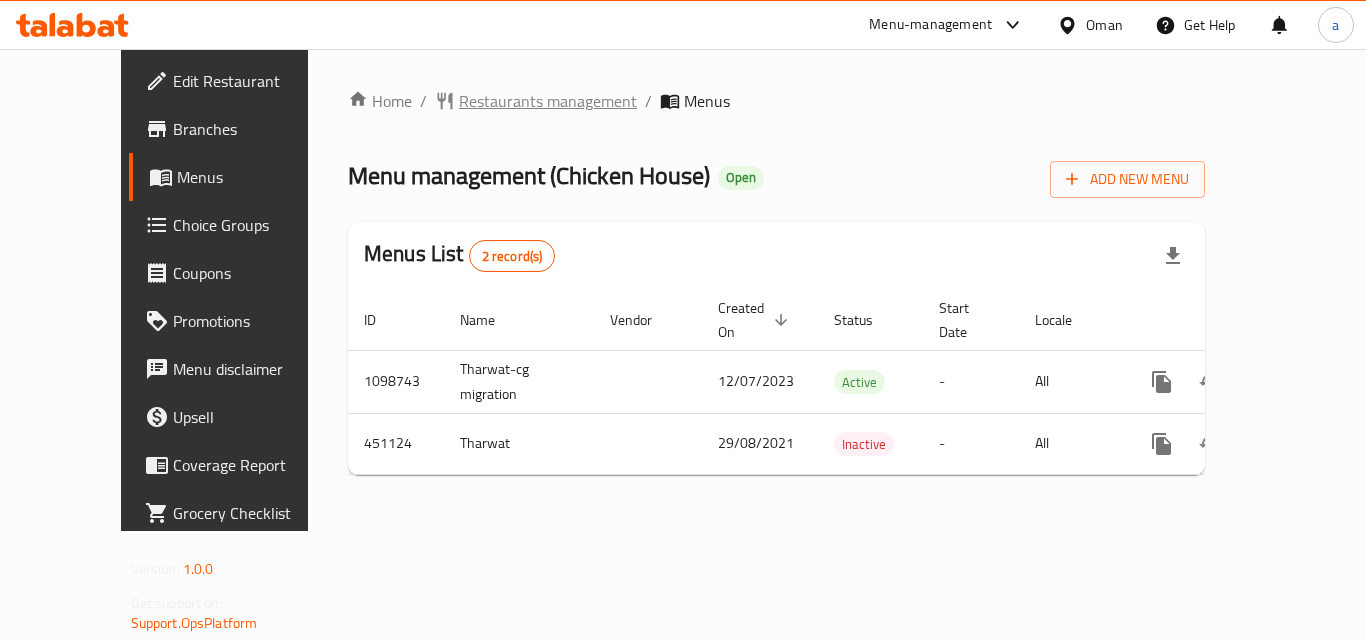 click on "Restaurants management" at bounding box center [548, 101] 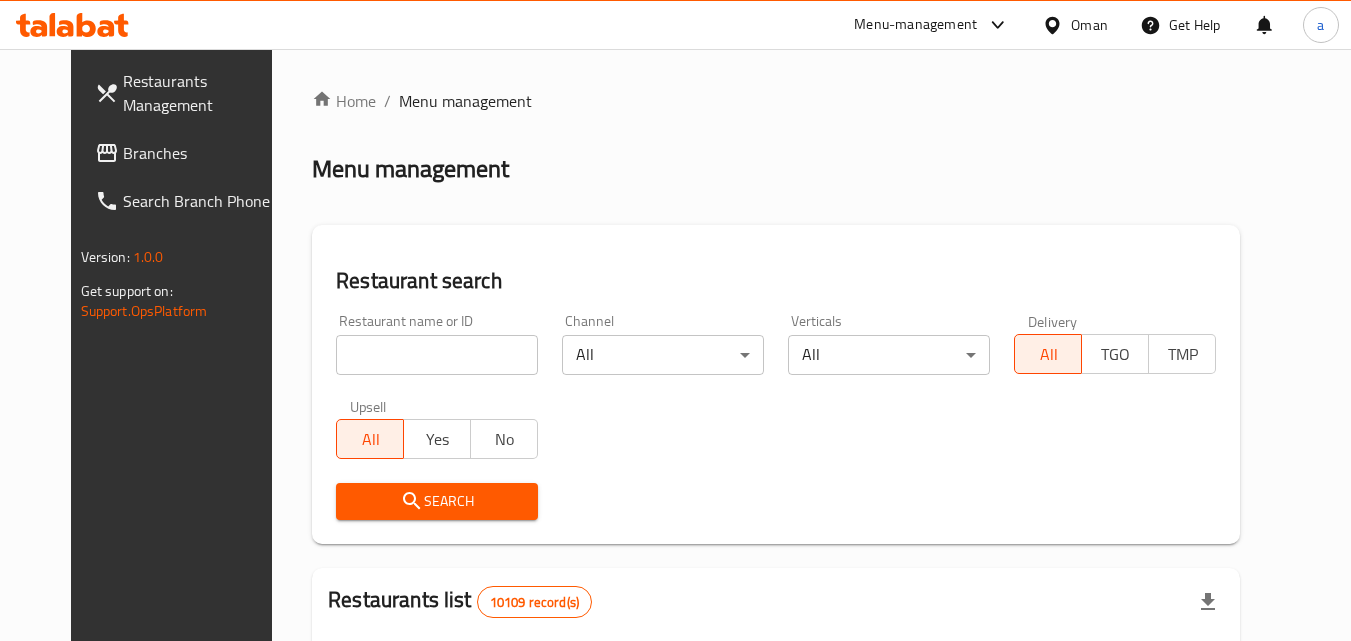 click at bounding box center [675, 320] 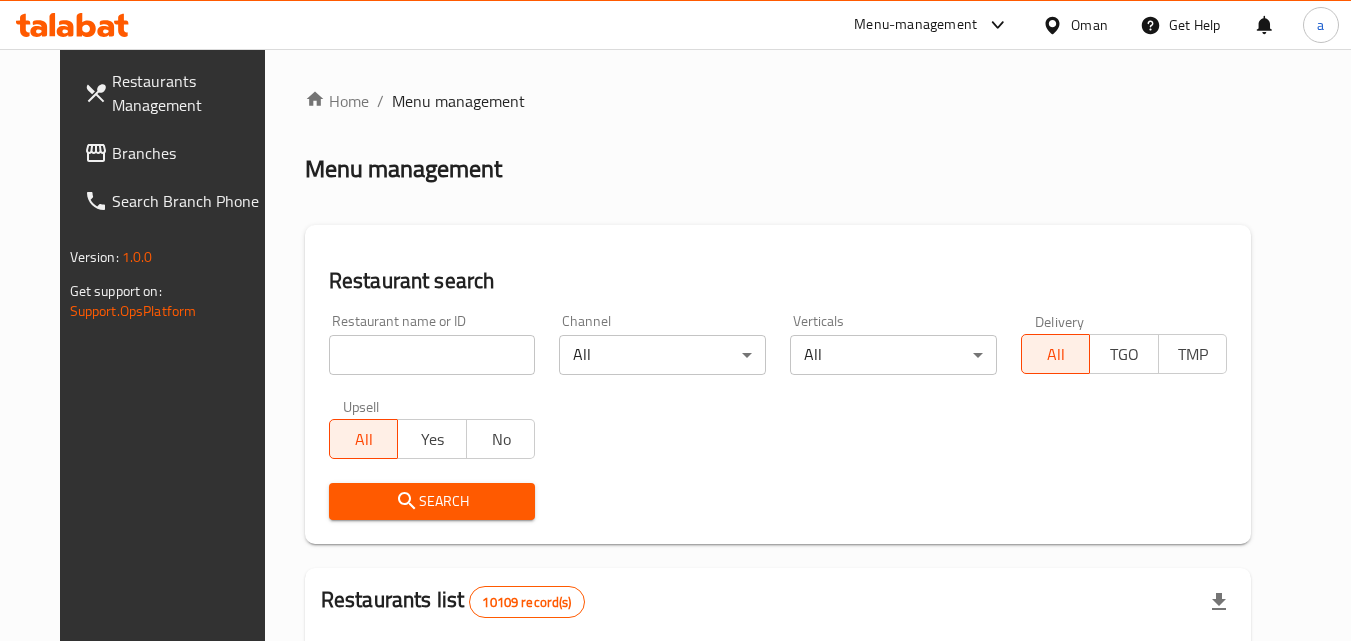 click at bounding box center (432, 355) 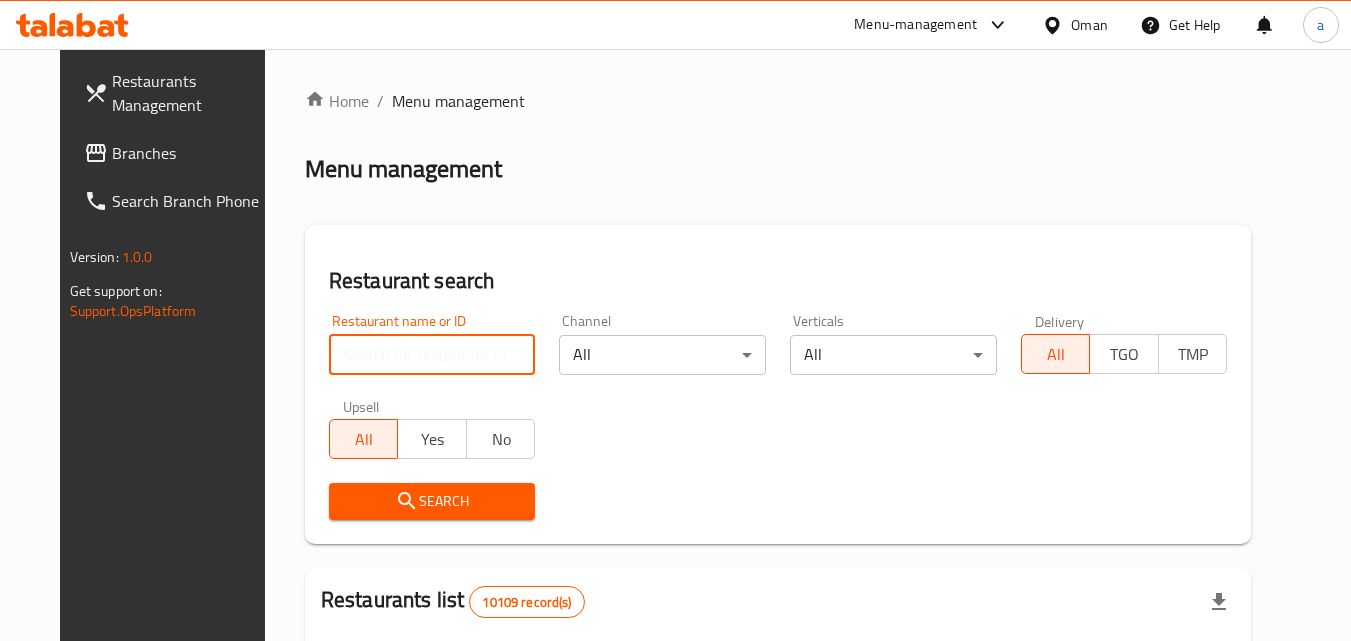 paste on "633151" 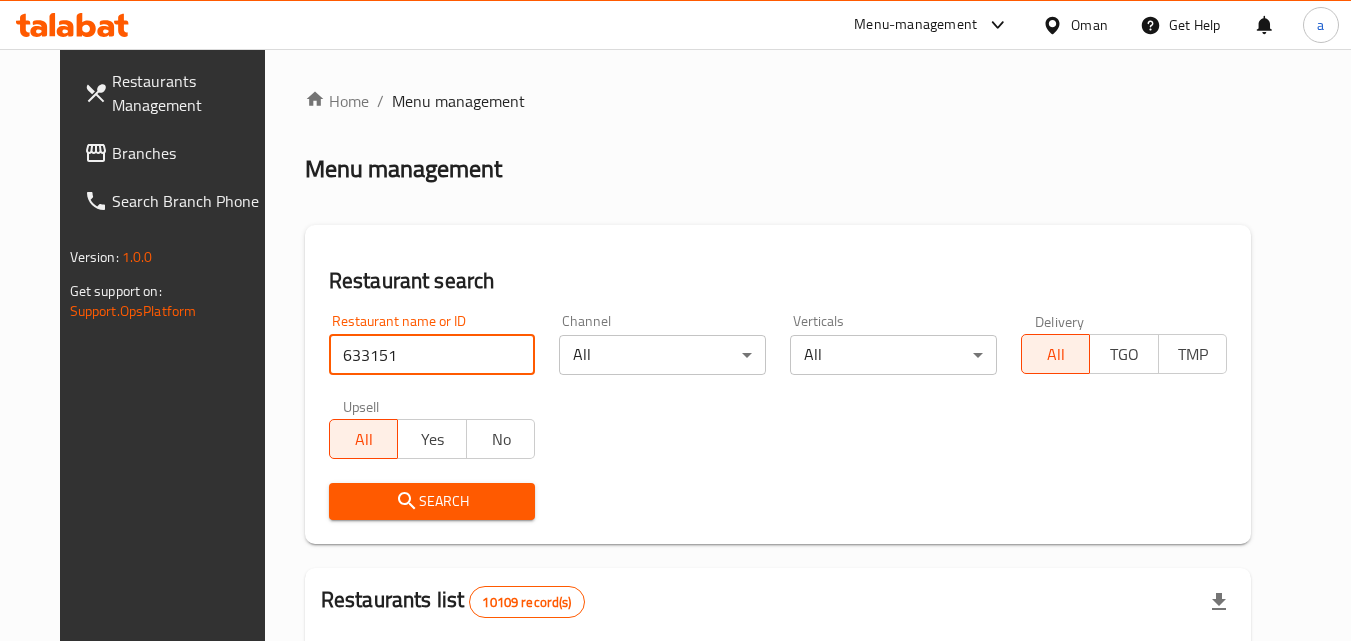 type on "633151" 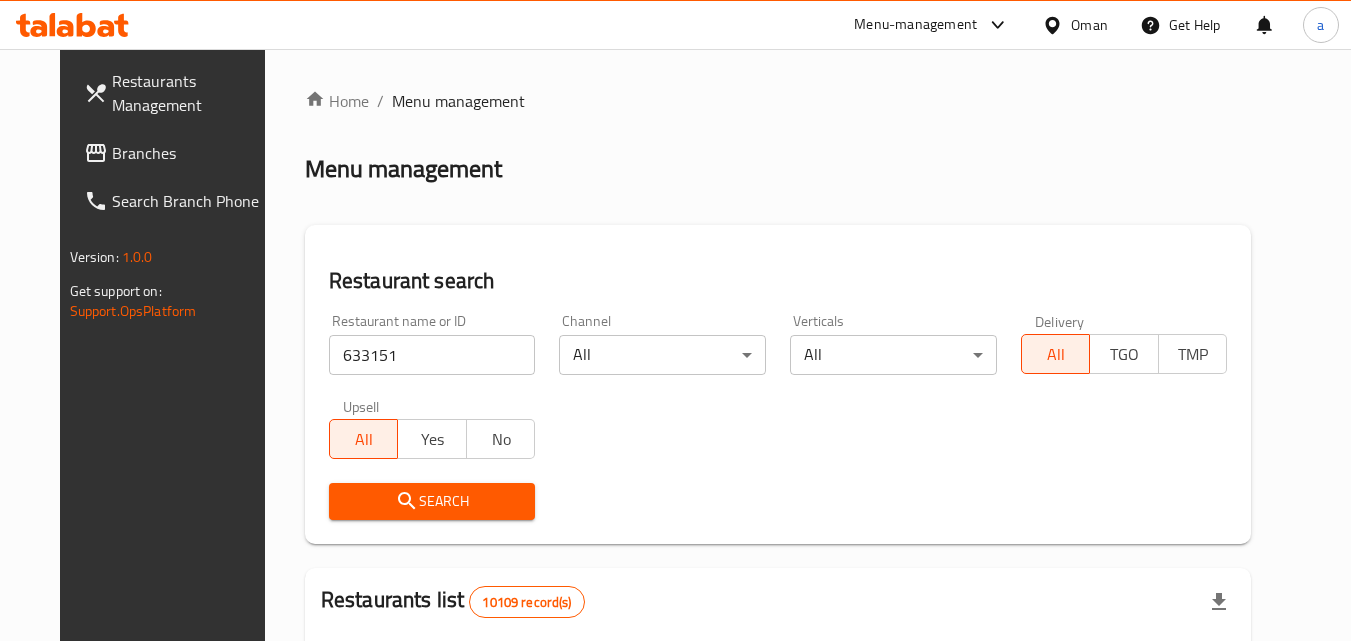 click on "Search" at bounding box center [432, 501] 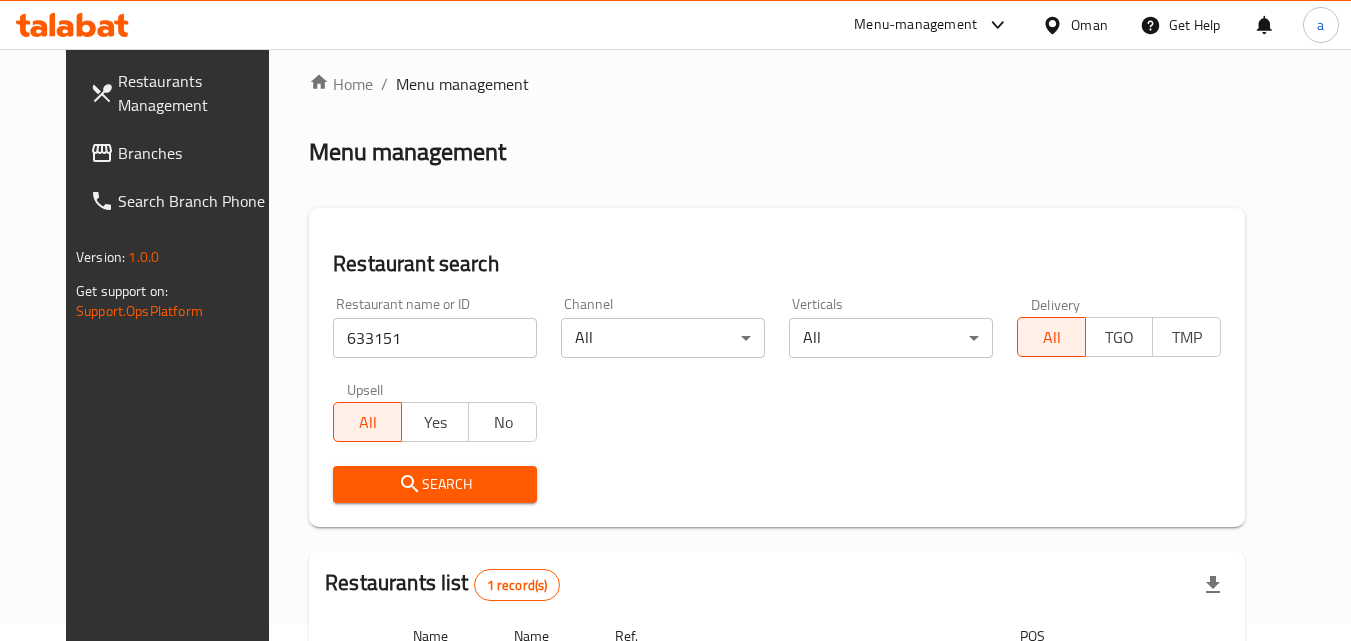 scroll, scrollTop: 100, scrollLeft: 0, axis: vertical 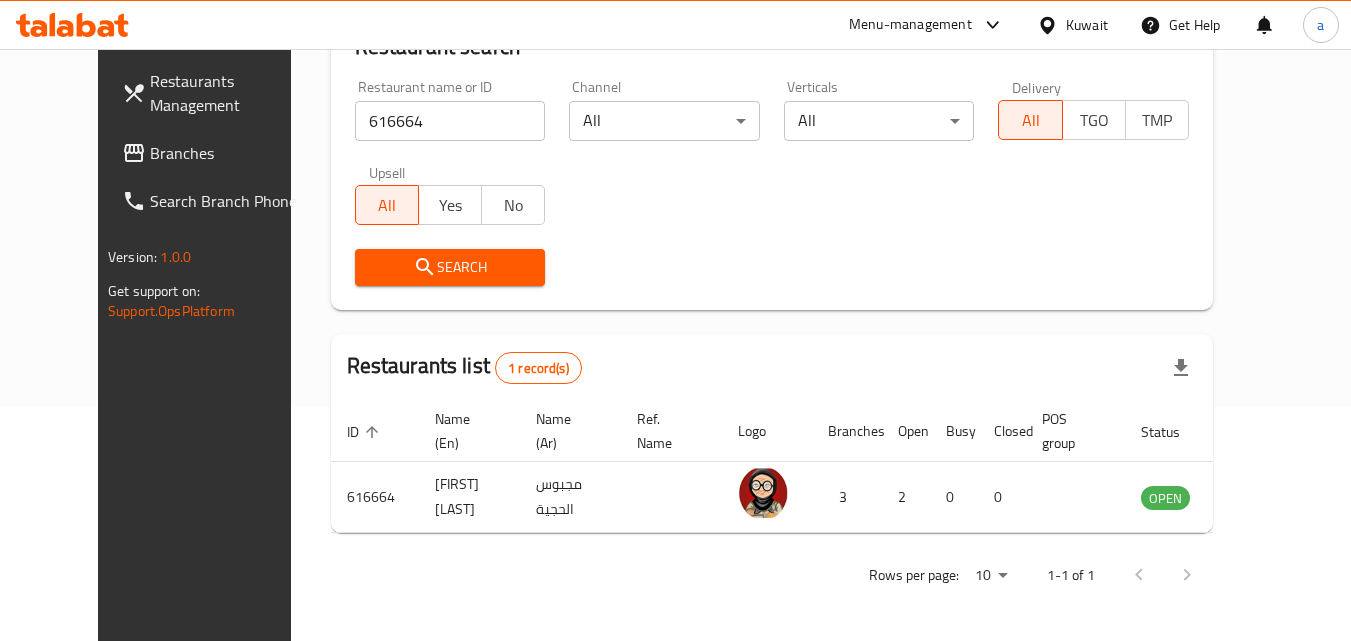click on "Branches" at bounding box center (229, 153) 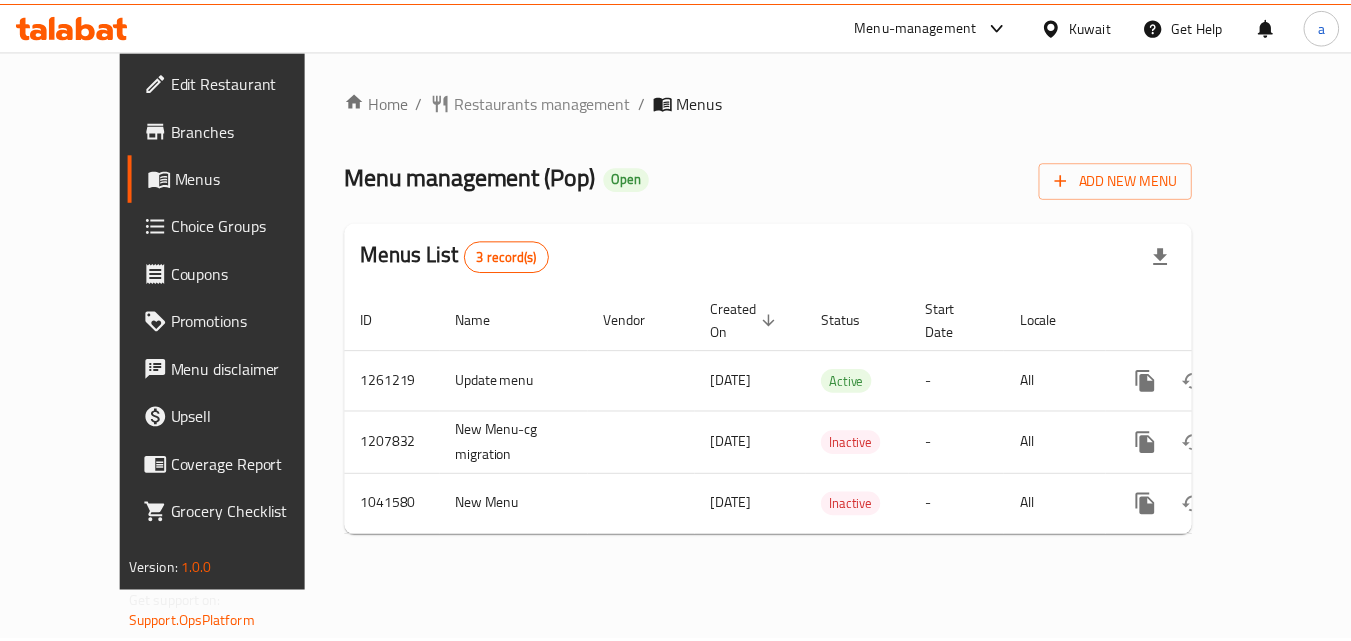 scroll, scrollTop: 0, scrollLeft: 0, axis: both 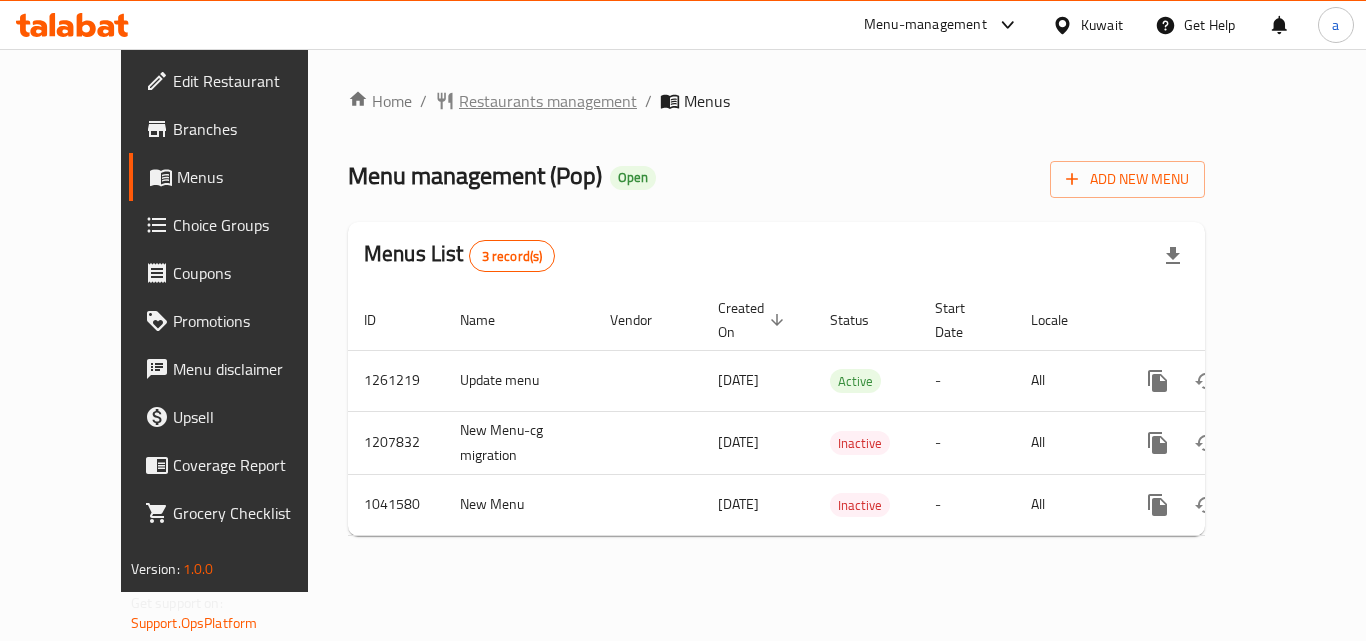 click on "Restaurants management" at bounding box center [548, 101] 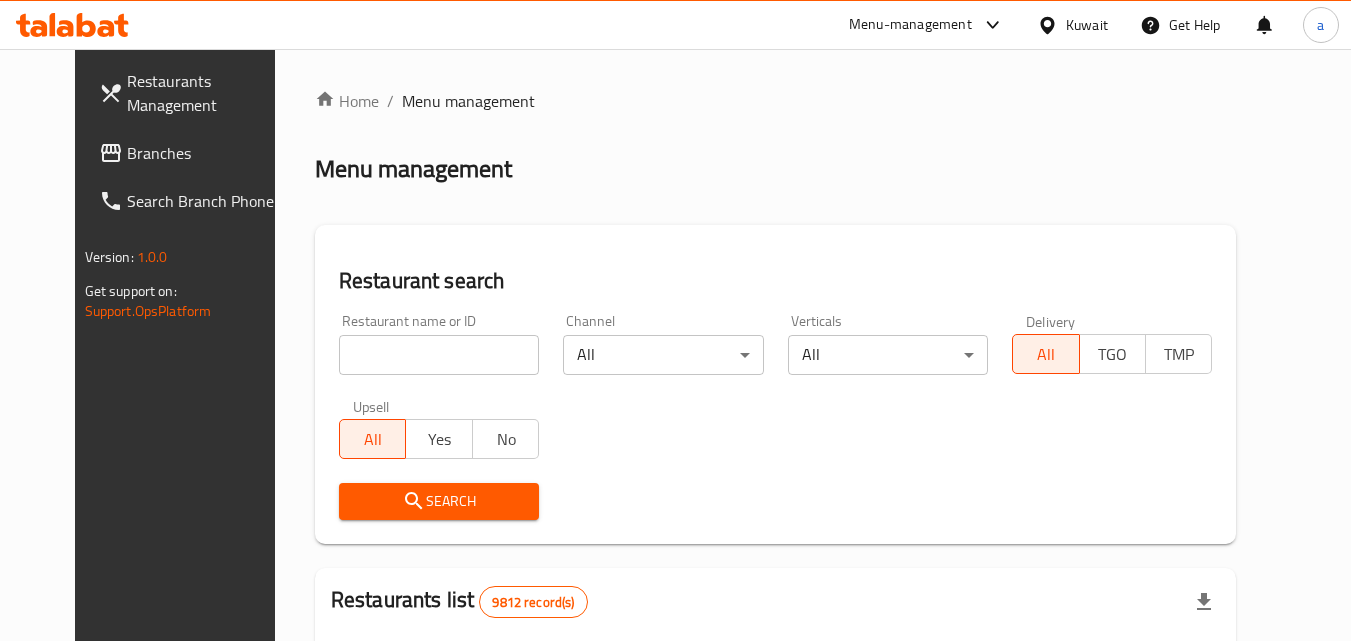 click at bounding box center [439, 355] 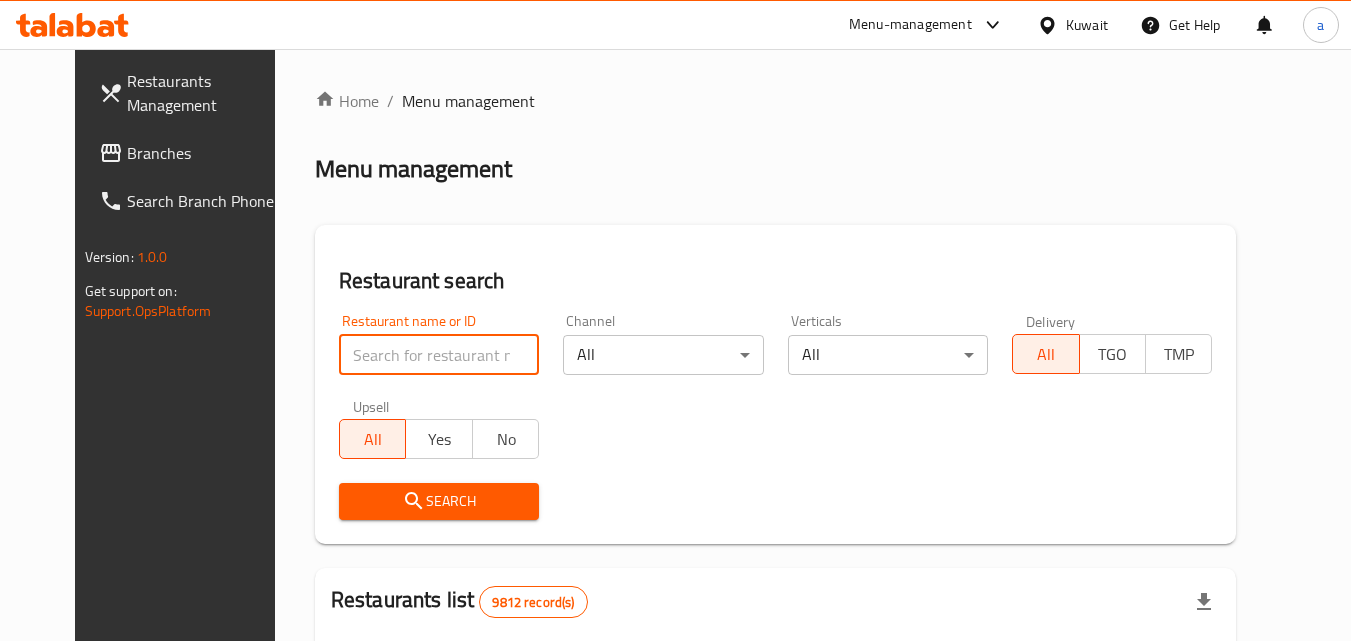 click at bounding box center (439, 355) 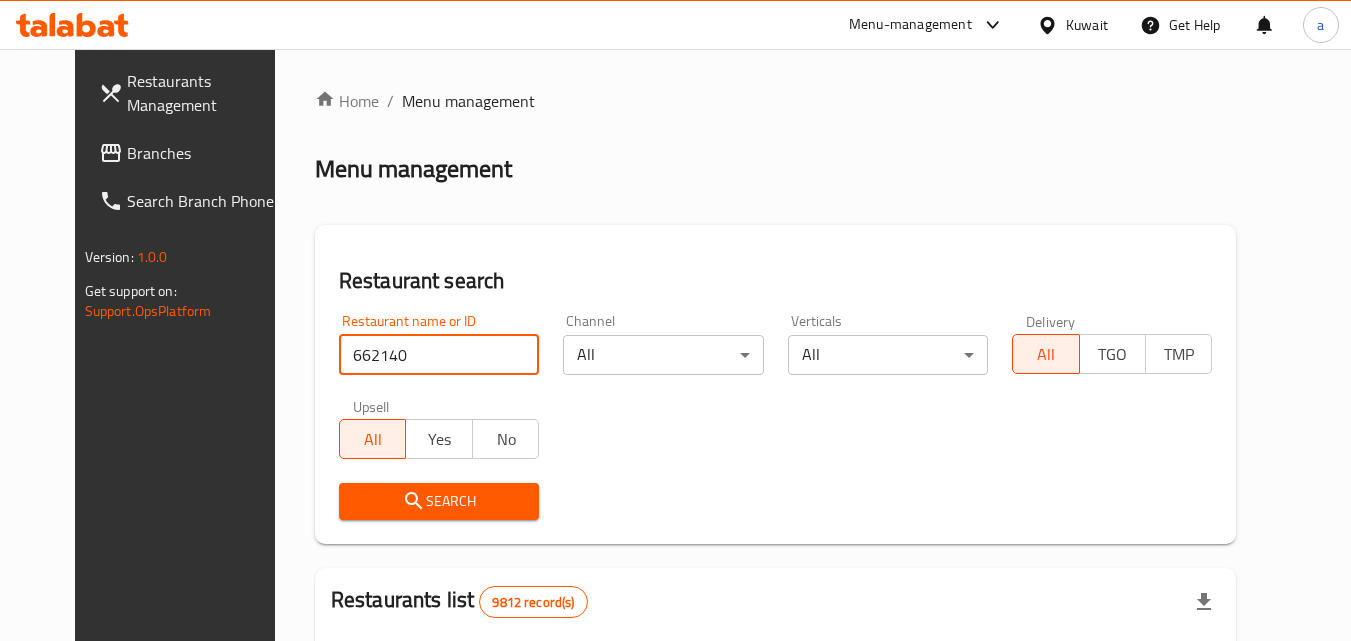 type on "662140" 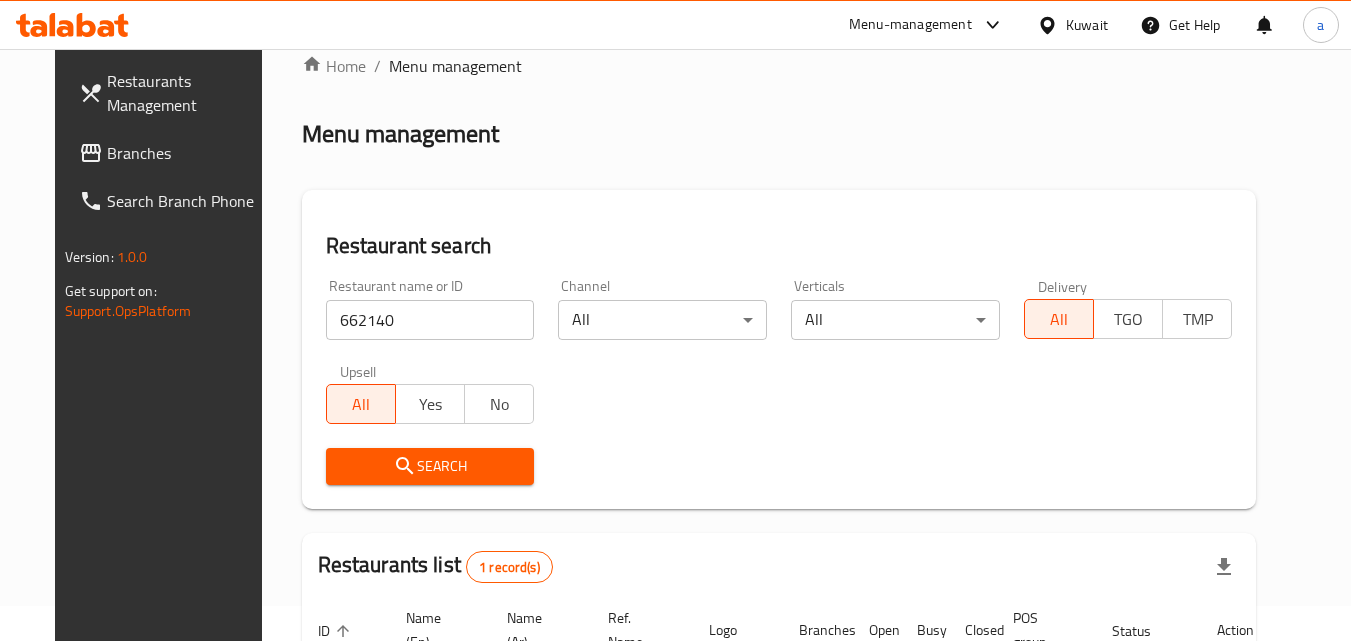 scroll, scrollTop: 34, scrollLeft: 0, axis: vertical 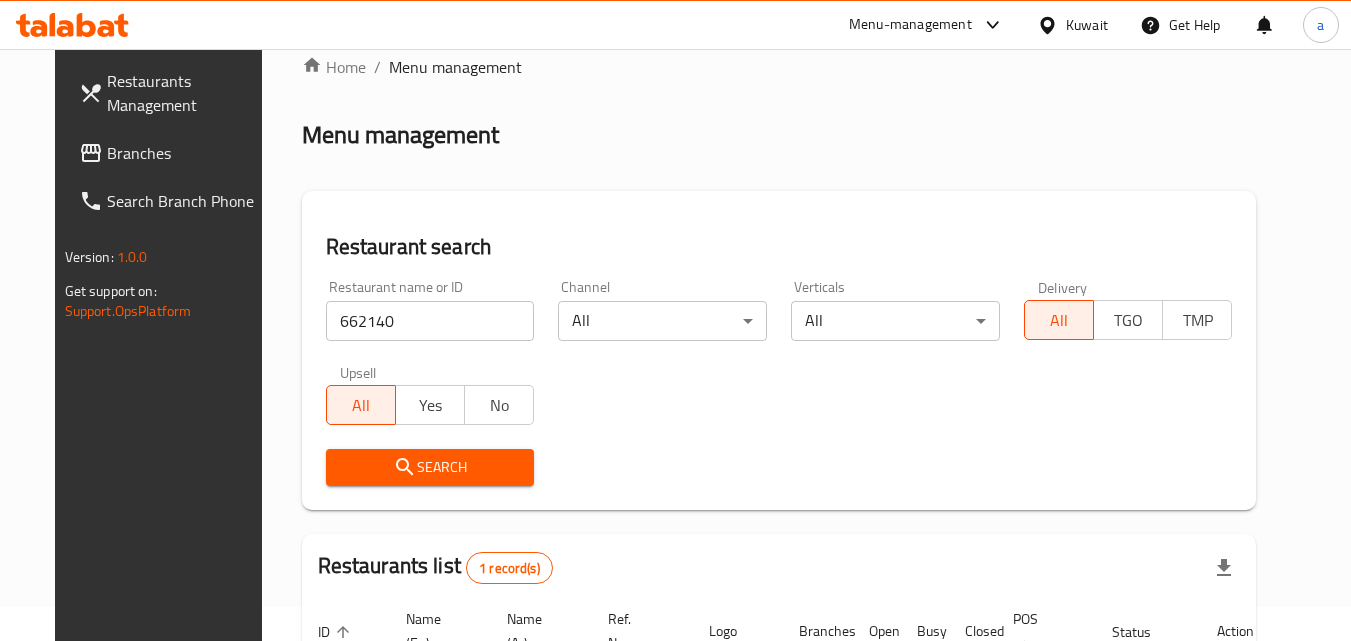 drag, startPoint x: 56, startPoint y: 165, endPoint x: 22, endPoint y: 172, distance: 34.713108 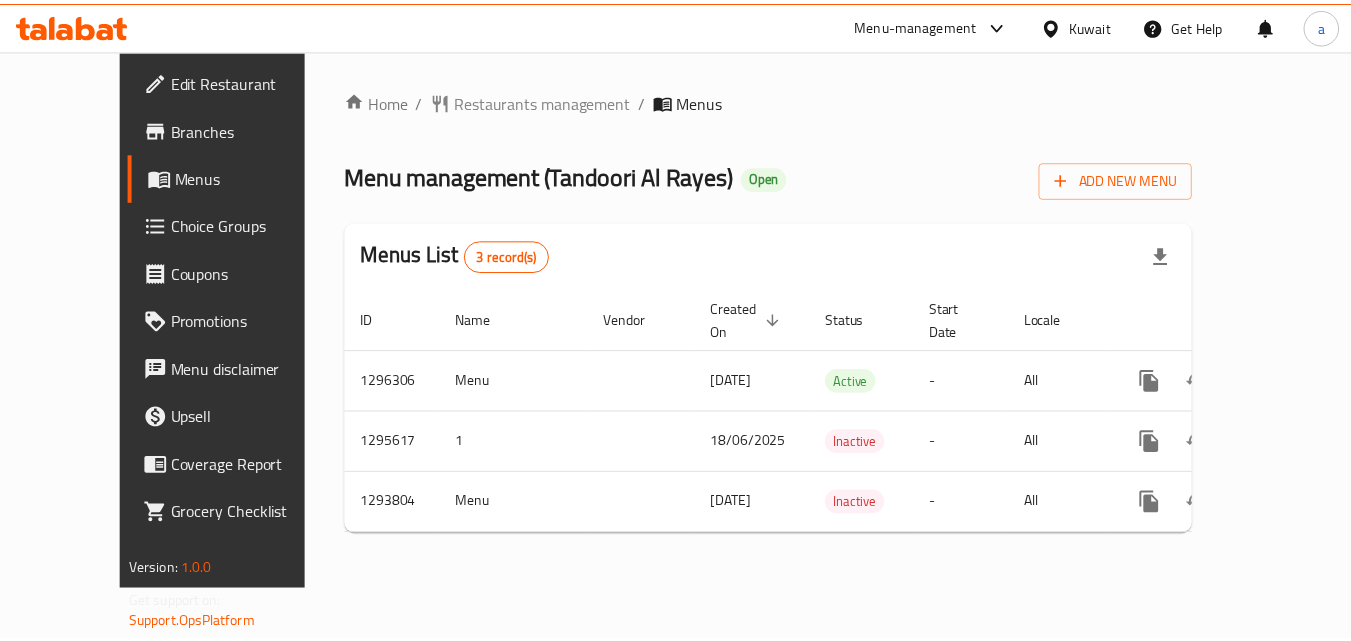 scroll, scrollTop: 0, scrollLeft: 0, axis: both 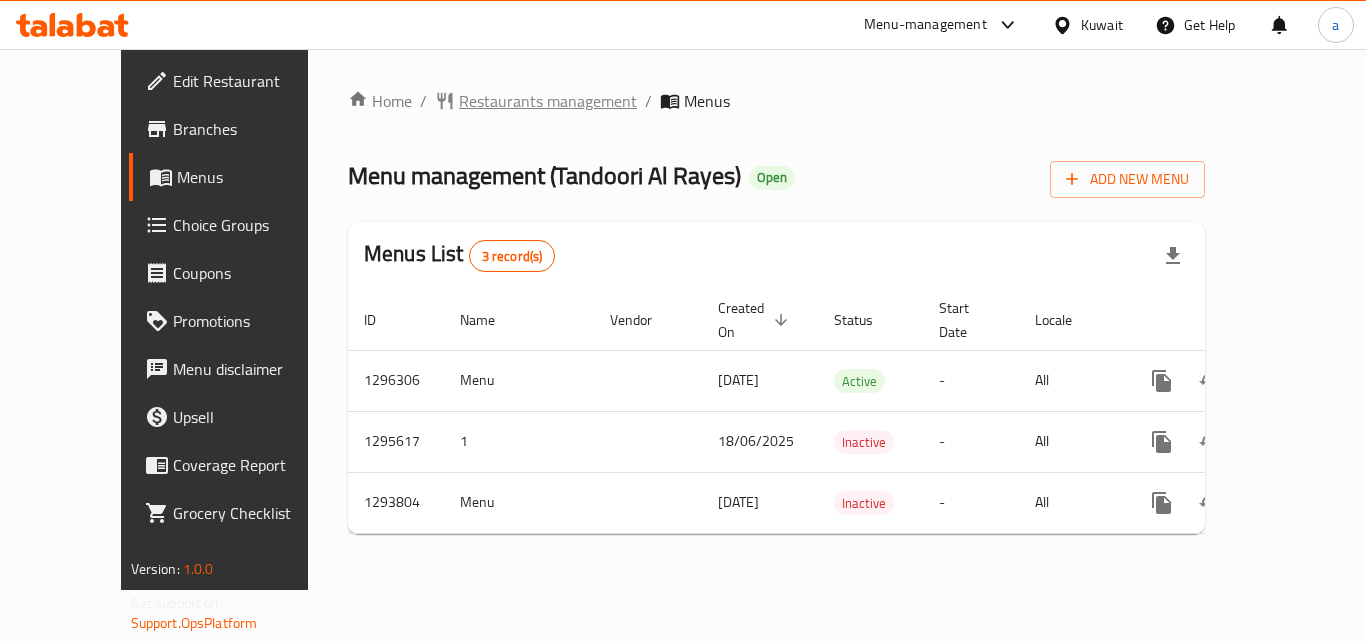 click on "Restaurants management" at bounding box center (548, 101) 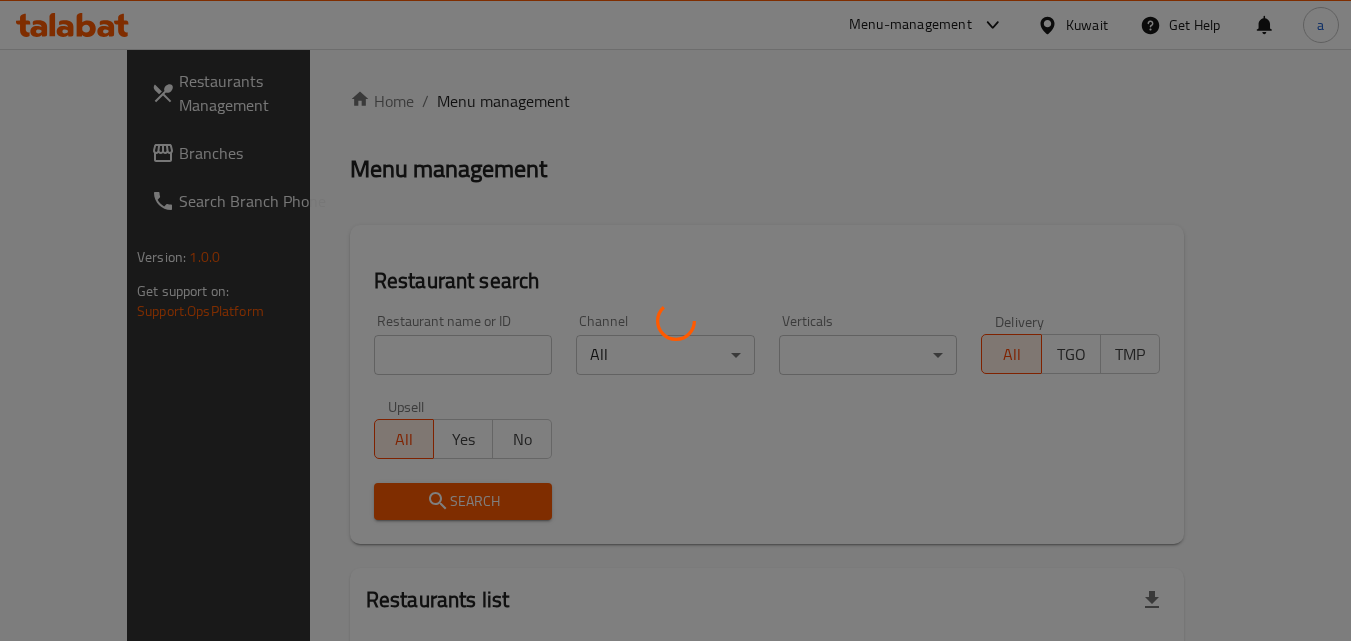 click at bounding box center [675, 320] 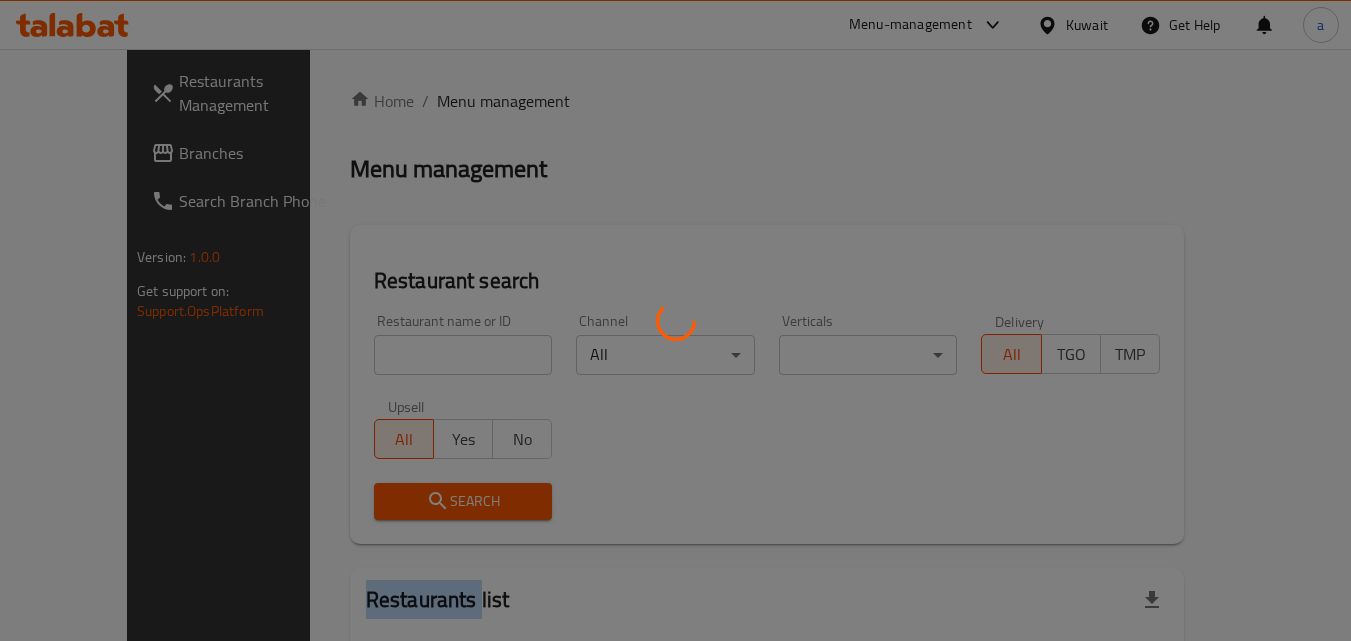 click at bounding box center (675, 320) 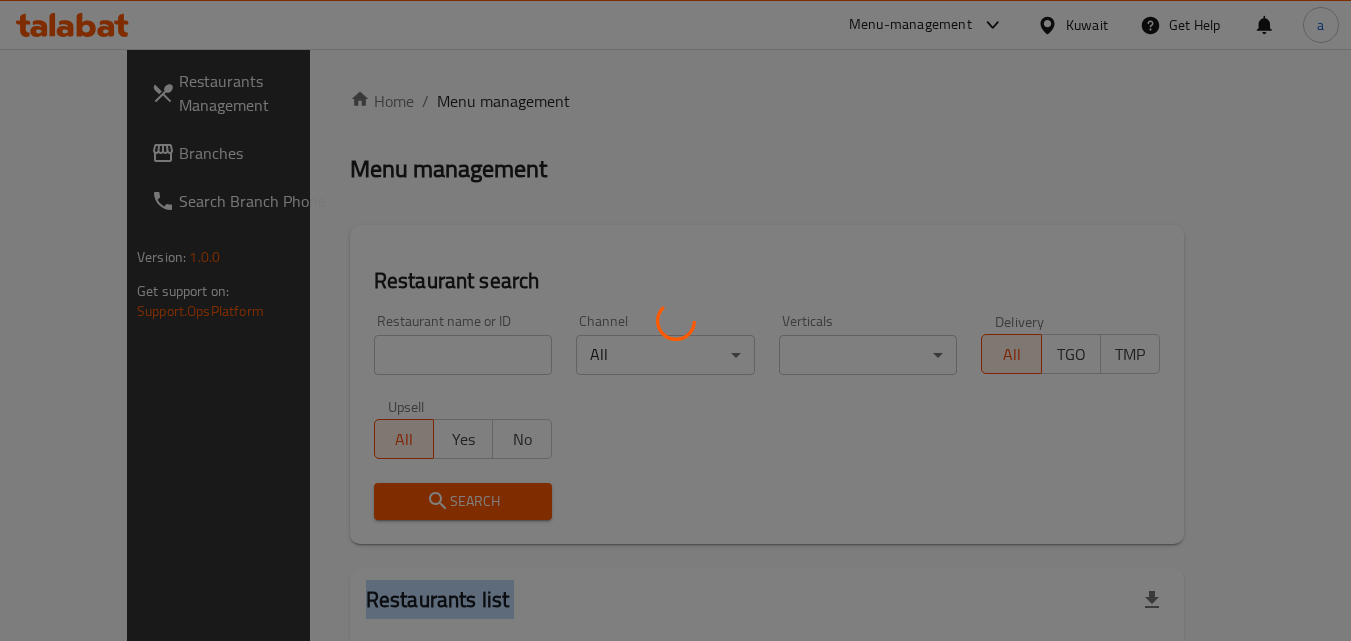 click at bounding box center (675, 320) 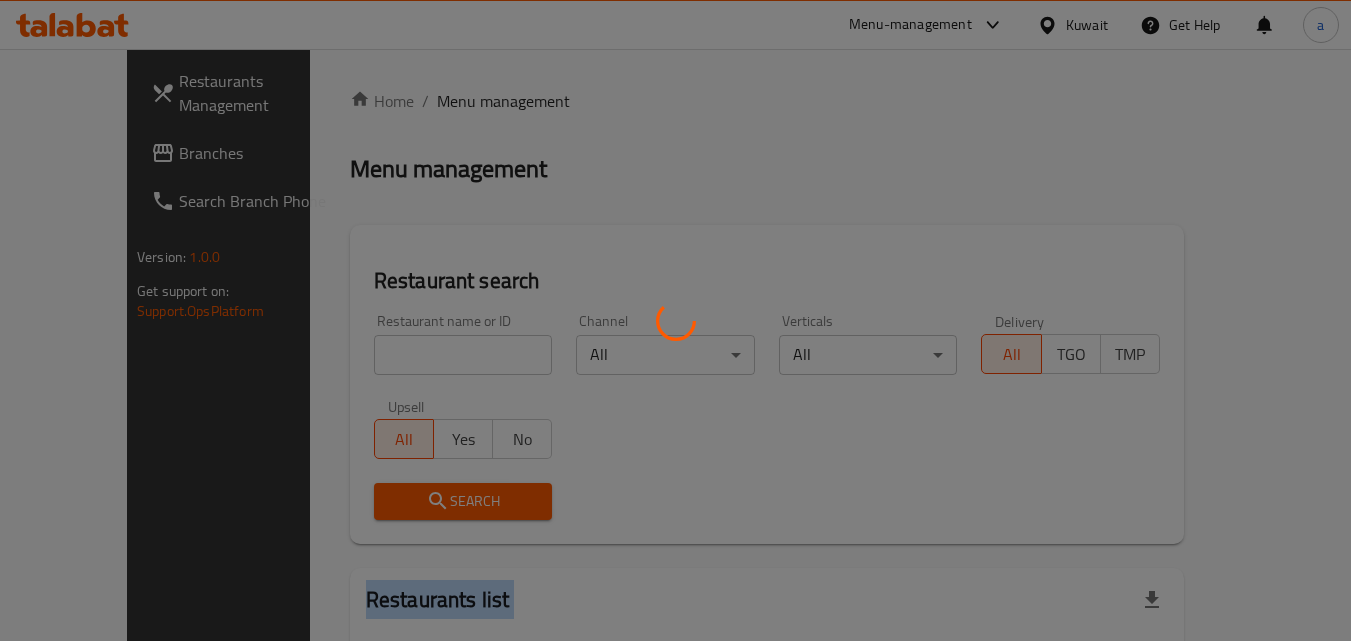 click at bounding box center (675, 320) 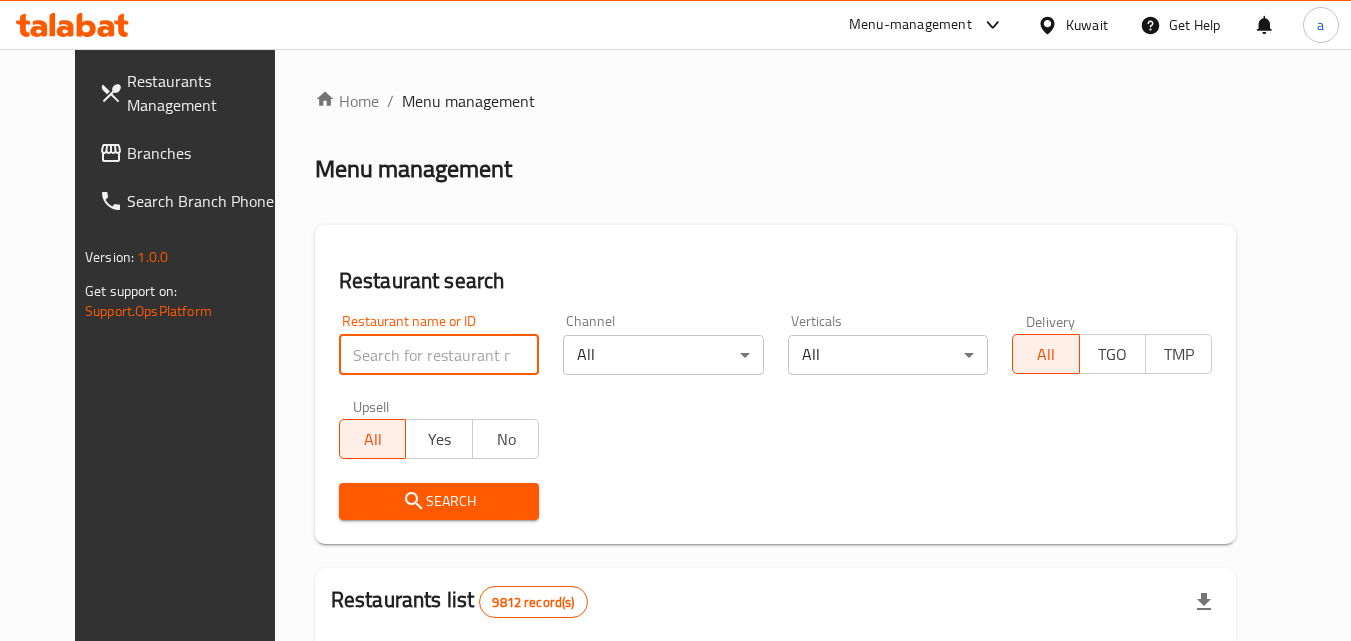click at bounding box center [439, 355] 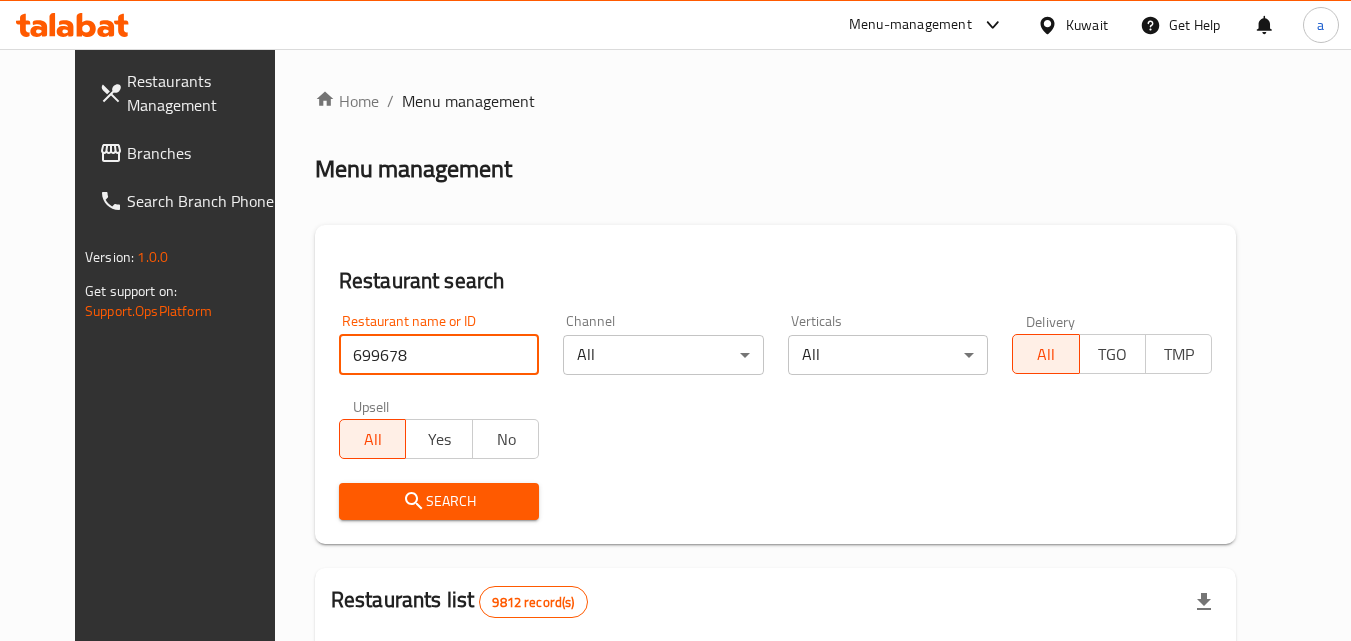 type on "699678" 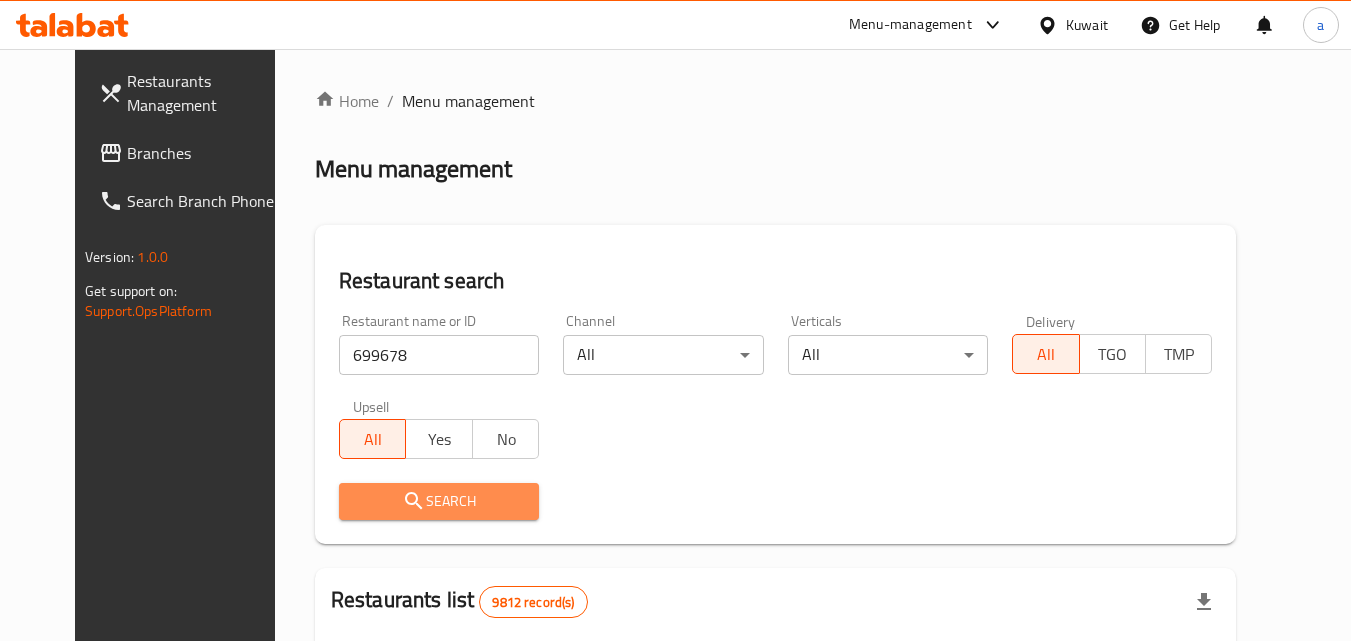 click on "Search" at bounding box center [439, 501] 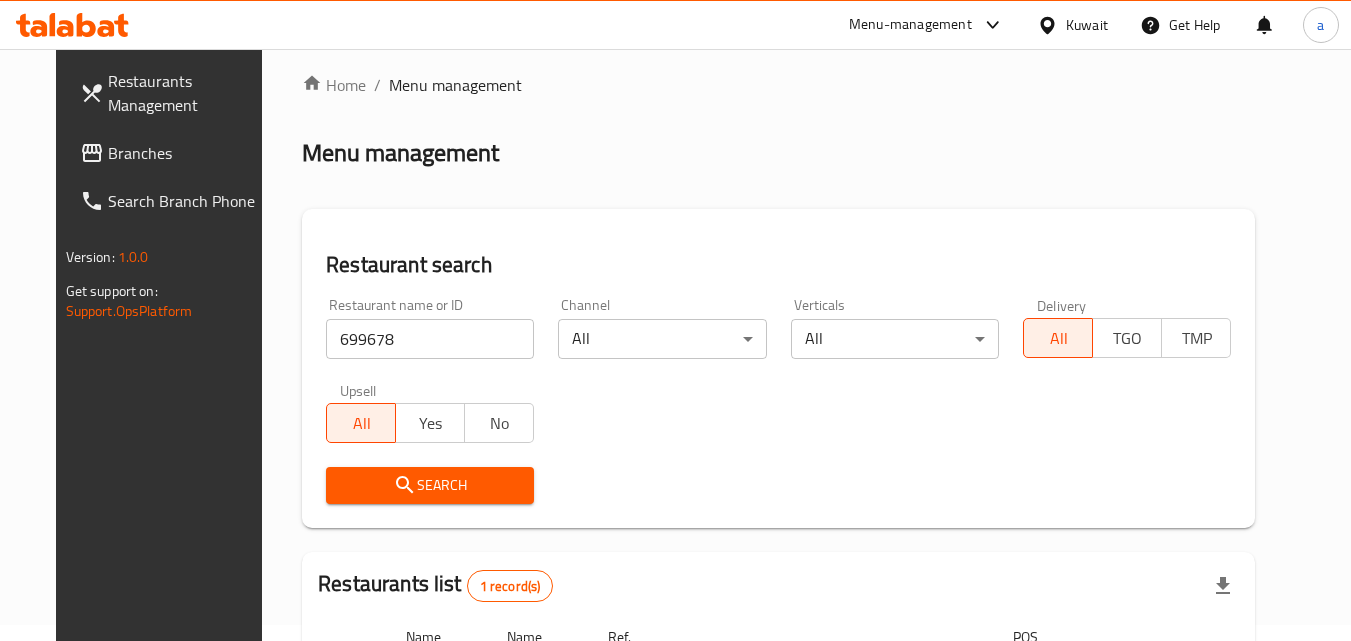 scroll, scrollTop: 0, scrollLeft: 0, axis: both 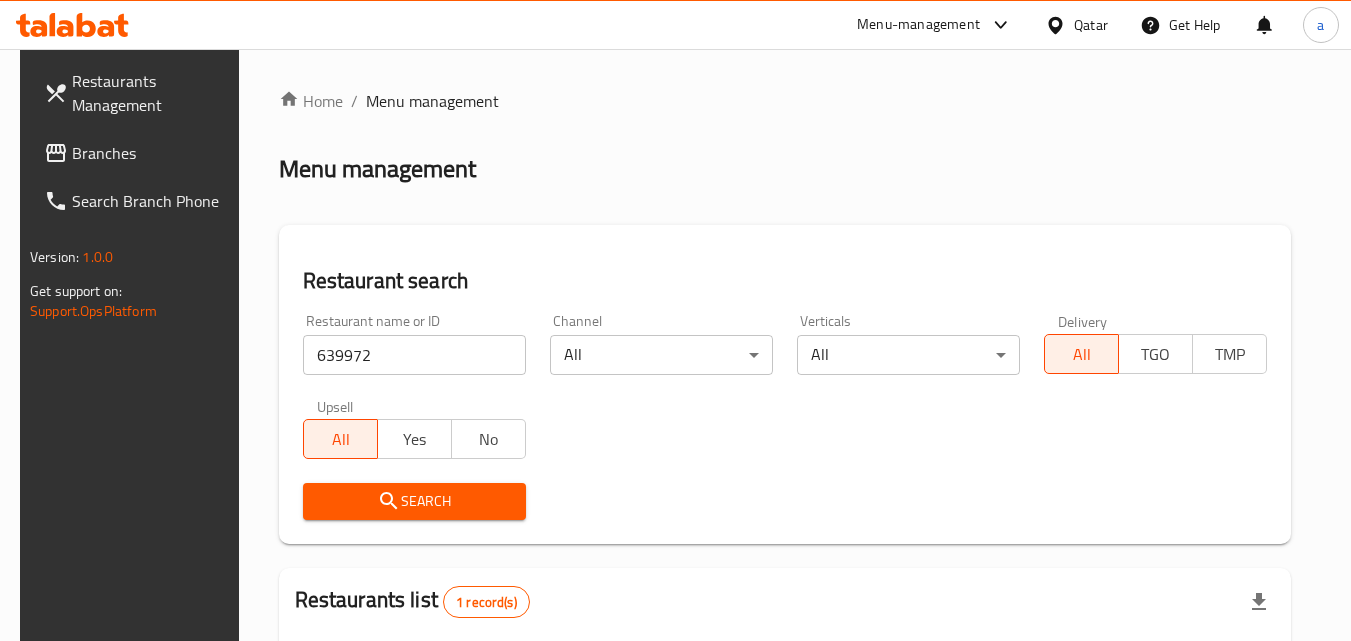 click on "Branches" at bounding box center [151, 153] 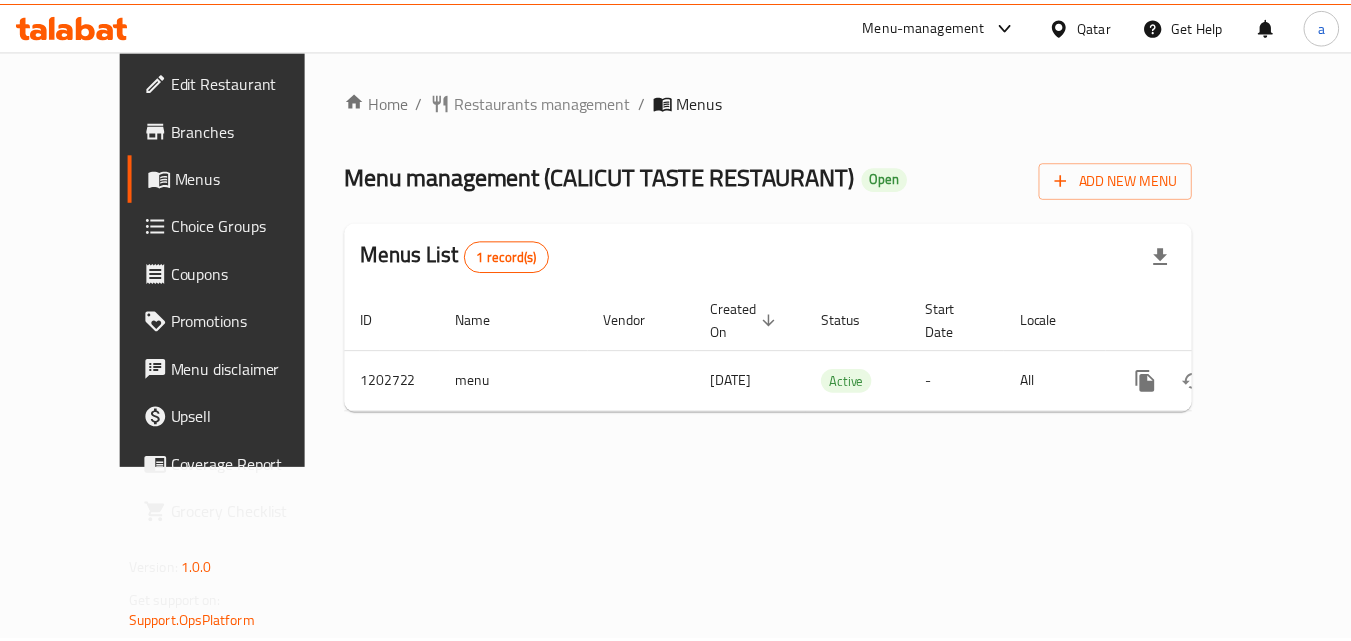 scroll, scrollTop: 0, scrollLeft: 0, axis: both 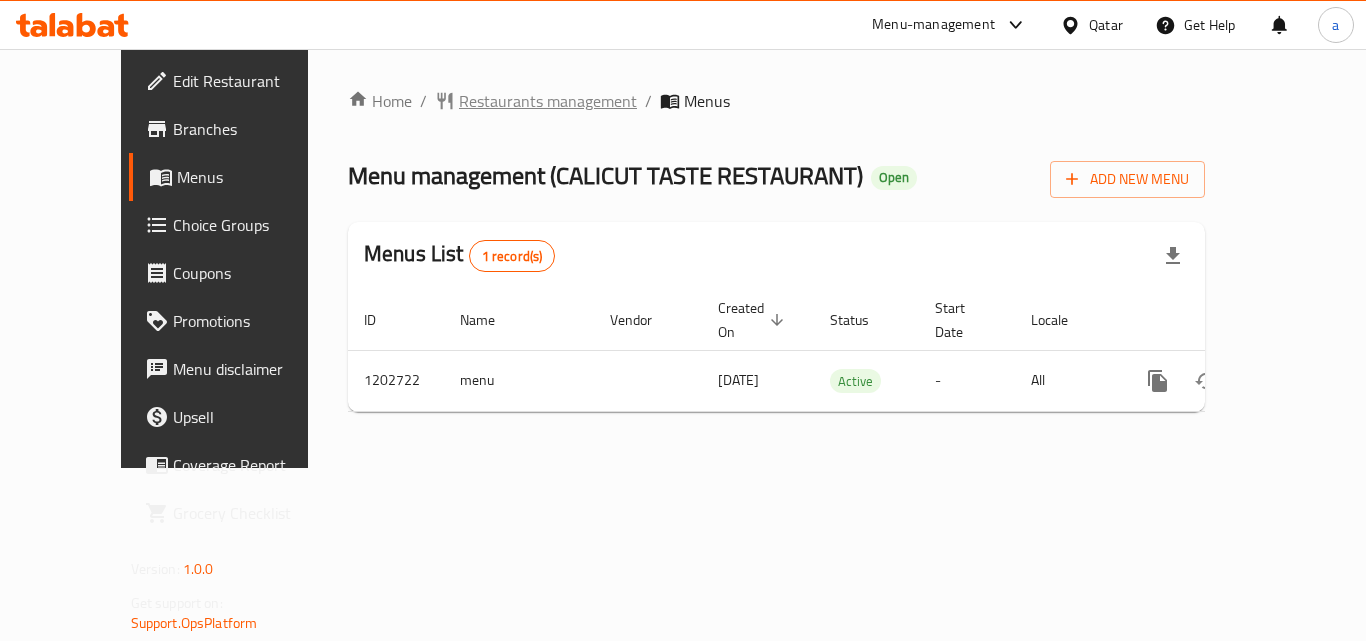 click on "Restaurants management" at bounding box center (548, 101) 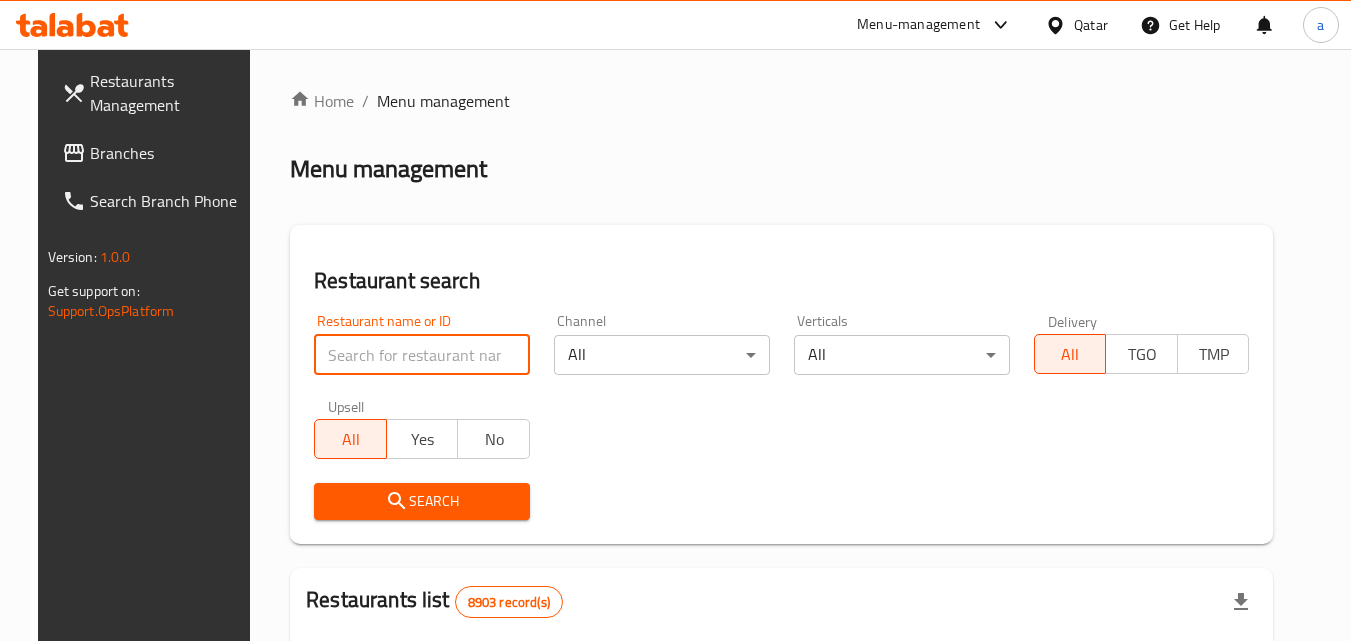 click at bounding box center [422, 355] 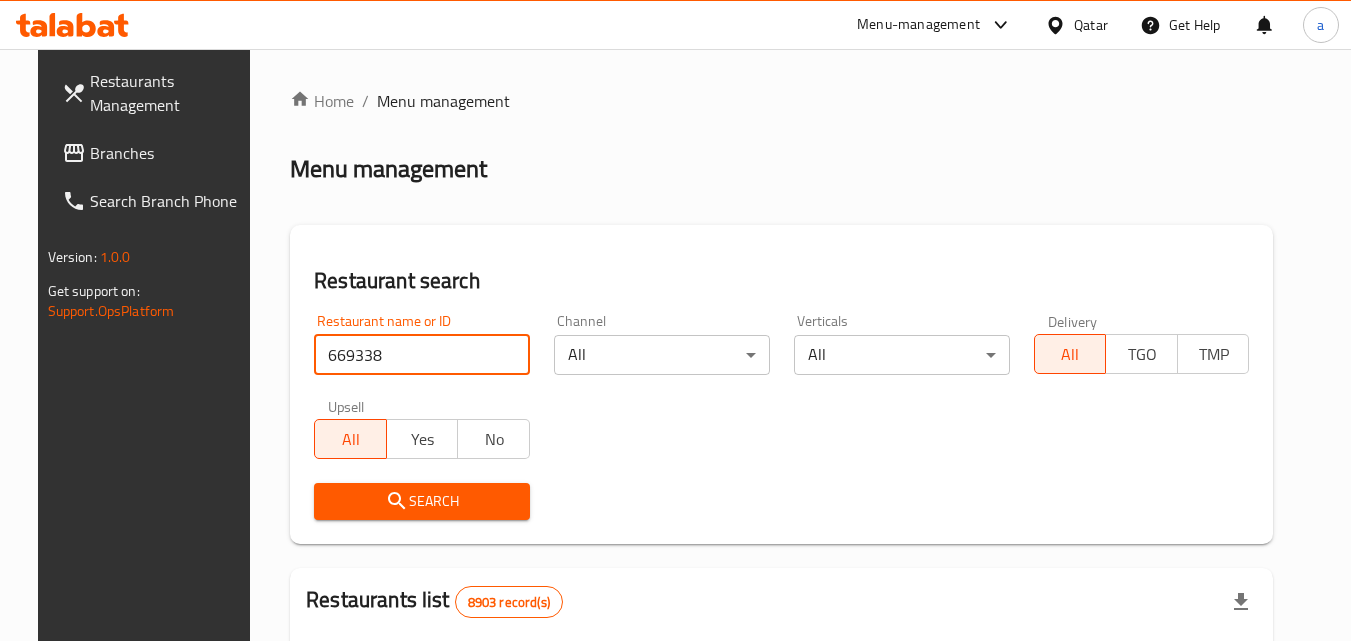 type on "669338" 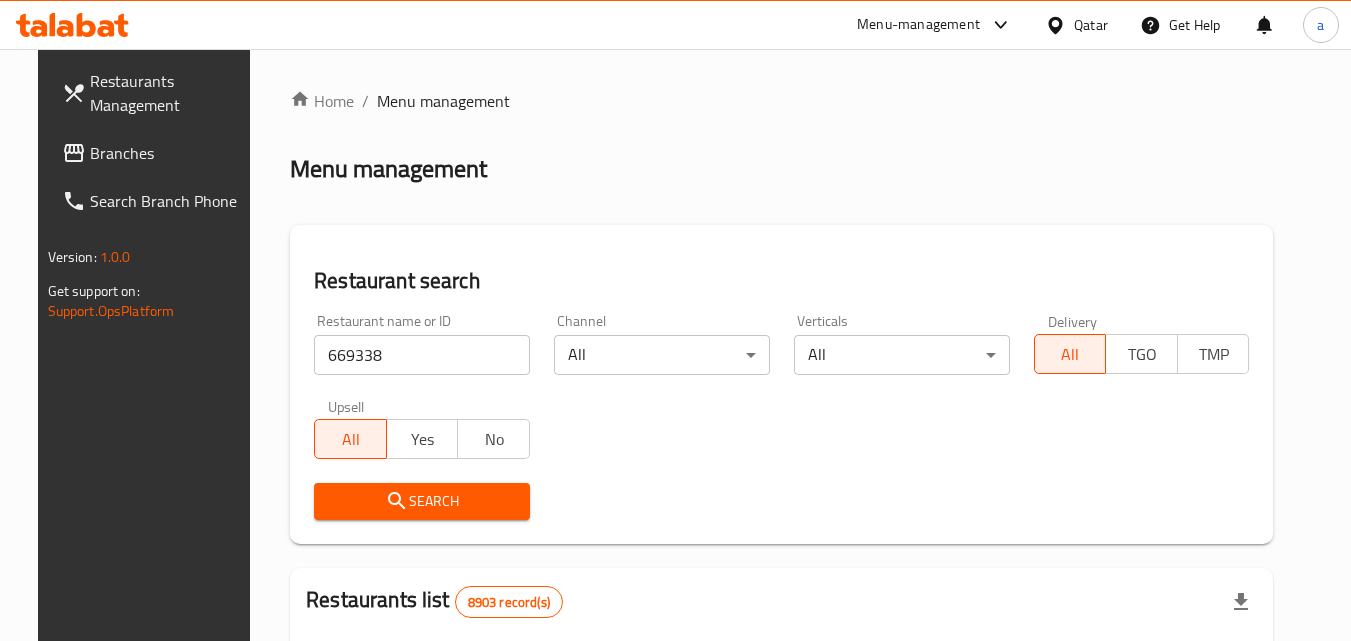 click on "Search" at bounding box center (422, 501) 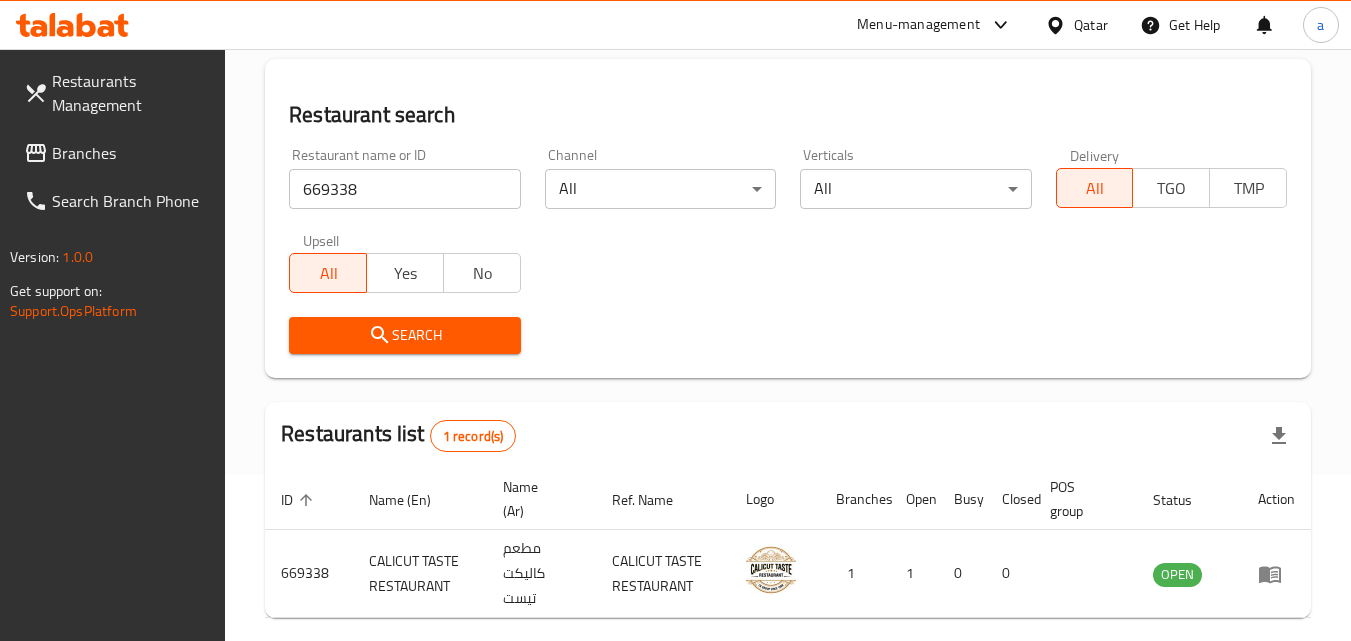 scroll, scrollTop: 51, scrollLeft: 0, axis: vertical 